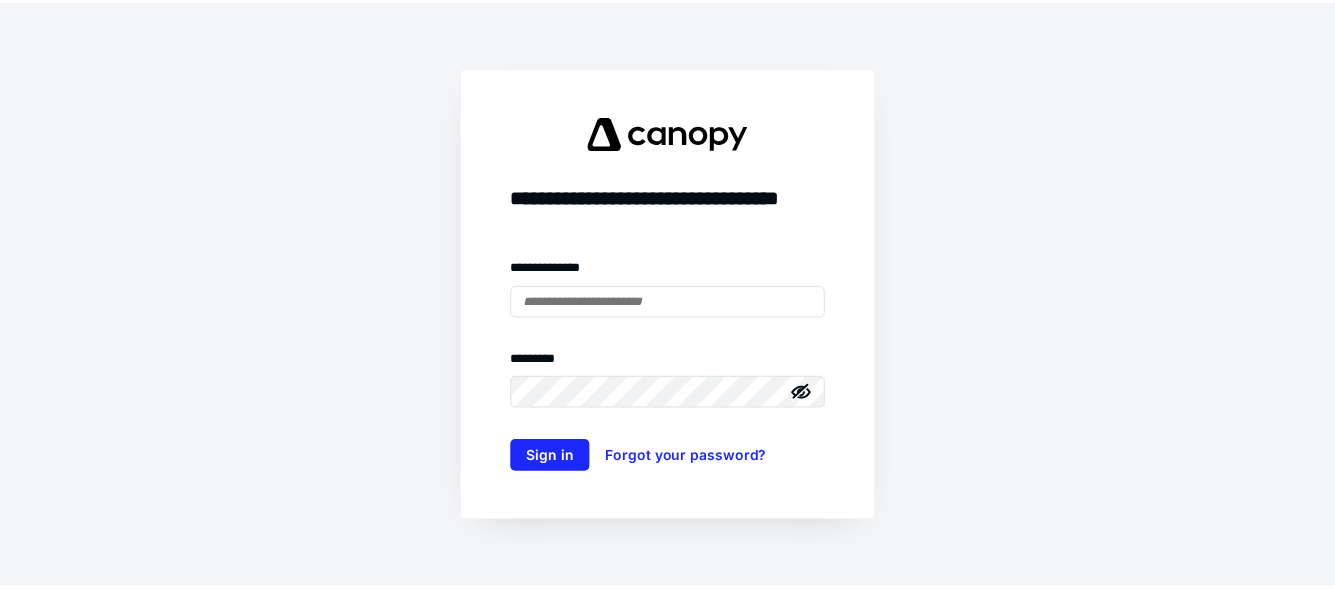 scroll, scrollTop: 0, scrollLeft: 0, axis: both 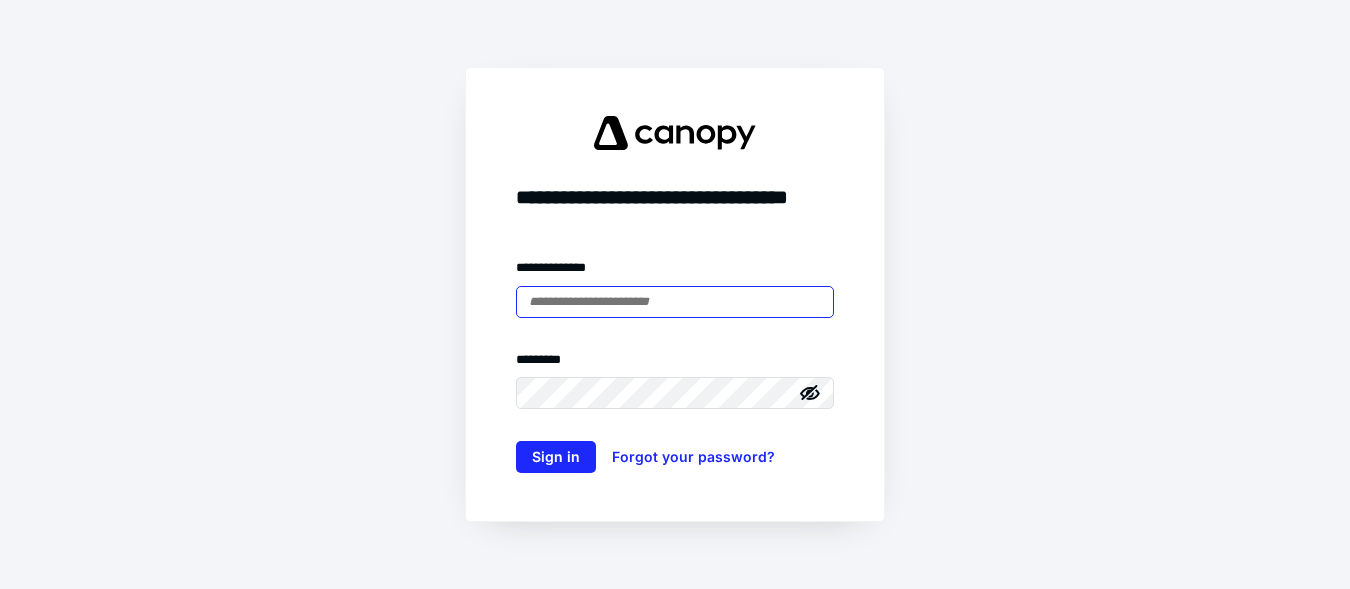 type on "**********" 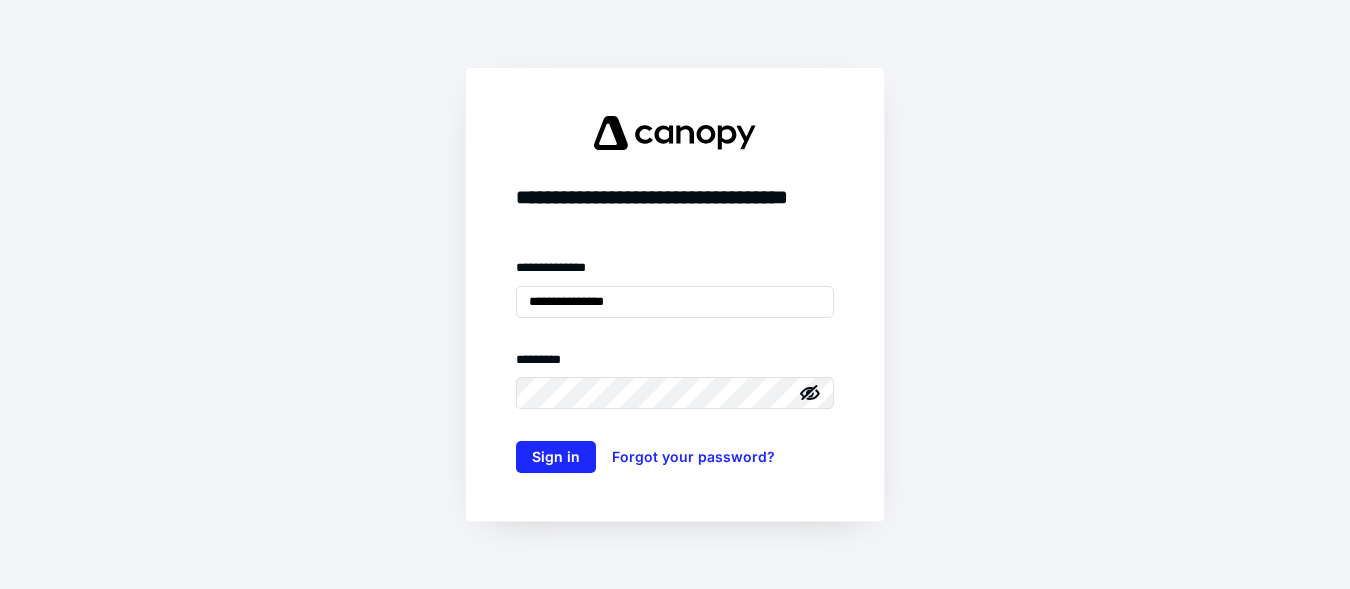 click on "**********" at bounding box center (675, 294) 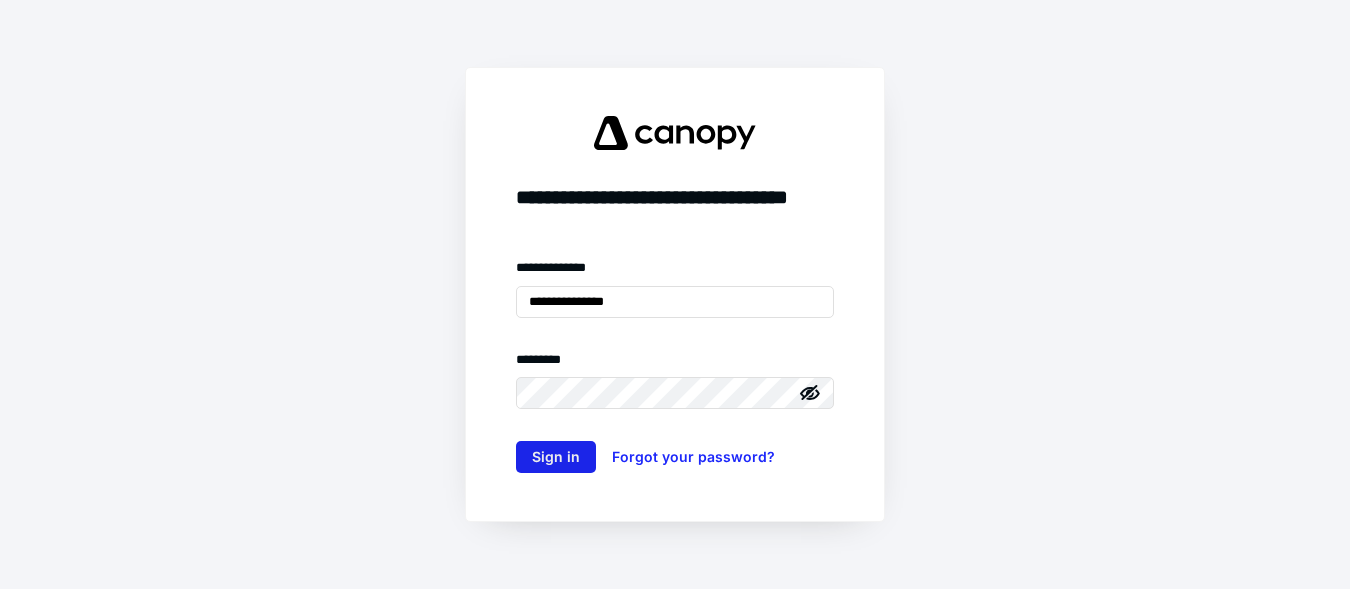 click on "Sign in" at bounding box center [556, 457] 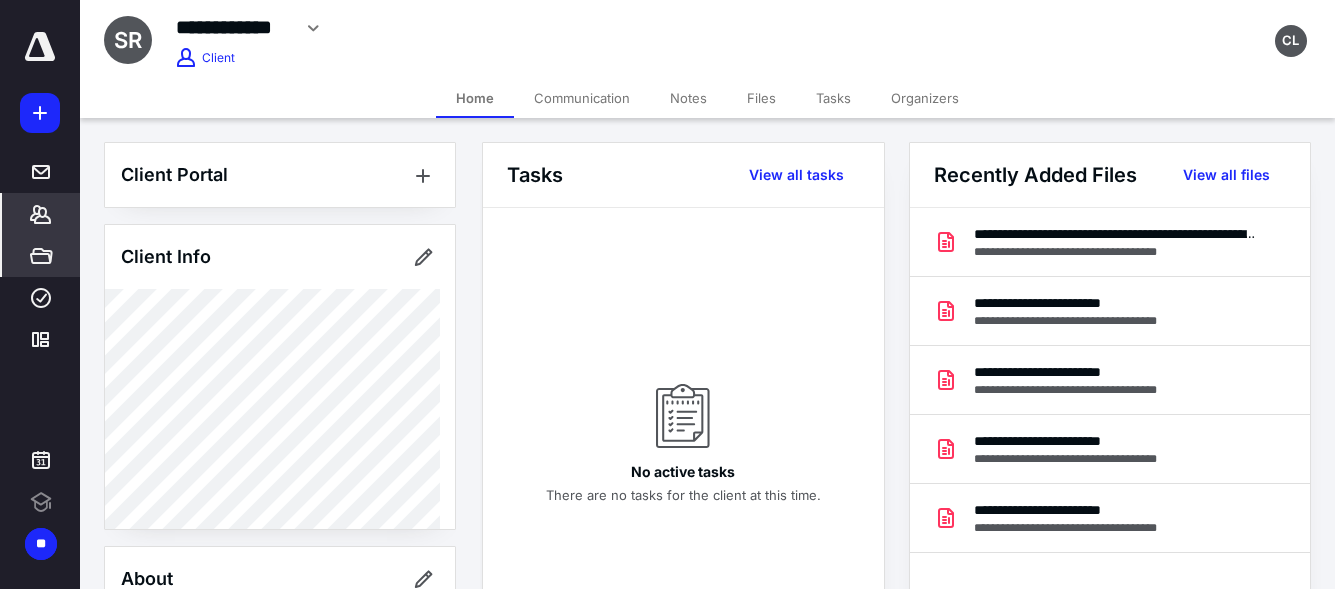 scroll, scrollTop: 0, scrollLeft: 0, axis: both 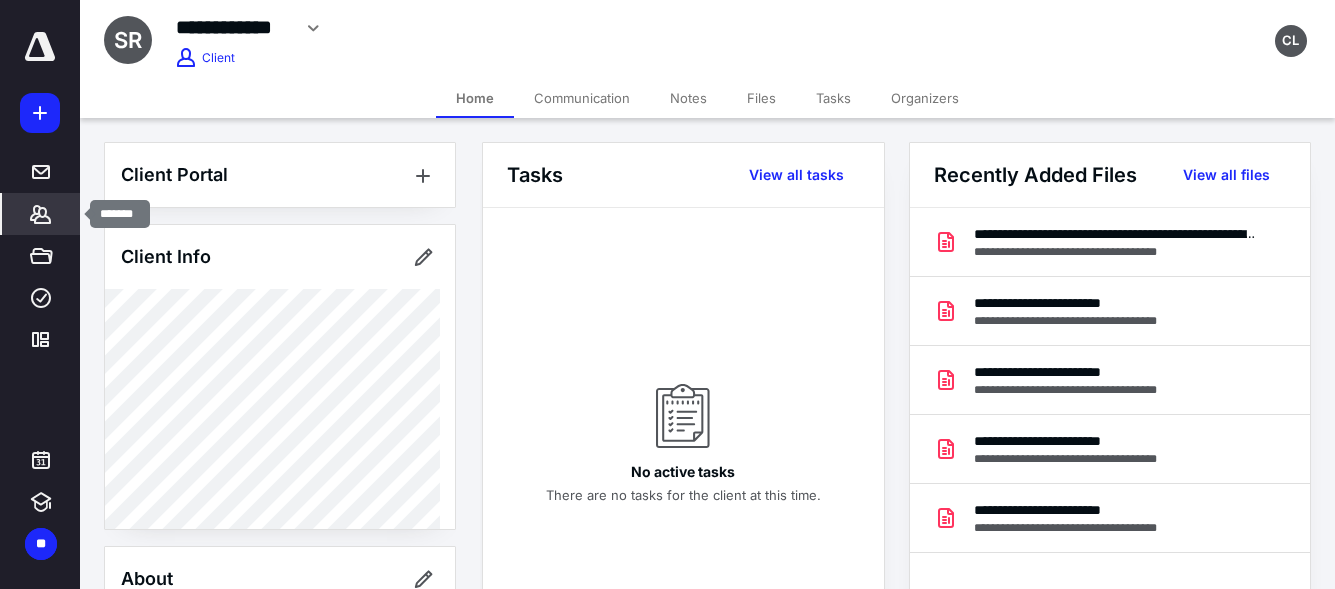 click on "*******" at bounding box center (41, 214) 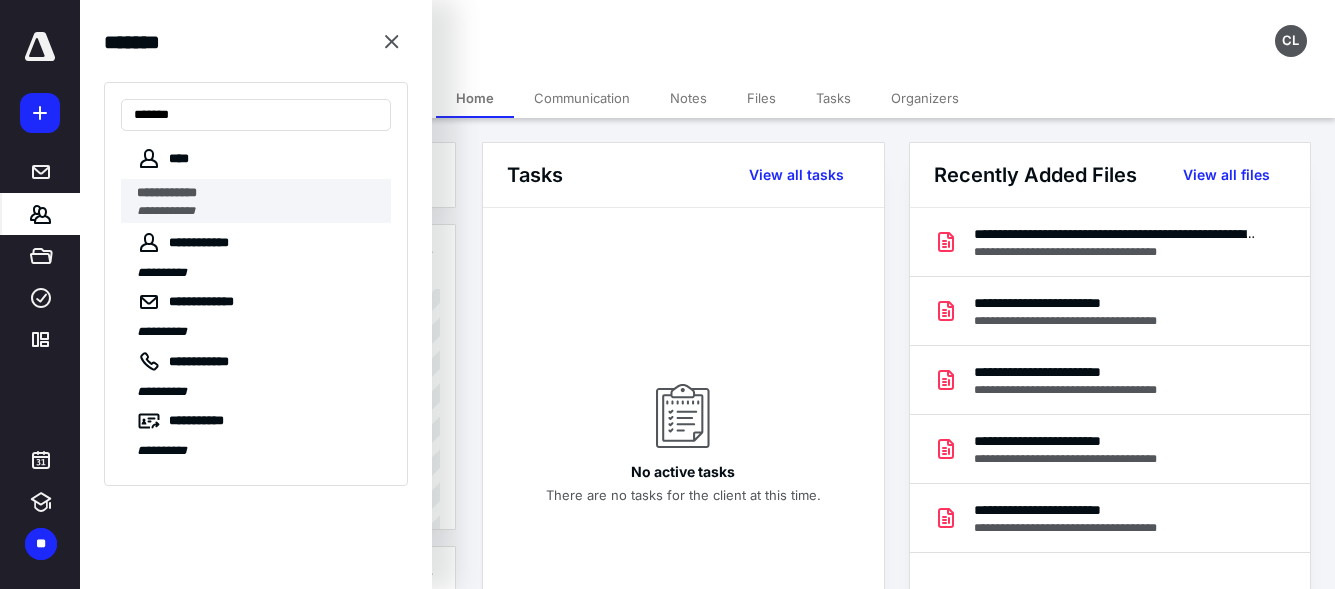 type on "*******" 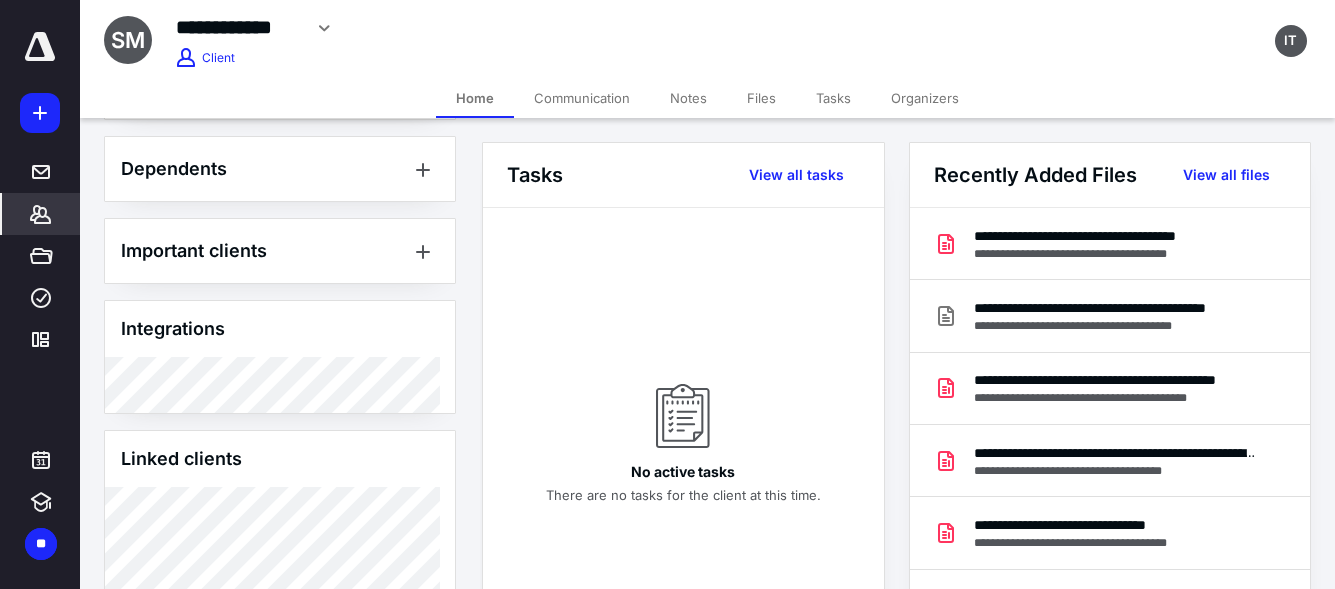 scroll, scrollTop: 1339, scrollLeft: 0, axis: vertical 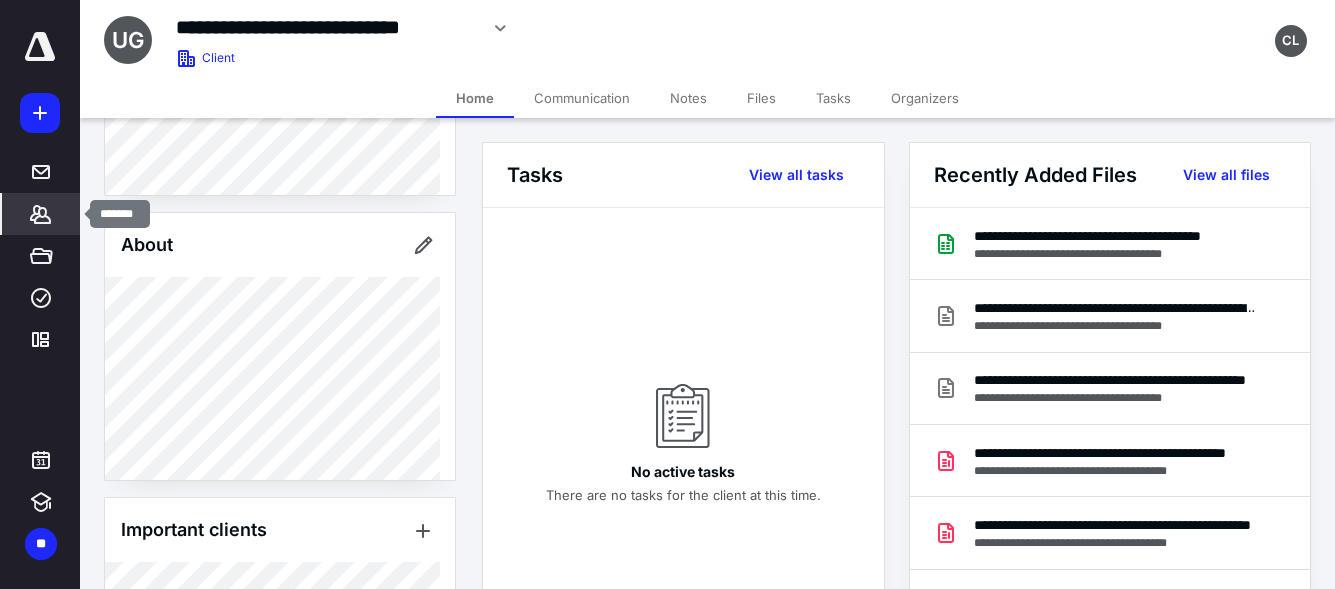 click 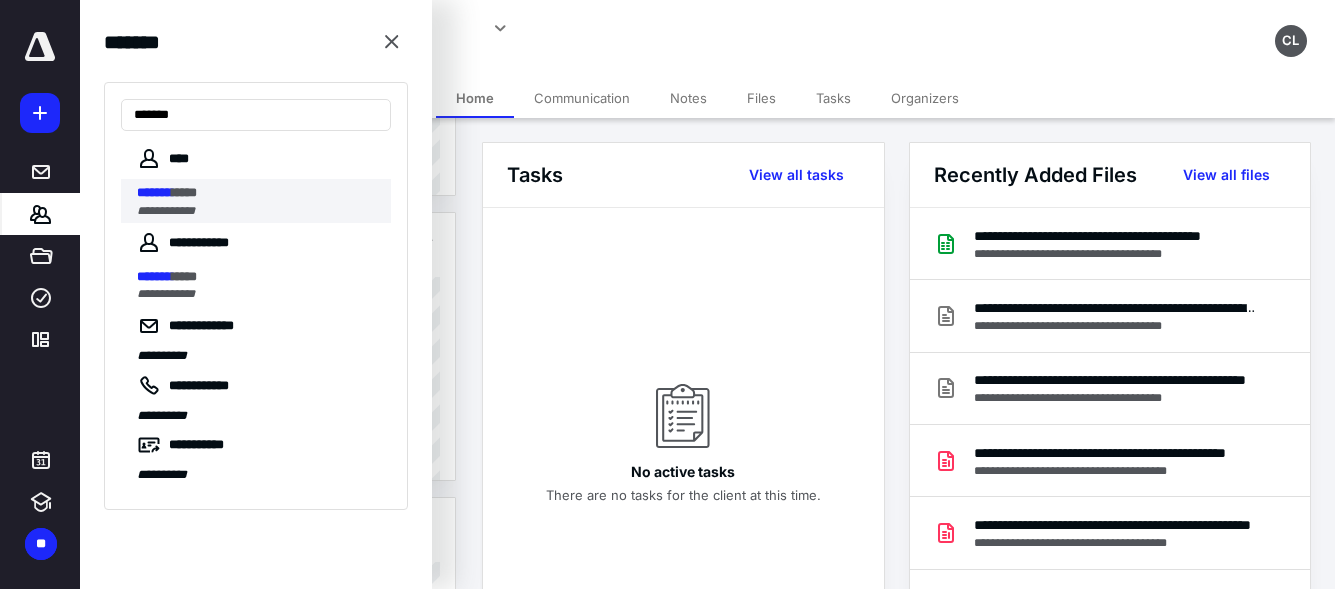 type on "*******" 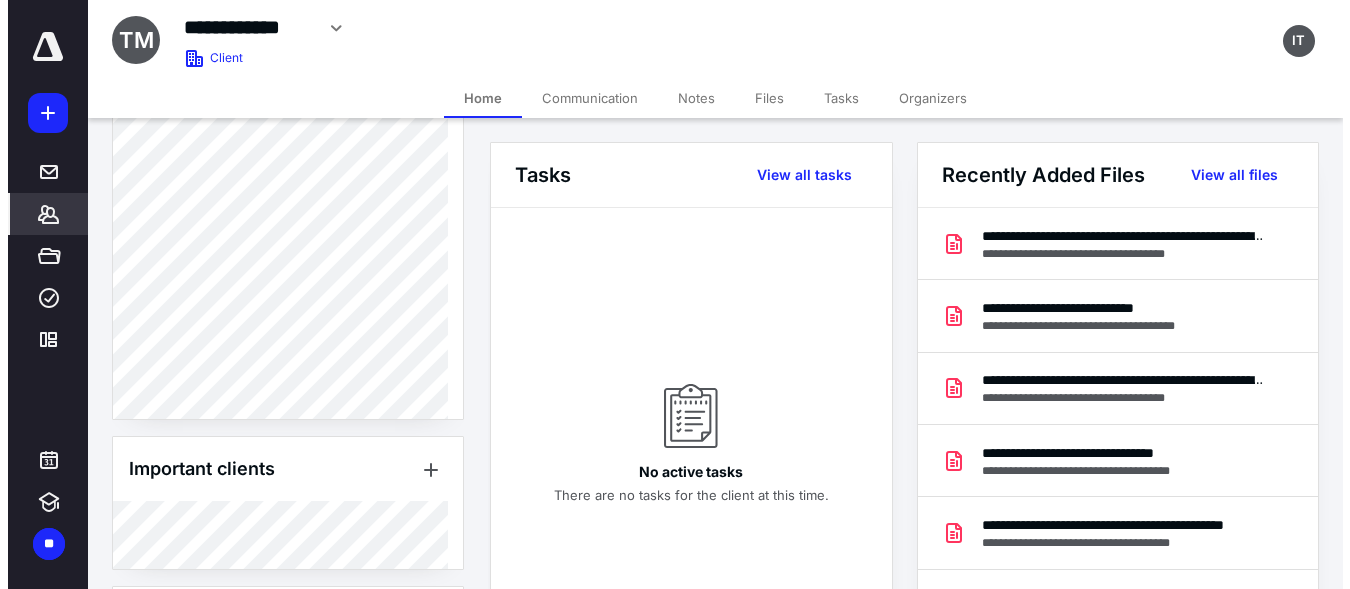 scroll, scrollTop: 858, scrollLeft: 0, axis: vertical 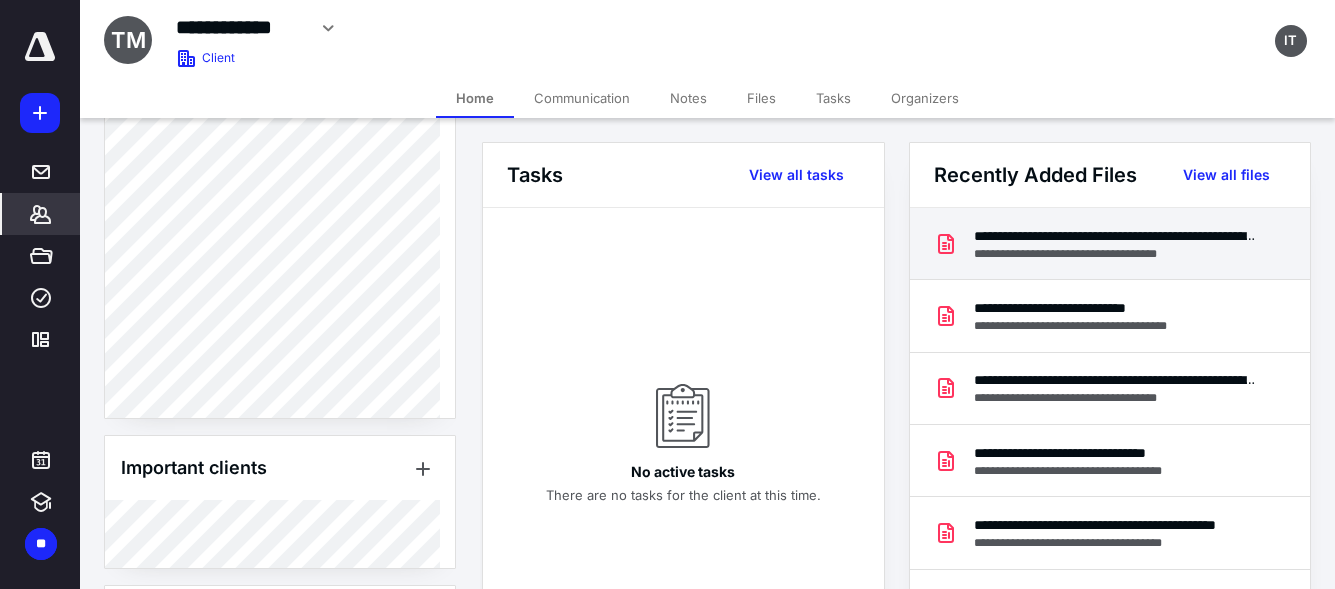 click on "**********" at bounding box center (1115, 236) 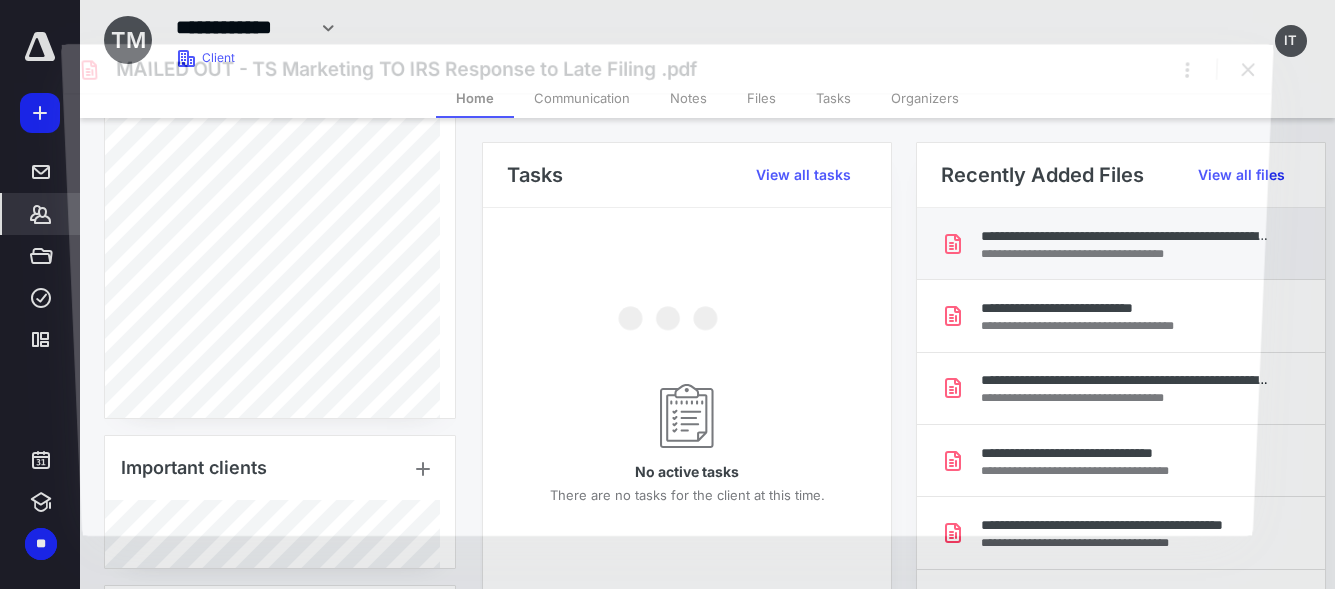 click at bounding box center [667, 314] 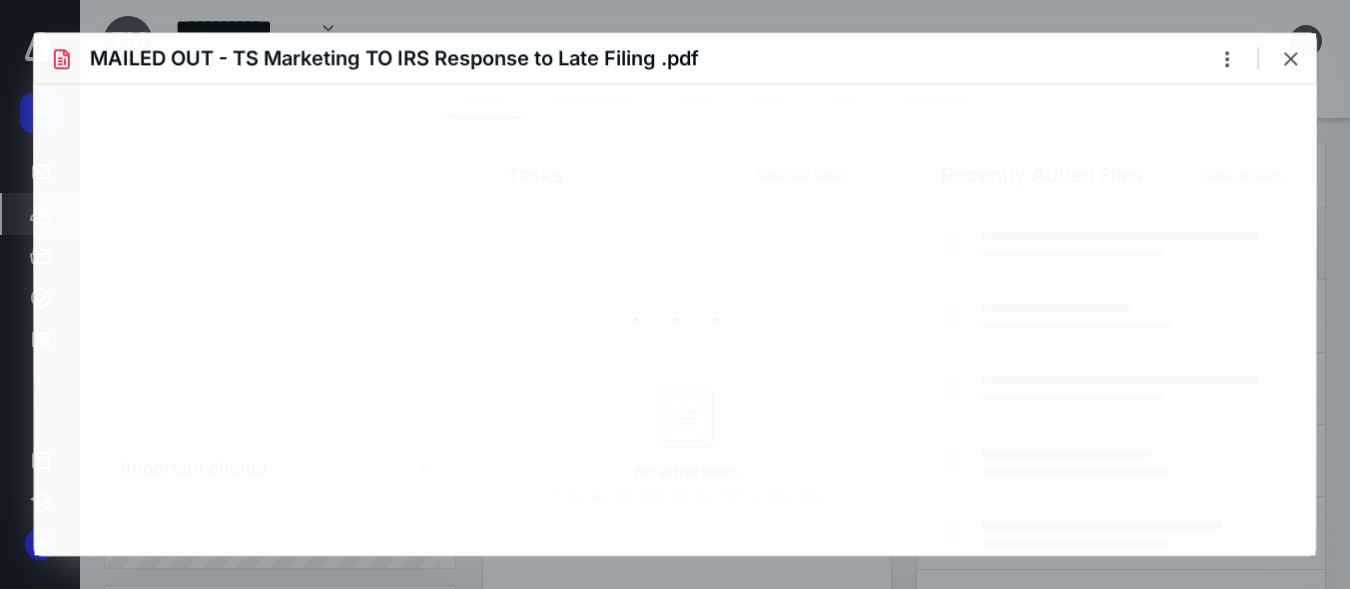 scroll, scrollTop: 0, scrollLeft: 0, axis: both 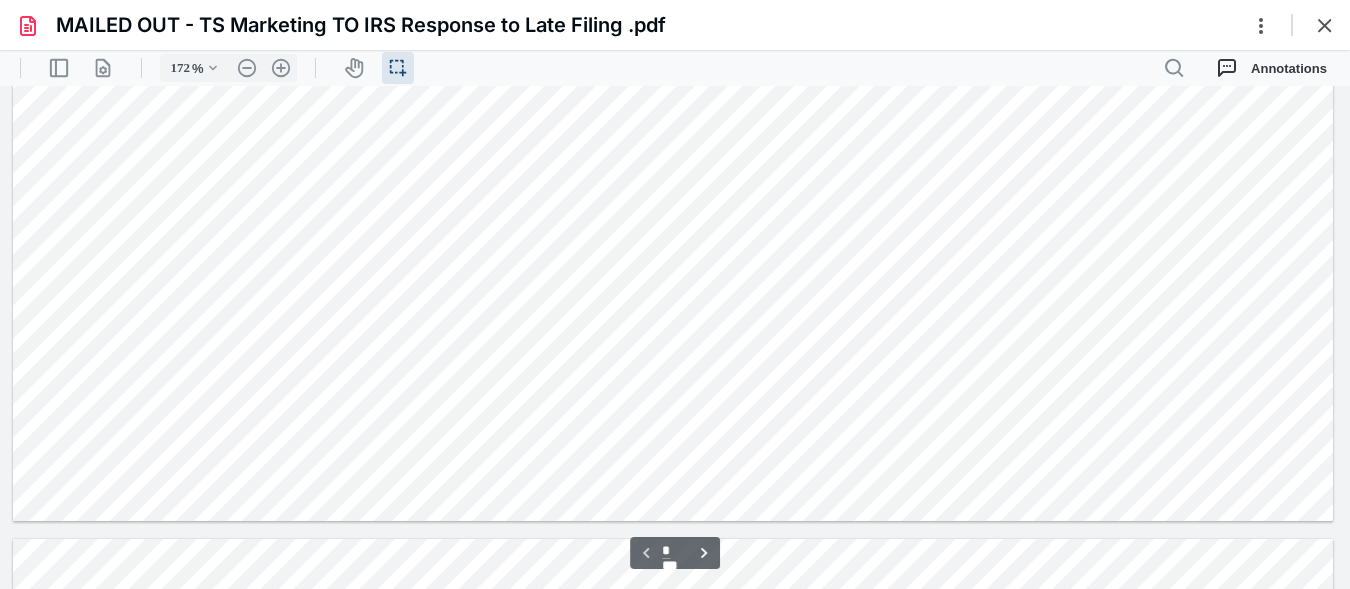 type on "122" 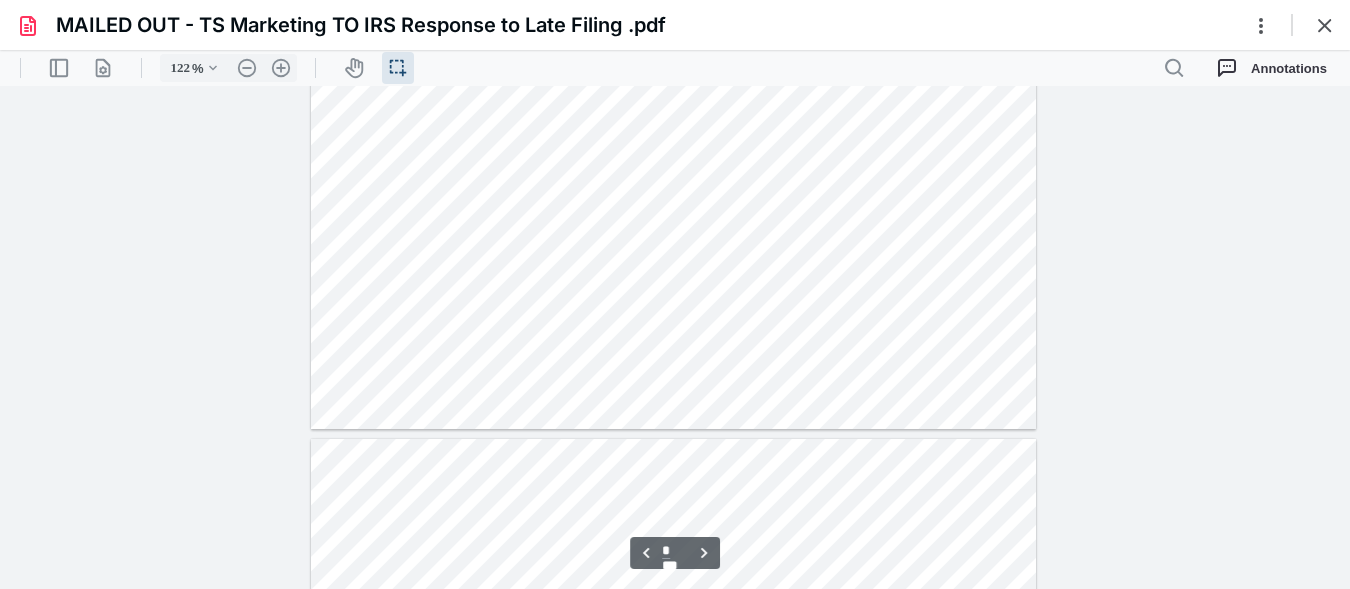 type on "*" 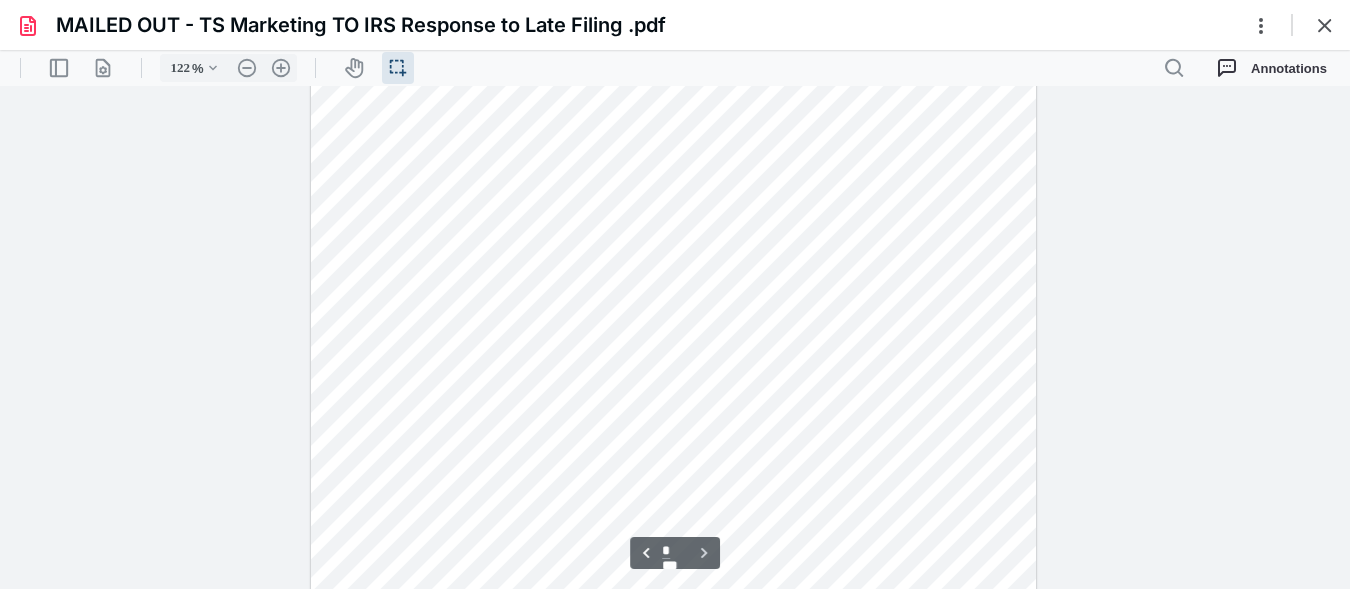 scroll, scrollTop: 3313, scrollLeft: 0, axis: vertical 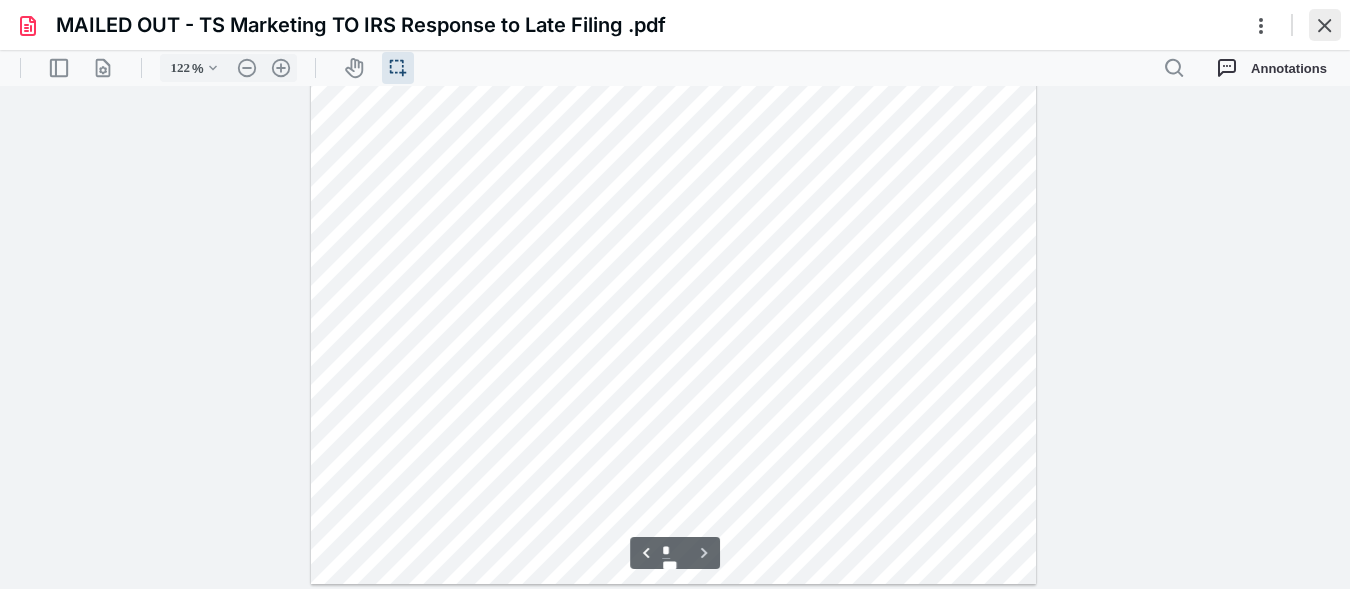 click at bounding box center (1325, 25) 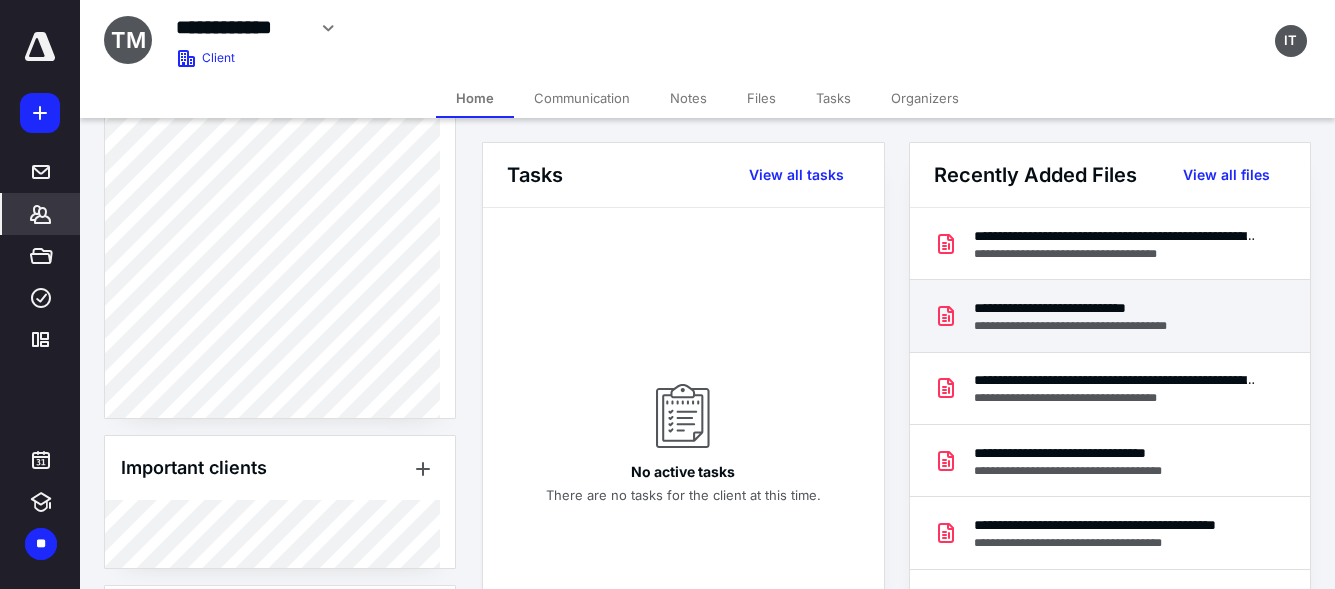 click on "**********" at bounding box center (1093, 308) 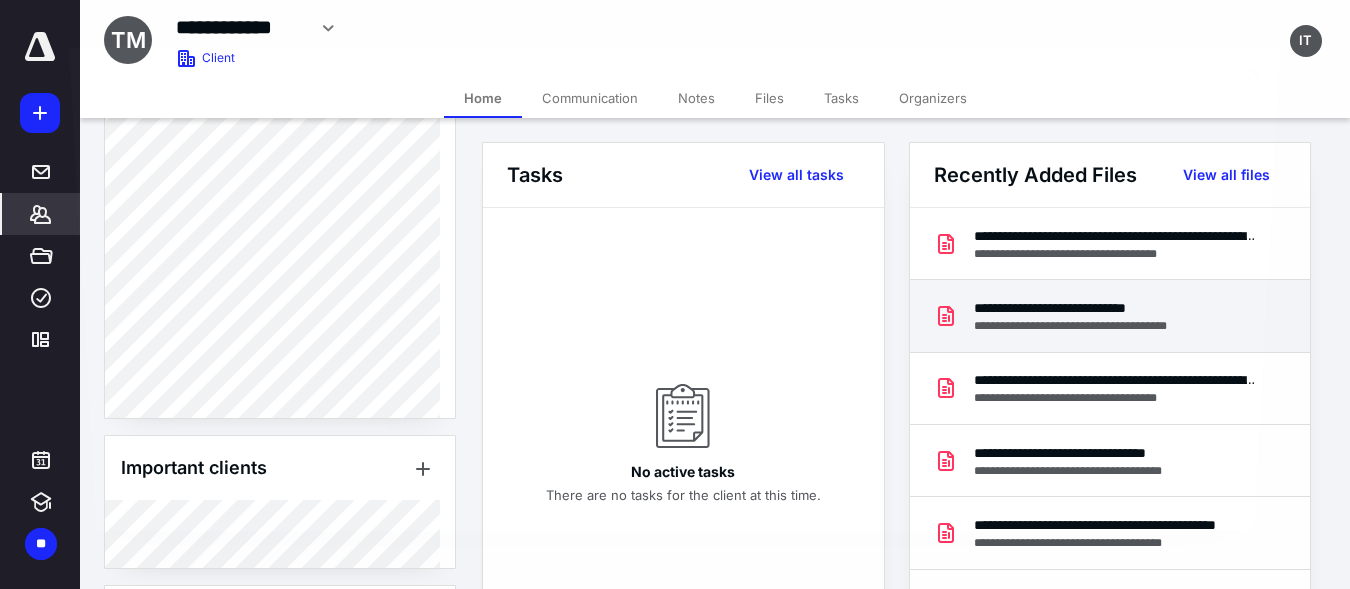 click at bounding box center [675, 313] 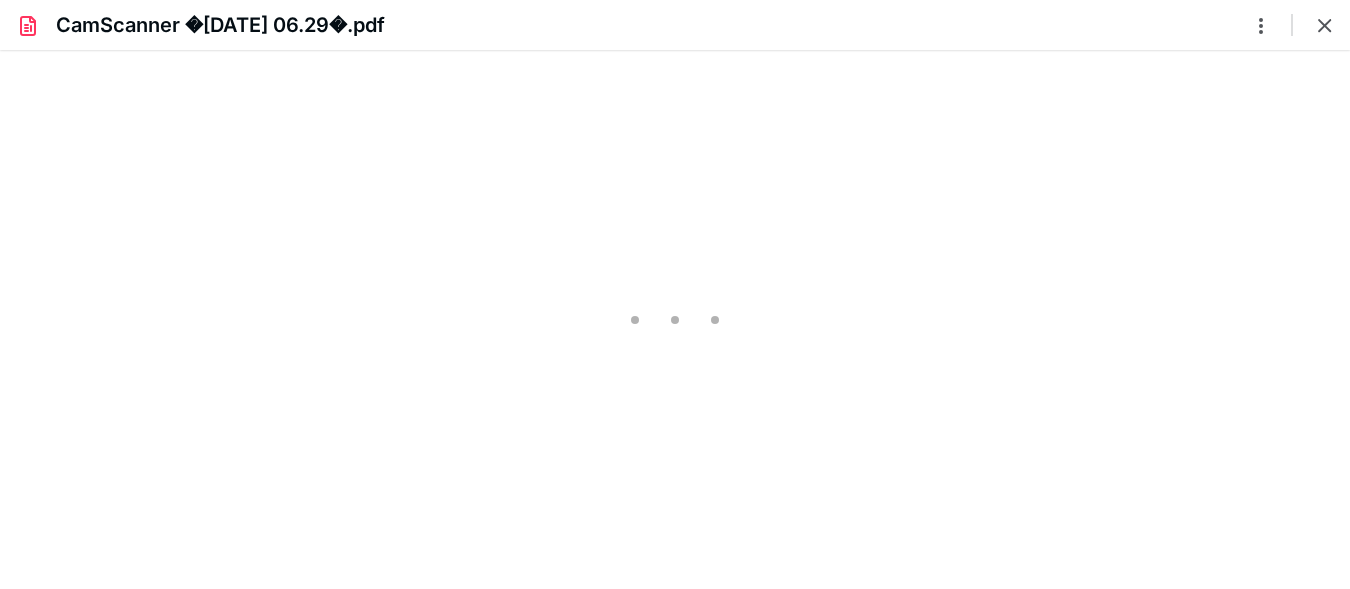 scroll, scrollTop: 0, scrollLeft: 0, axis: both 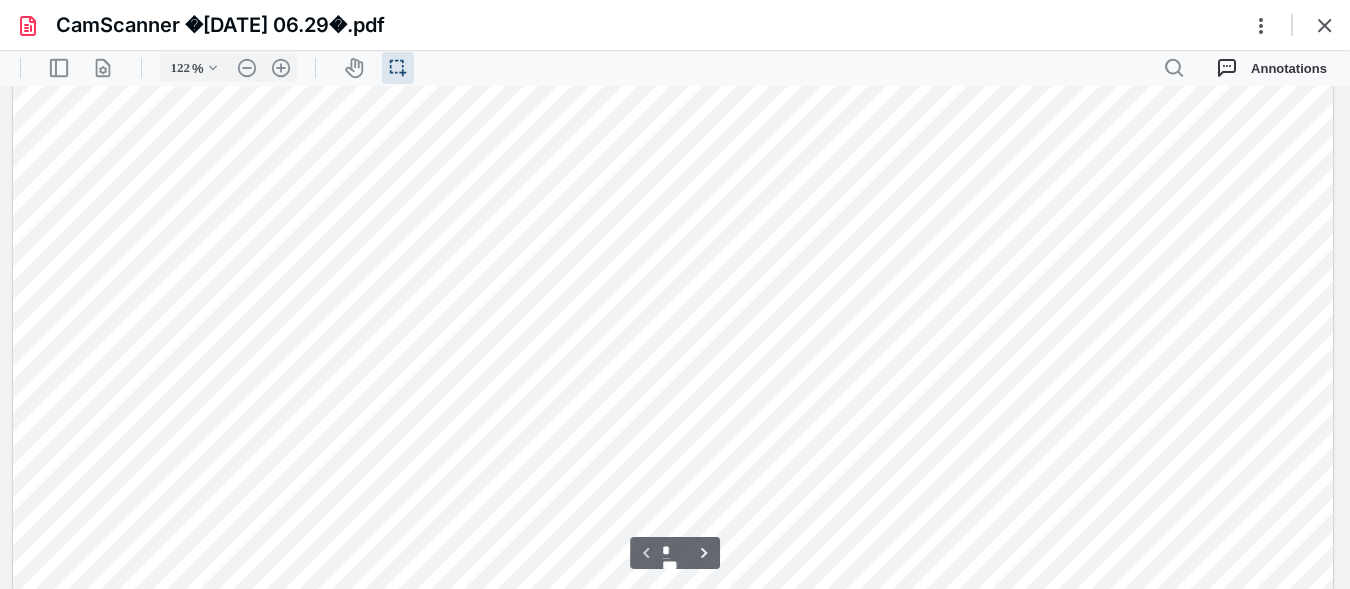 type on "97" 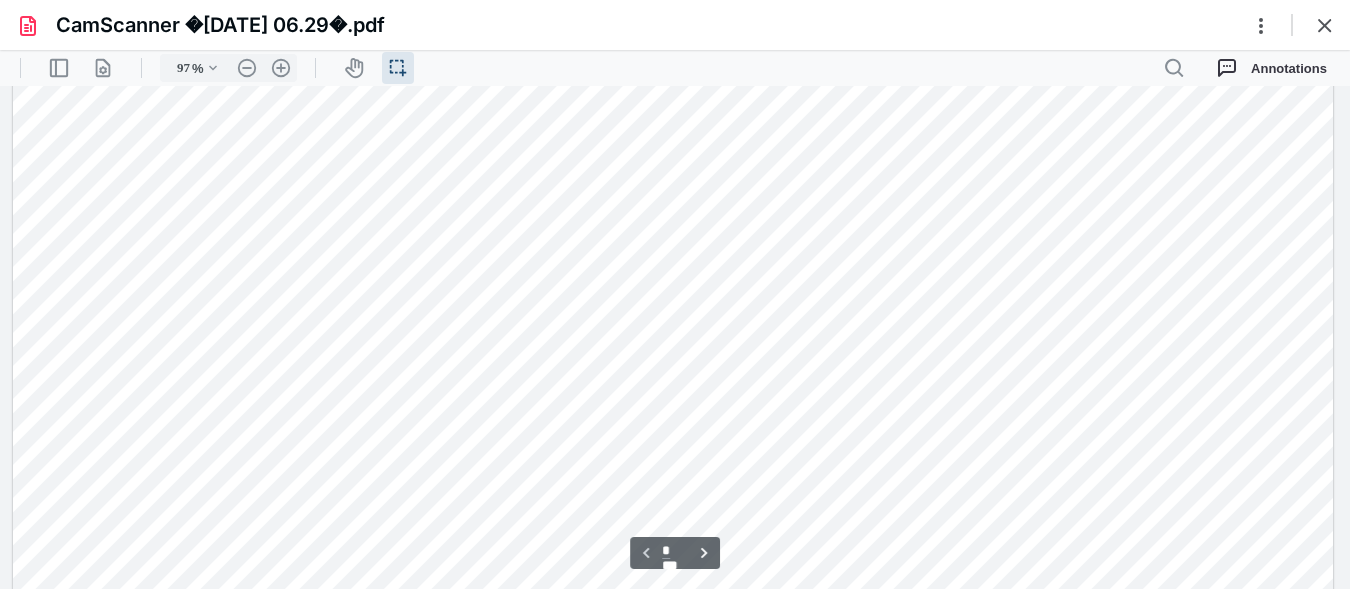 scroll, scrollTop: 0, scrollLeft: 0, axis: both 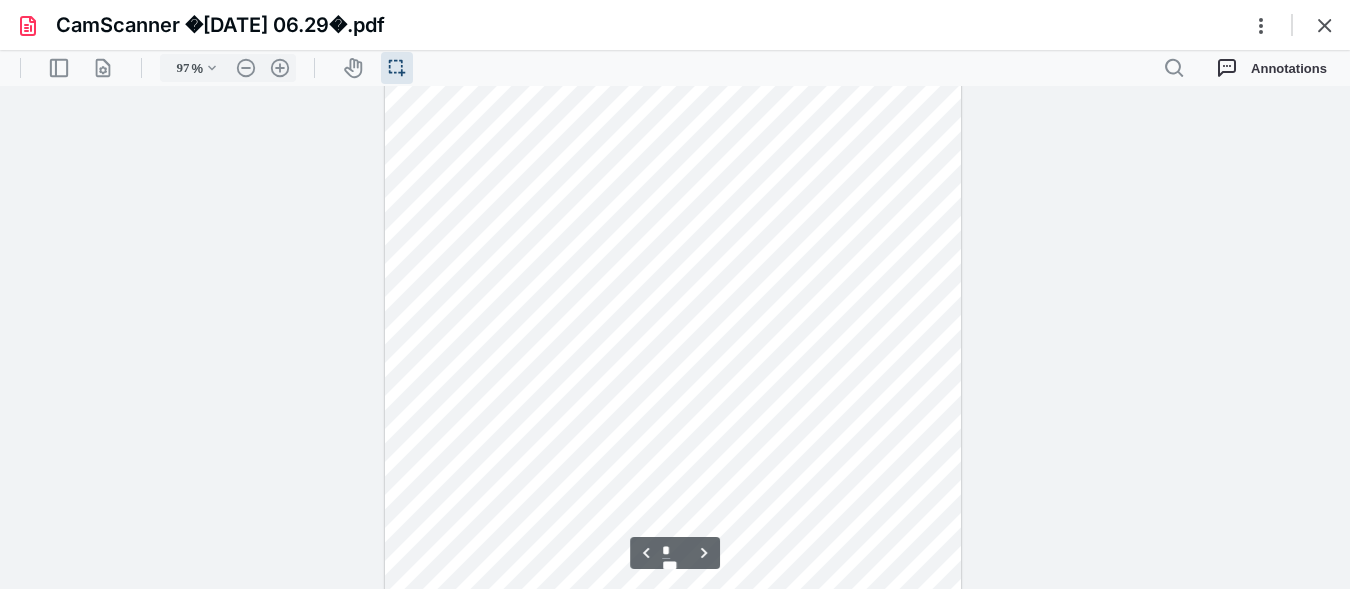 type on "*" 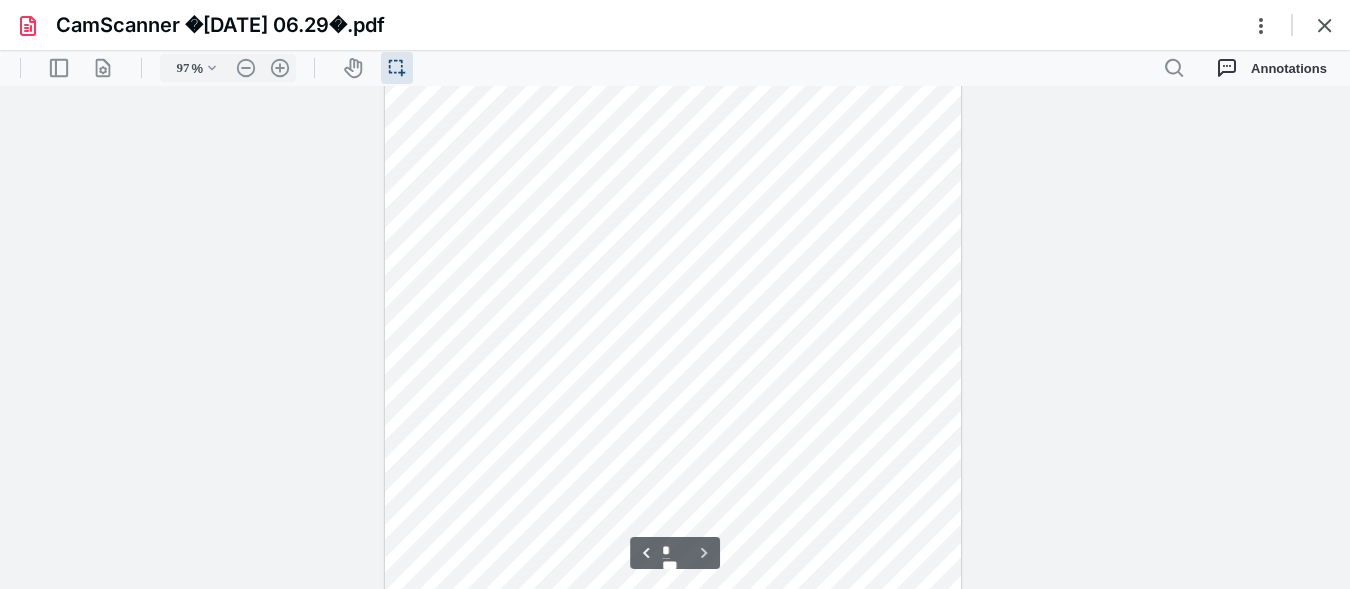 scroll, scrollTop: 2789, scrollLeft: 0, axis: vertical 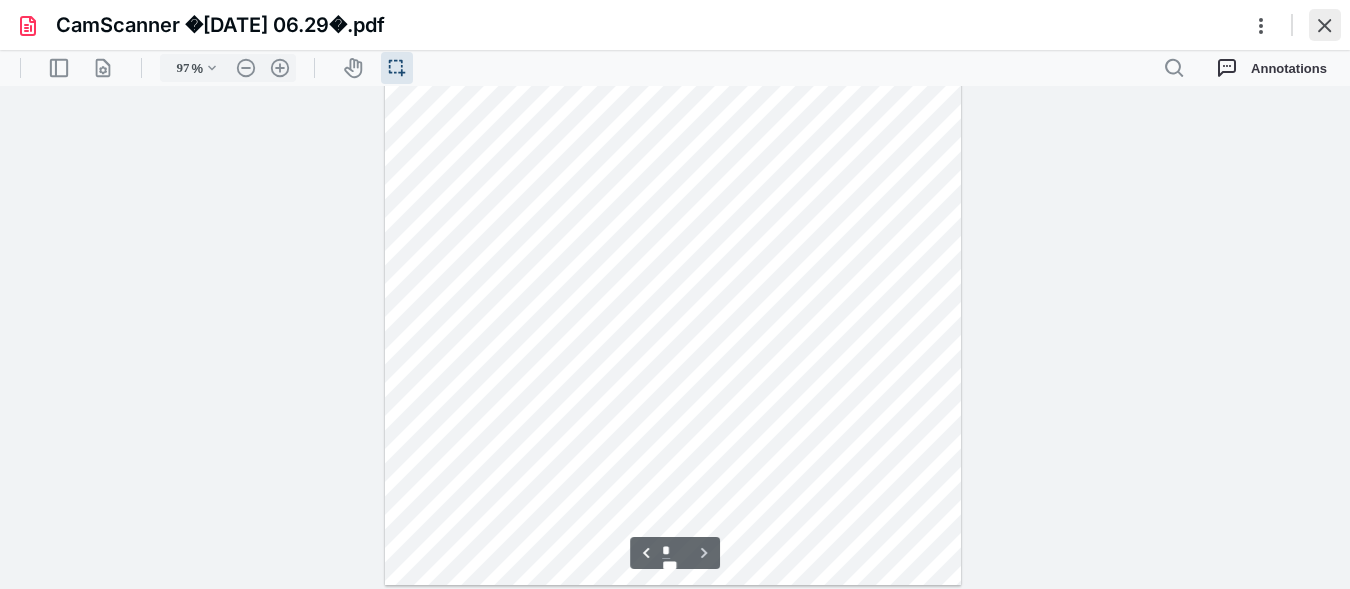 click at bounding box center (1325, 25) 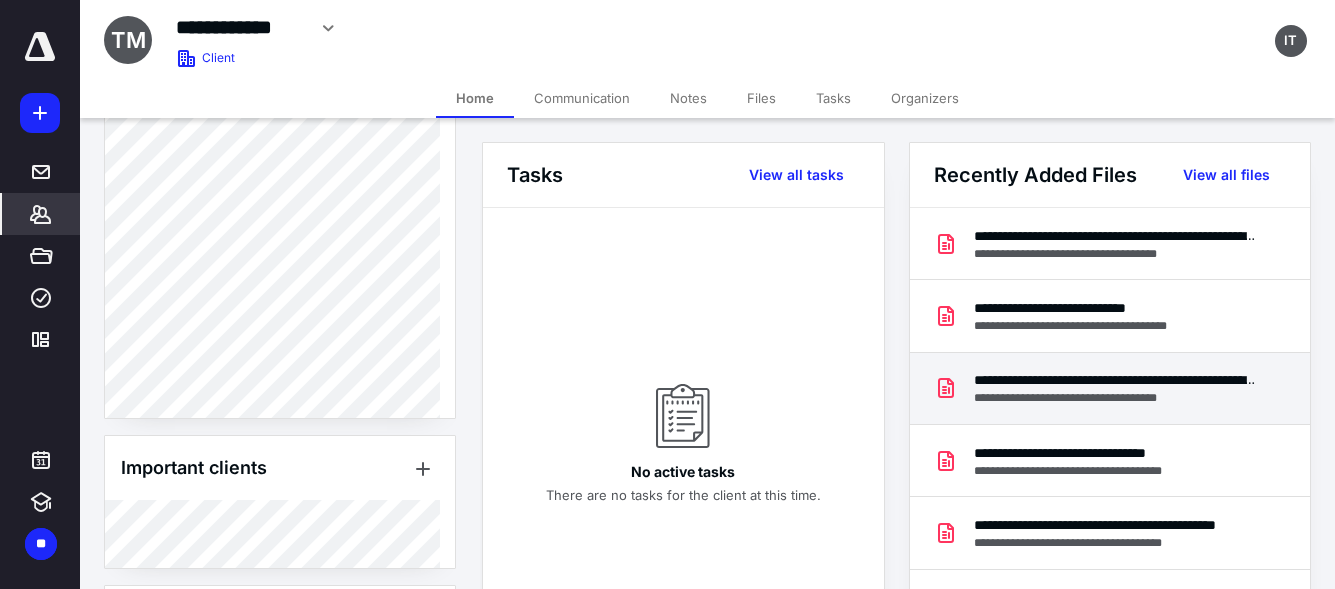 click on "**********" at bounding box center (1115, 398) 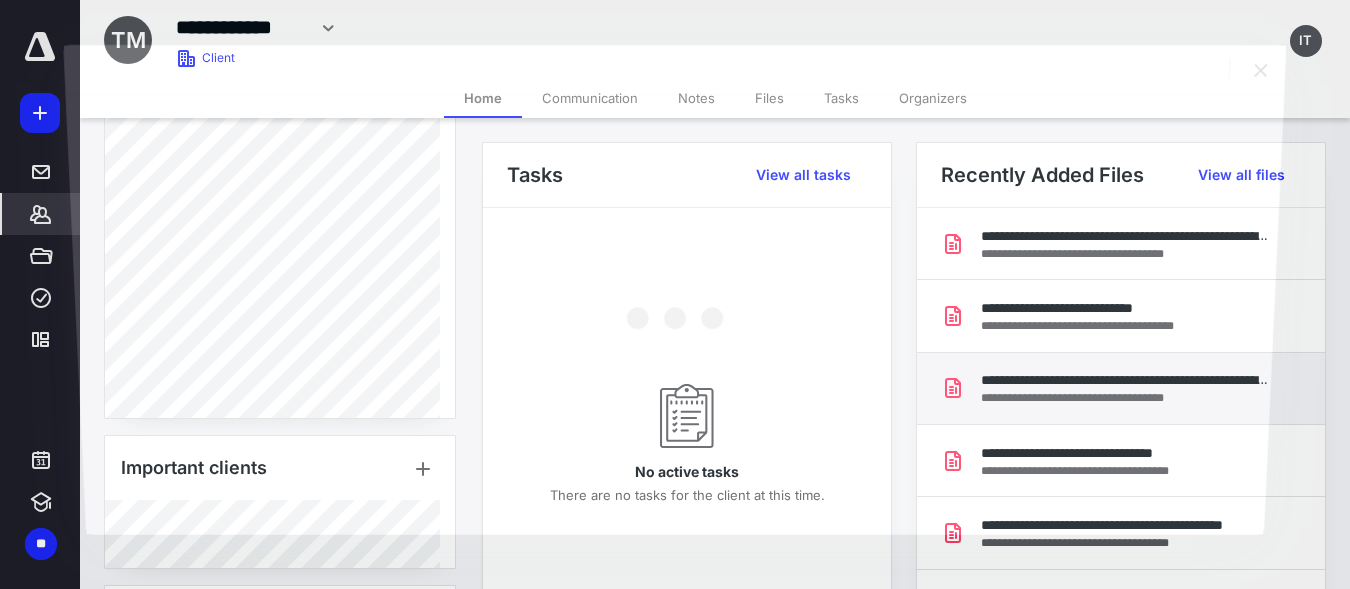 click at bounding box center (674, 314) 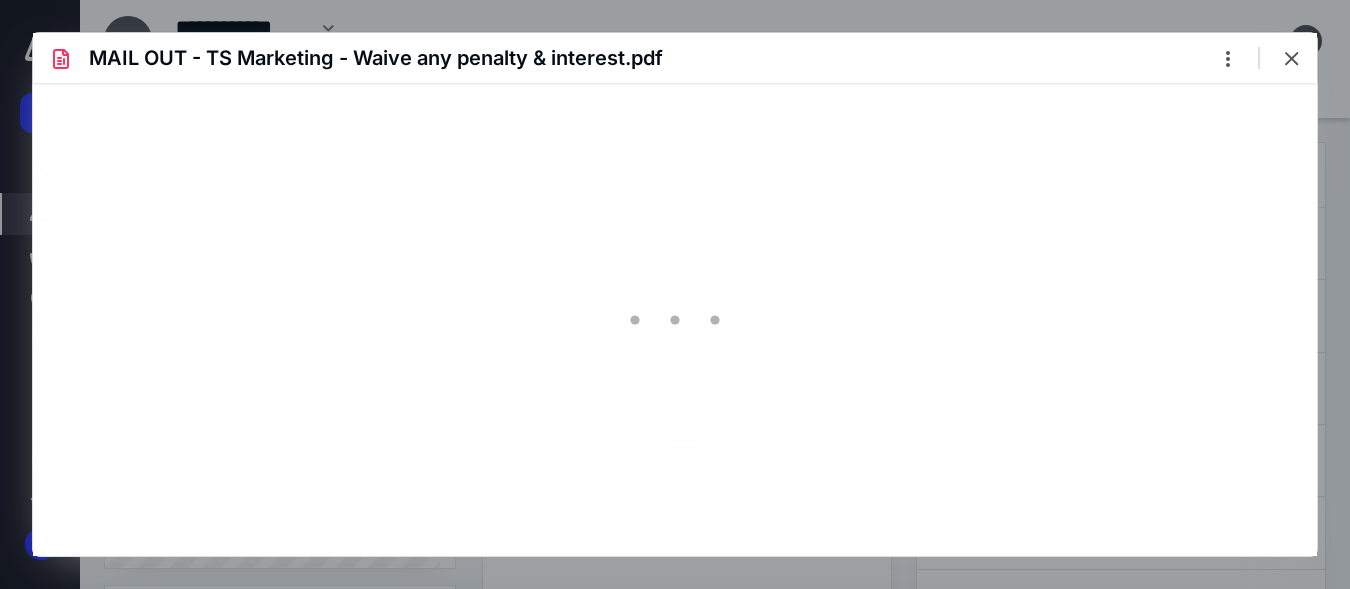 scroll, scrollTop: 0, scrollLeft: 0, axis: both 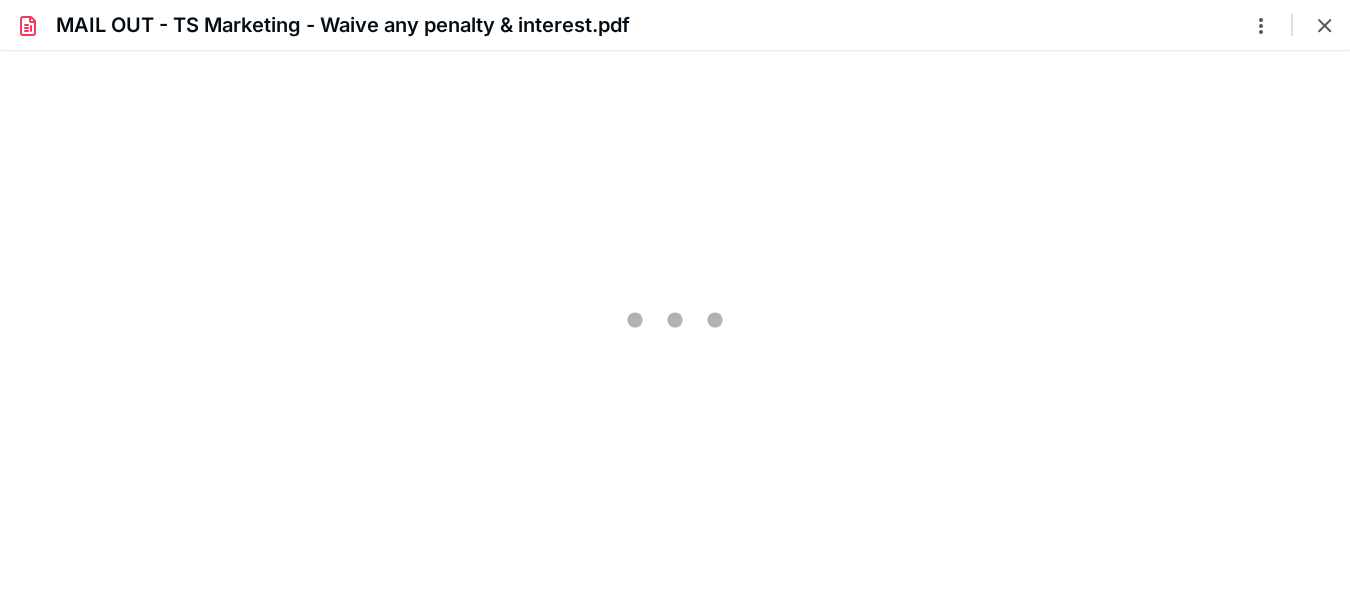 type on "221" 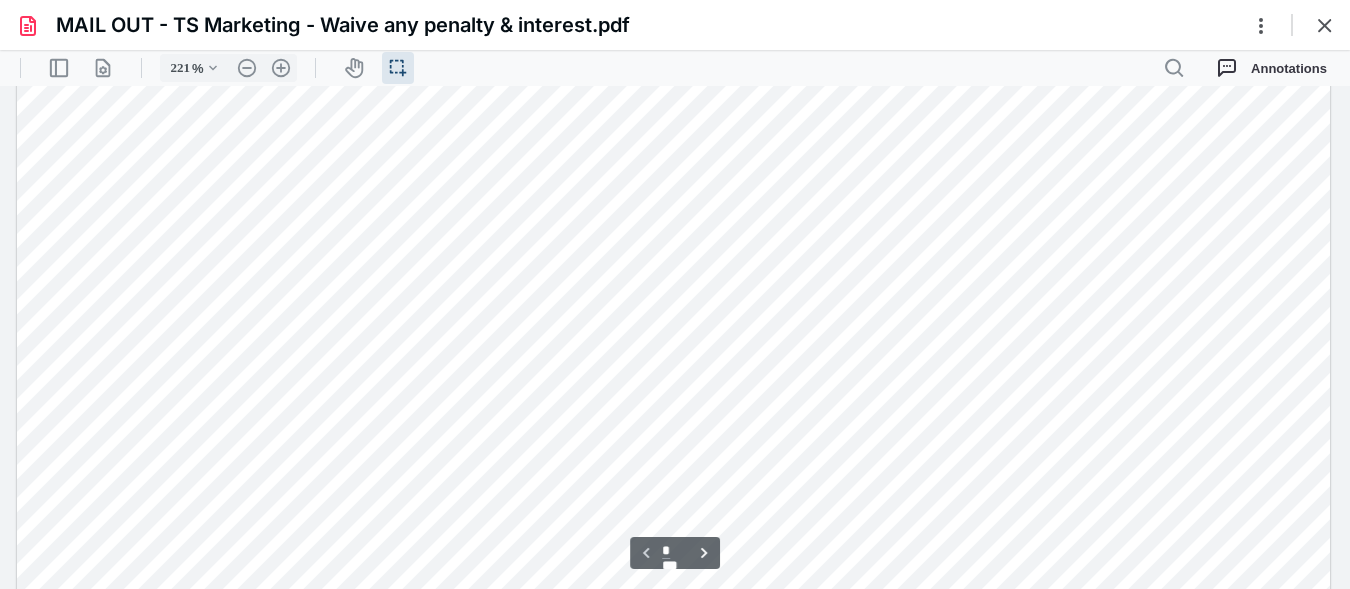 scroll, scrollTop: 129, scrollLeft: 0, axis: vertical 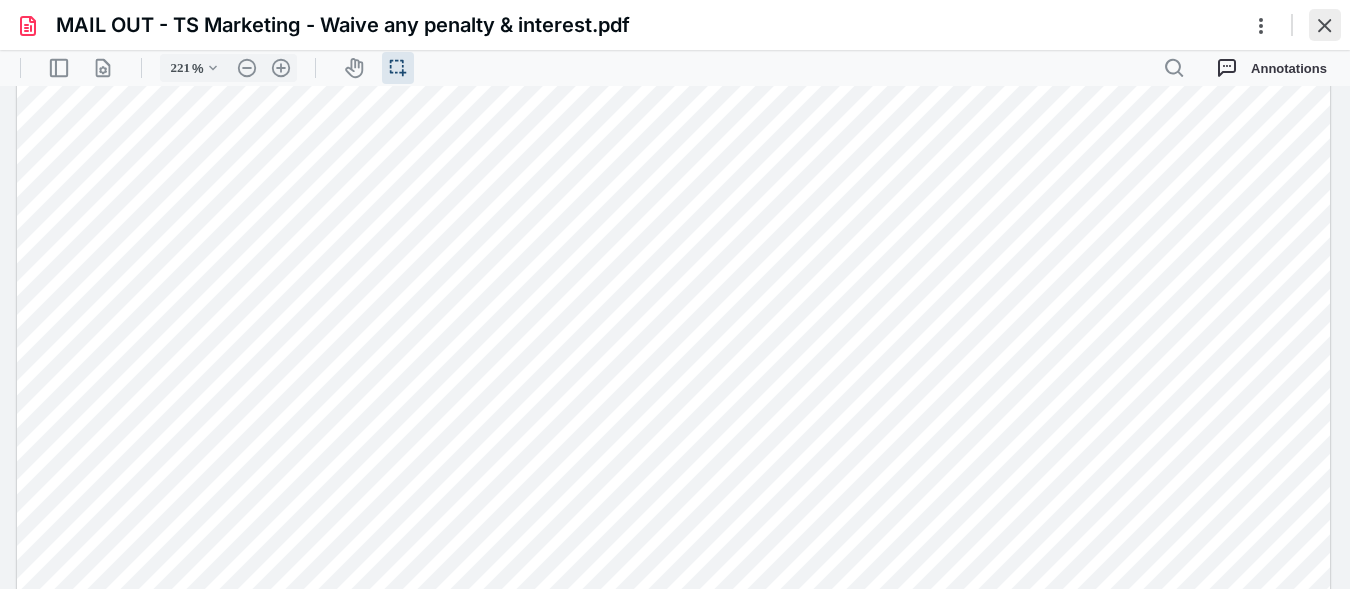 click at bounding box center (1325, 25) 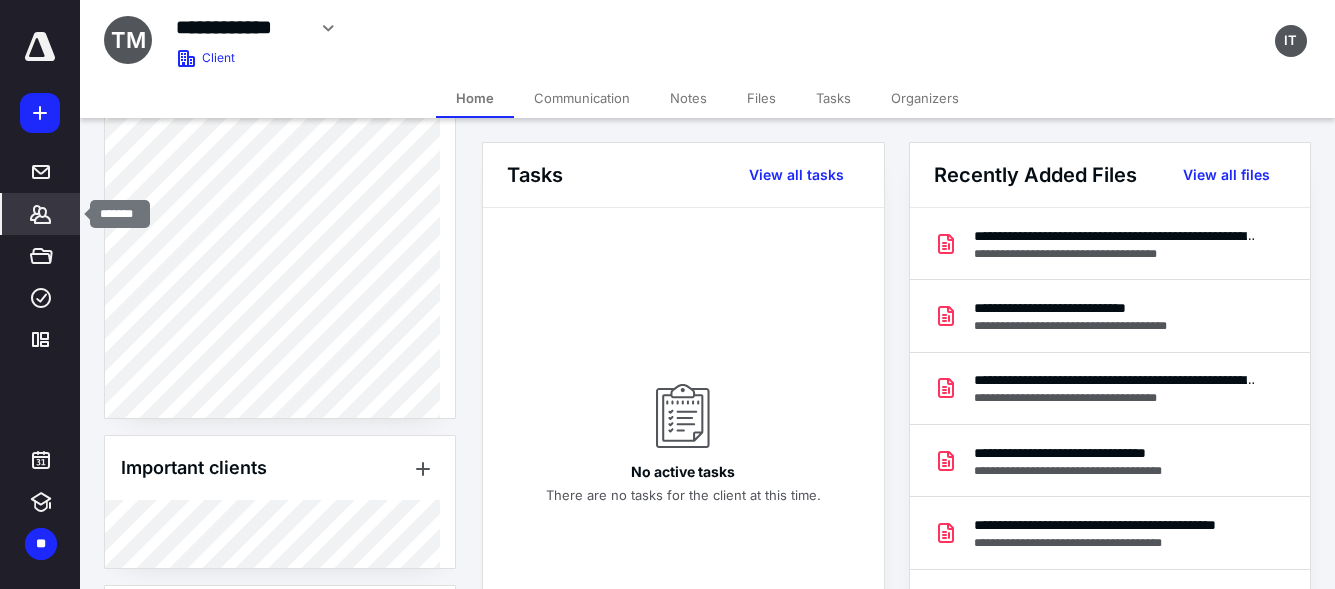 click 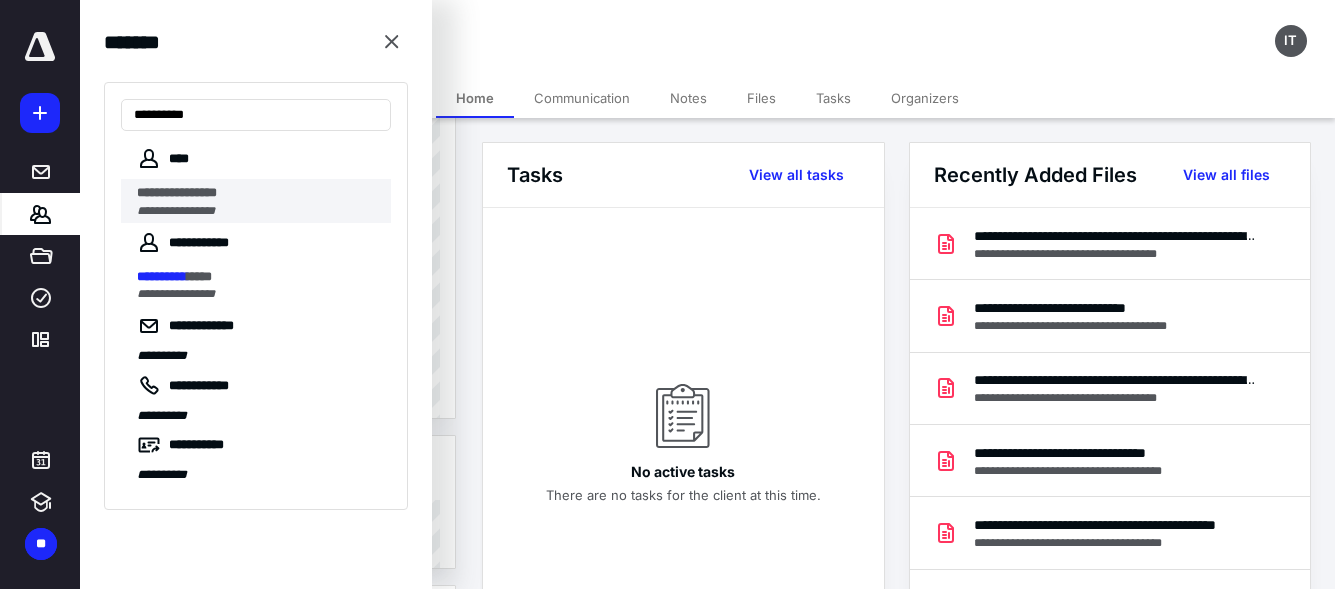 type on "**********" 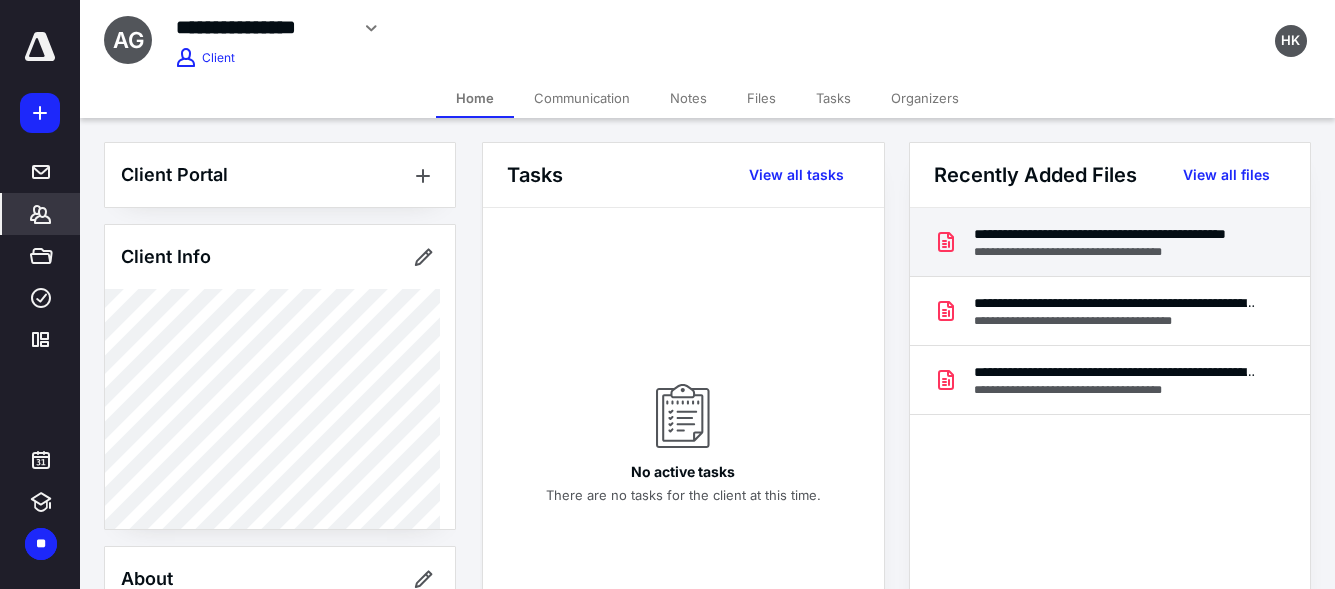 click on "**********" at bounding box center (1115, 234) 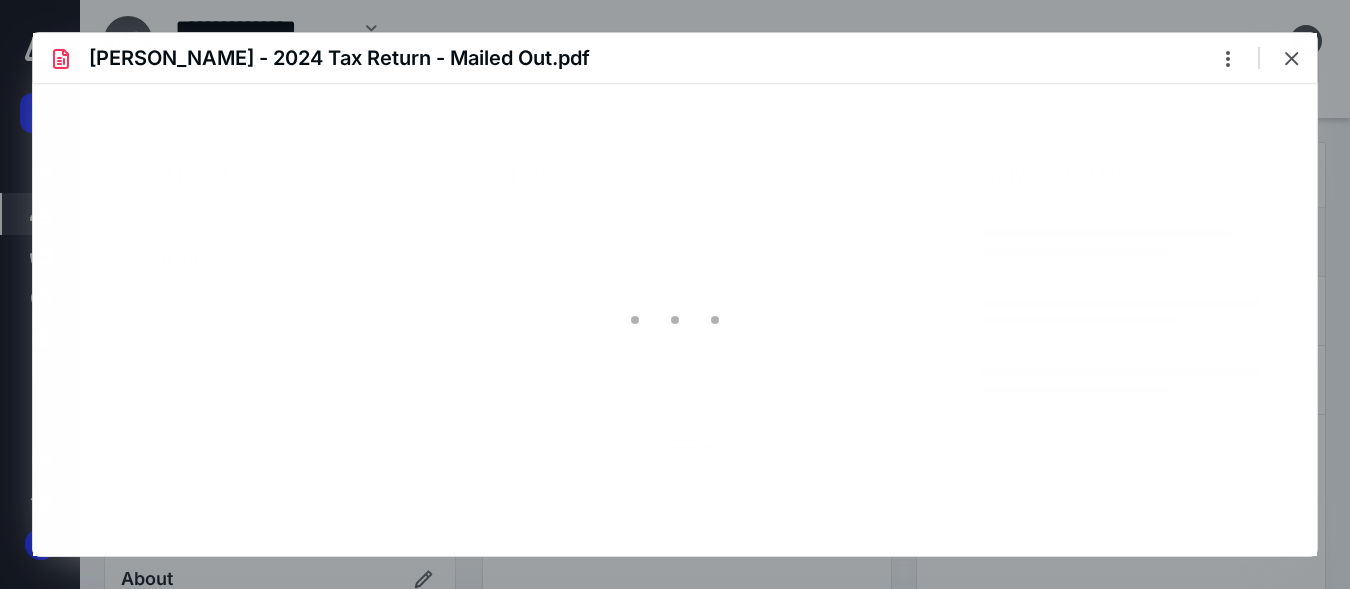 scroll, scrollTop: 0, scrollLeft: 0, axis: both 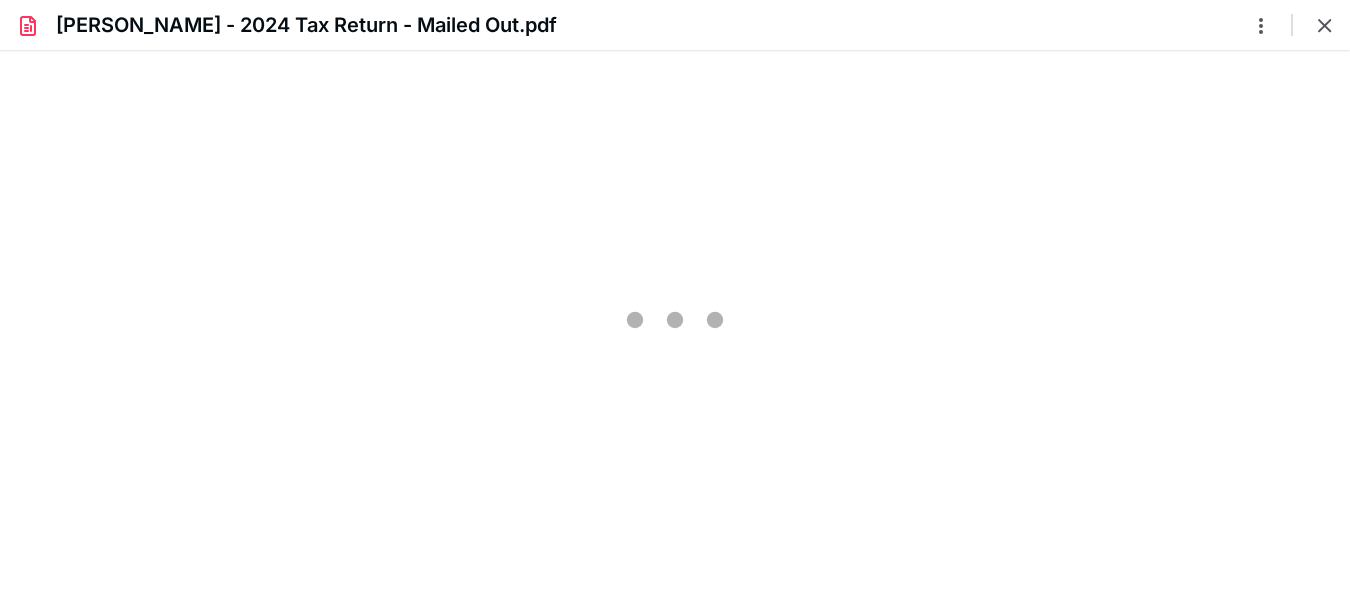 type on "221" 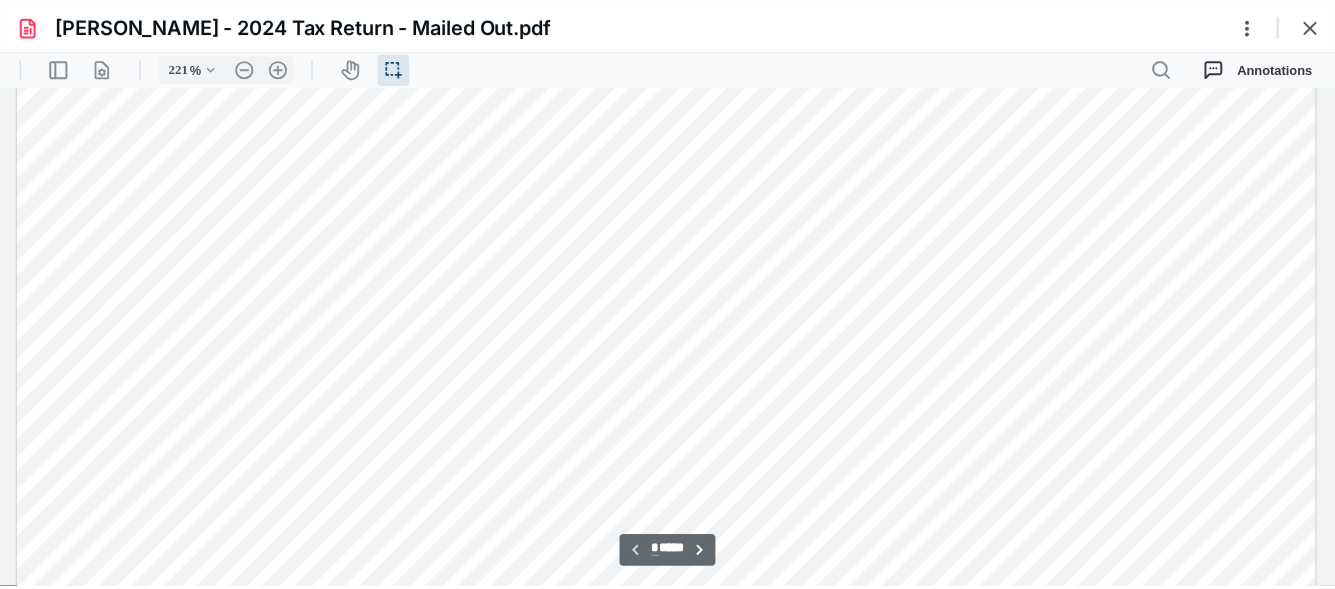 scroll, scrollTop: 50, scrollLeft: 0, axis: vertical 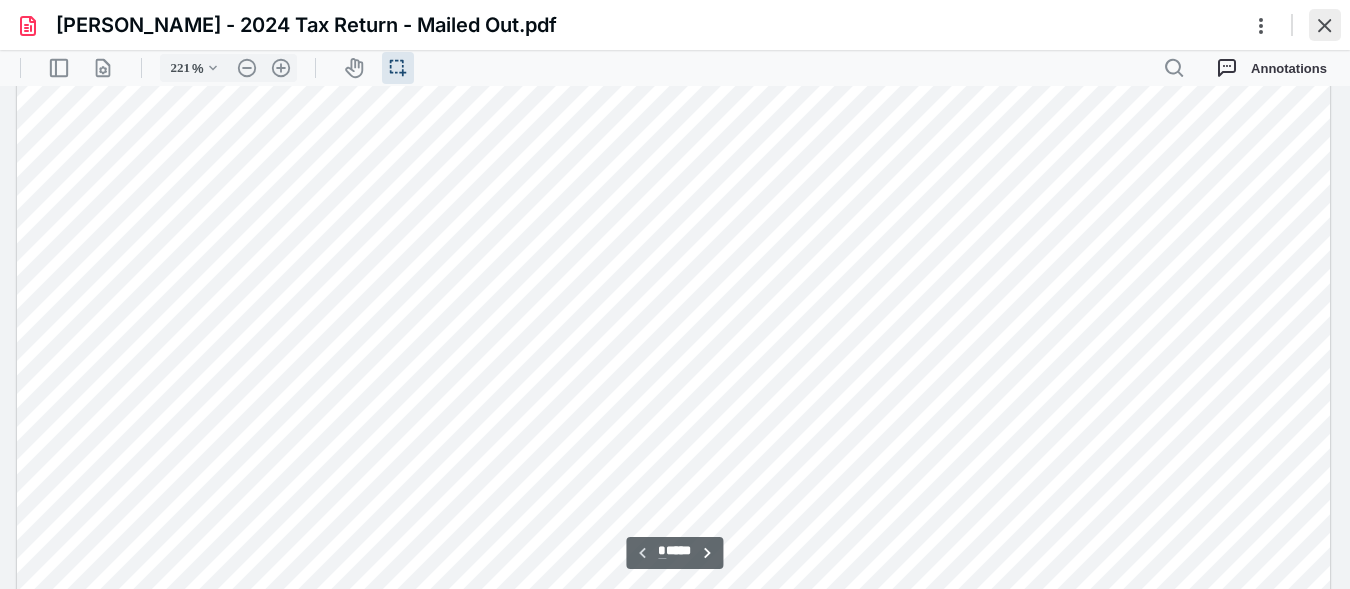 click at bounding box center (1325, 25) 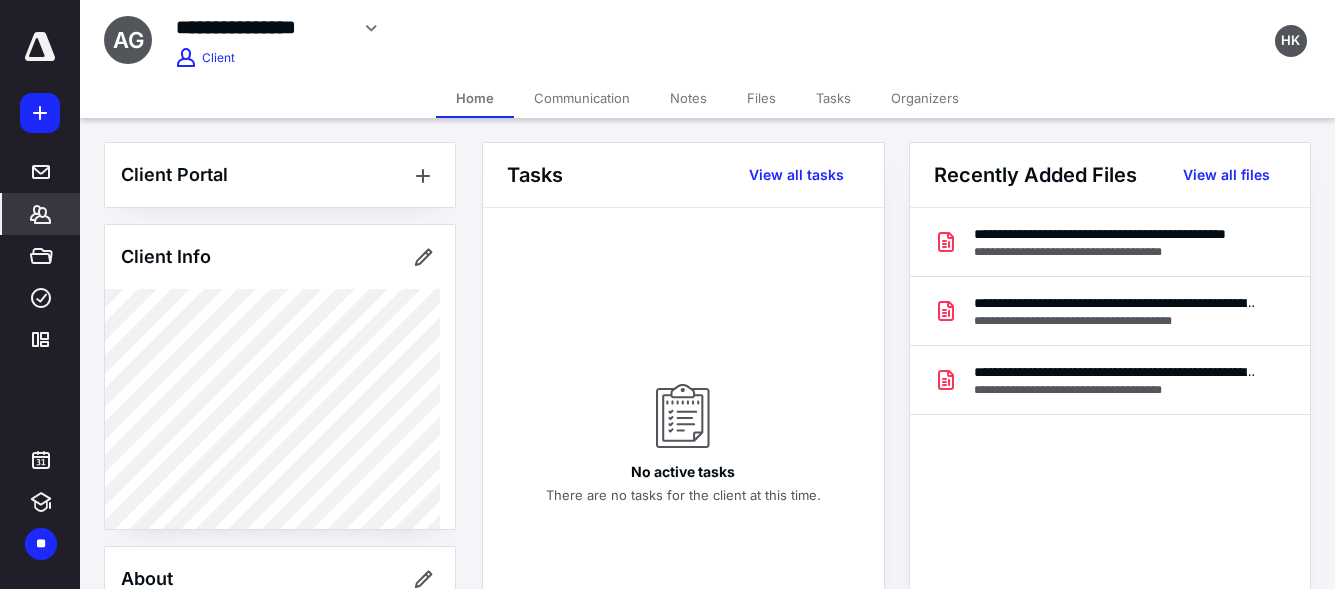 click on "Client Portal Client Info About Spouse Dependents Important clients Integrations Linked clients Tags Manage all tags" at bounding box center [280, 778] 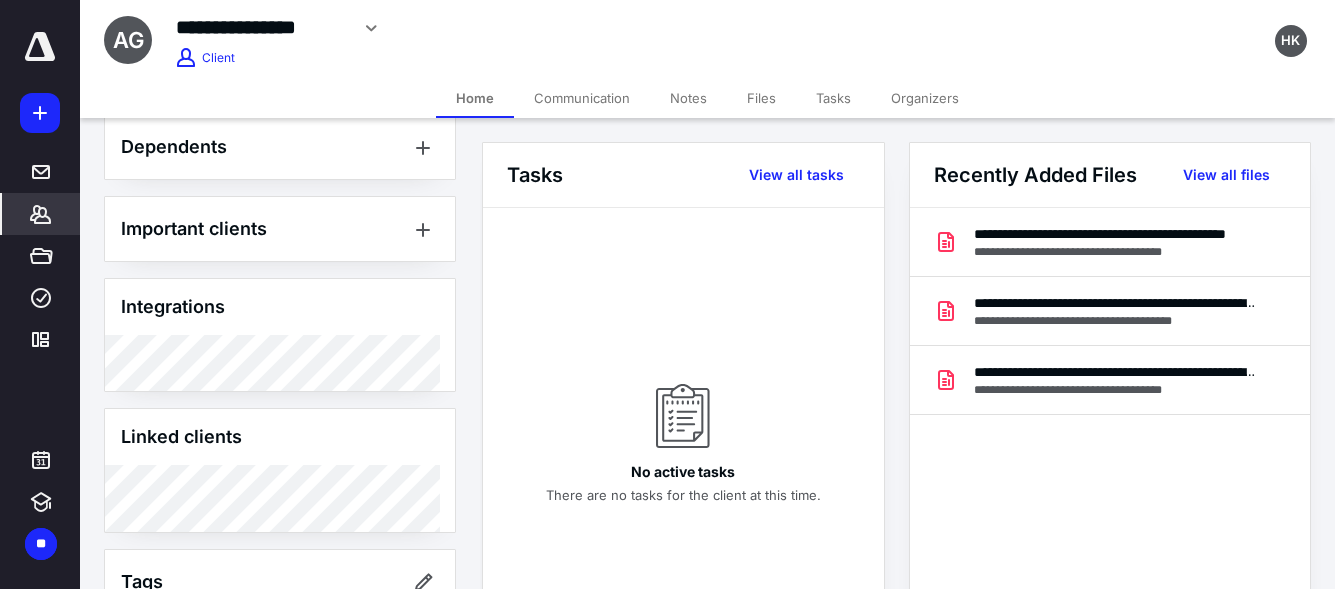 scroll, scrollTop: 849, scrollLeft: 0, axis: vertical 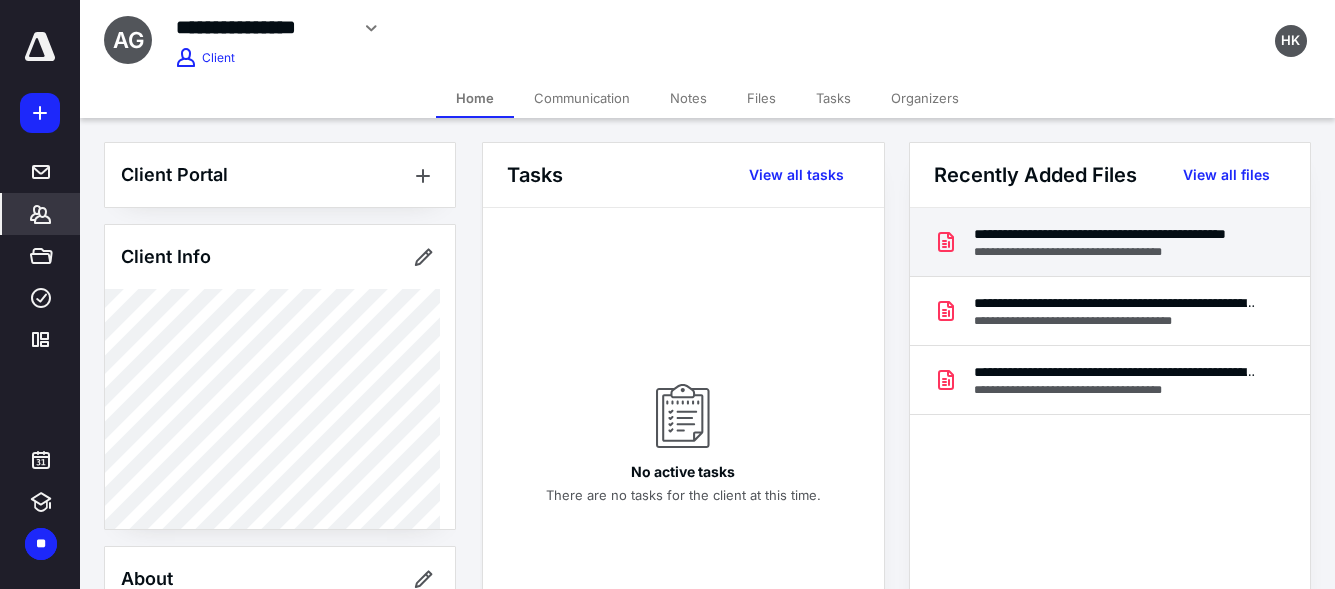 click on "**********" at bounding box center [1115, 234] 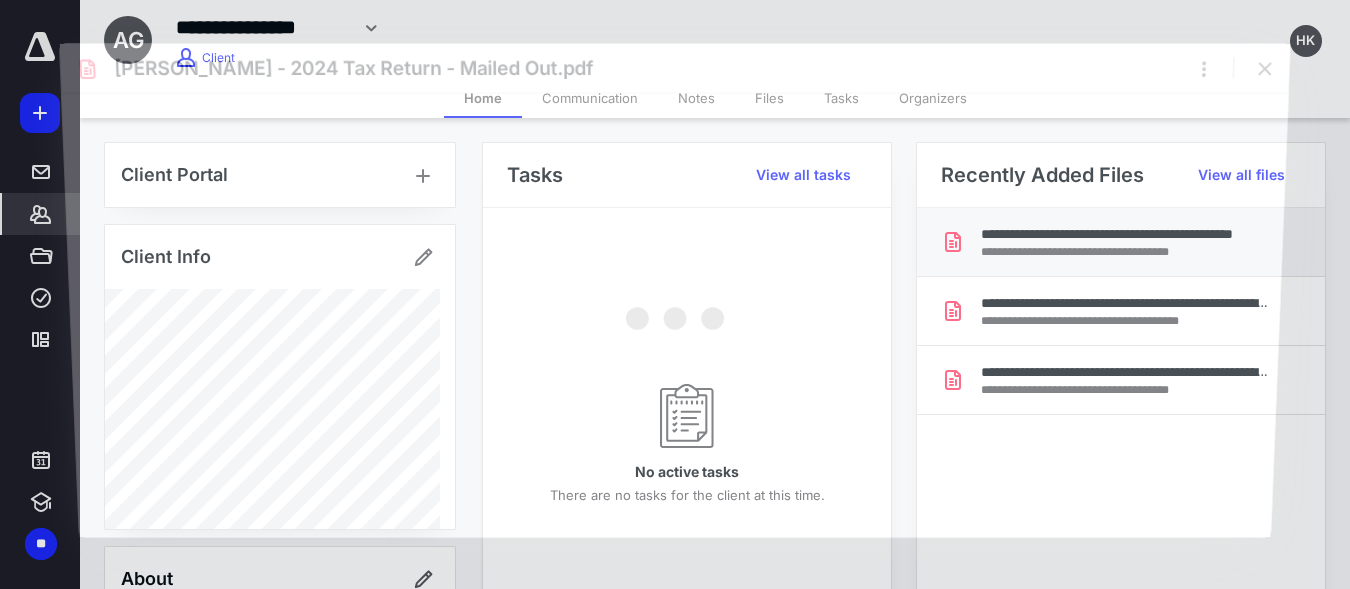 click at bounding box center [675, 314] 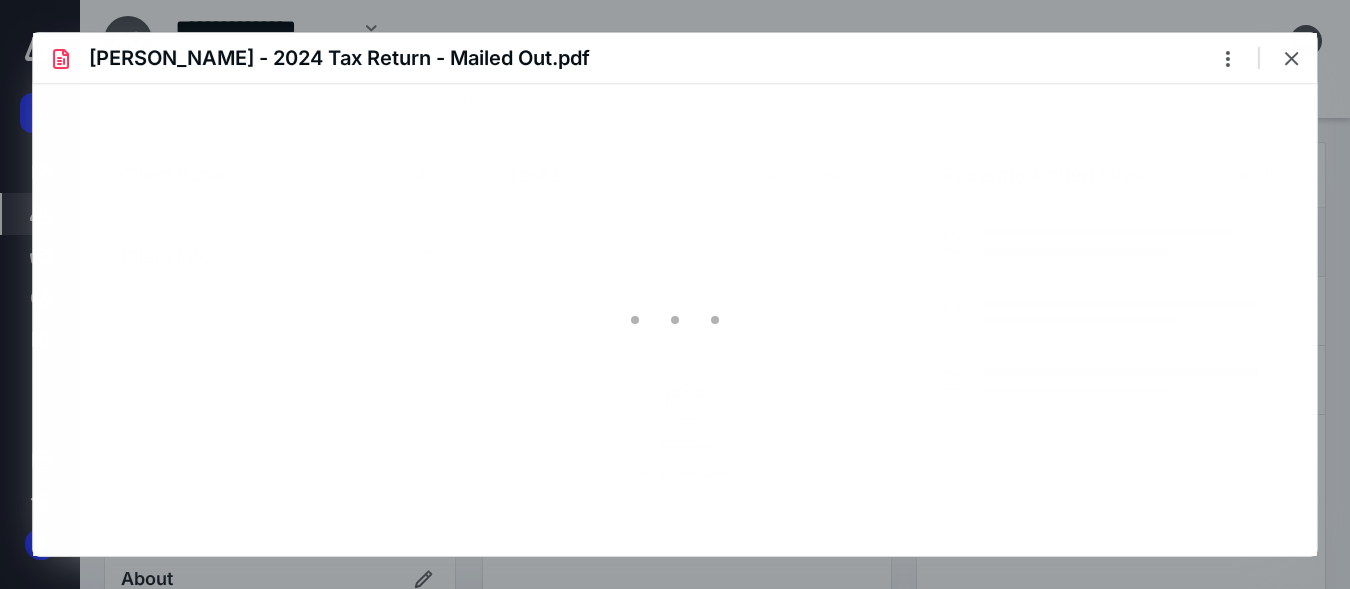 scroll, scrollTop: 0, scrollLeft: 0, axis: both 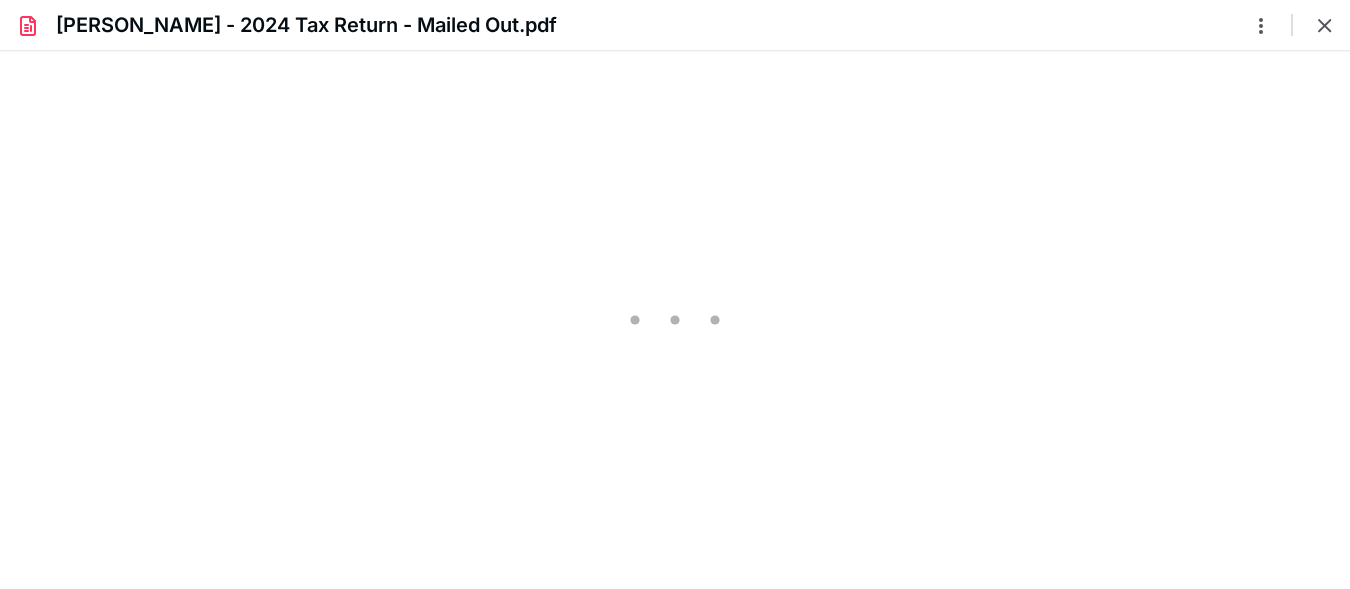 type on "221" 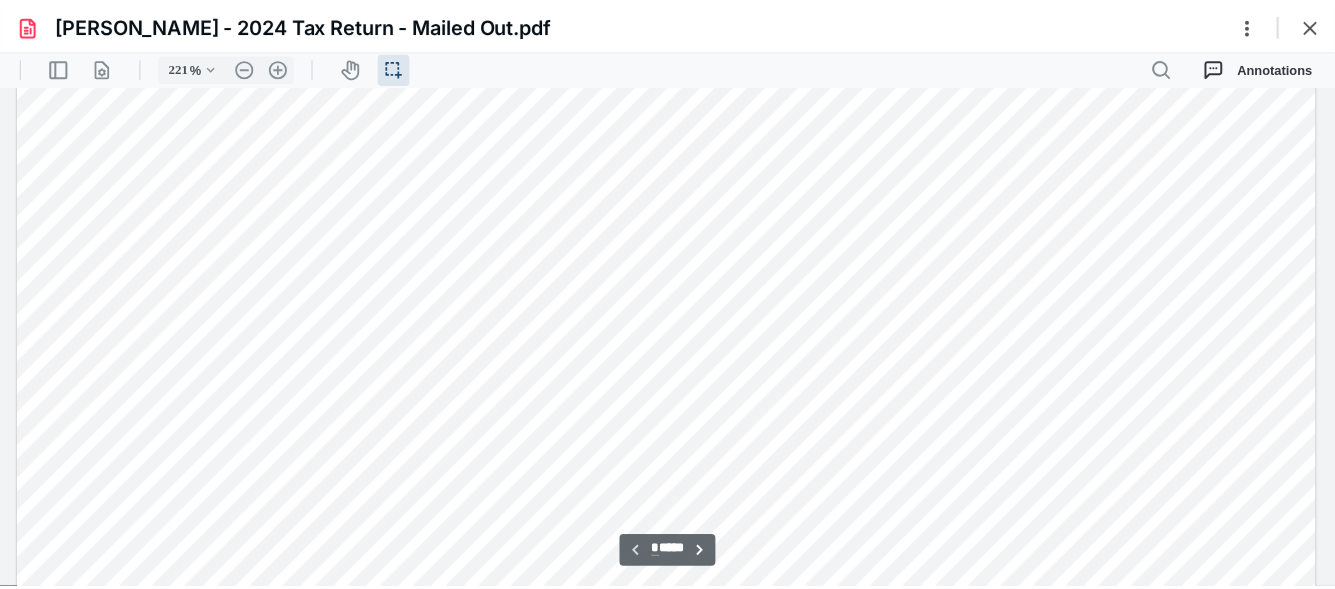 scroll, scrollTop: 288, scrollLeft: 0, axis: vertical 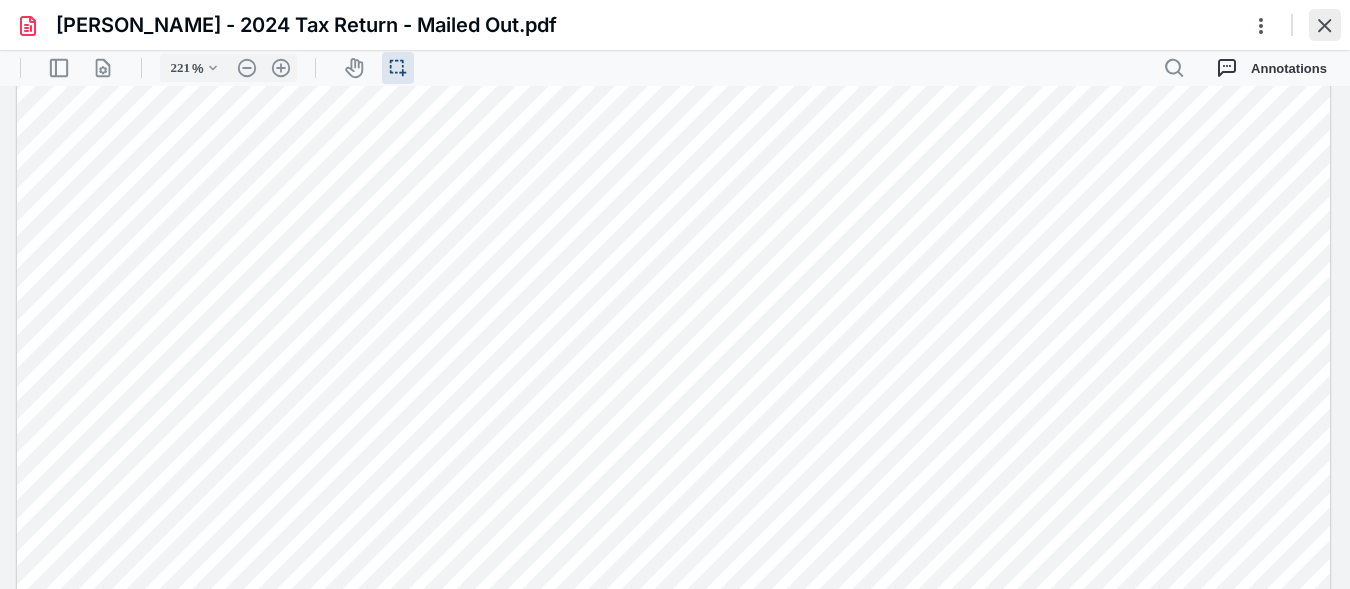 click at bounding box center [1325, 25] 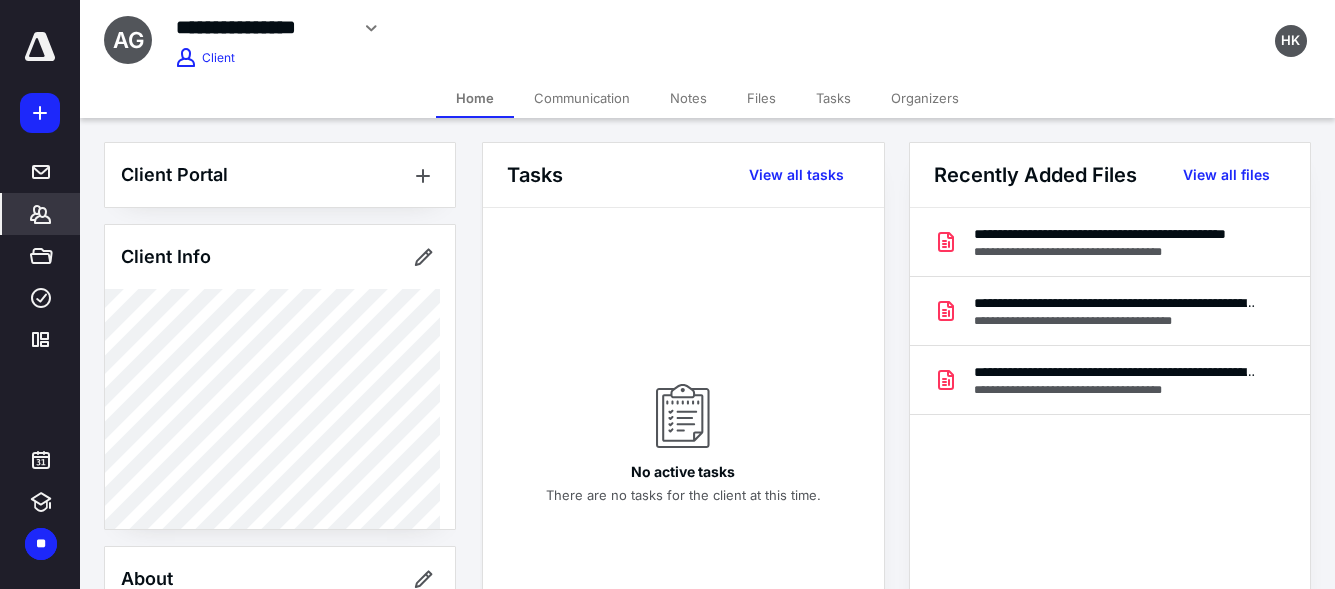 click on "Client Portal Client Info About Spouse Dependents Important clients Integrations Linked clients Tags Manage all tags" at bounding box center [280, 778] 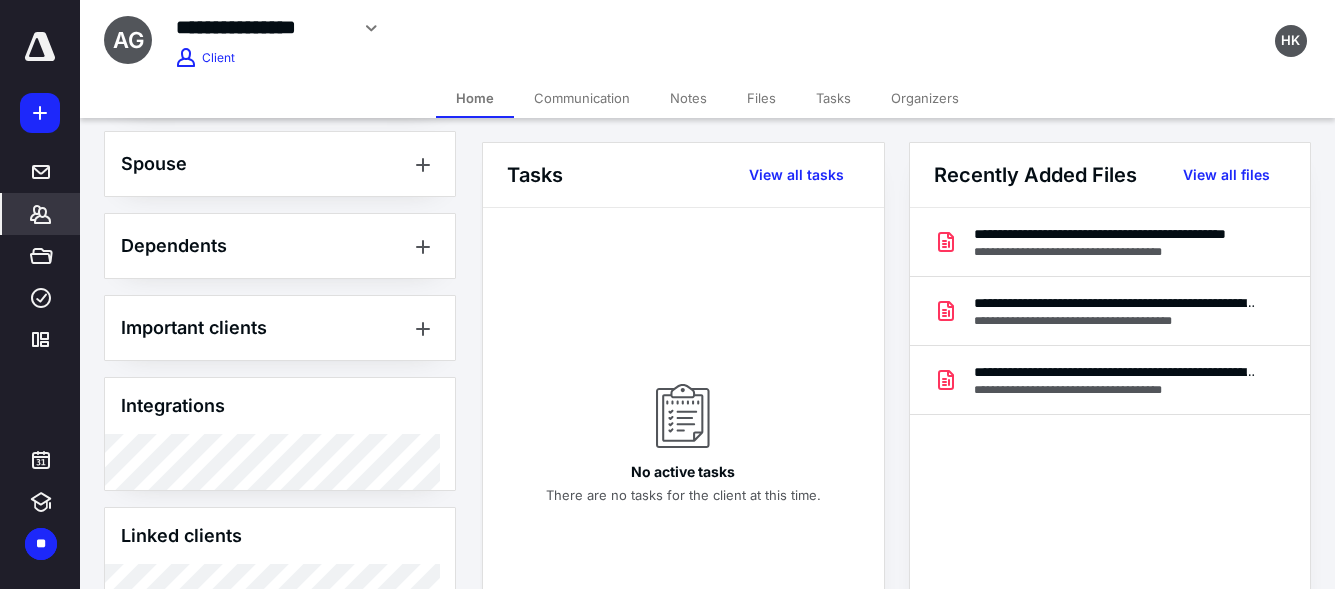 scroll, scrollTop: 849, scrollLeft: 0, axis: vertical 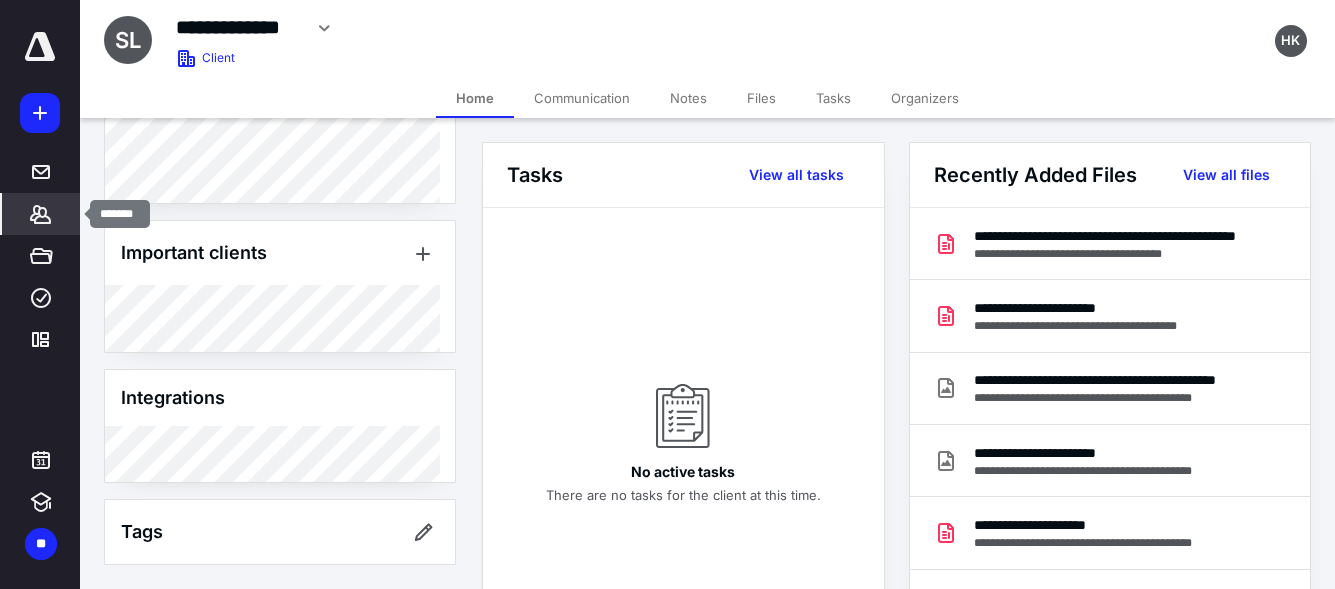 click 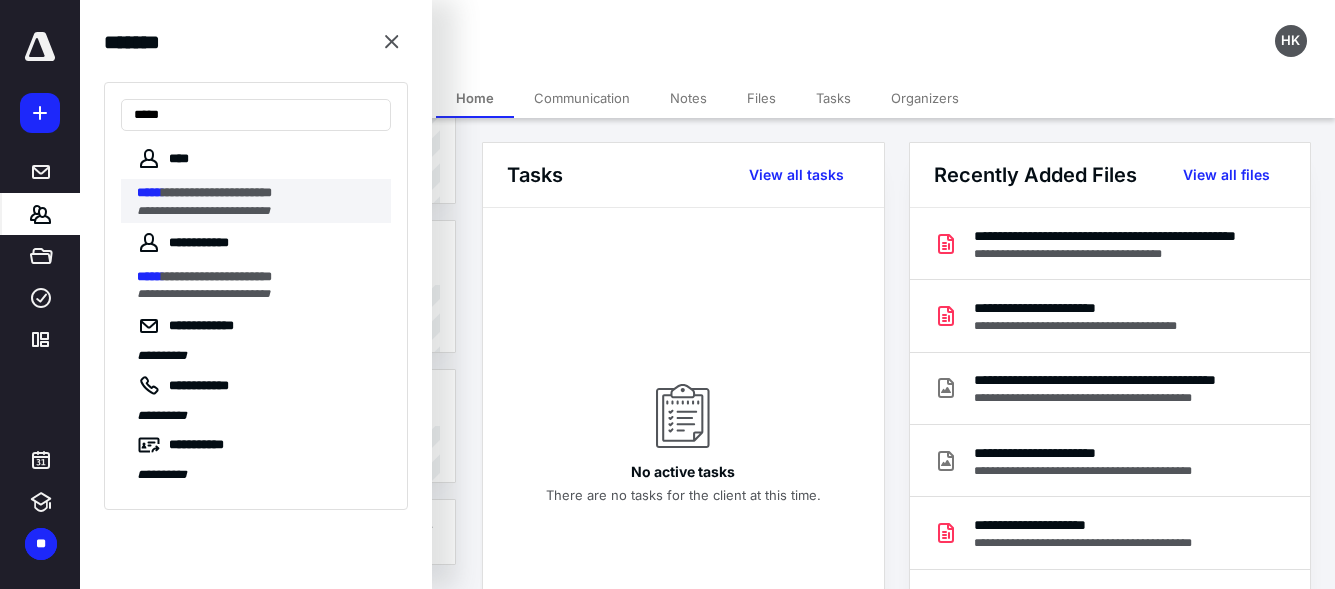 type on "*****" 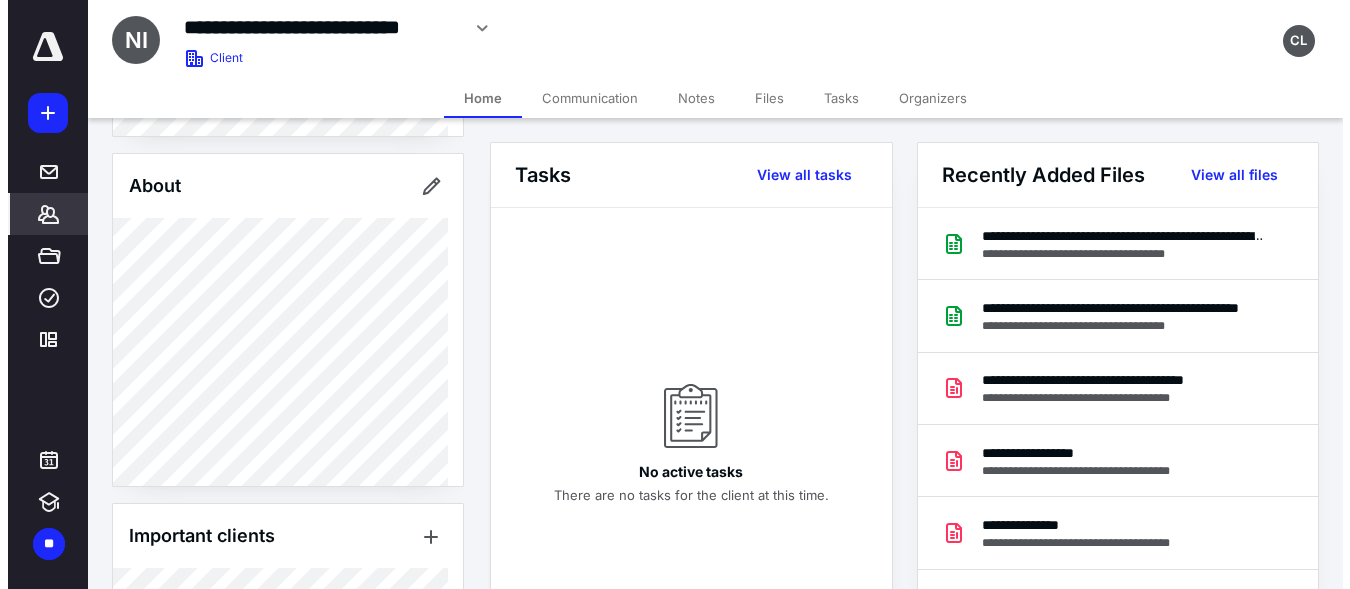 scroll, scrollTop: 259, scrollLeft: 0, axis: vertical 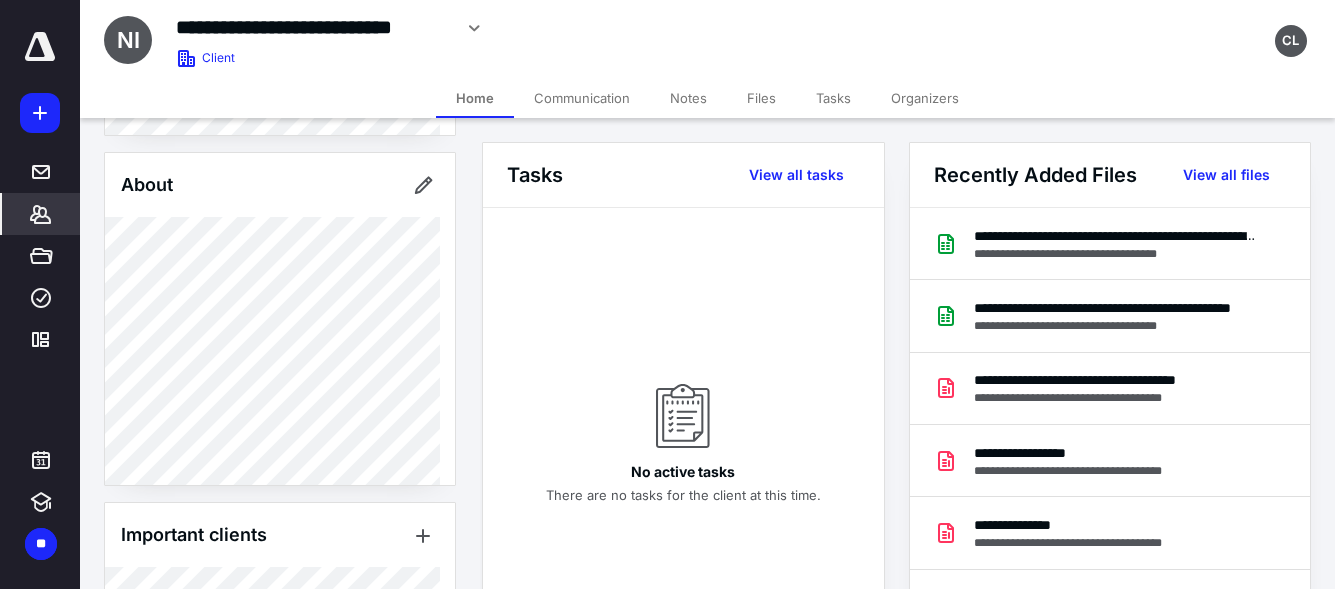 click on "Files" at bounding box center (761, 98) 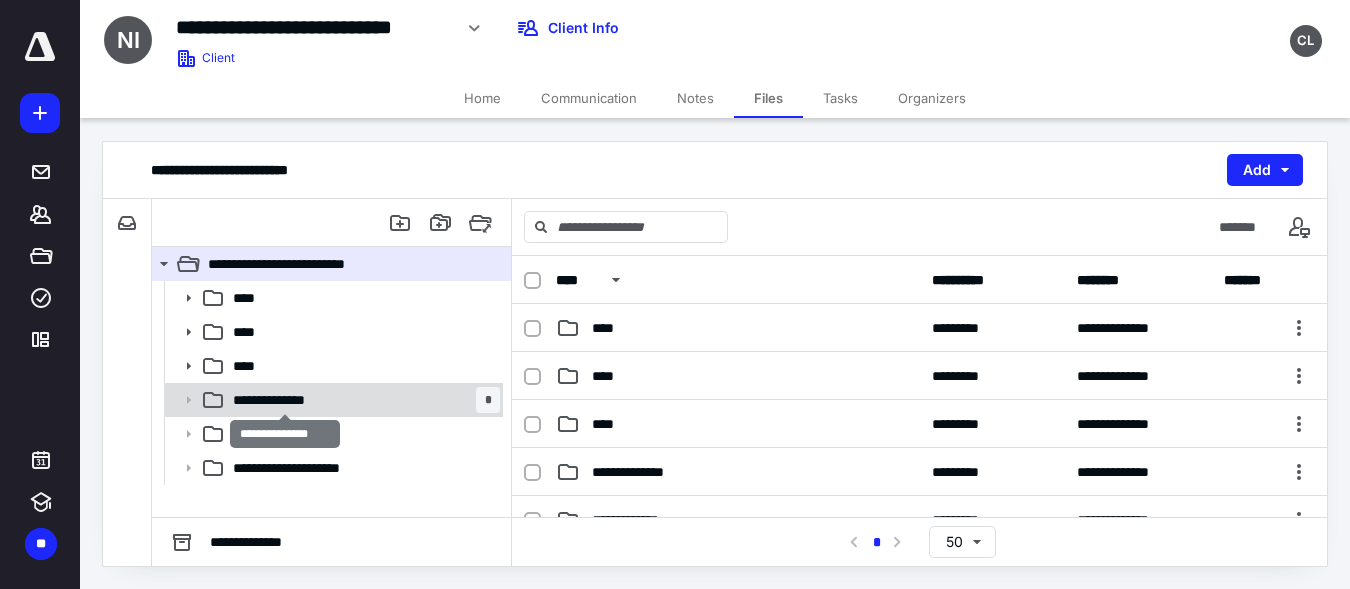 click on "**********" at bounding box center [285, 400] 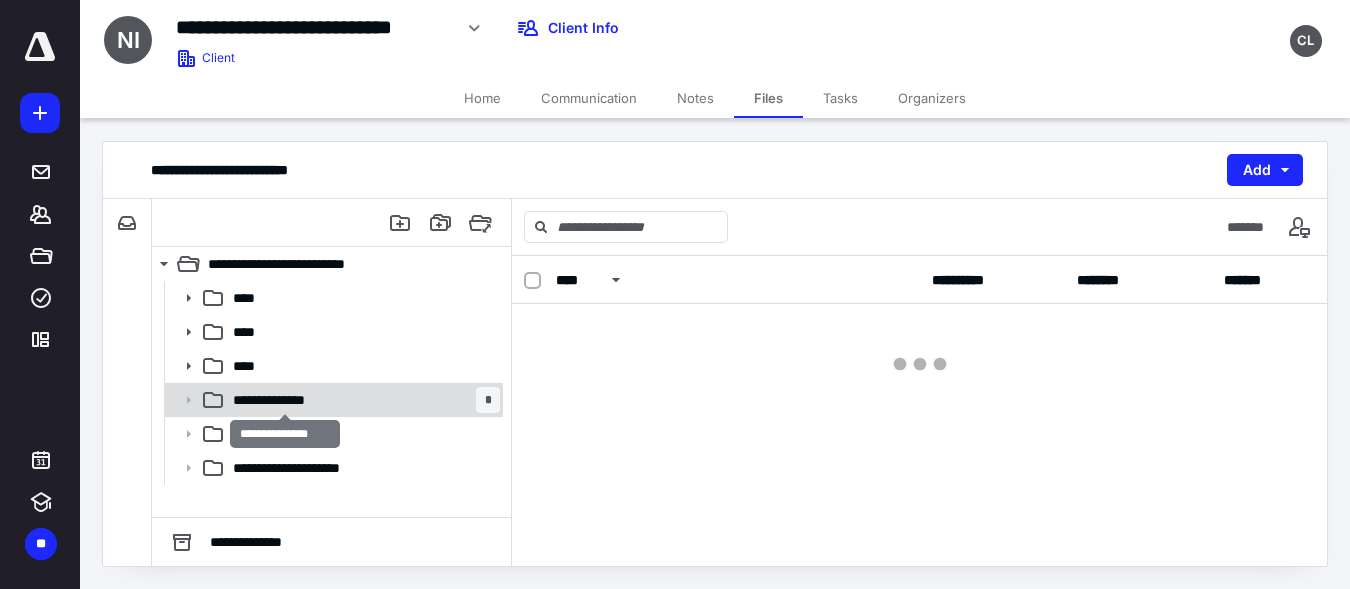 click on "**********" at bounding box center (285, 400) 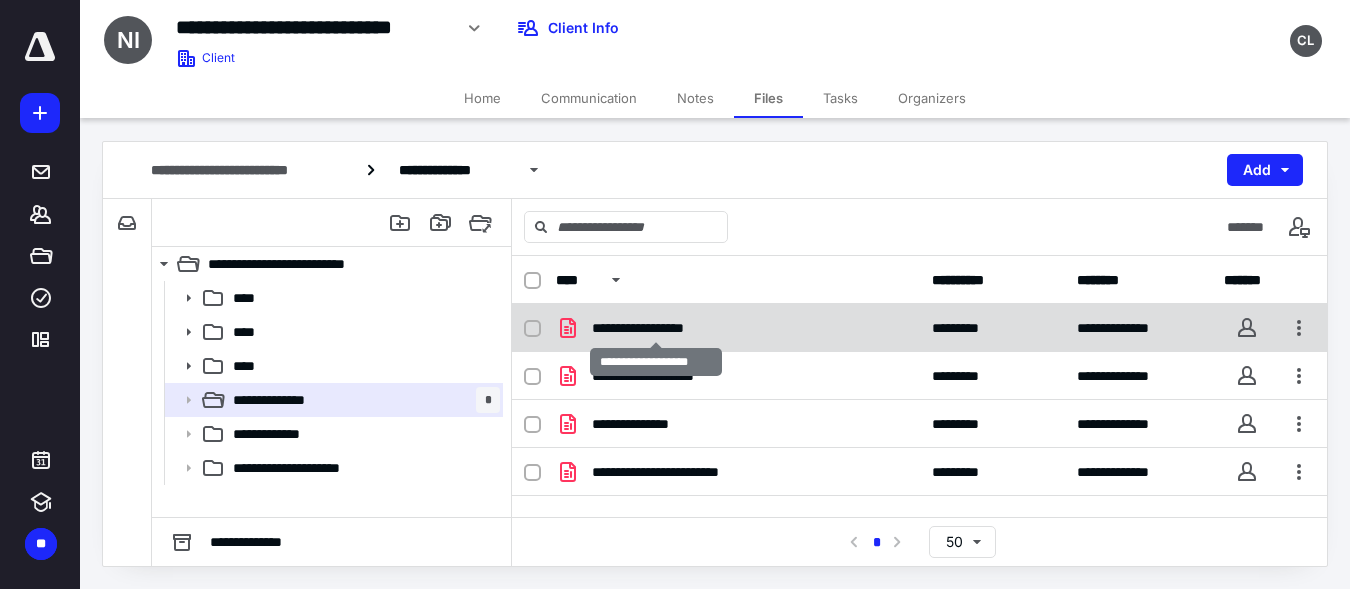 click on "**********" at bounding box center [656, 328] 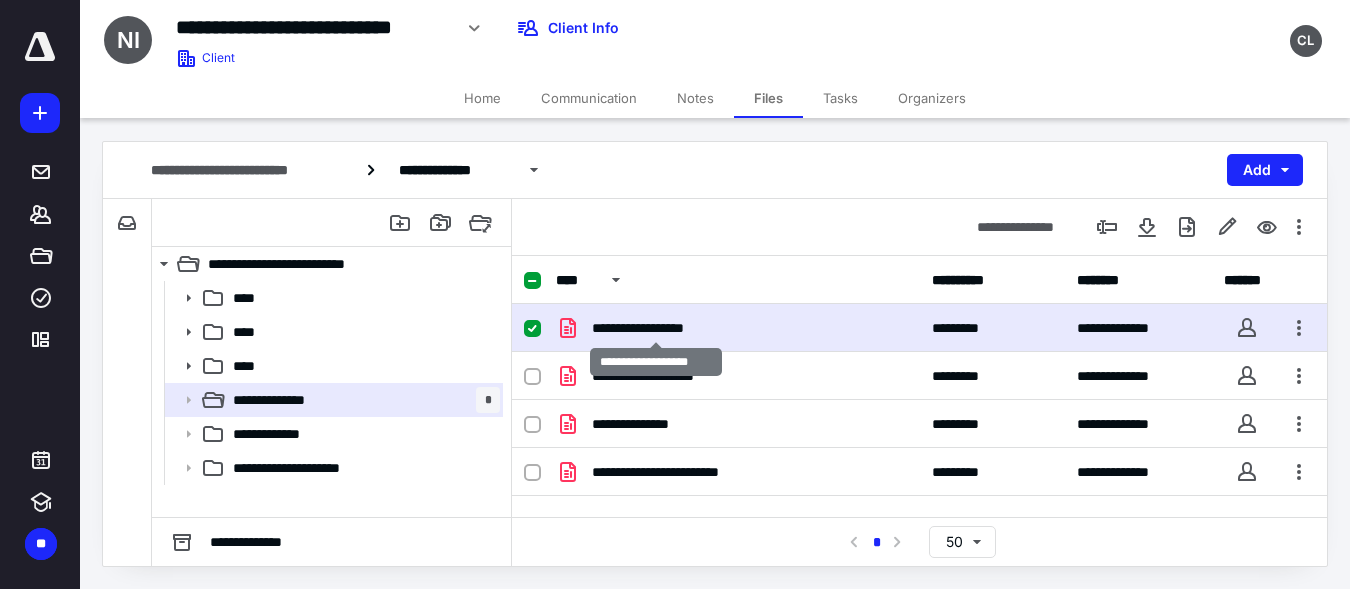 click on "**********" at bounding box center (656, 328) 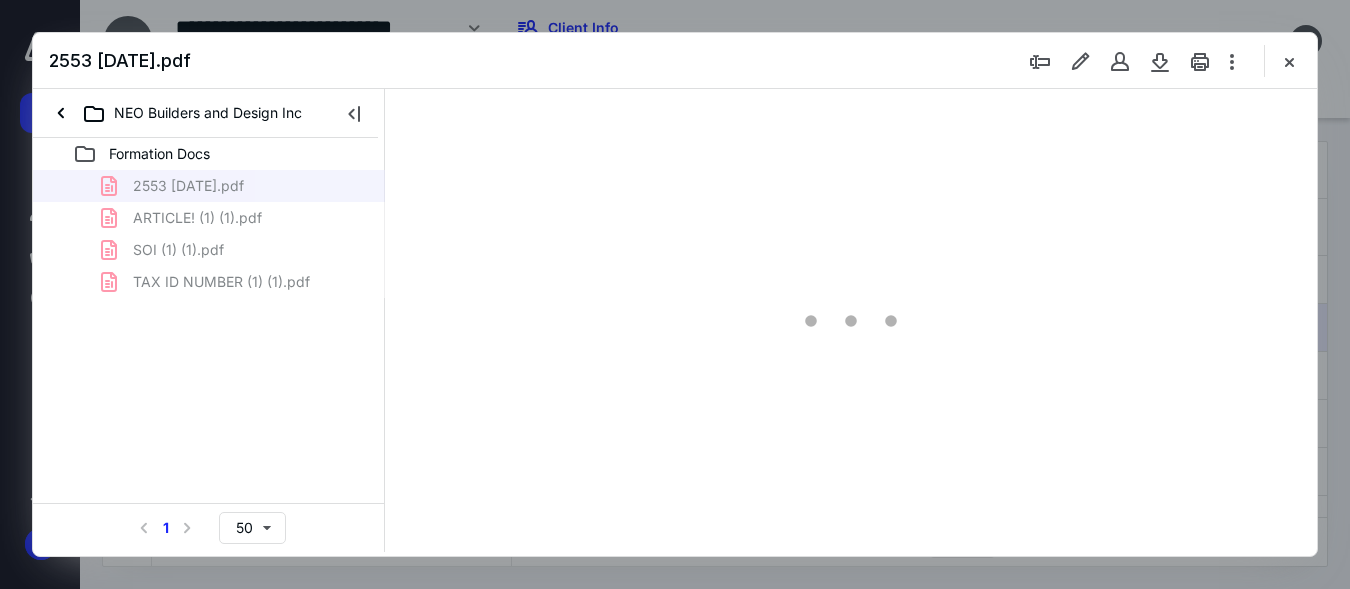 scroll, scrollTop: 0, scrollLeft: 0, axis: both 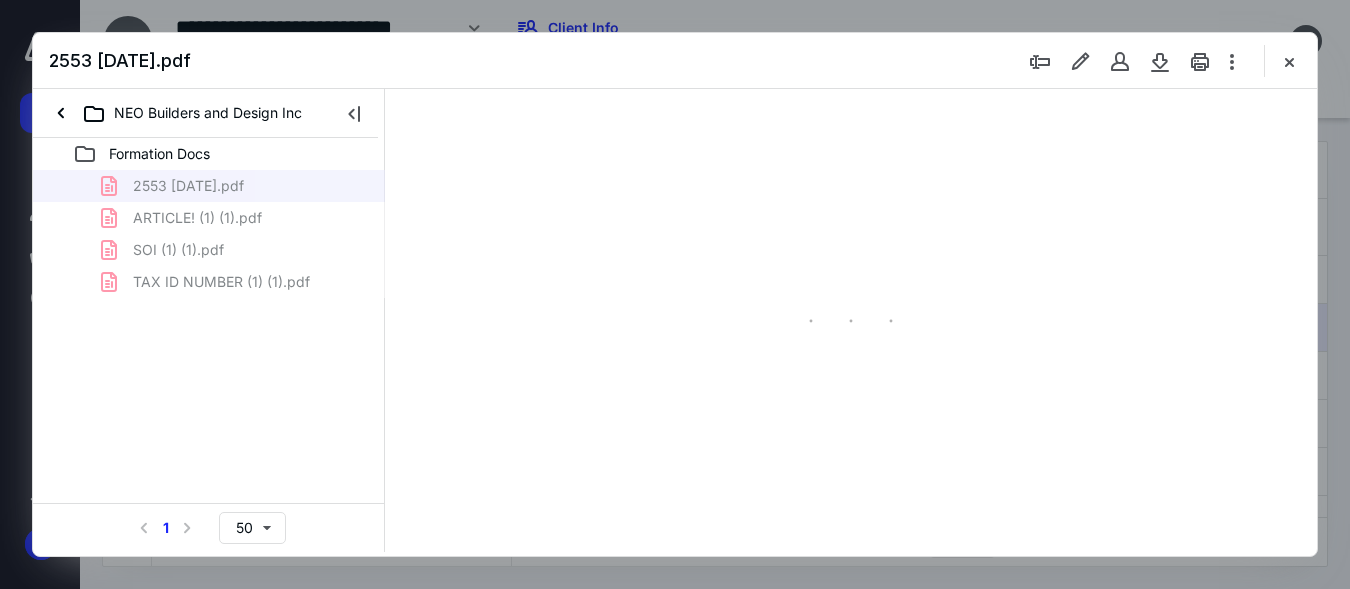 type on "148" 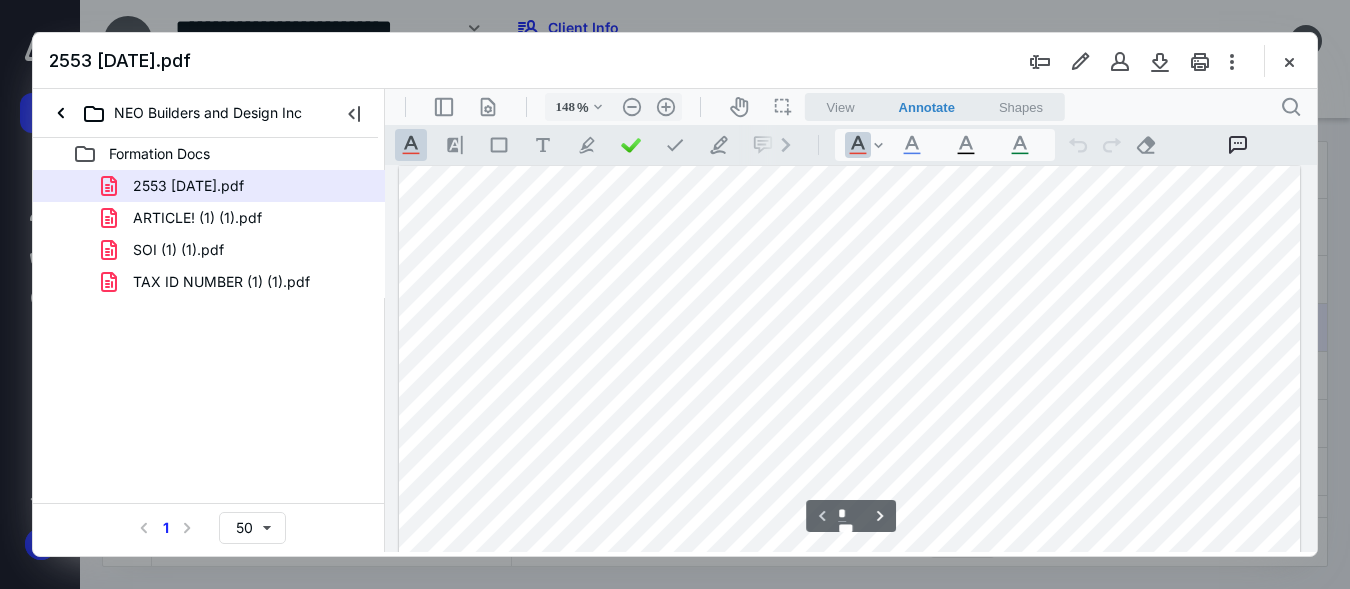 scroll, scrollTop: 8, scrollLeft: 0, axis: vertical 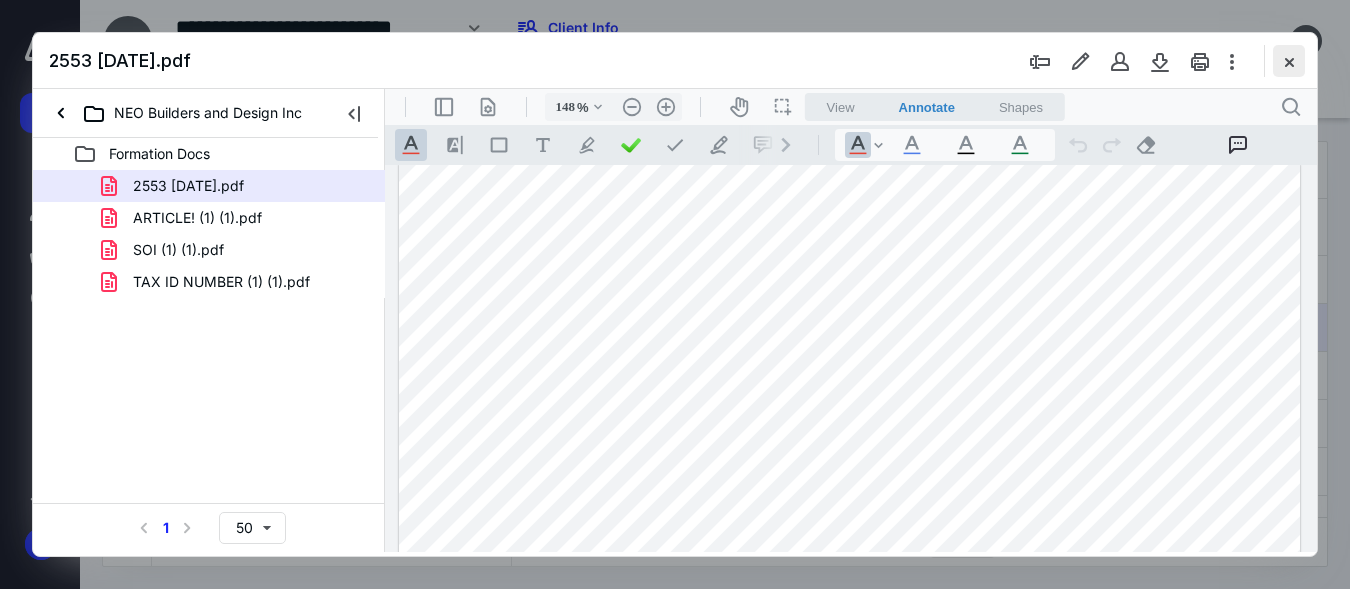 click at bounding box center [1289, 61] 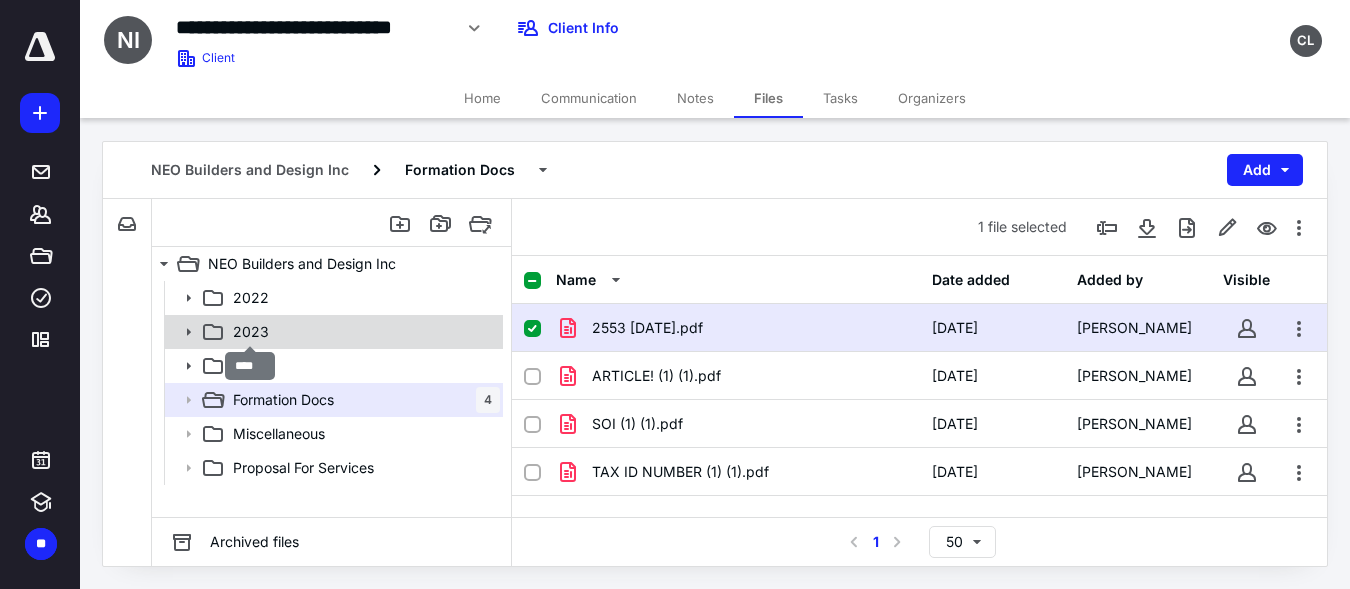 click on "2023" at bounding box center (251, 332) 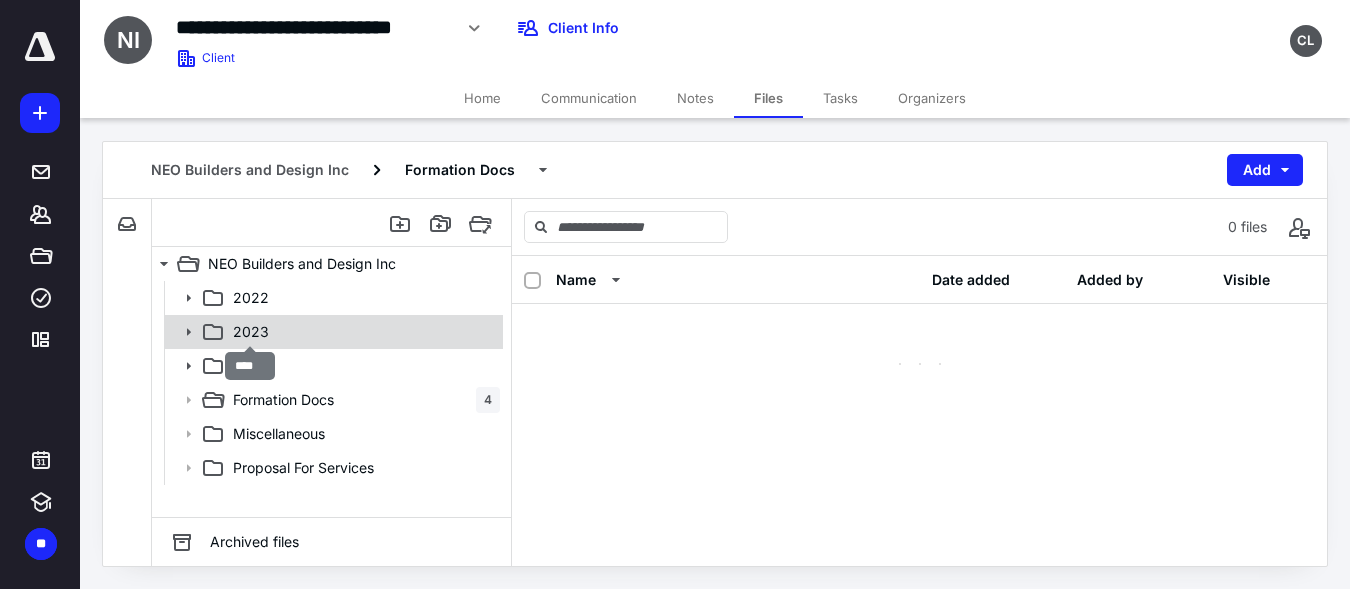 click on "2023" at bounding box center [251, 332] 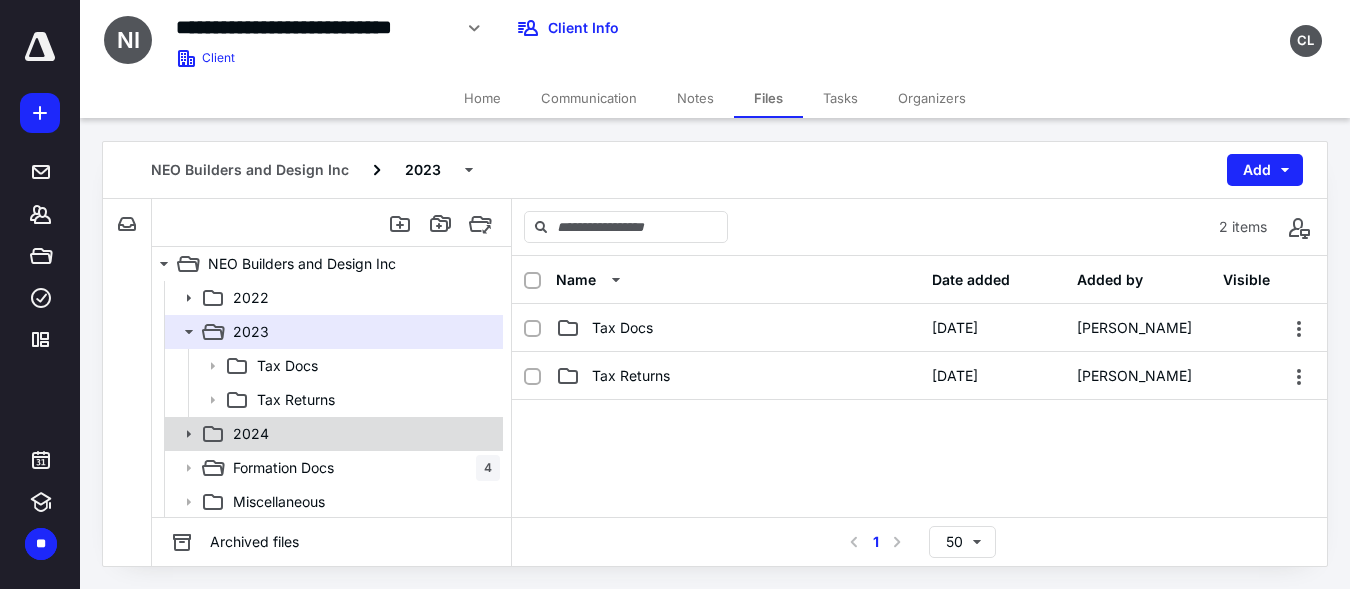 click on "2024" at bounding box center (362, 434) 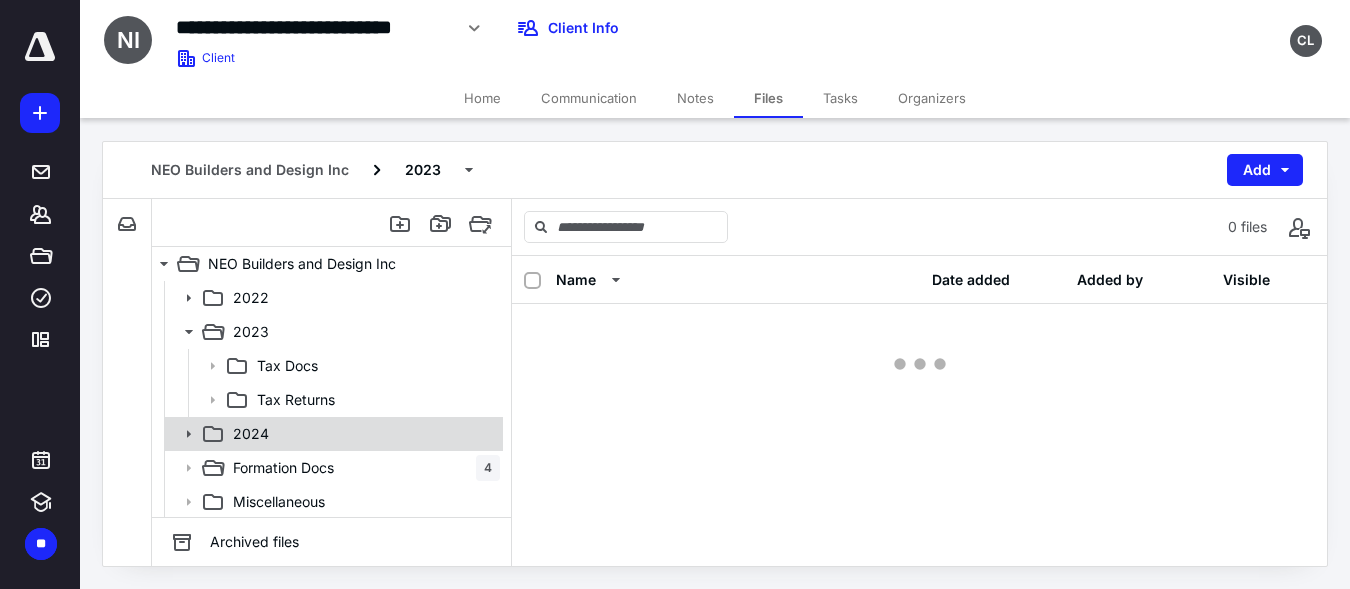 click on "2024" at bounding box center [362, 434] 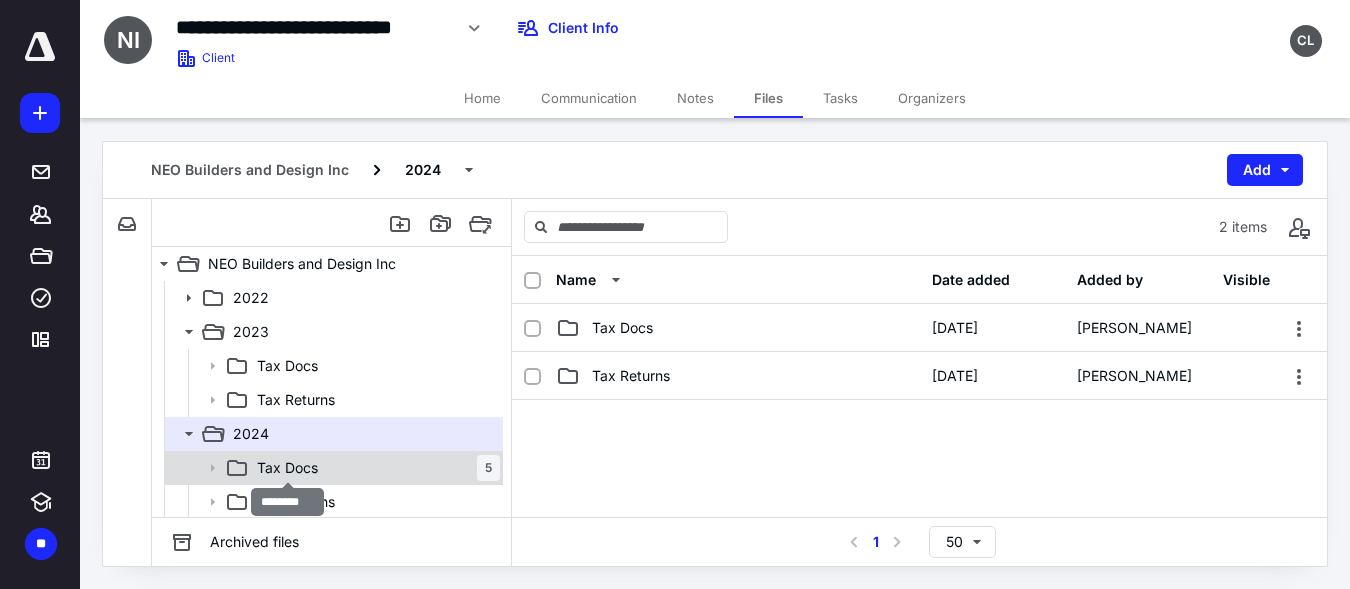 click on "Tax Docs" at bounding box center [287, 468] 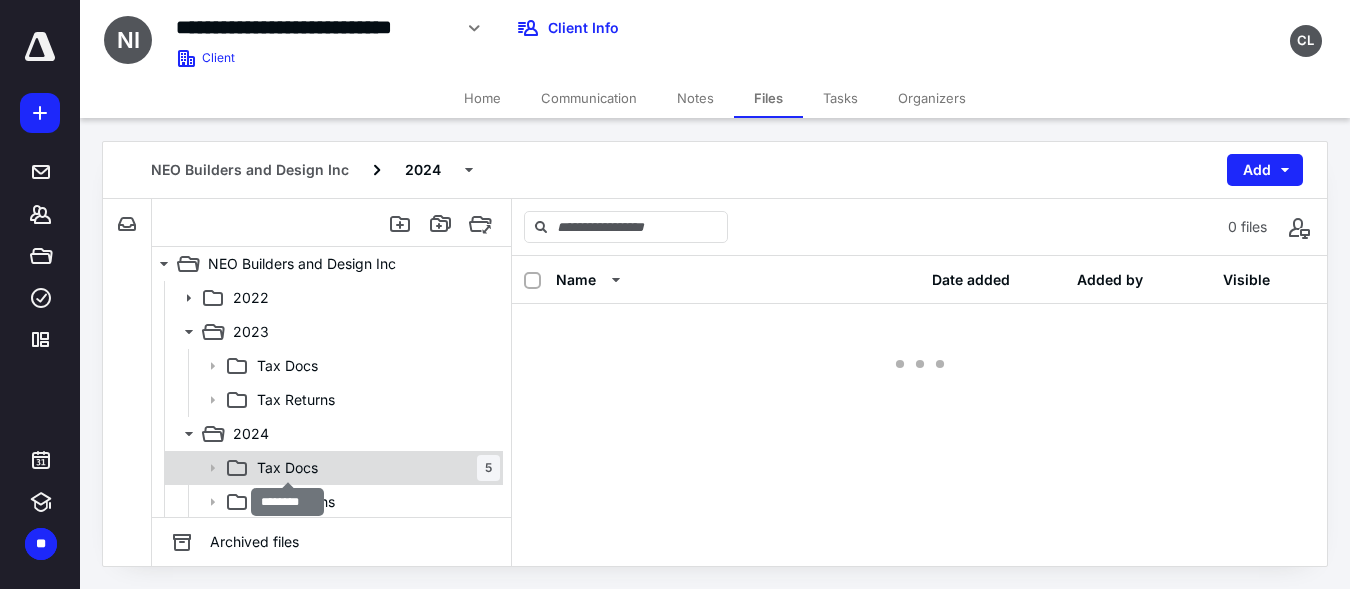 click on "Tax Docs" at bounding box center [287, 468] 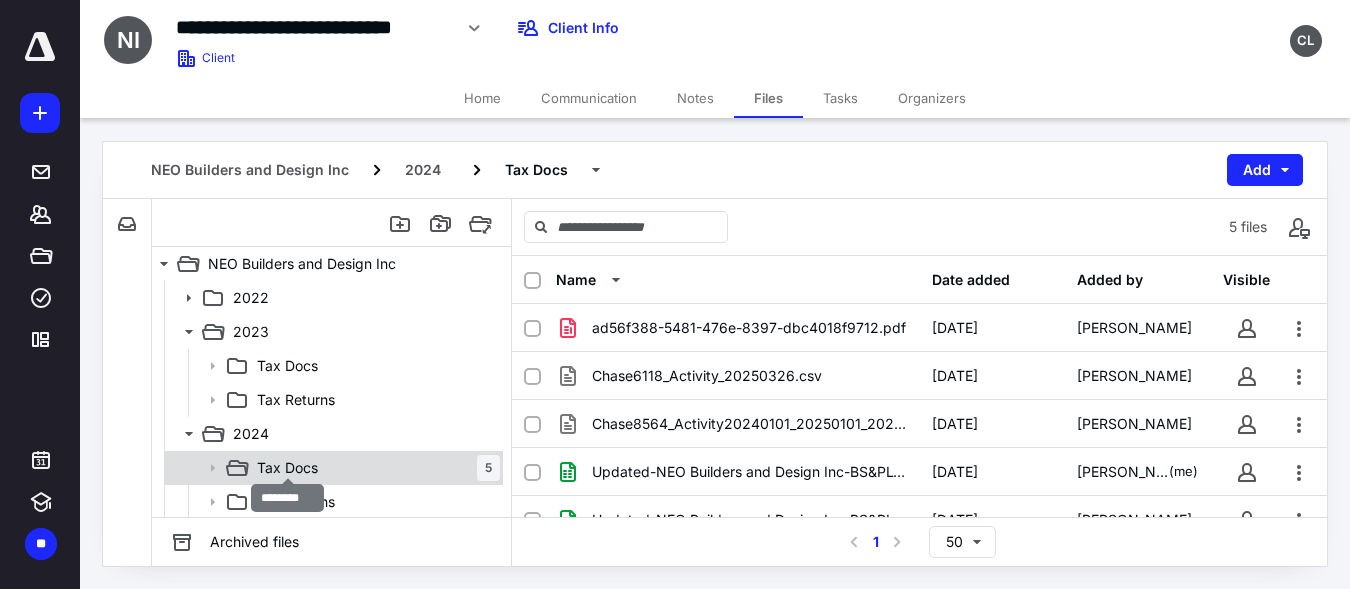 scroll, scrollTop: 104, scrollLeft: 0, axis: vertical 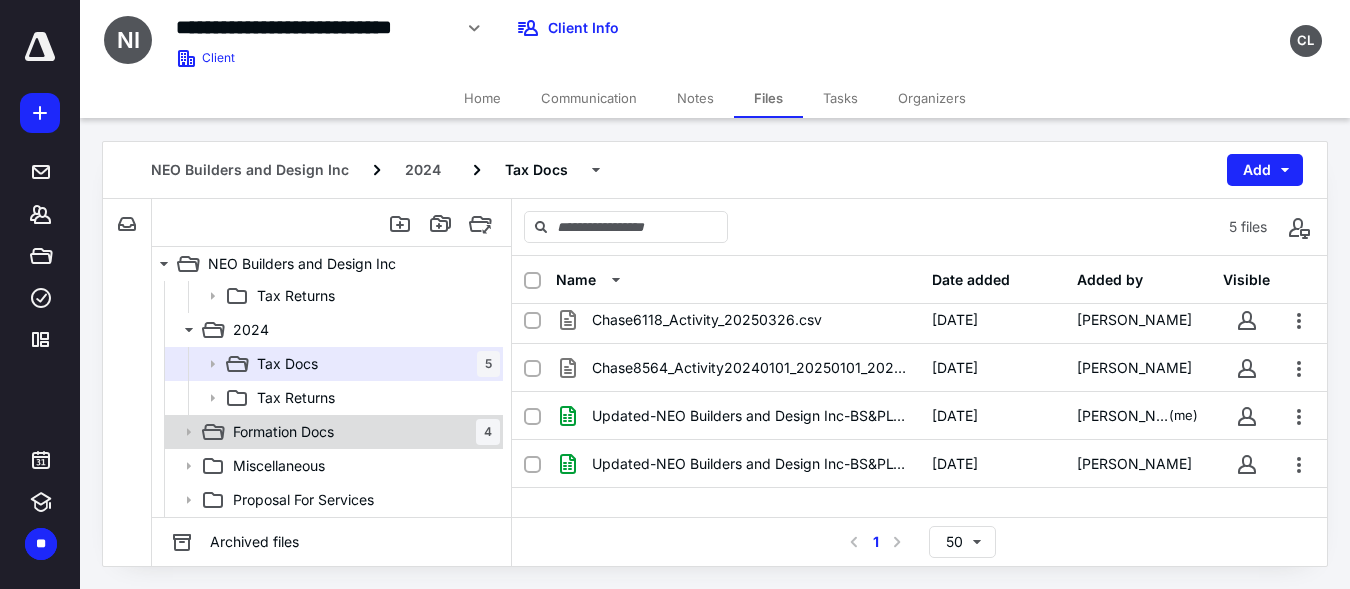 click on "Formation Docs 4" at bounding box center (362, 432) 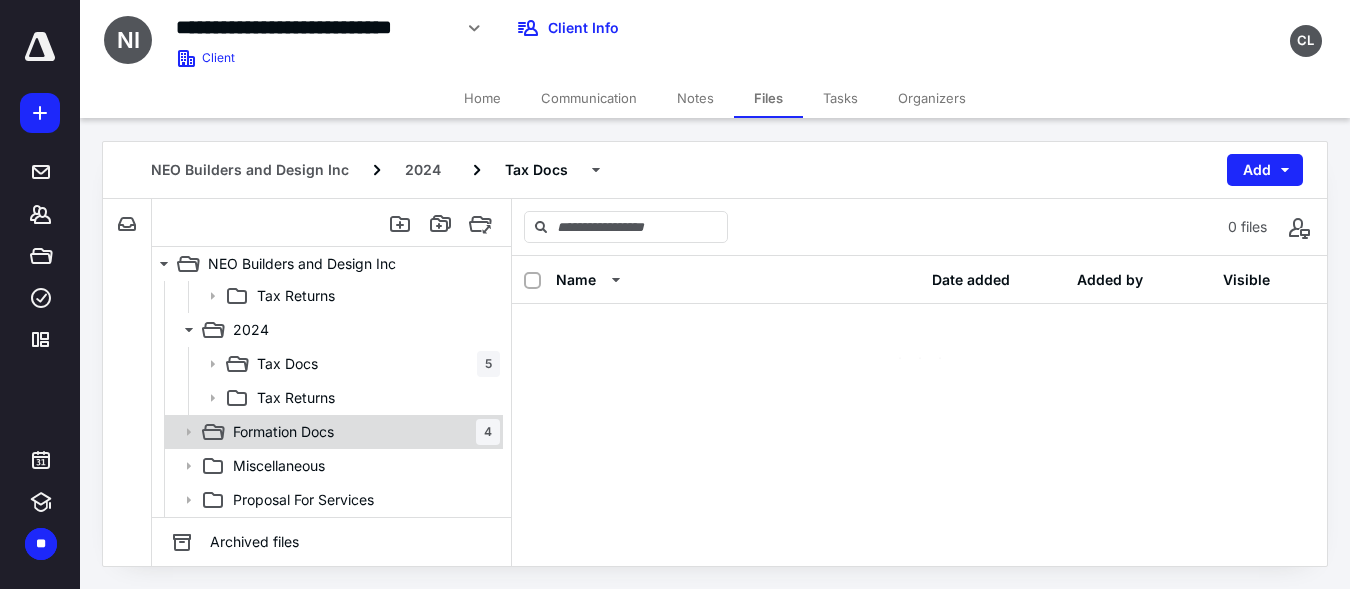 scroll, scrollTop: 0, scrollLeft: 0, axis: both 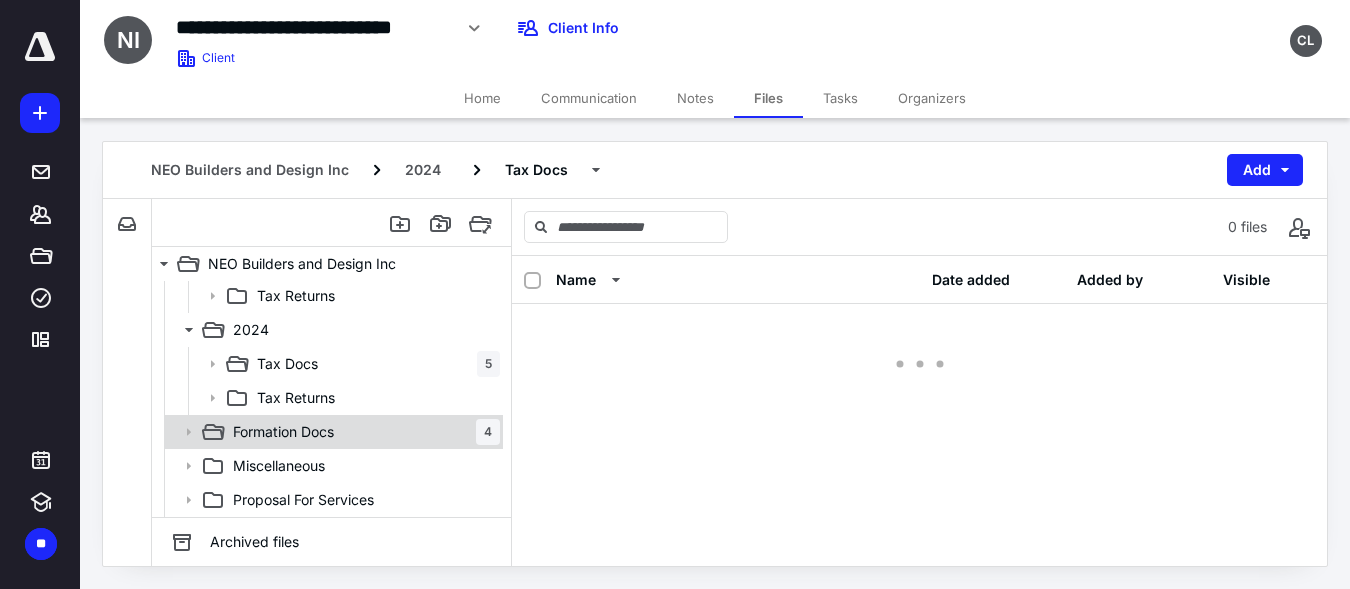 click on "Formation Docs 4" at bounding box center (362, 432) 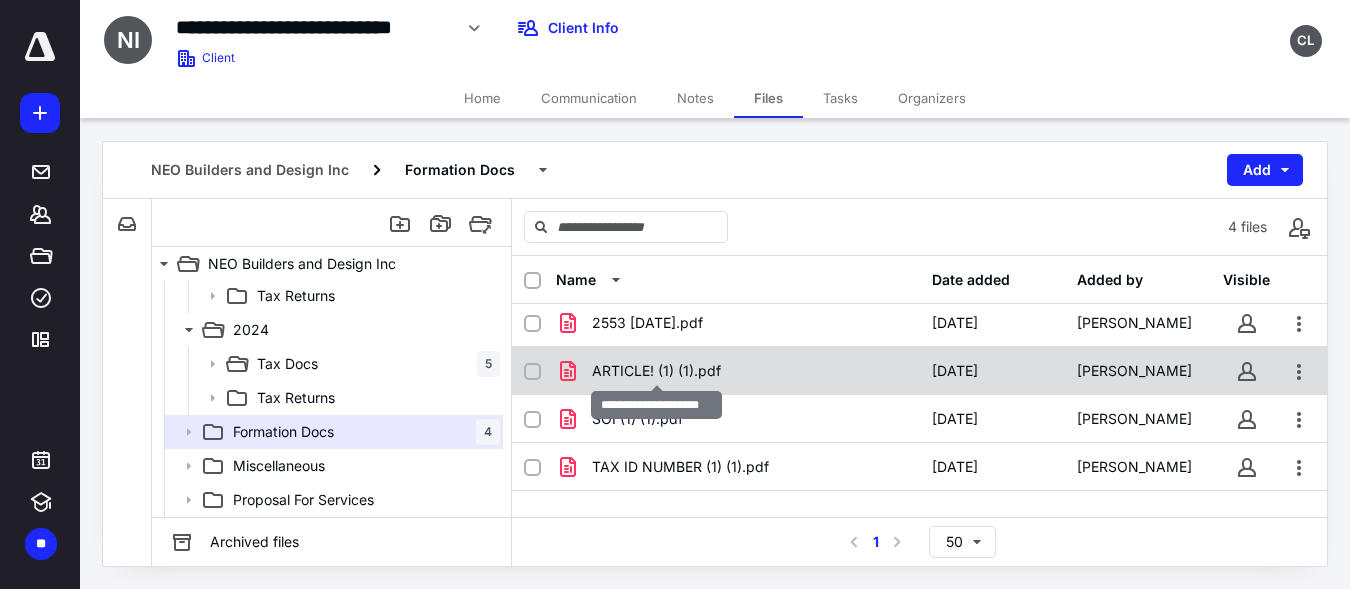 scroll, scrollTop: 6, scrollLeft: 0, axis: vertical 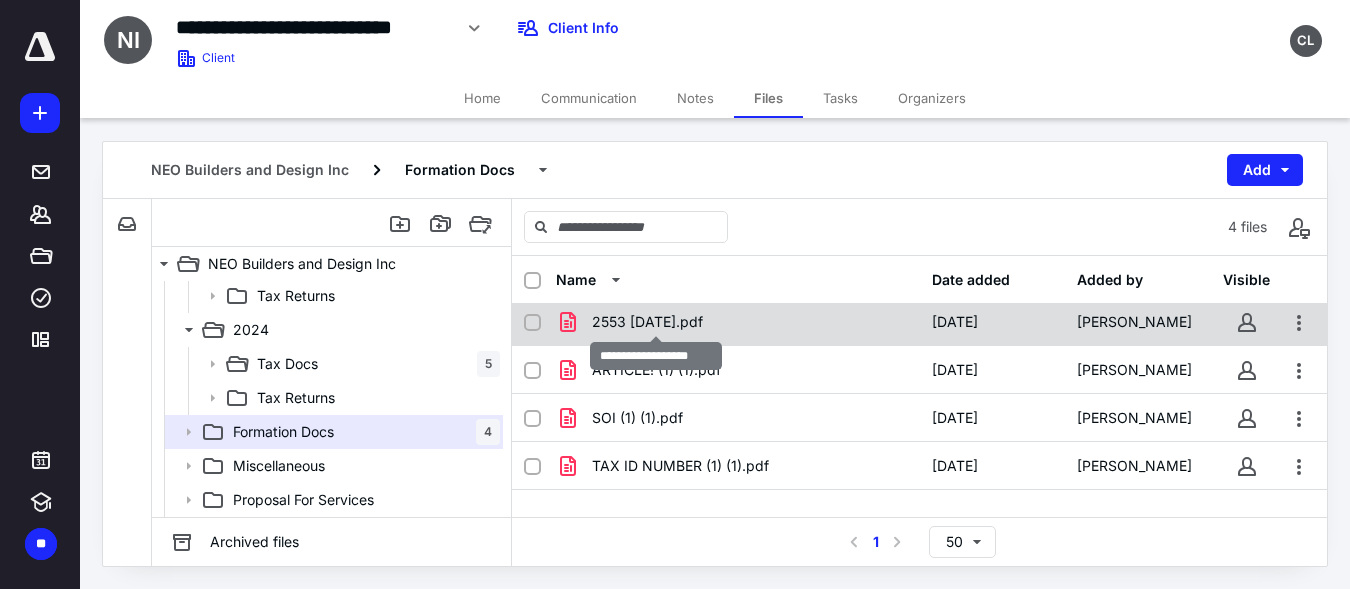click on "2553 [DATE].pdf" at bounding box center [647, 322] 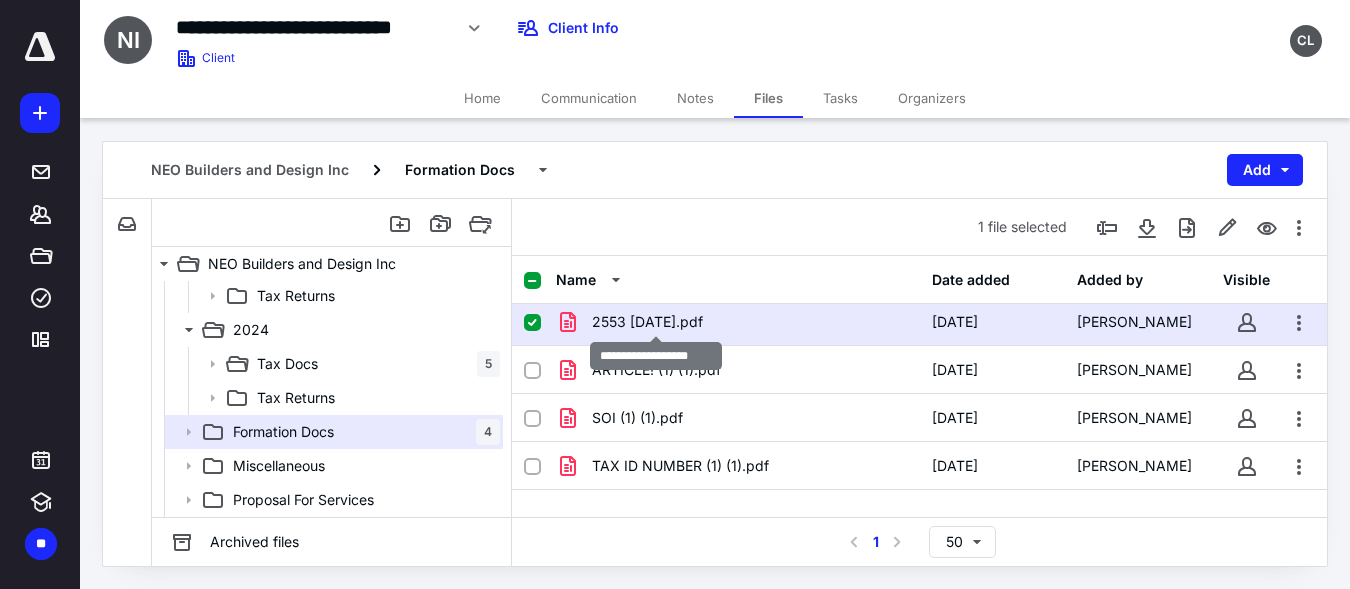 click on "2553 [DATE].pdf" at bounding box center (647, 322) 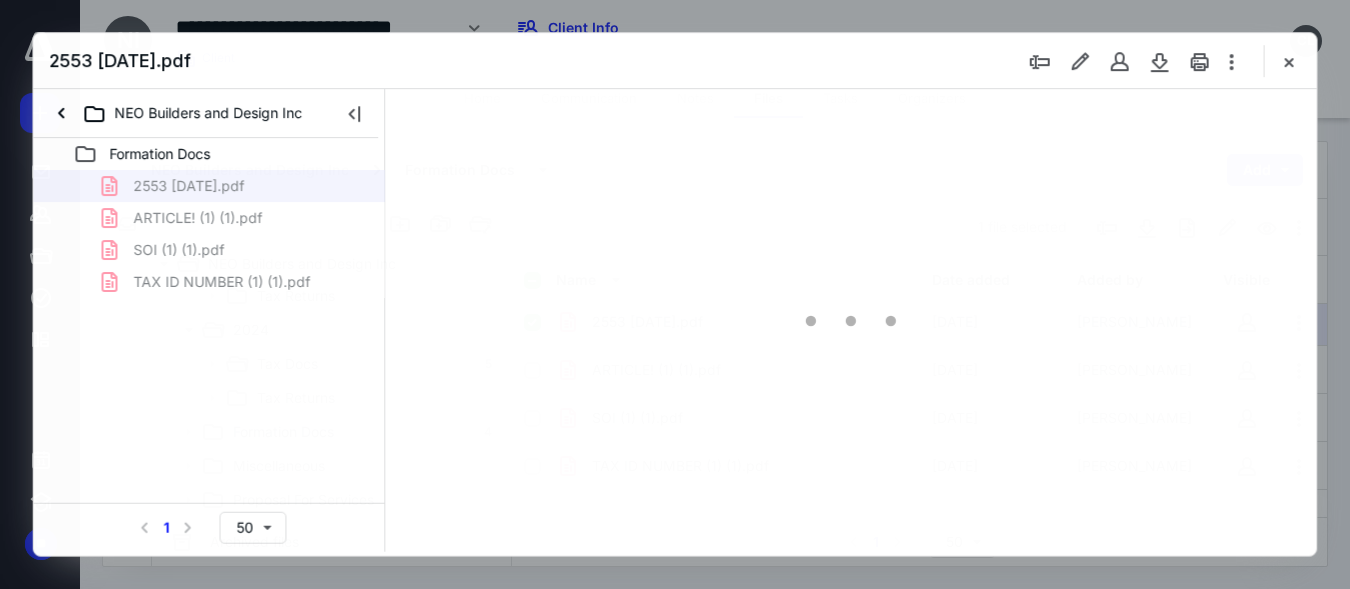 scroll, scrollTop: 0, scrollLeft: 0, axis: both 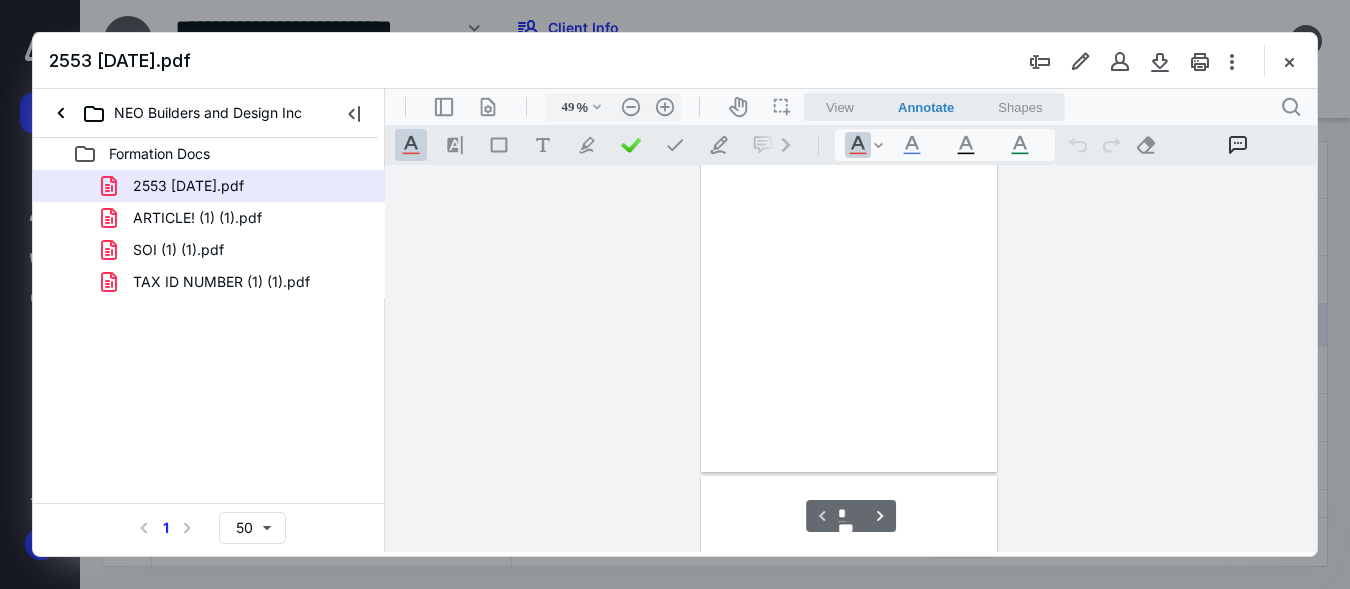 type on "148" 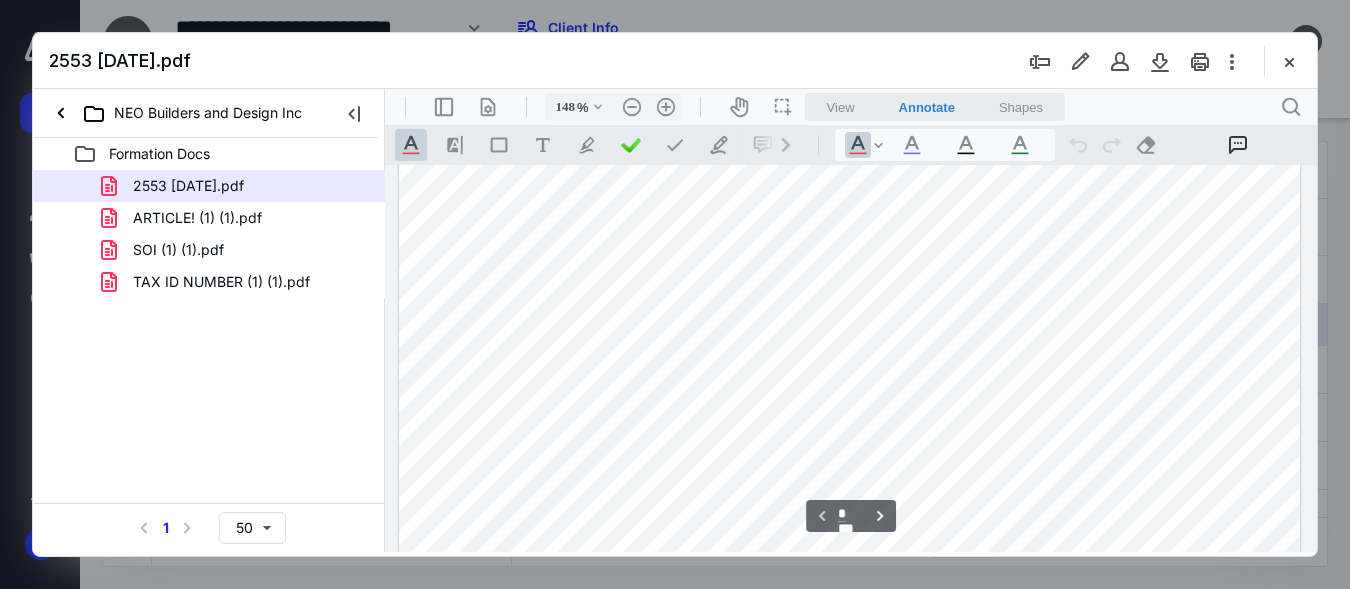 scroll, scrollTop: 153, scrollLeft: 0, axis: vertical 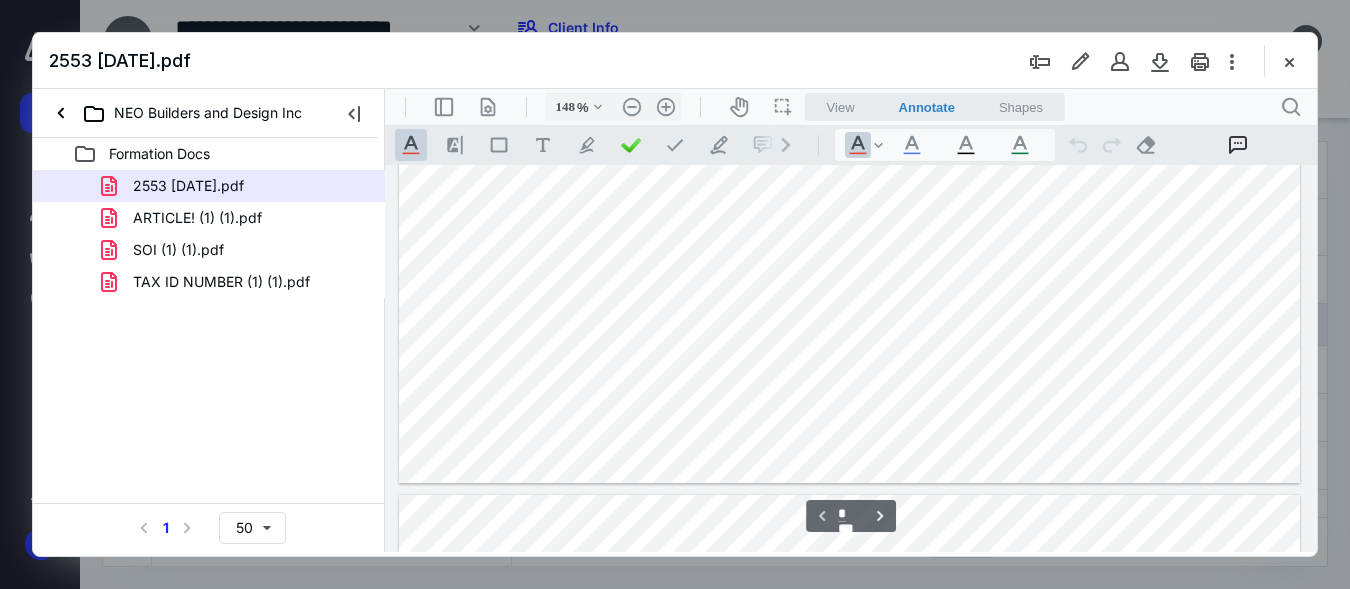 type on "*" 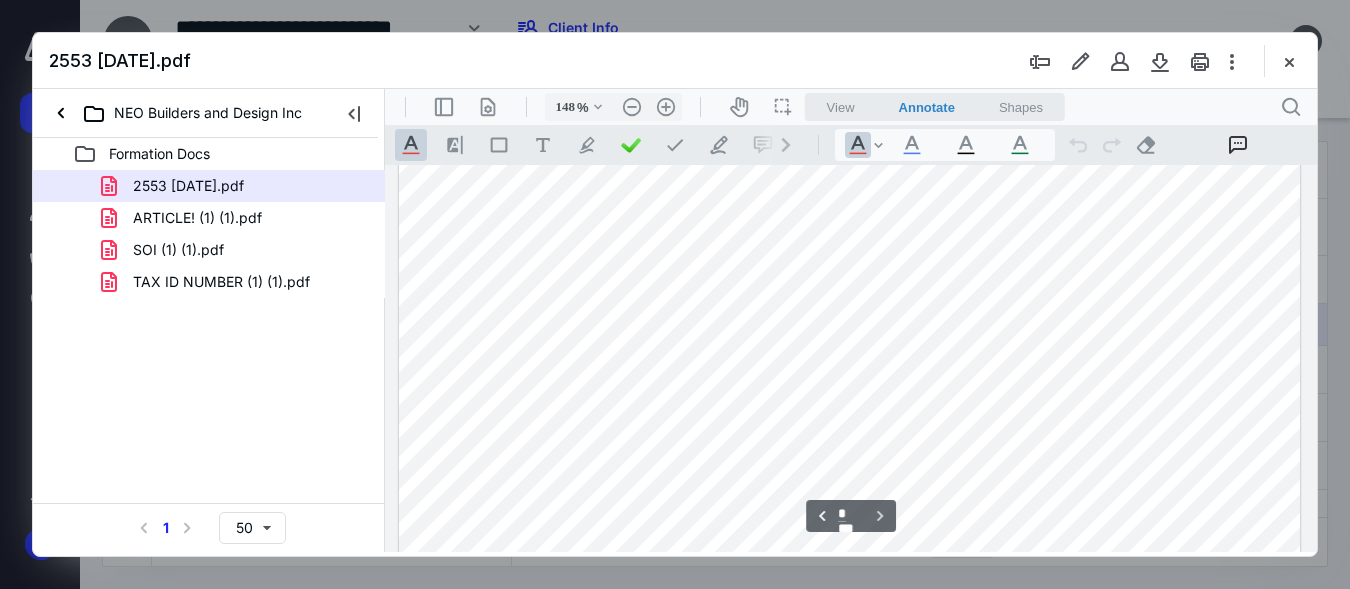 scroll, scrollTop: 1473, scrollLeft: 0, axis: vertical 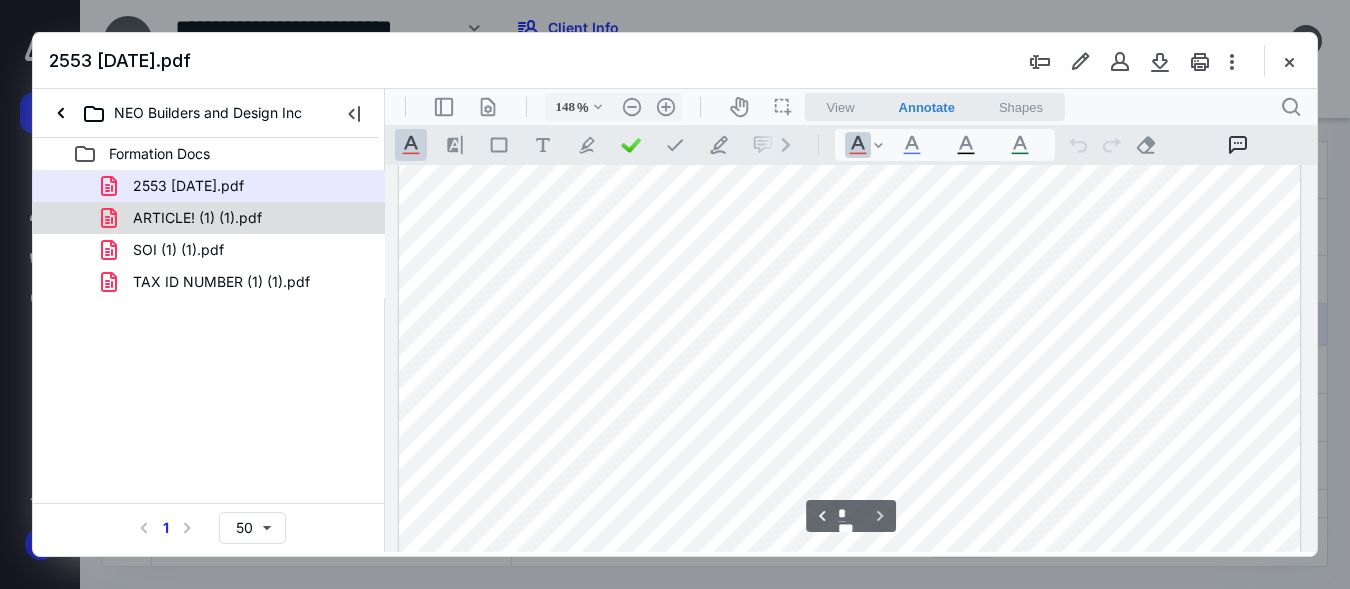 click on "ARTICLE! (1) (1).pdf" at bounding box center (237, 218) 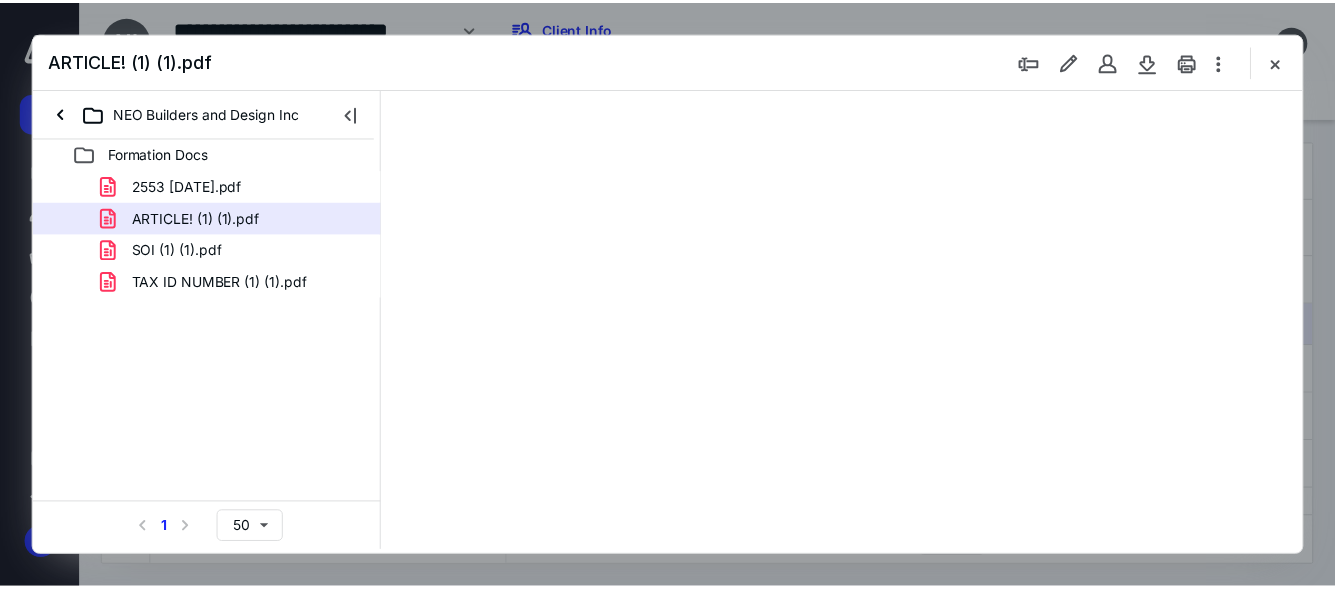 scroll, scrollTop: 0, scrollLeft: 0, axis: both 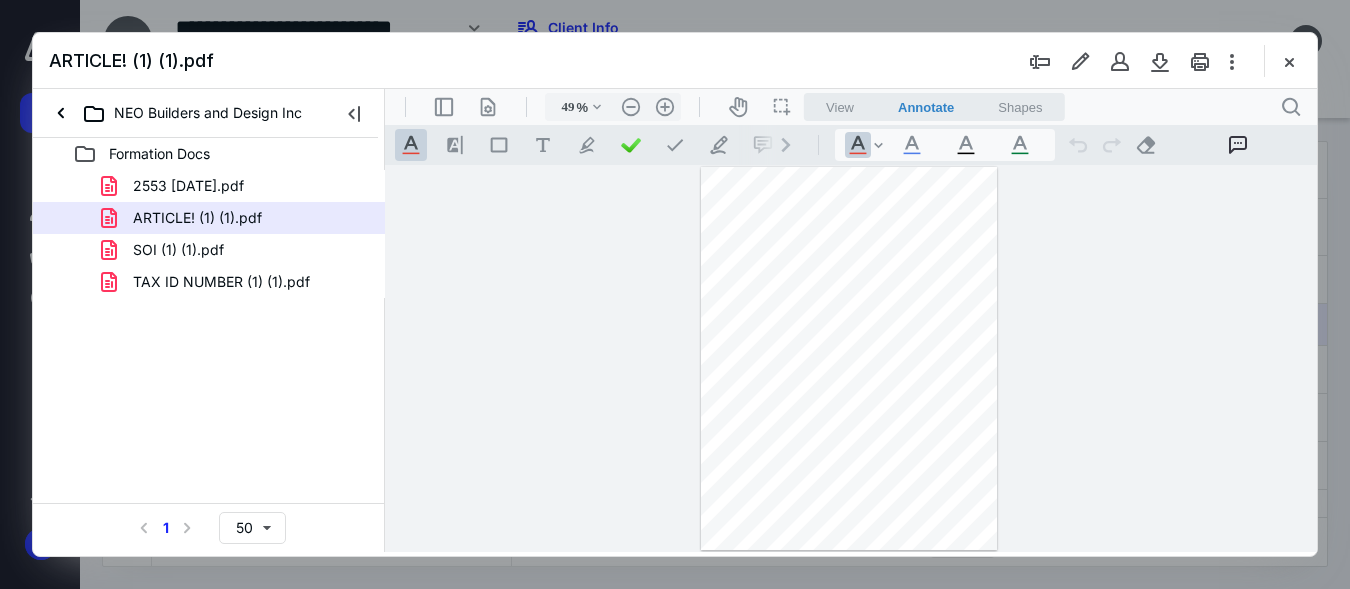 type on "149" 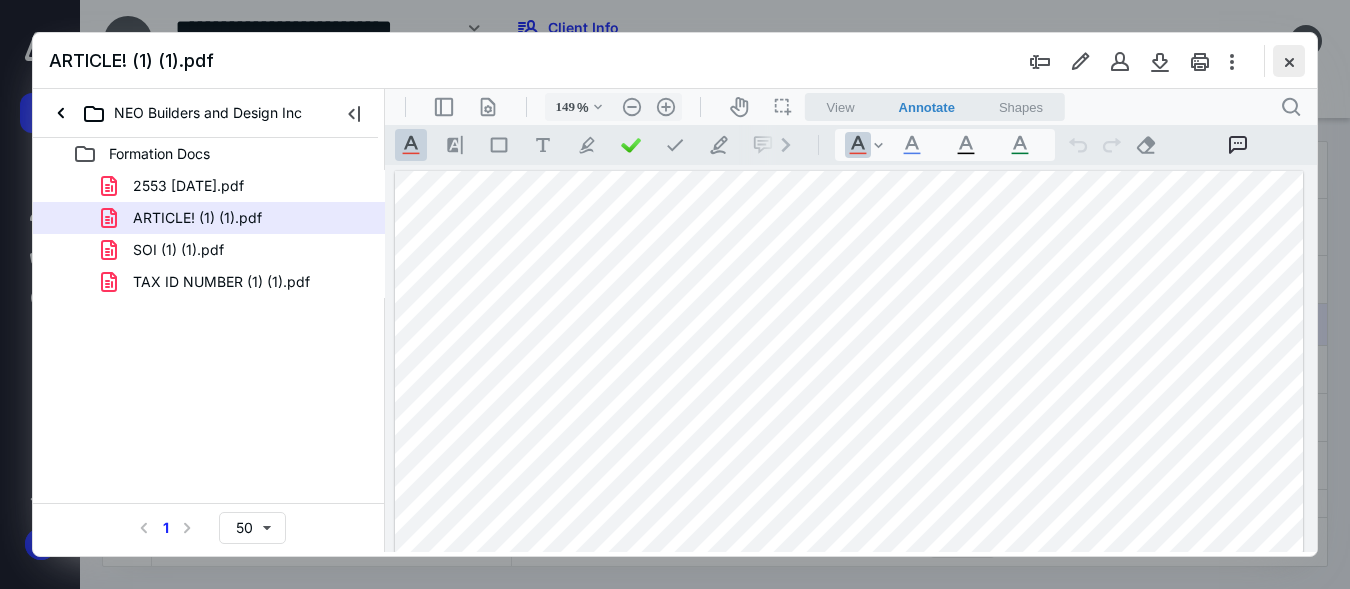 click at bounding box center [1289, 61] 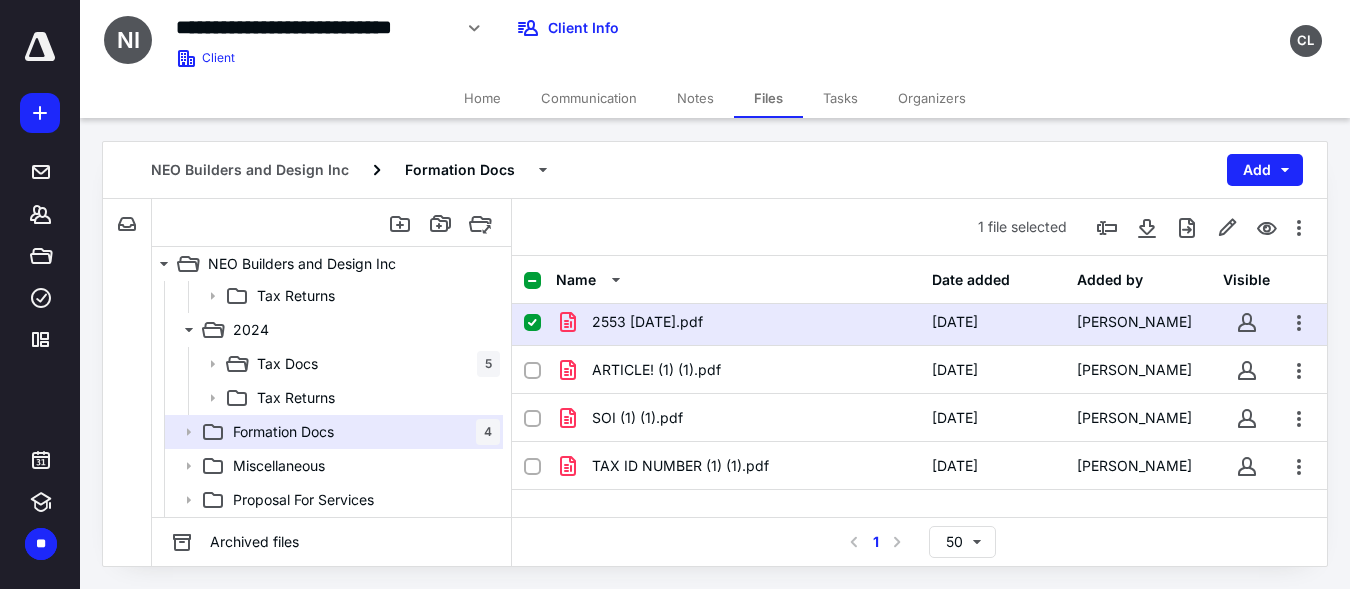 click on "Home" at bounding box center [482, 98] 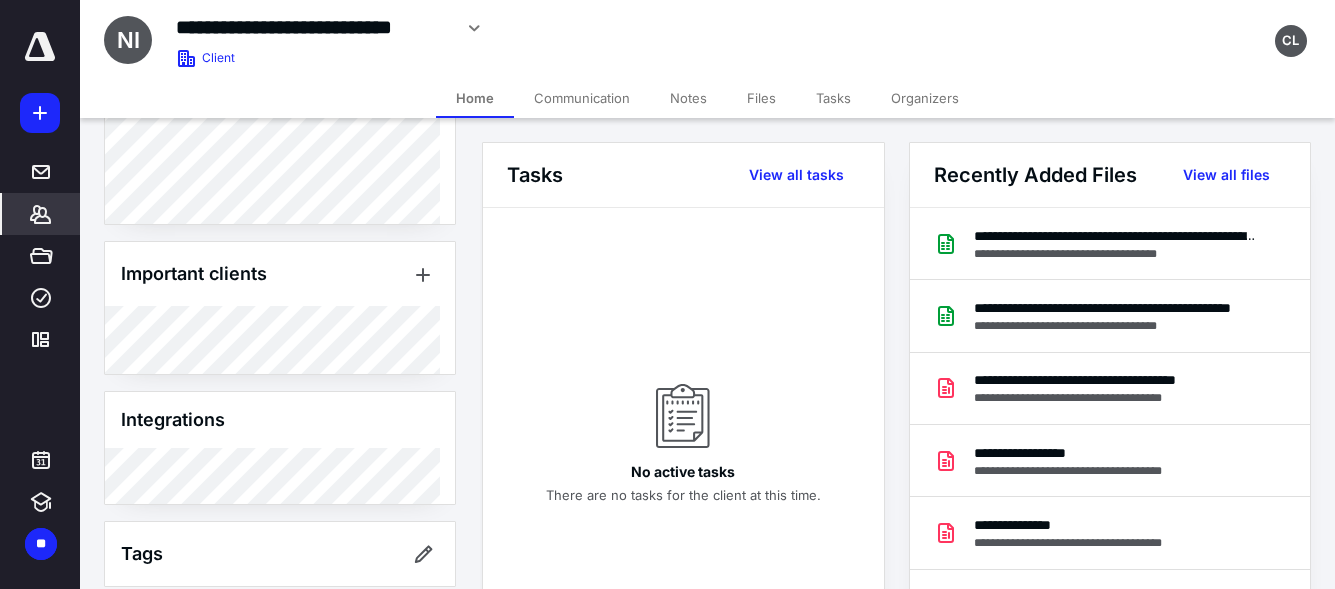 scroll, scrollTop: 542, scrollLeft: 0, axis: vertical 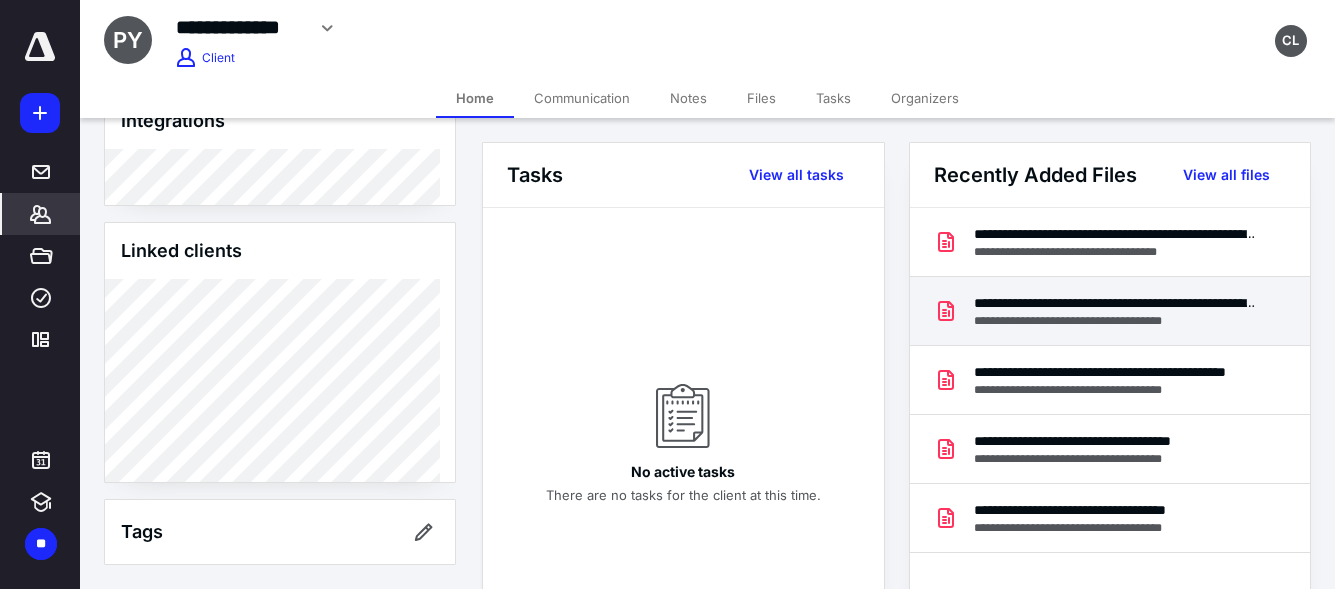 click on "**********" at bounding box center (1115, 303) 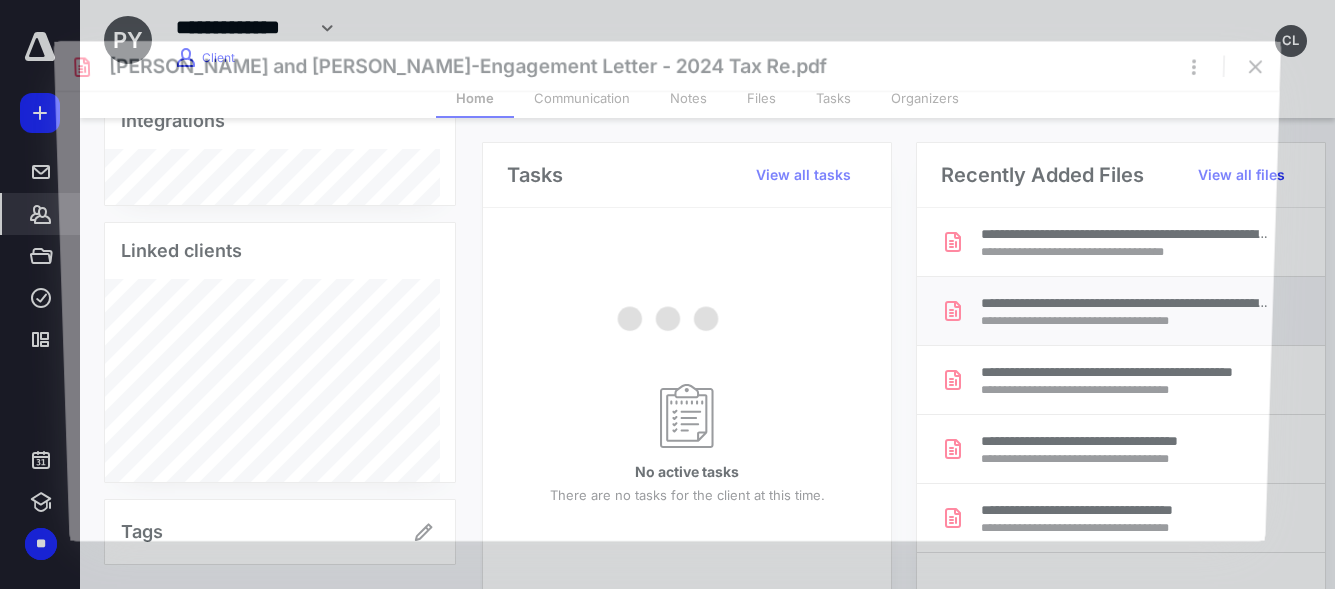 click at bounding box center (667, 316) 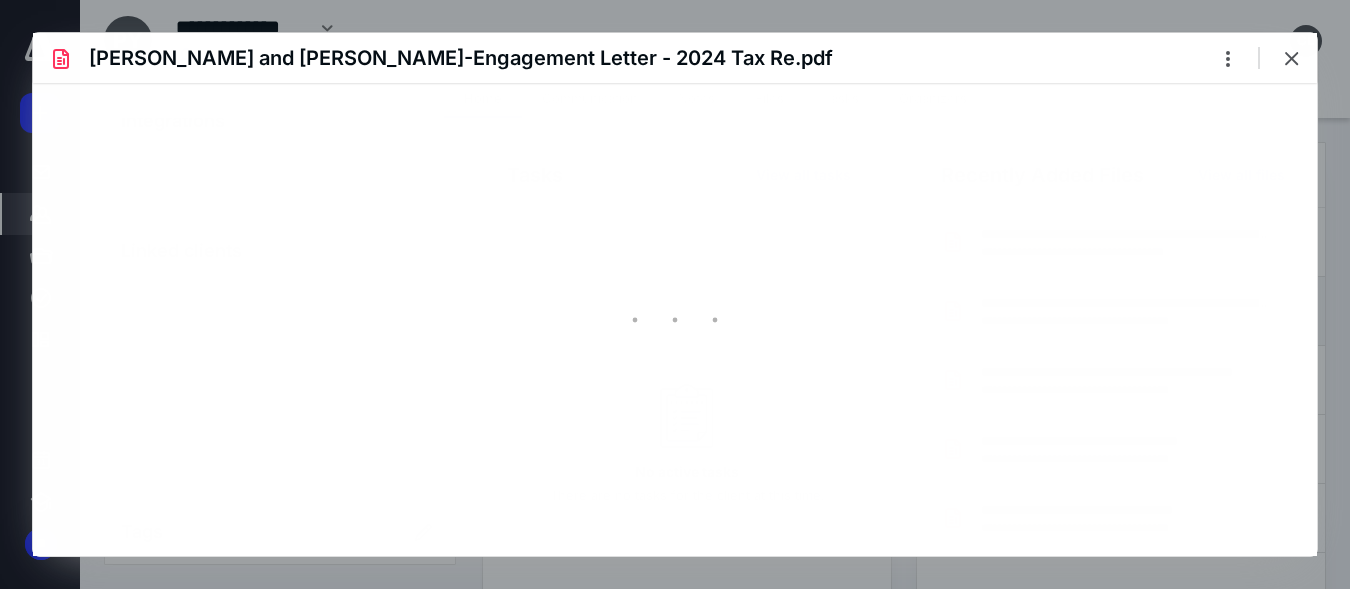 scroll, scrollTop: 0, scrollLeft: 0, axis: both 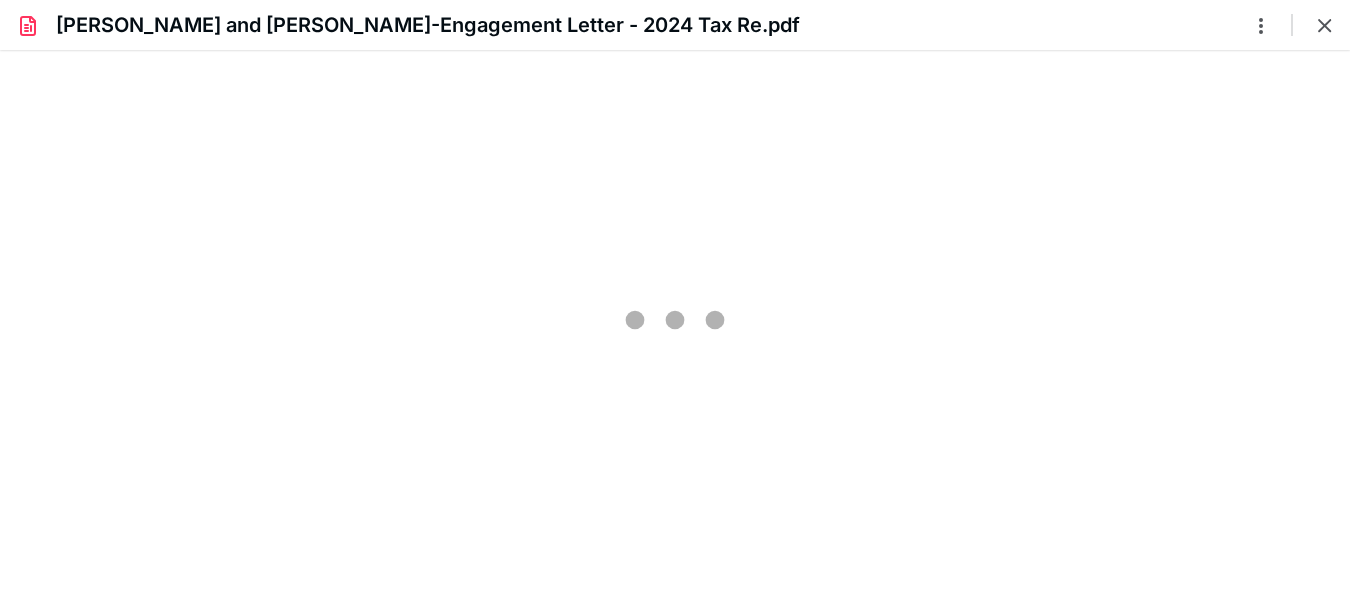 type on "215" 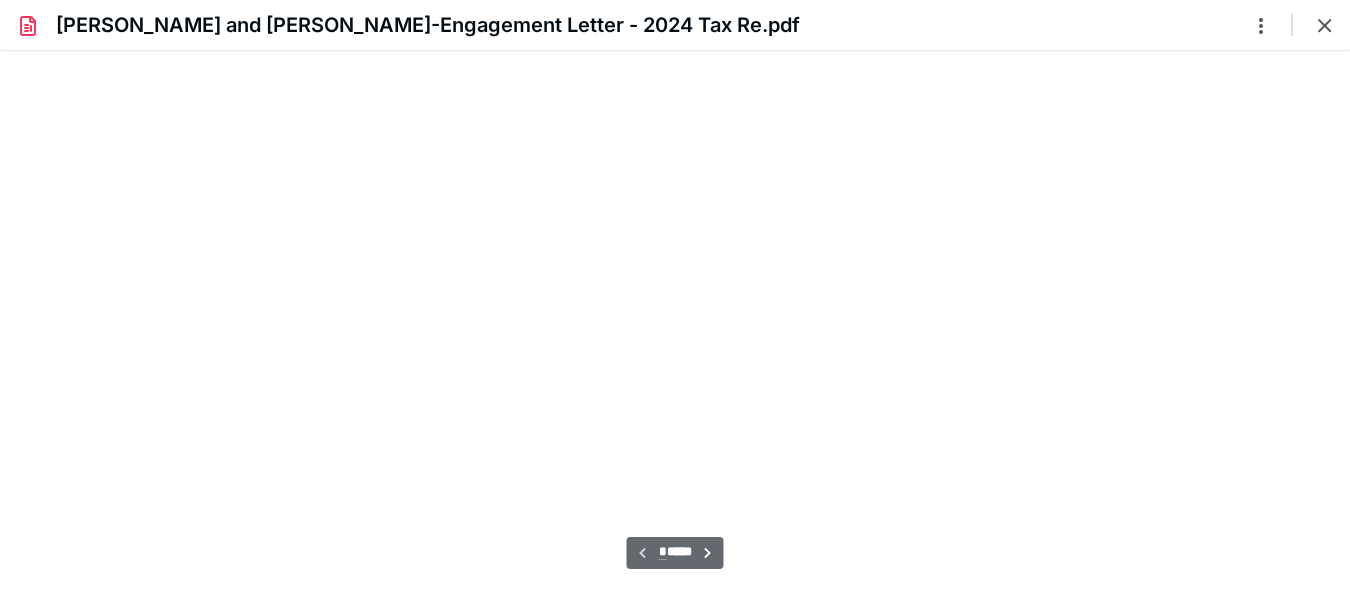 scroll, scrollTop: 45, scrollLeft: 0, axis: vertical 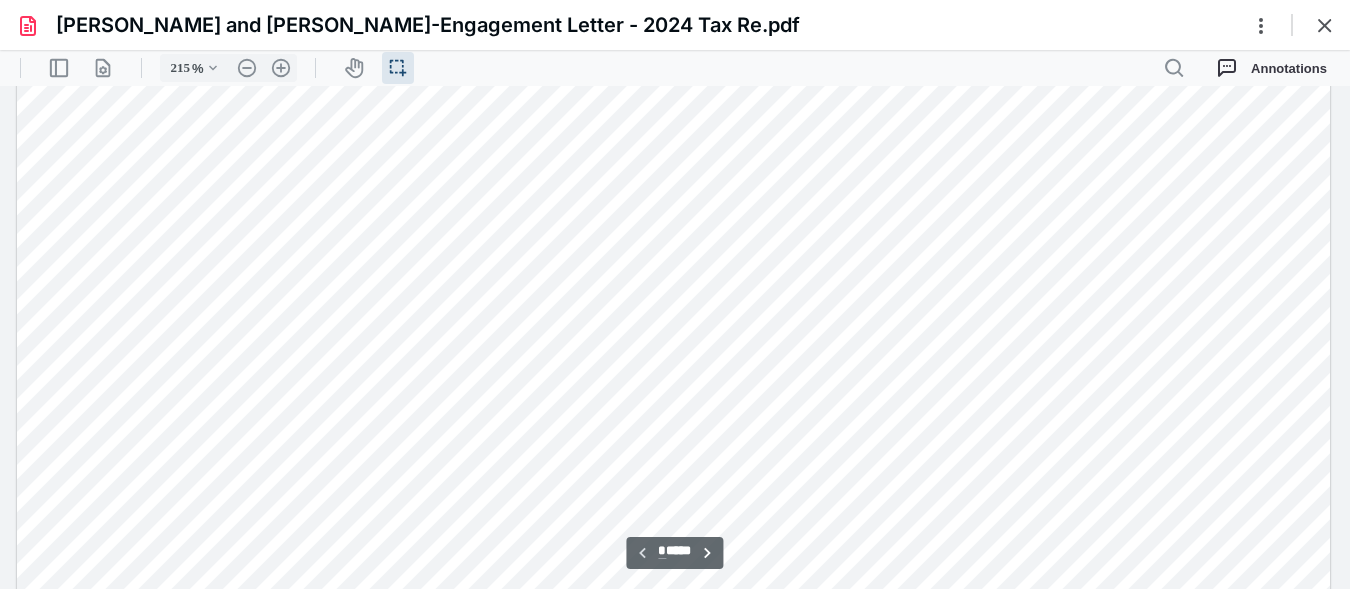 click on "*" at bounding box center (662, 551) 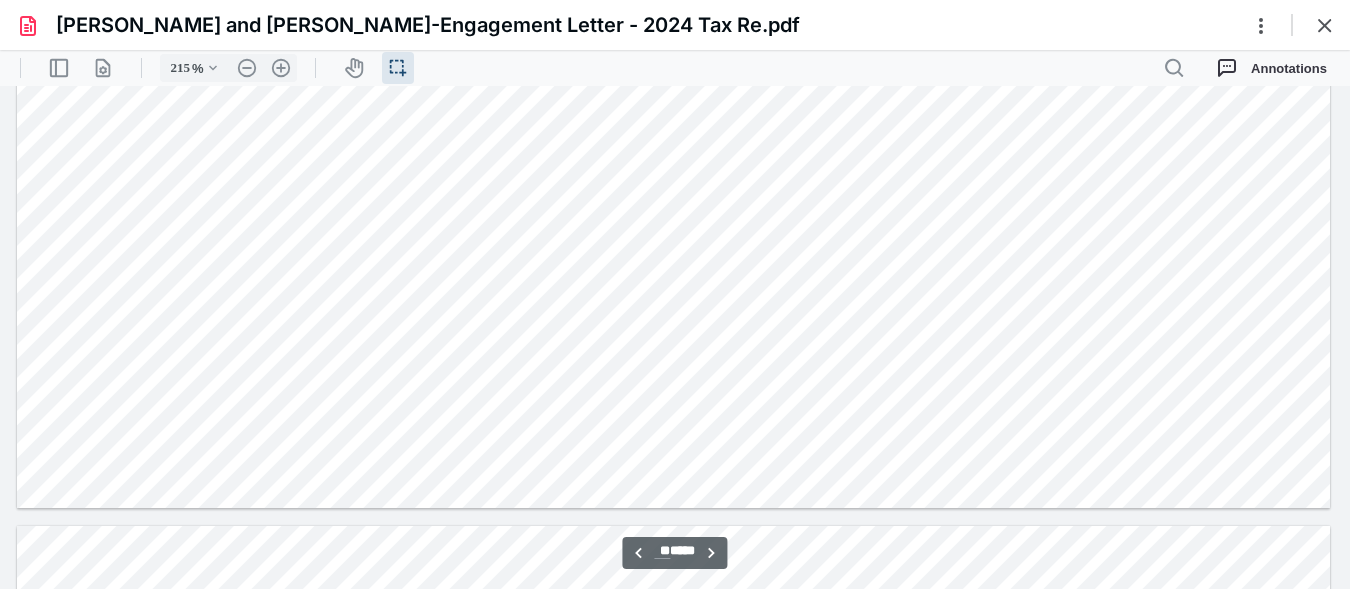 type on "**" 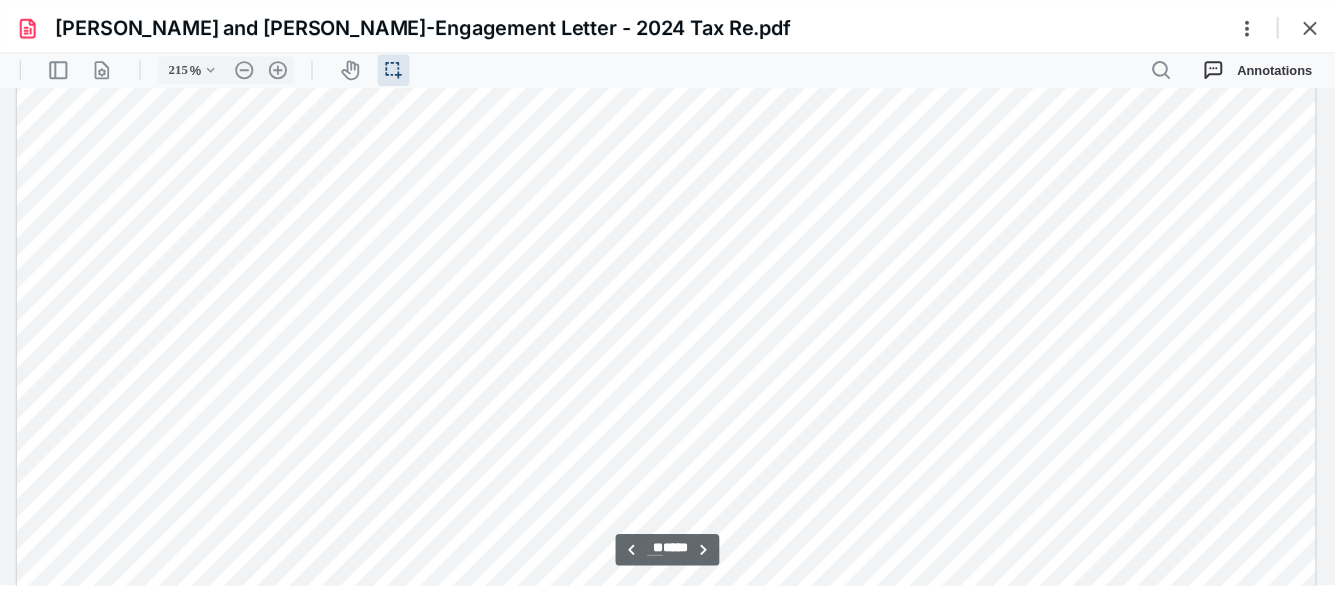 scroll, scrollTop: 27677, scrollLeft: 0, axis: vertical 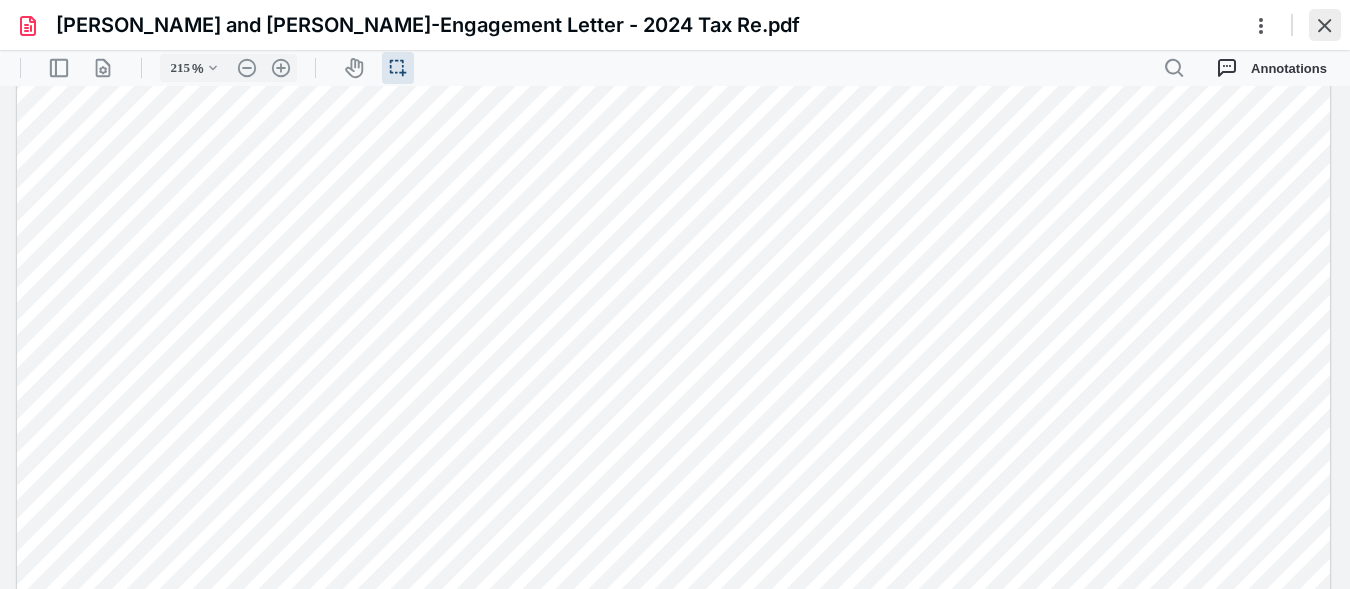 click at bounding box center [1325, 25] 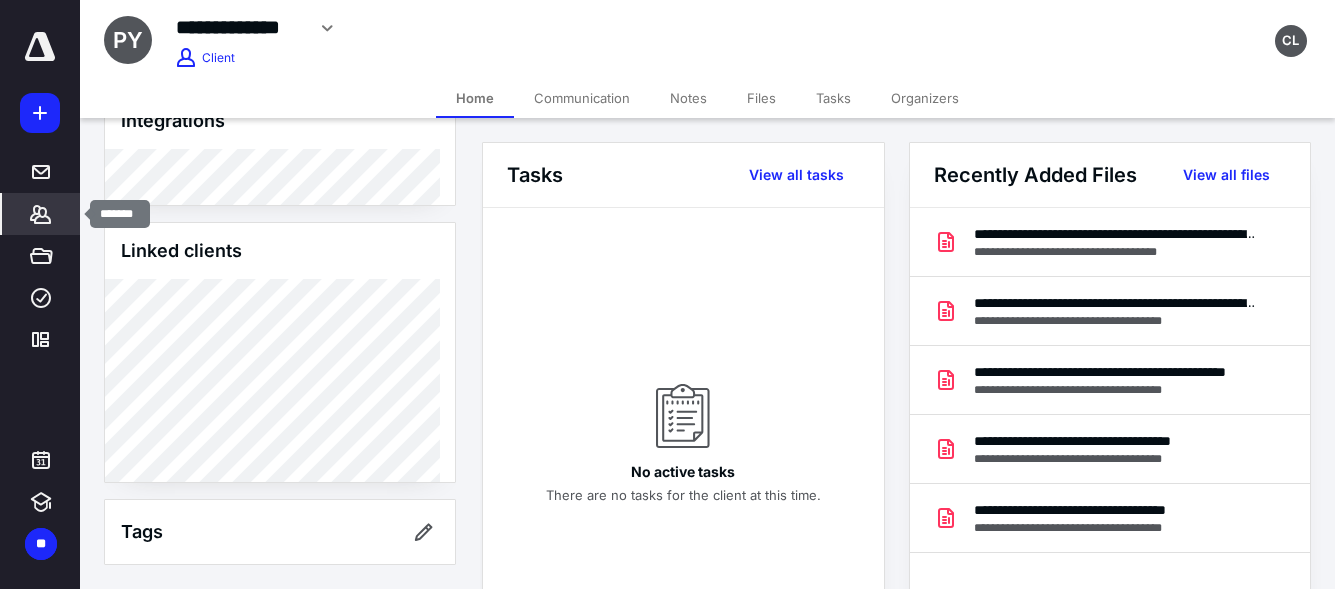 click 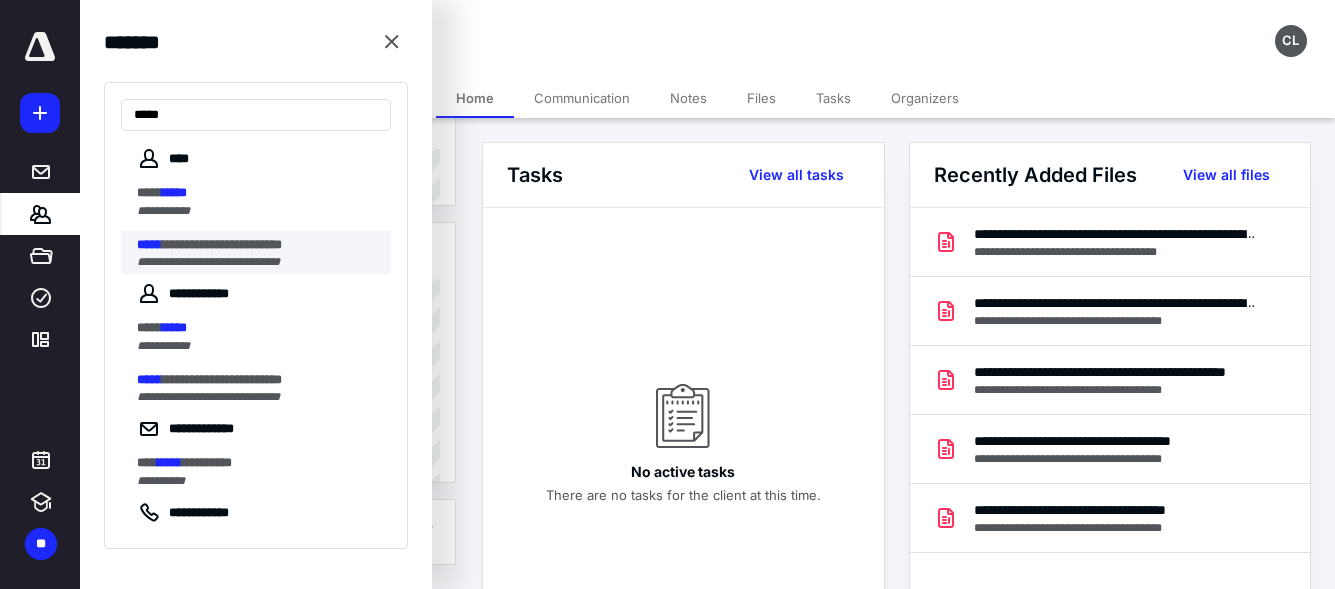 type on "*****" 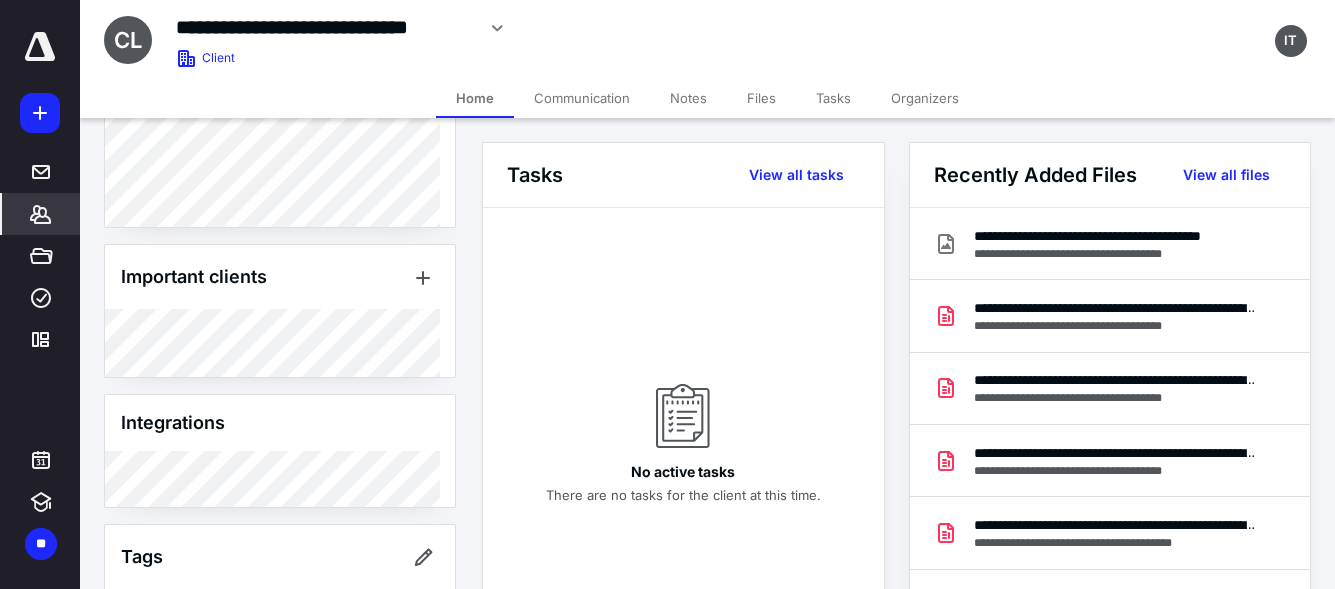 scroll, scrollTop: 986, scrollLeft: 0, axis: vertical 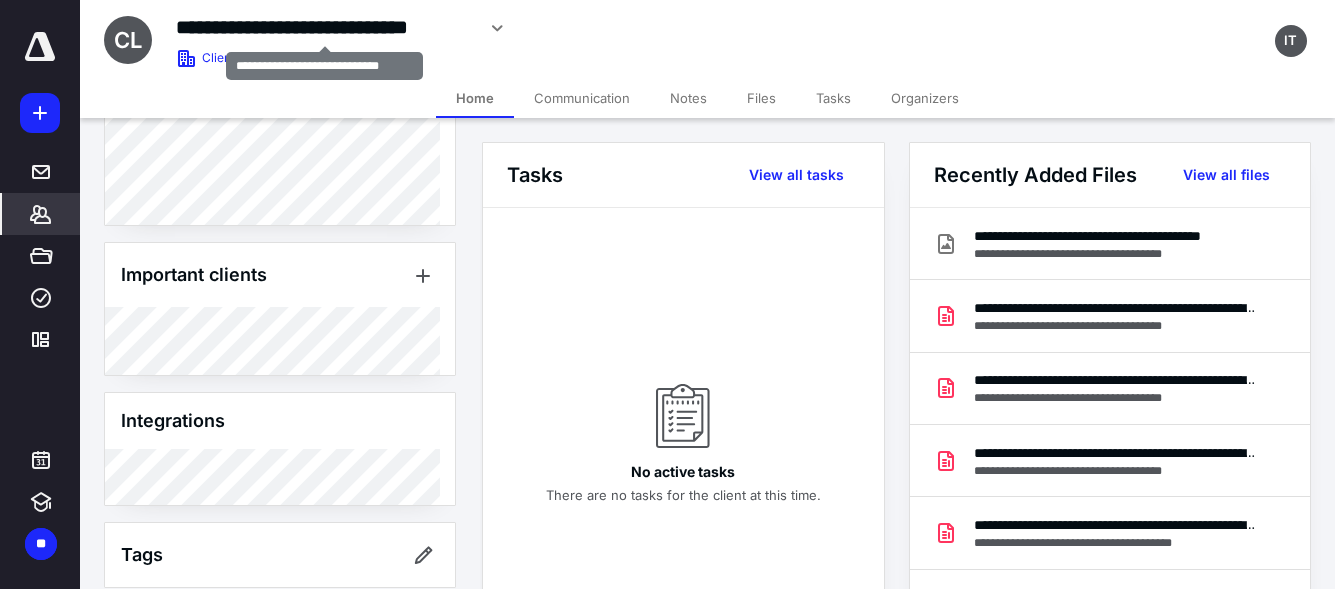 click on "**********" at bounding box center (325, 27) 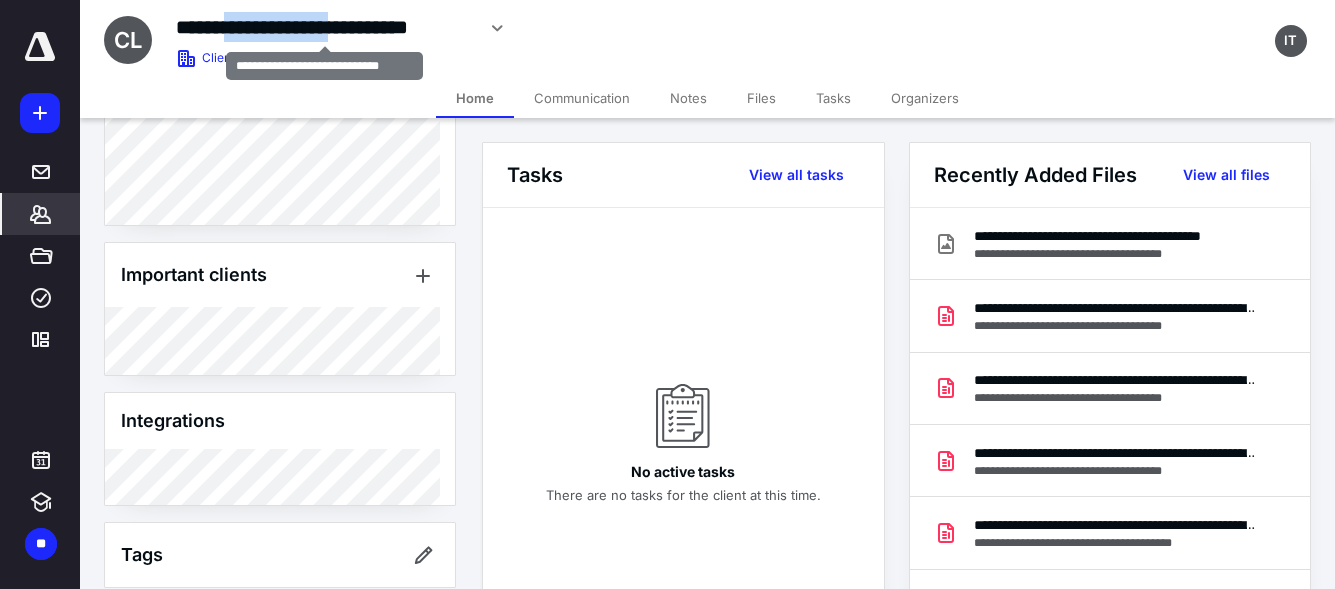 click on "**********" at bounding box center (325, 27) 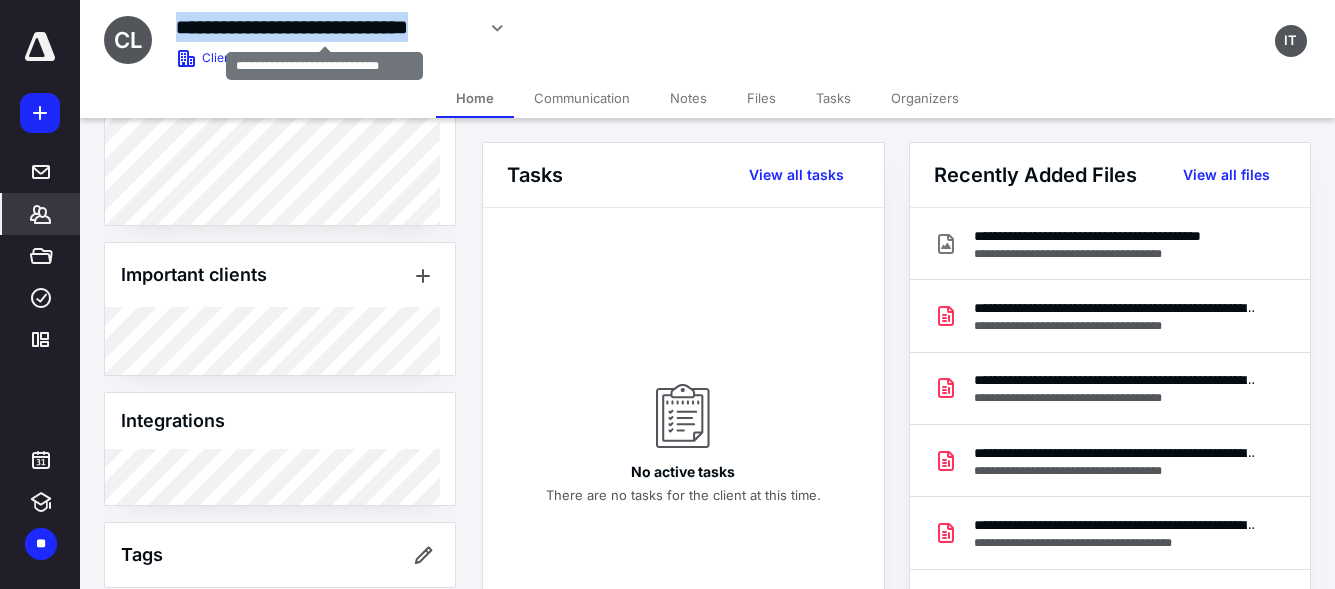 click on "**********" at bounding box center (325, 27) 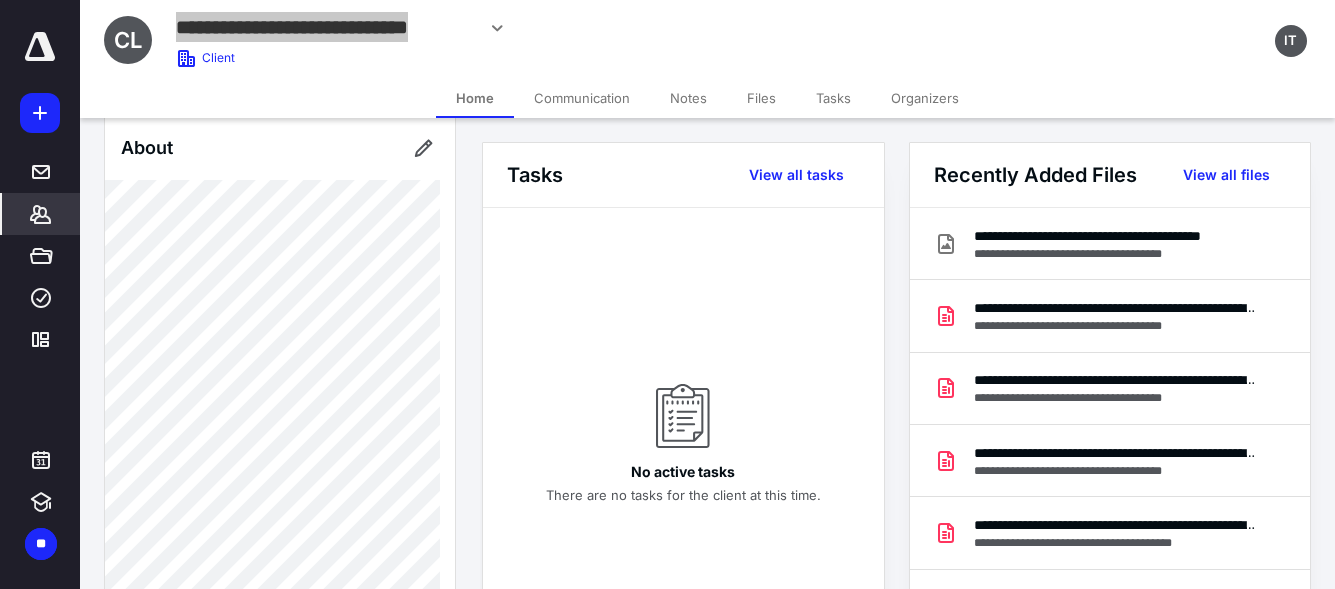 scroll, scrollTop: 500, scrollLeft: 0, axis: vertical 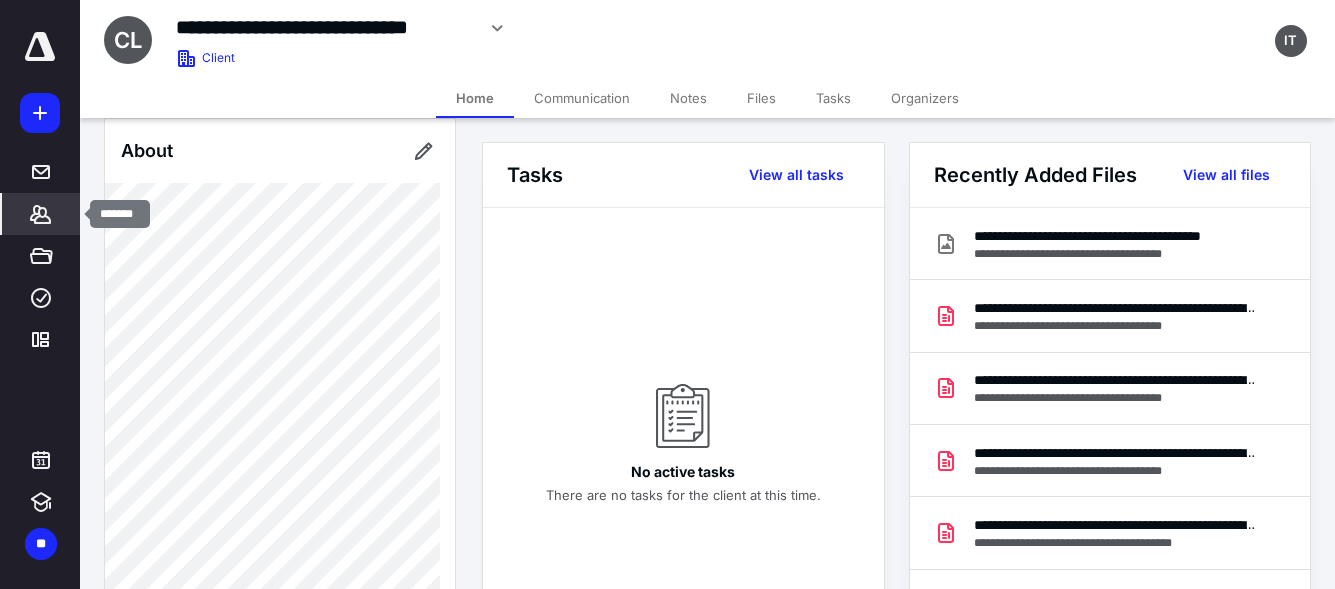 click on "*******" at bounding box center [41, 214] 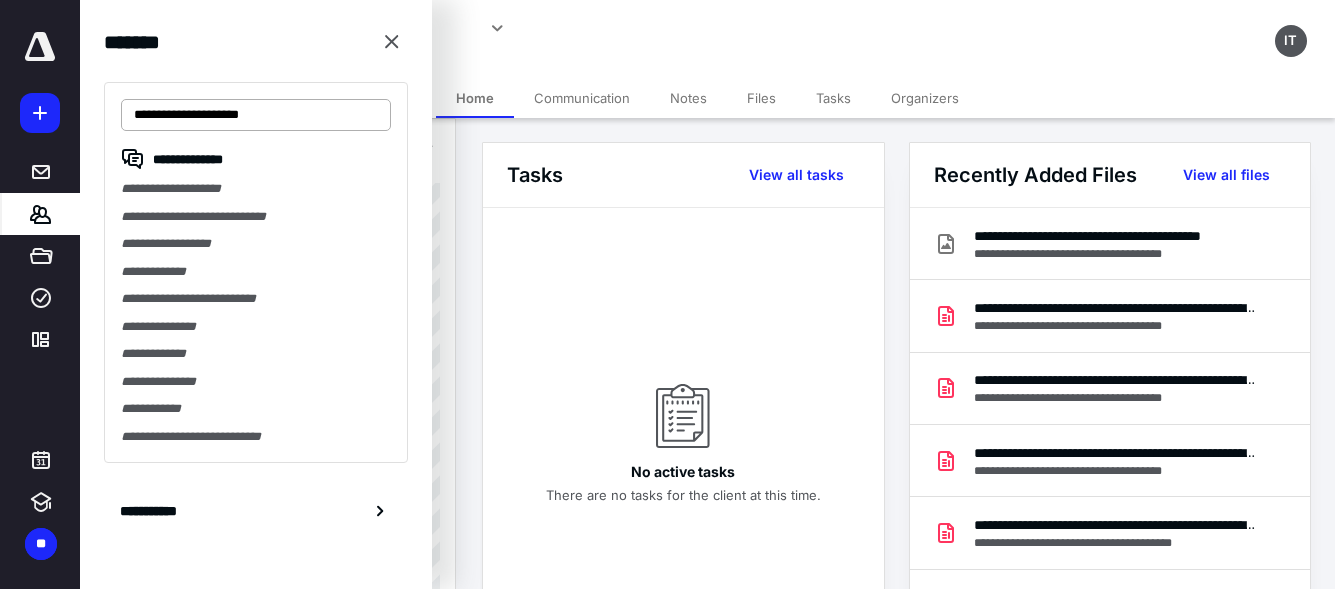 click on "**********" at bounding box center (256, 115) 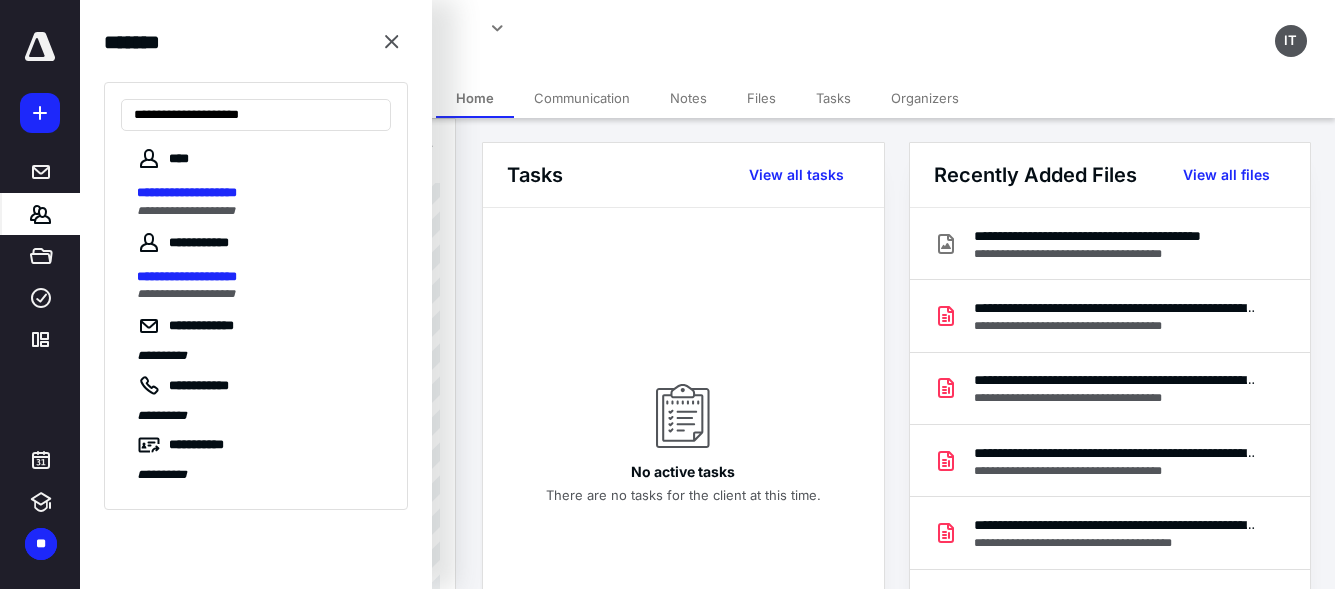type on "**********" 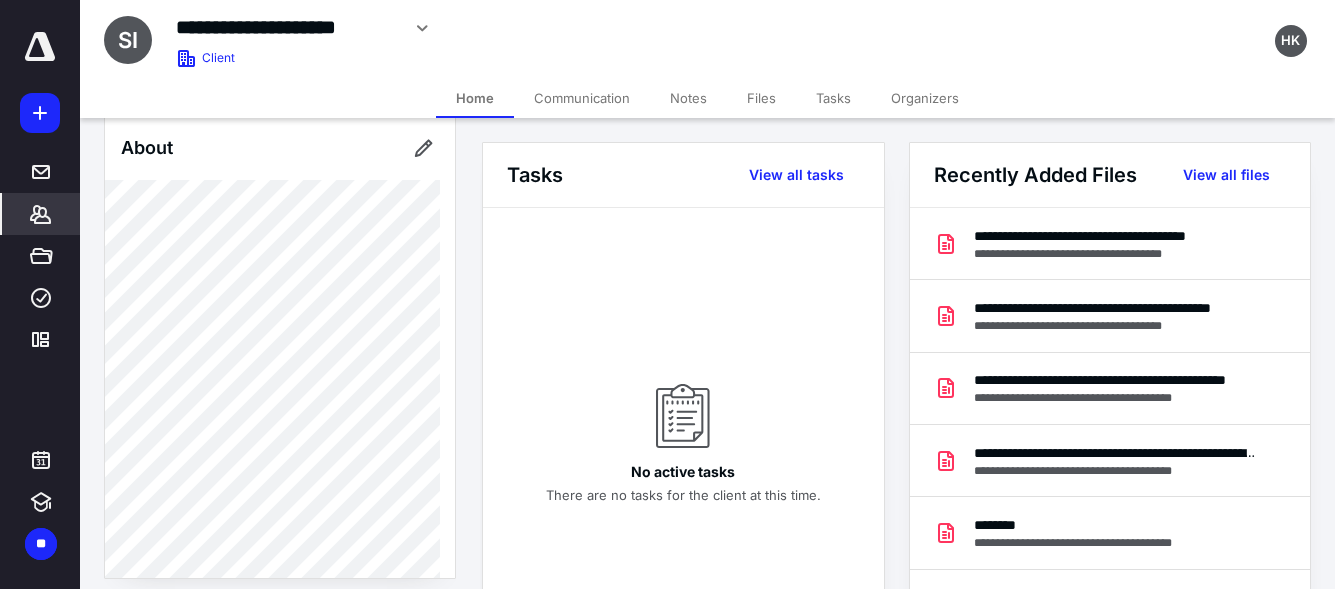 scroll, scrollTop: 442, scrollLeft: 0, axis: vertical 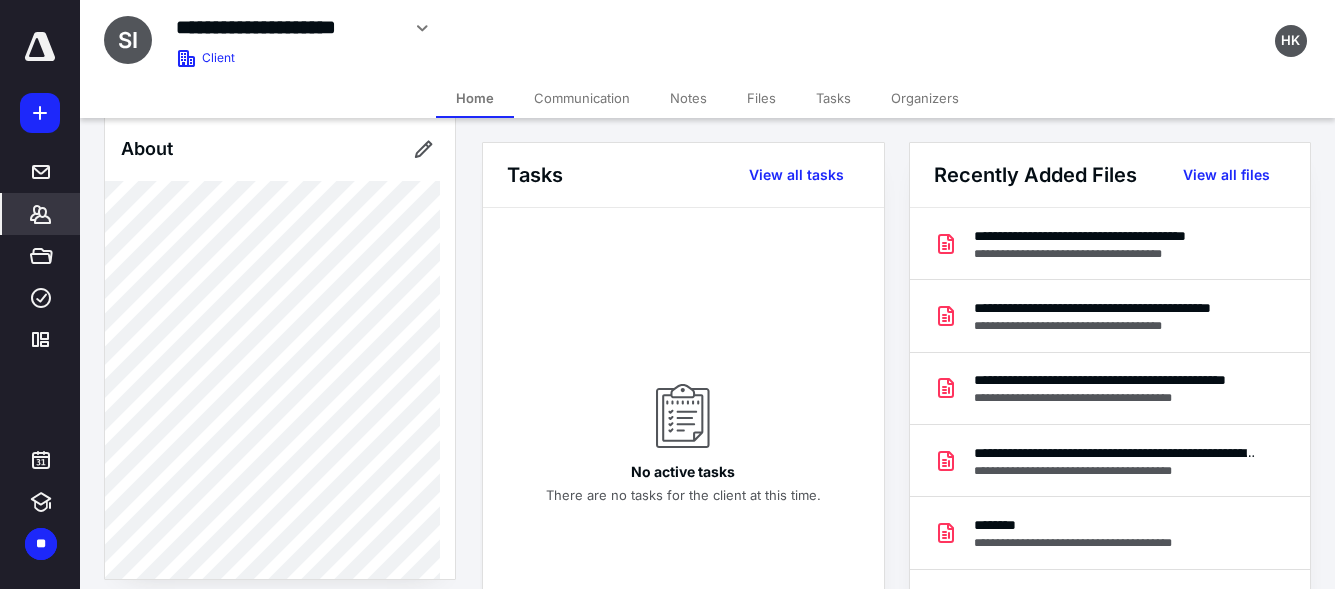 click on "**********" at bounding box center (287, 27) 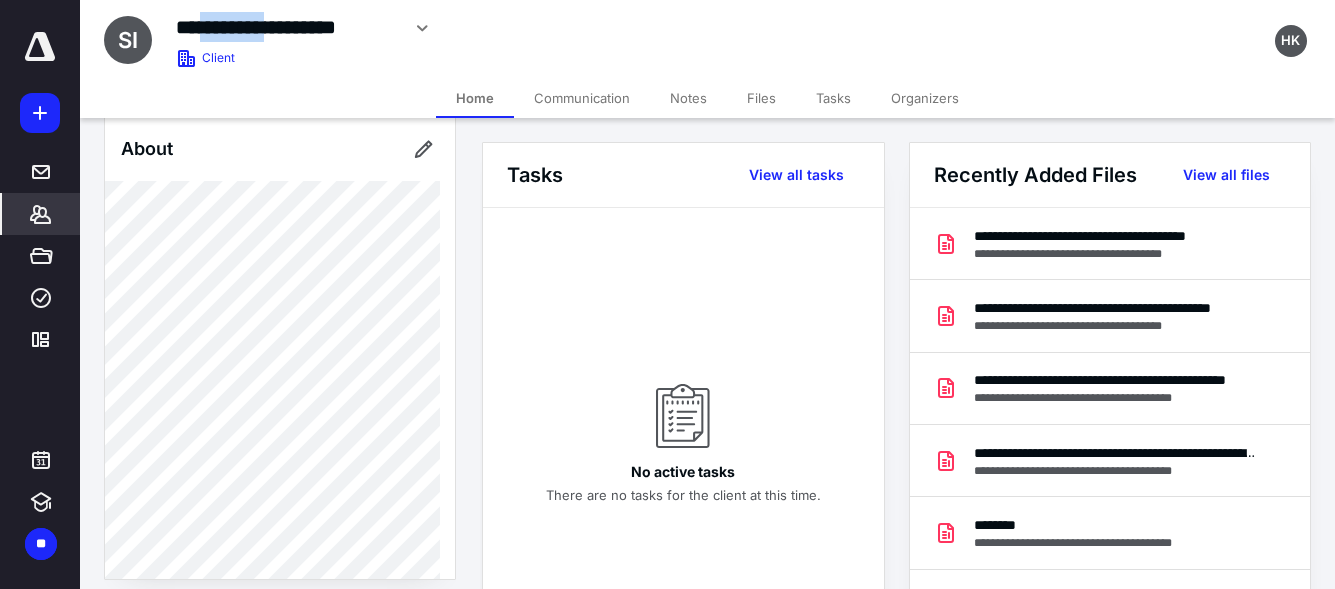 click on "**********" at bounding box center [287, 27] 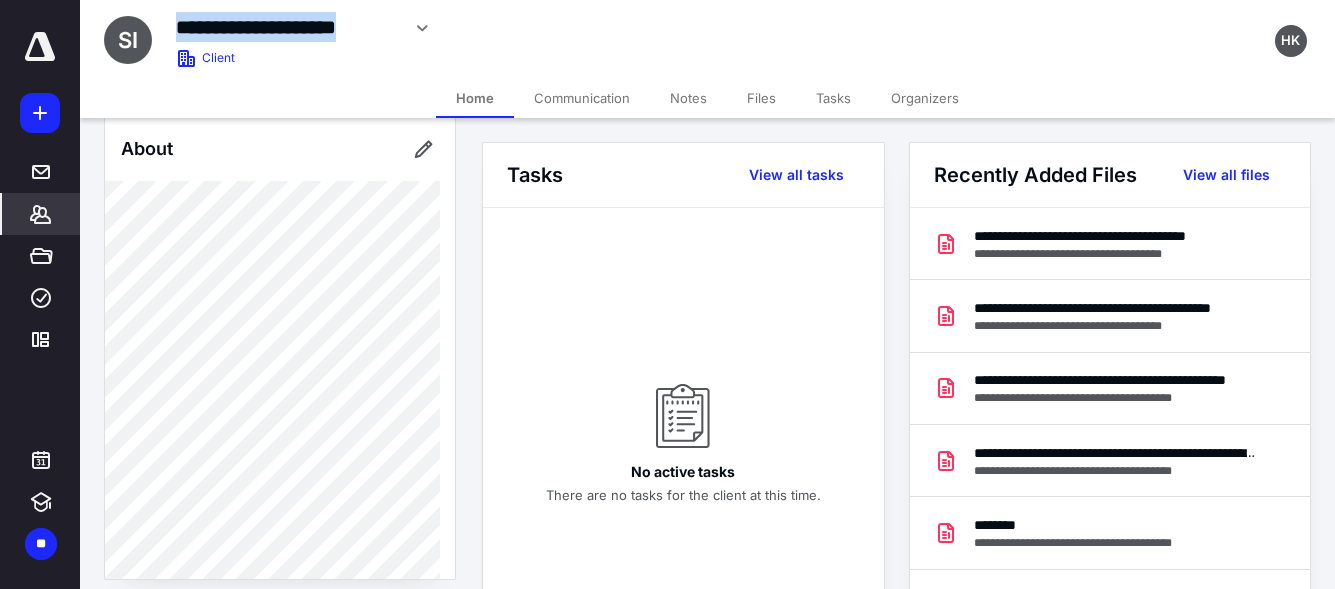 click on "**********" at bounding box center (287, 27) 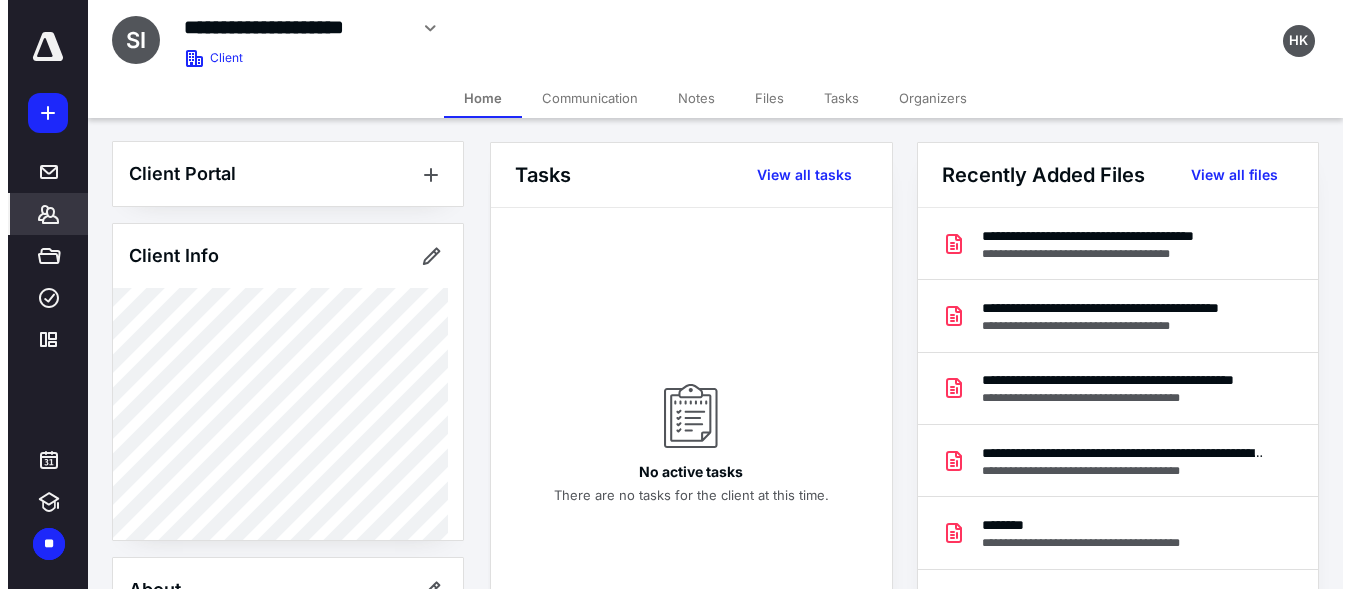 scroll, scrollTop: 0, scrollLeft: 0, axis: both 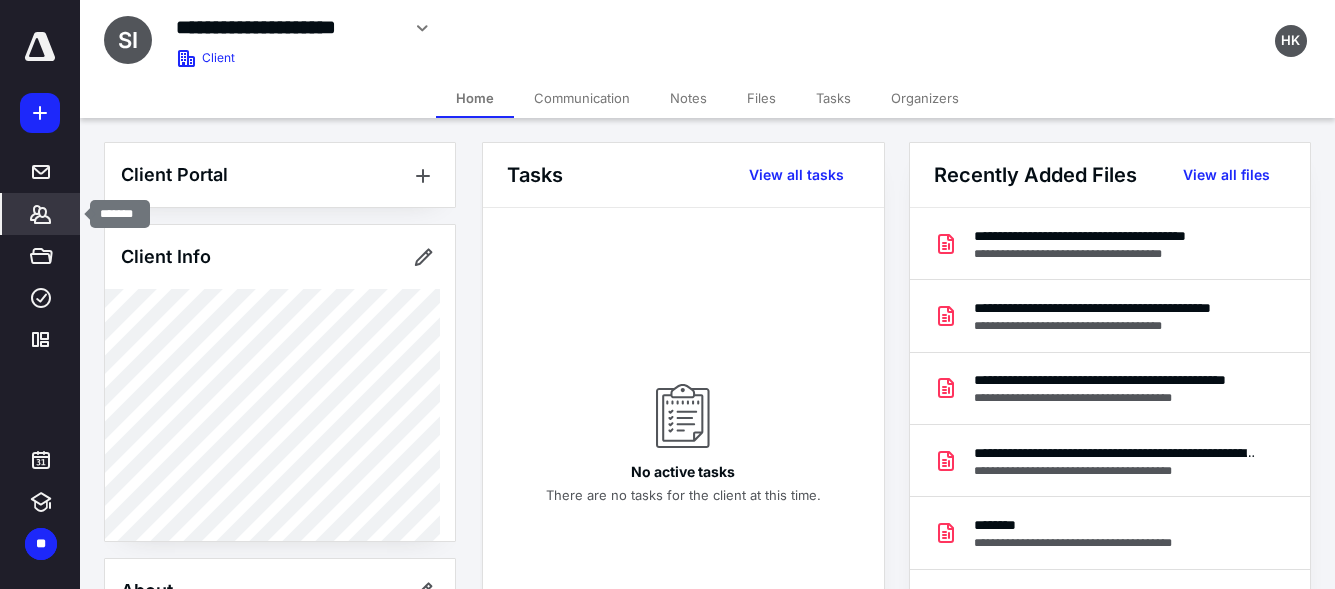 click 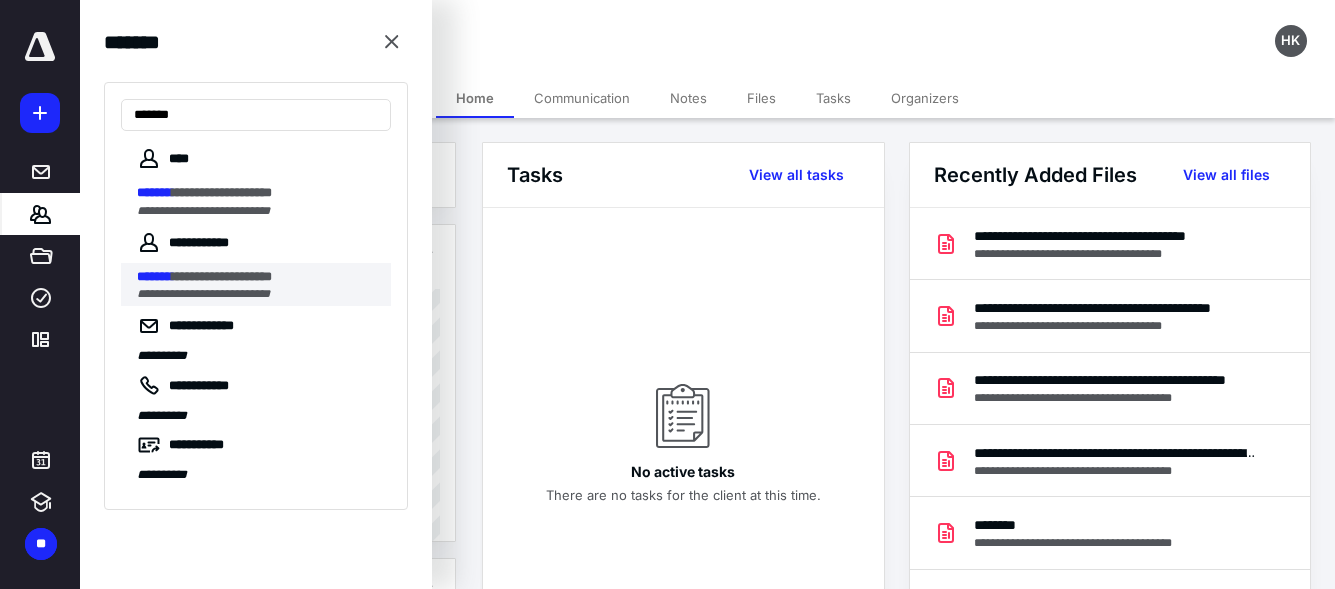 type on "*******" 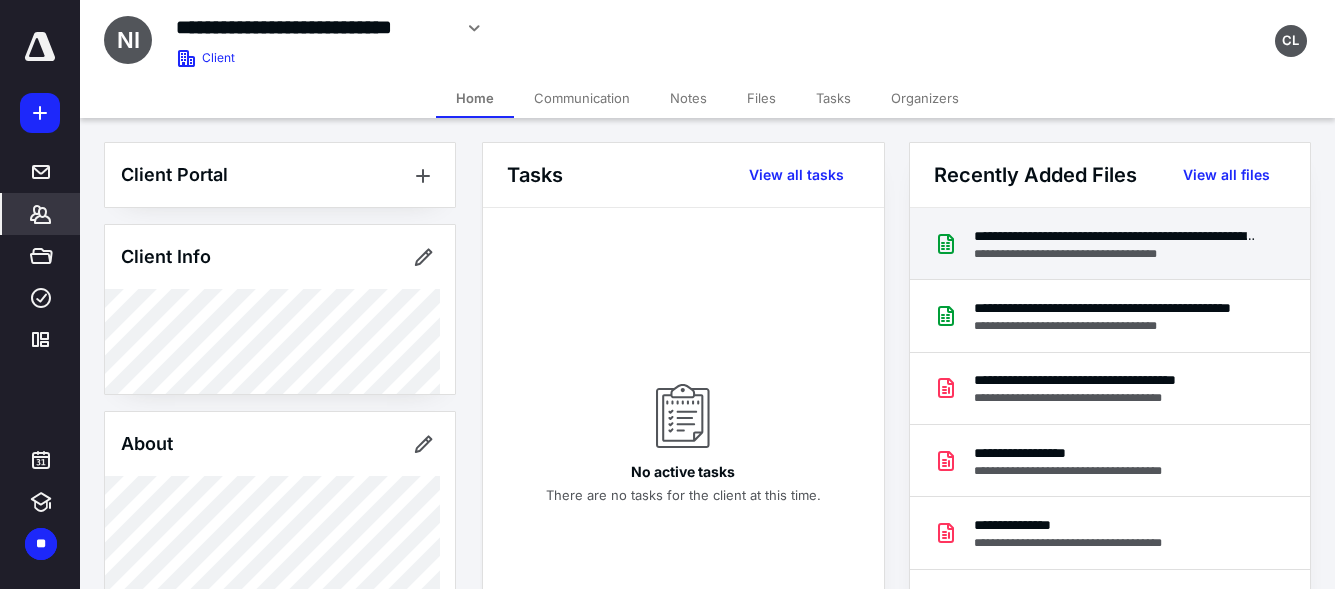 click on "**********" at bounding box center (1115, 236) 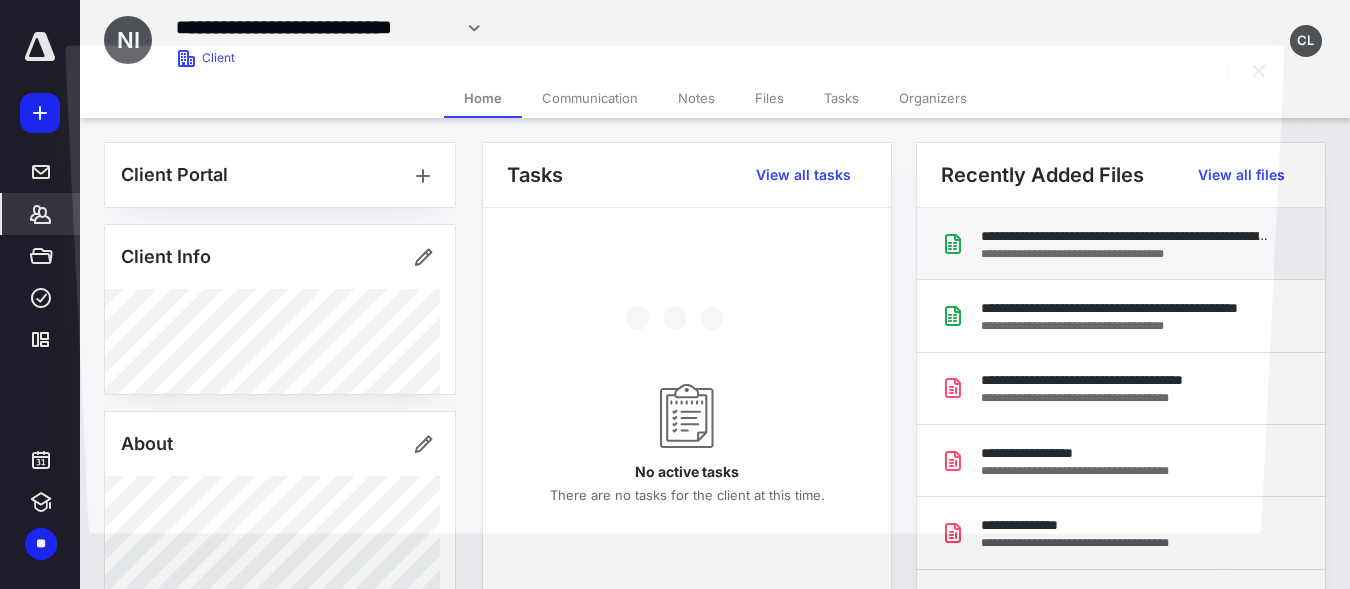 click at bounding box center [675, 314] 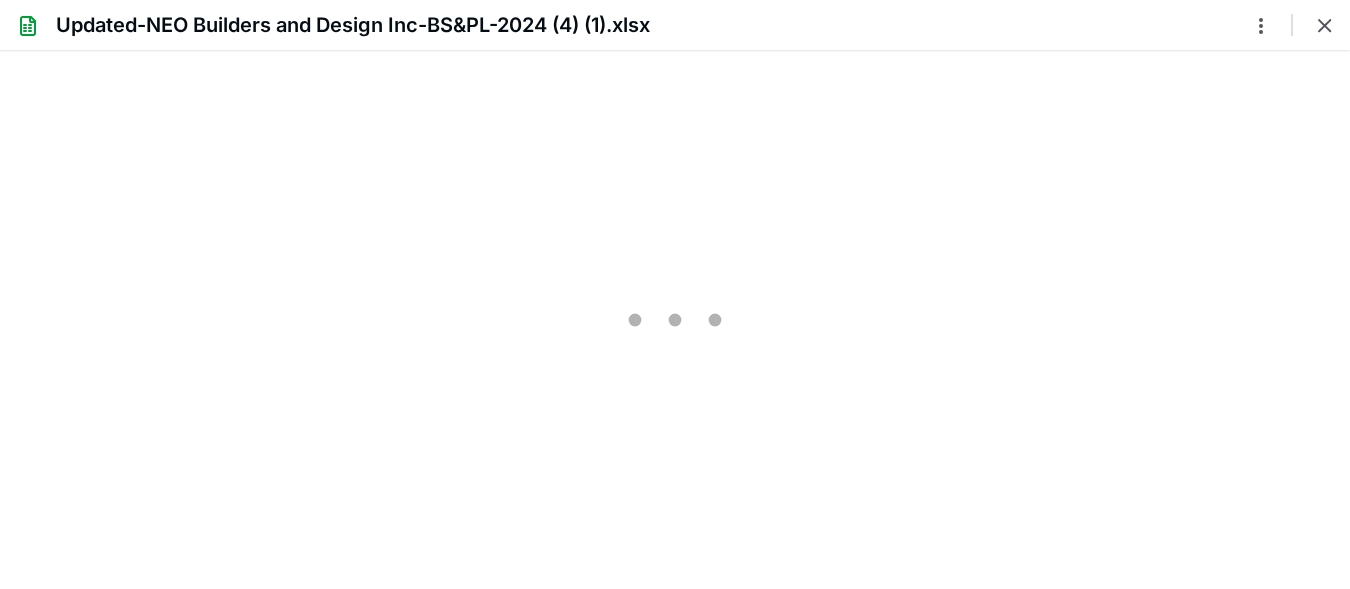 scroll, scrollTop: 0, scrollLeft: 0, axis: both 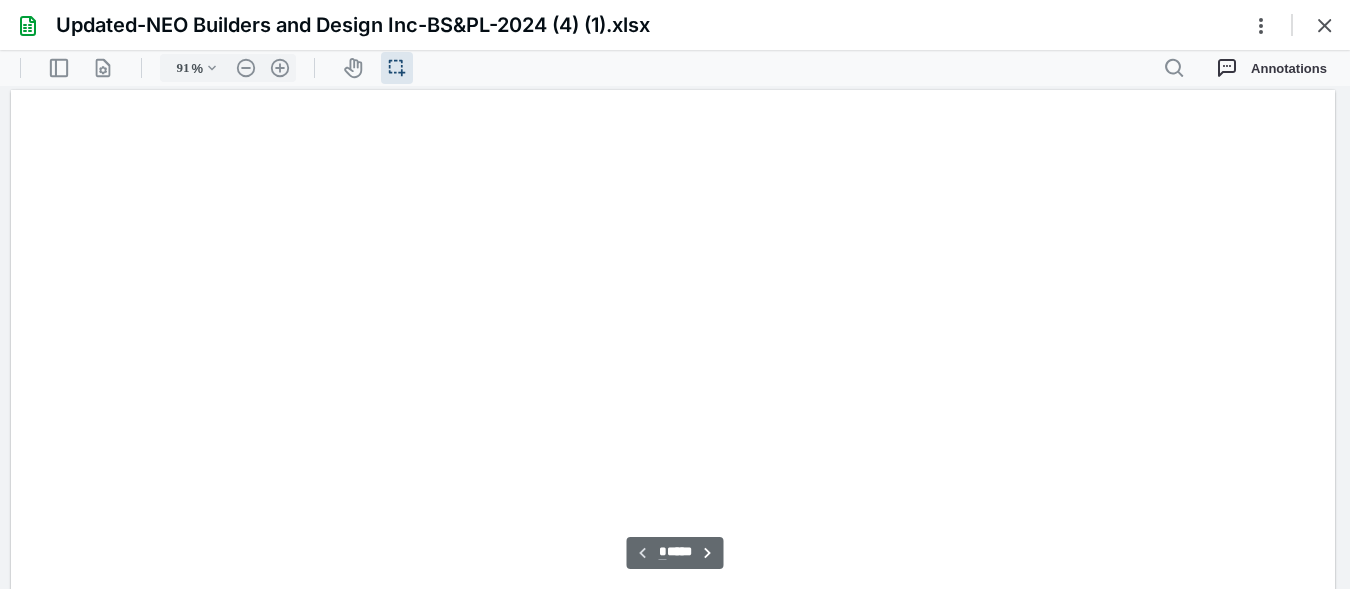 type on "90" 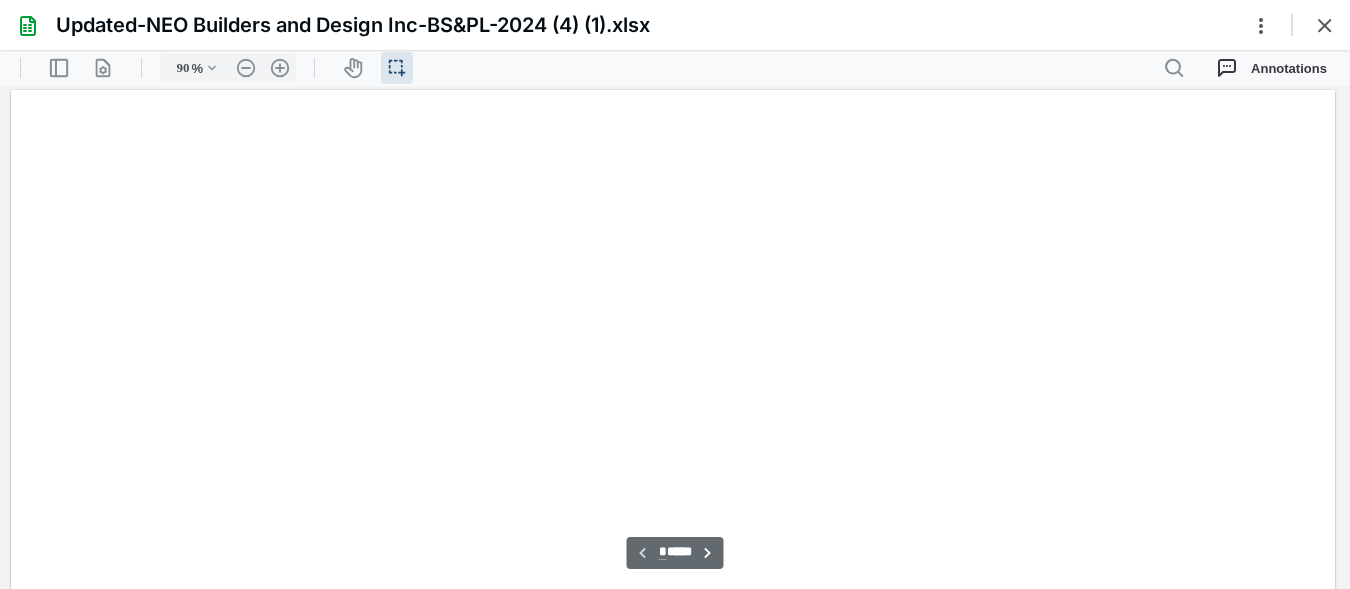 scroll, scrollTop: 40, scrollLeft: 0, axis: vertical 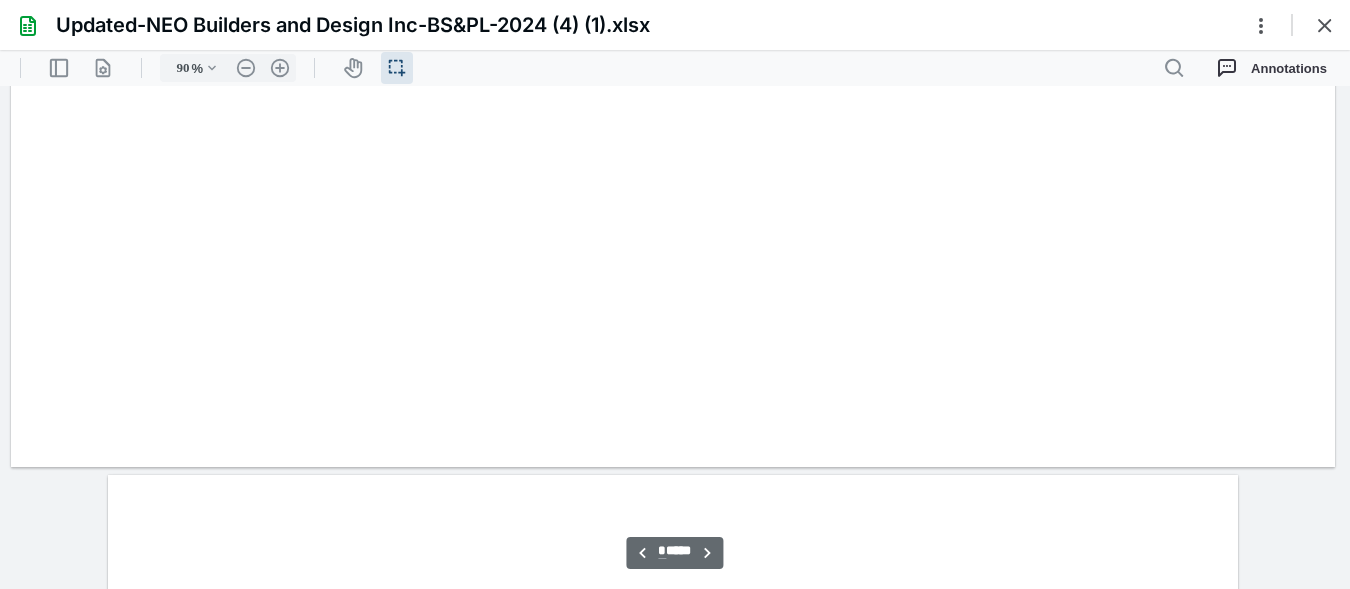 type on "**" 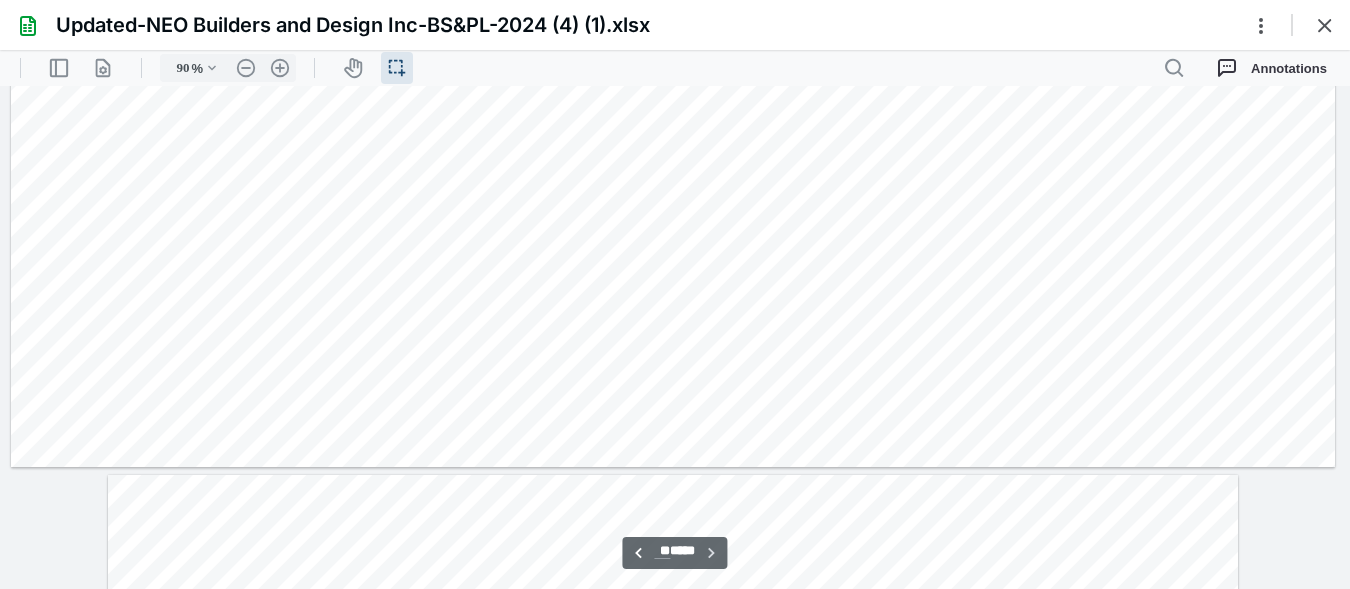 scroll, scrollTop: 24277, scrollLeft: 0, axis: vertical 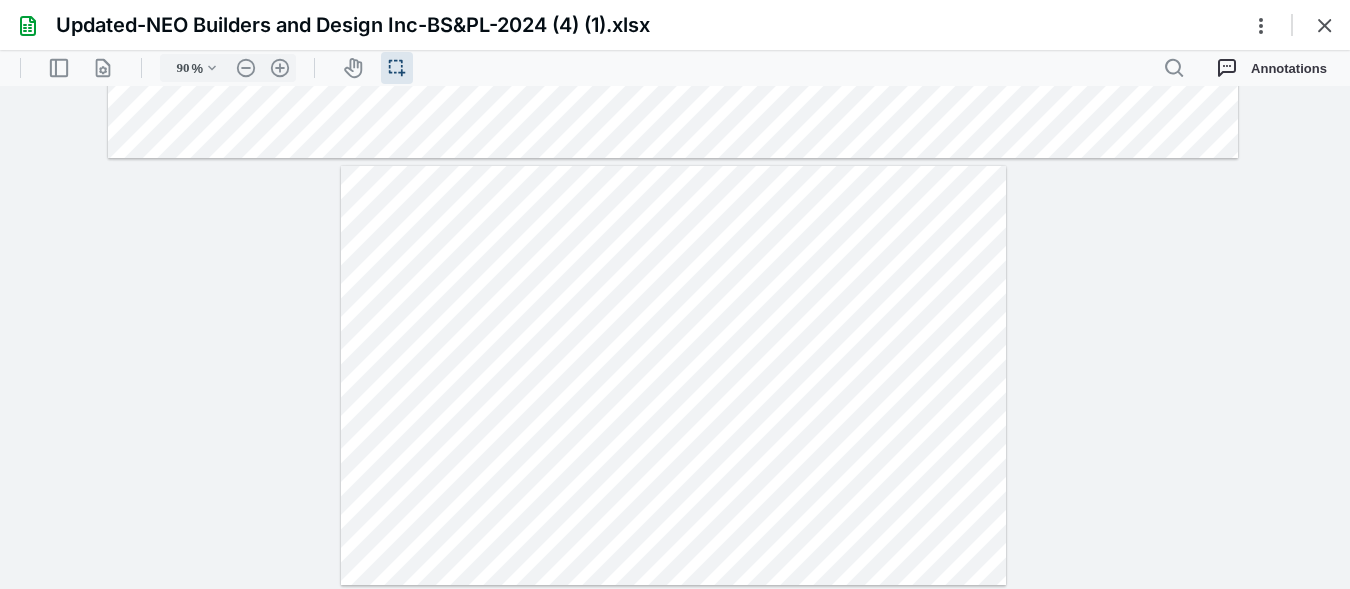 type on "165" 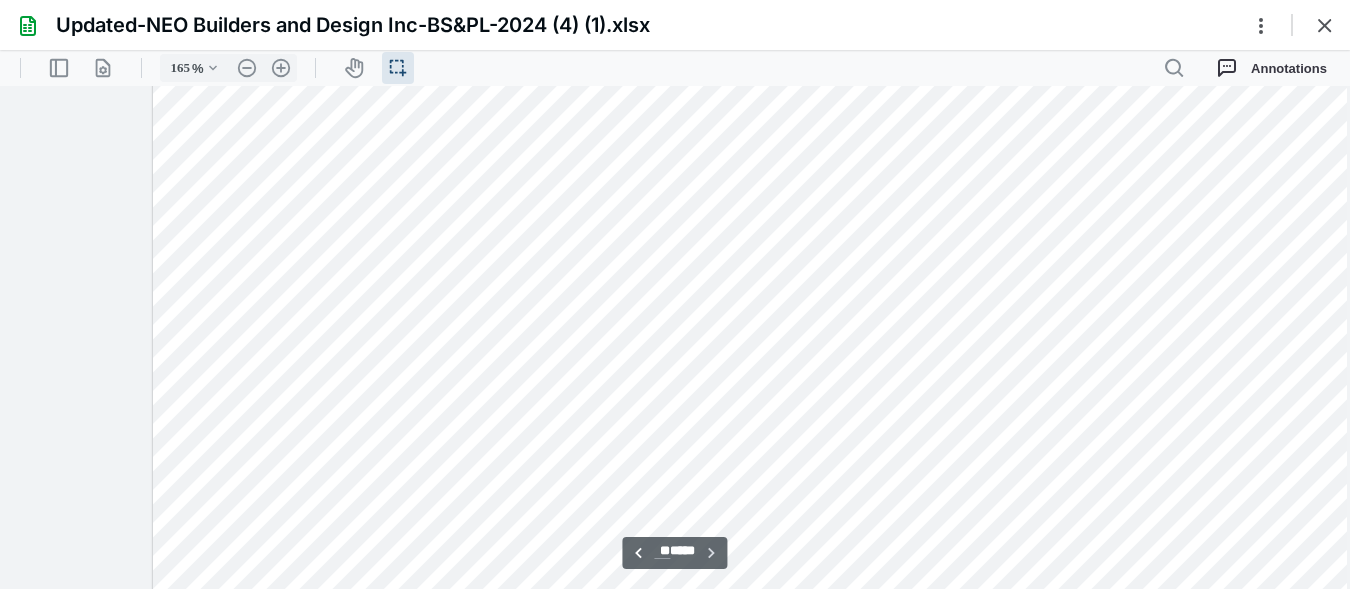 scroll, scrollTop: 44750, scrollLeft: 460, axis: both 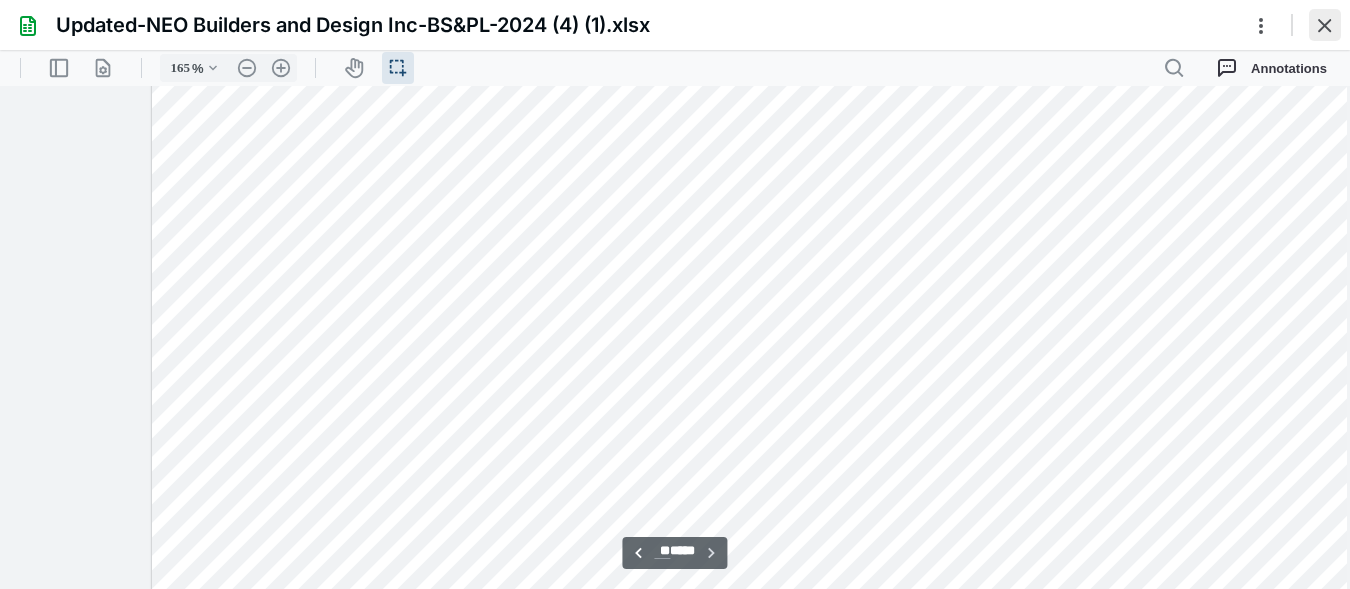 click at bounding box center [1325, 25] 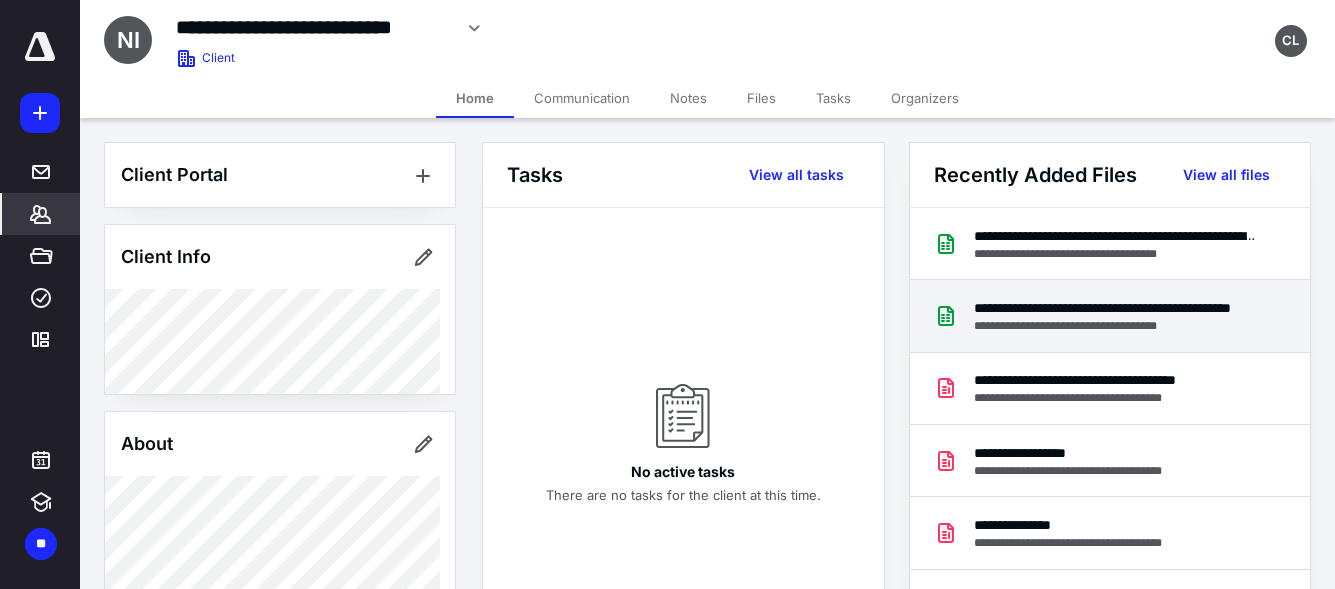 click on "**********" at bounding box center (1115, 308) 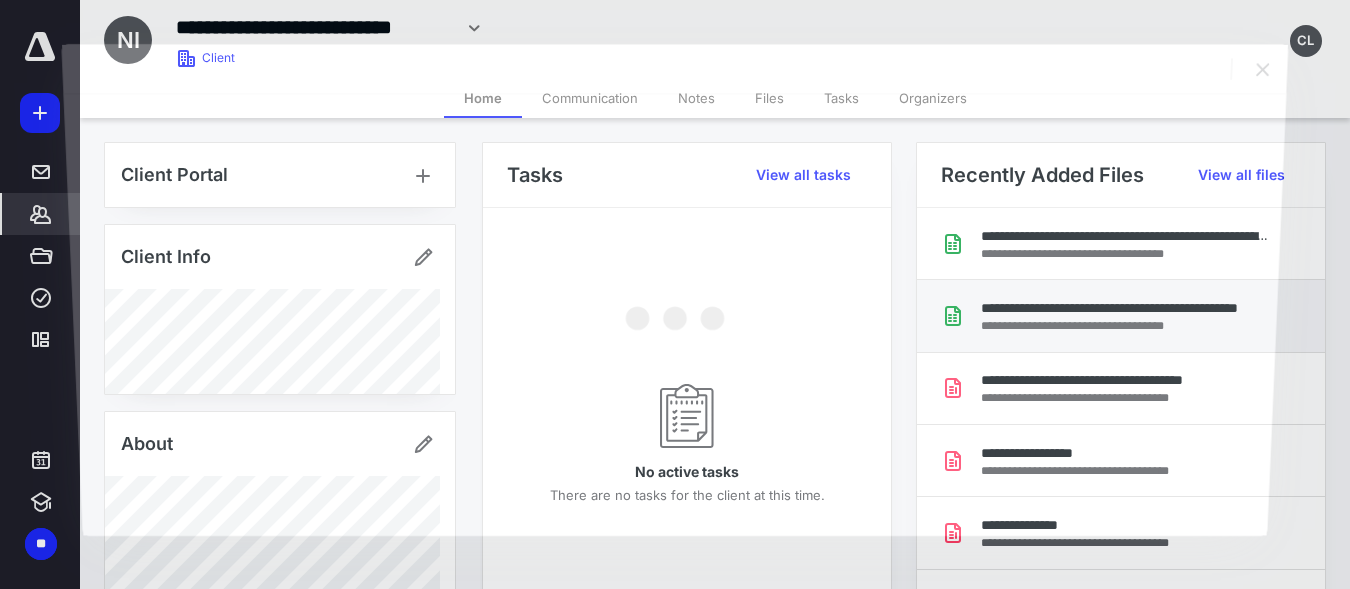 click at bounding box center (675, 314) 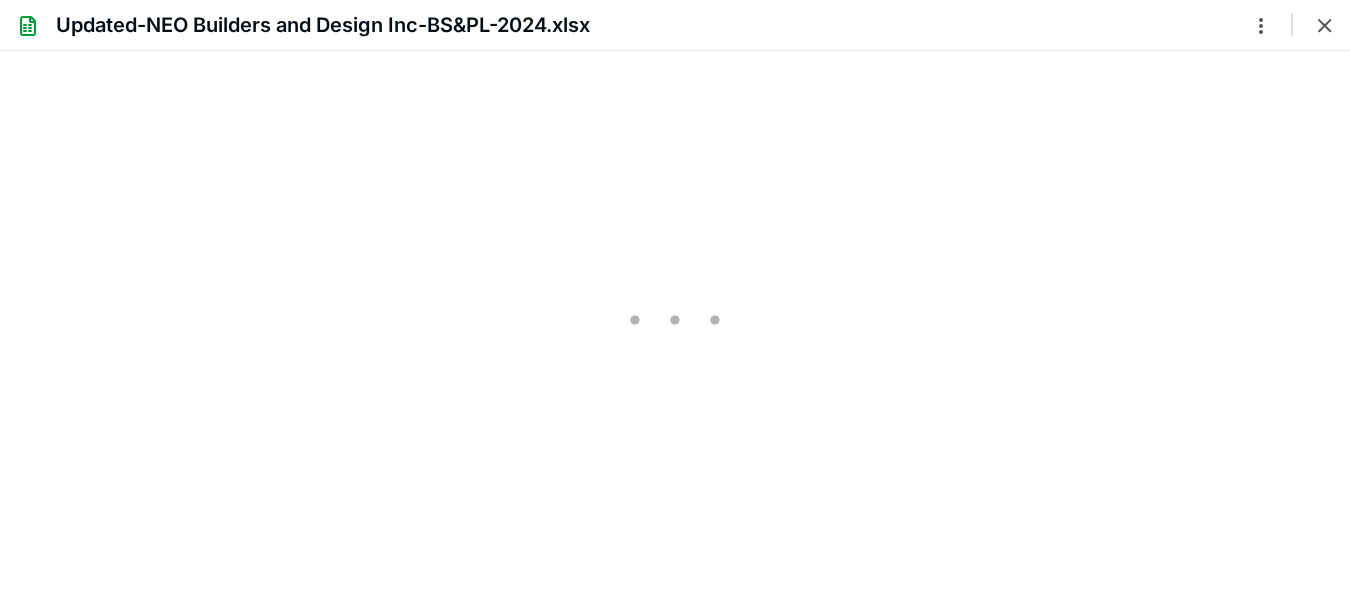 scroll, scrollTop: 0, scrollLeft: 0, axis: both 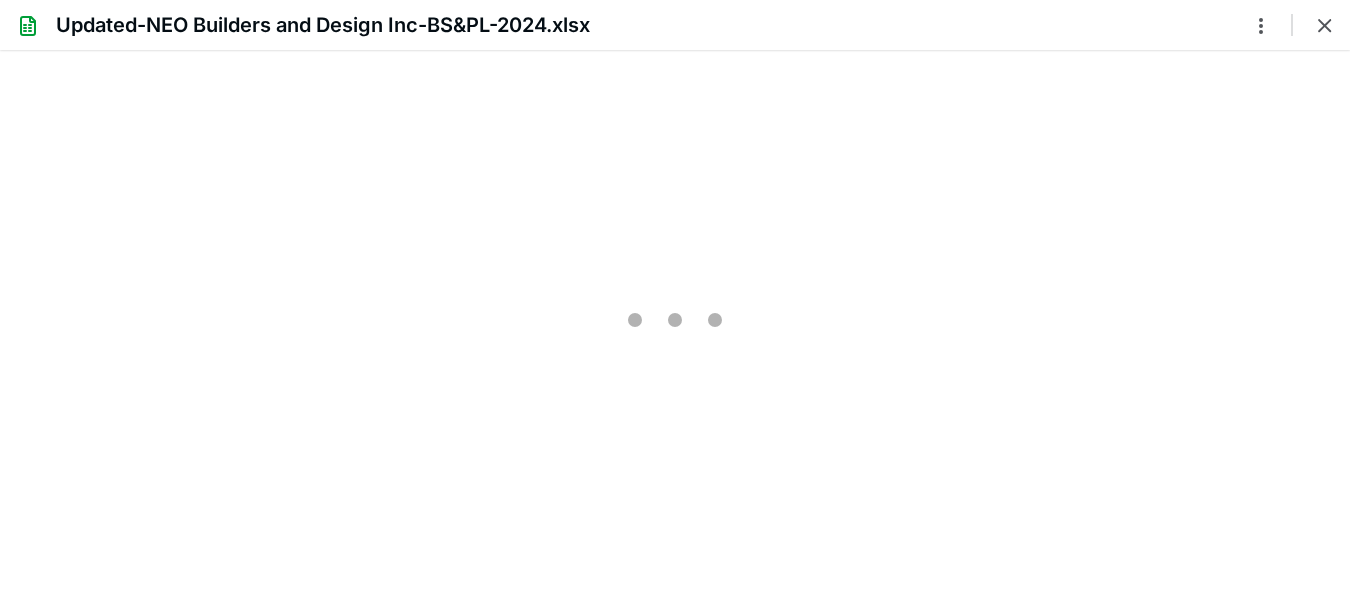 type on "150" 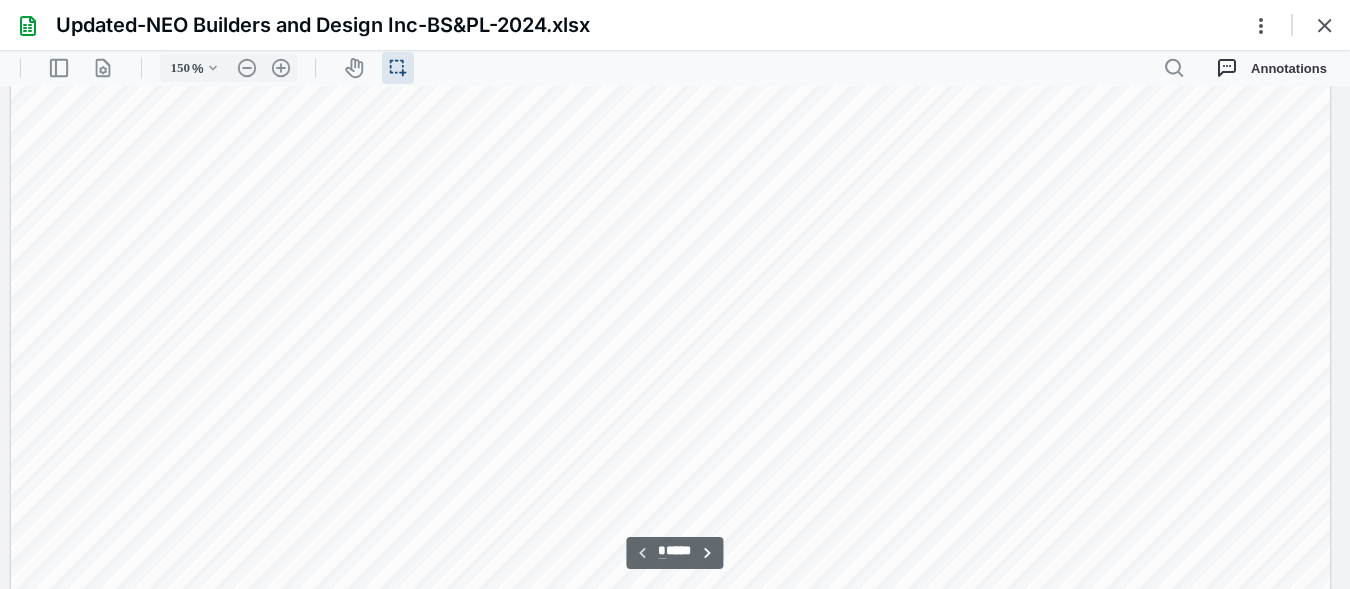 scroll, scrollTop: 1957, scrollLeft: 276, axis: both 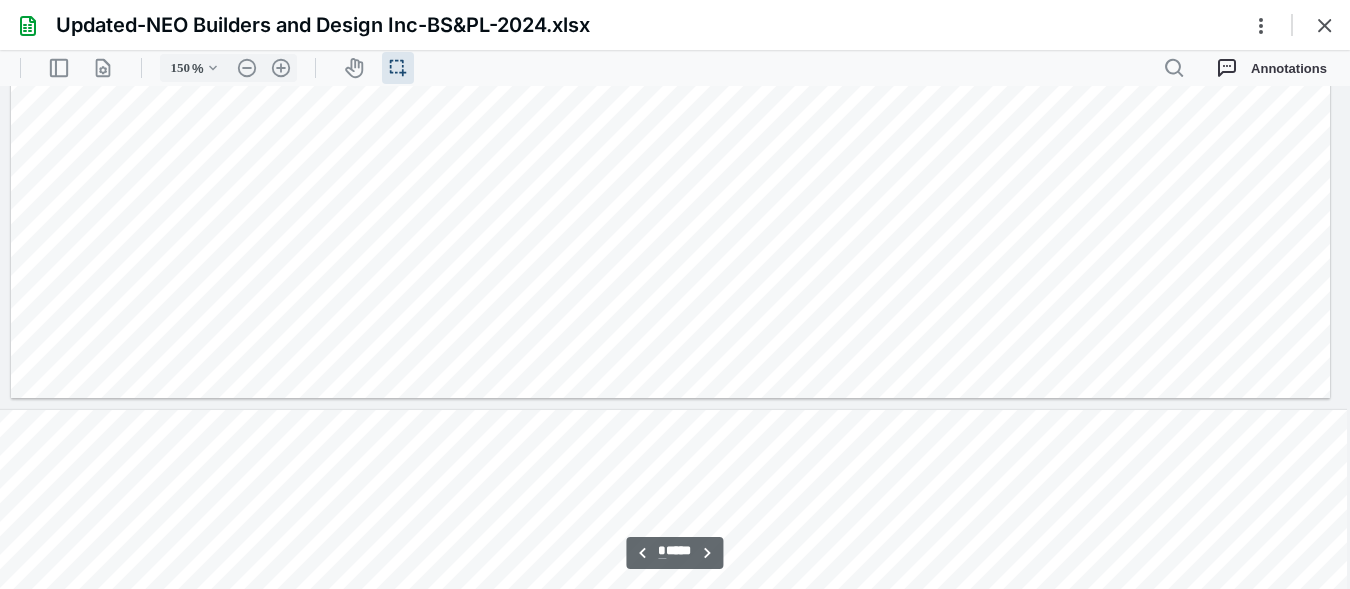 type on "**" 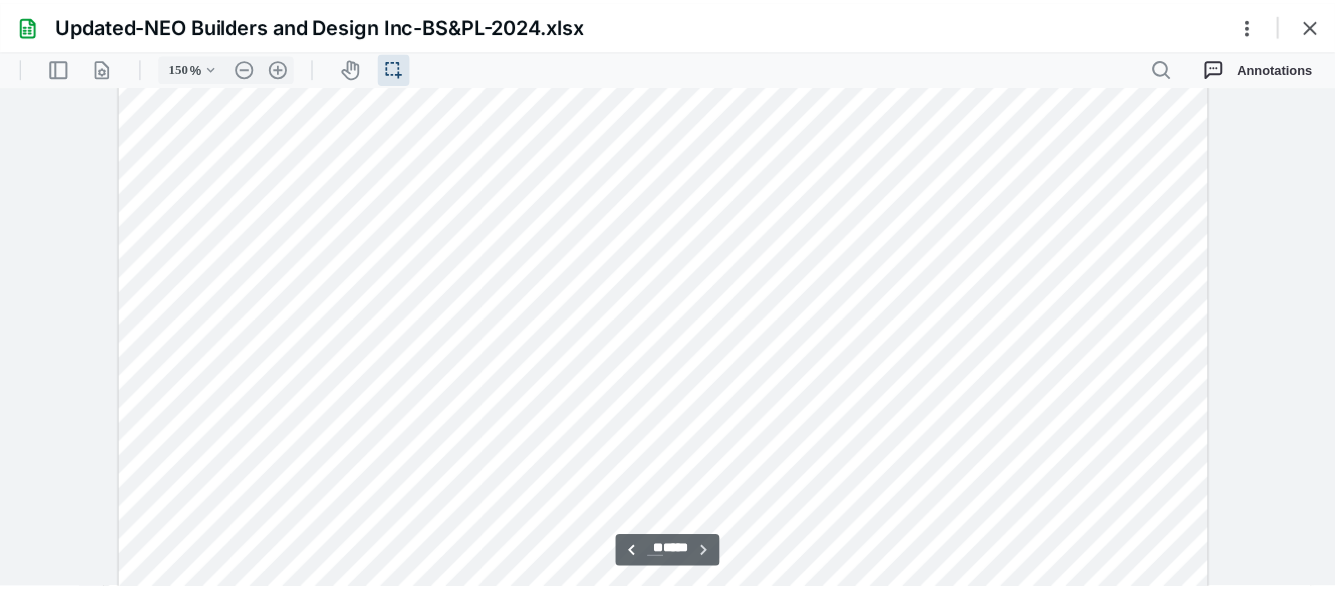 scroll, scrollTop: 40670, scrollLeft: 276, axis: both 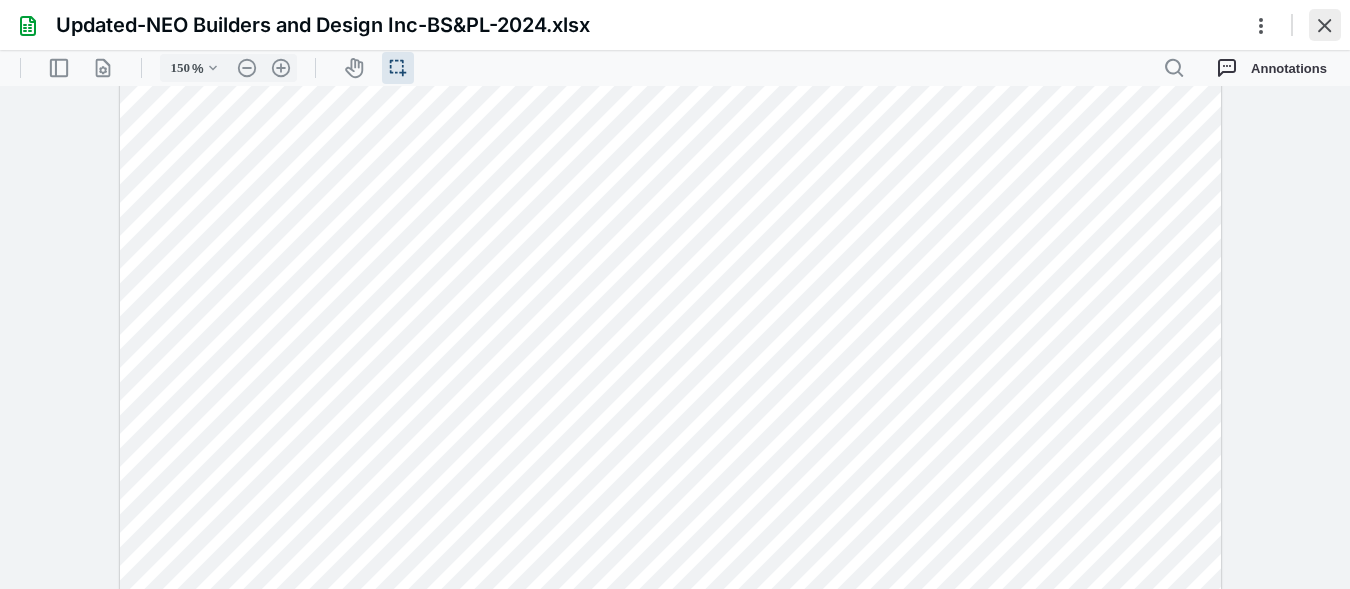 click at bounding box center [1325, 25] 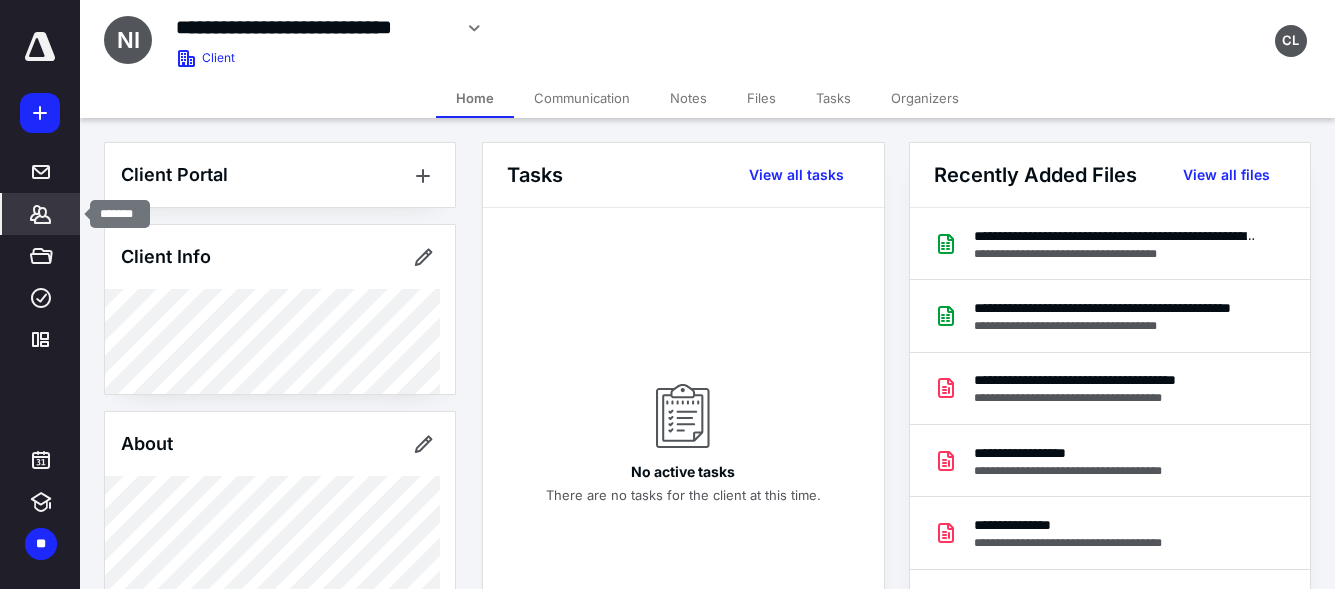 click on "*******" at bounding box center [41, 214] 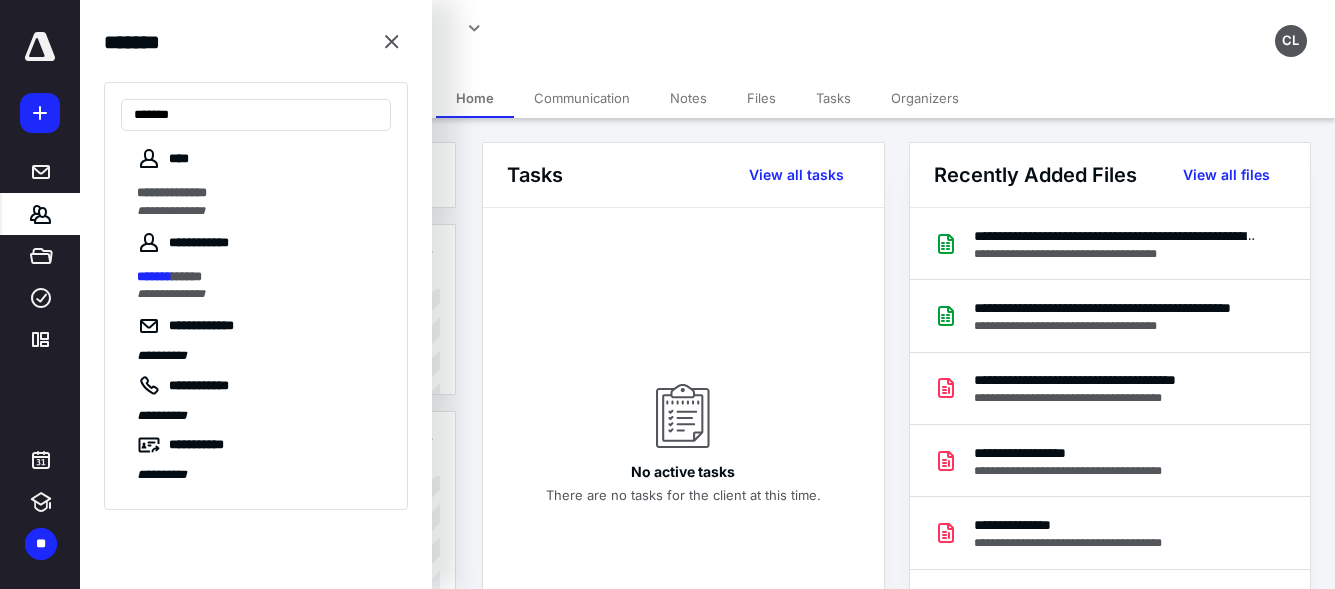 type on "*******" 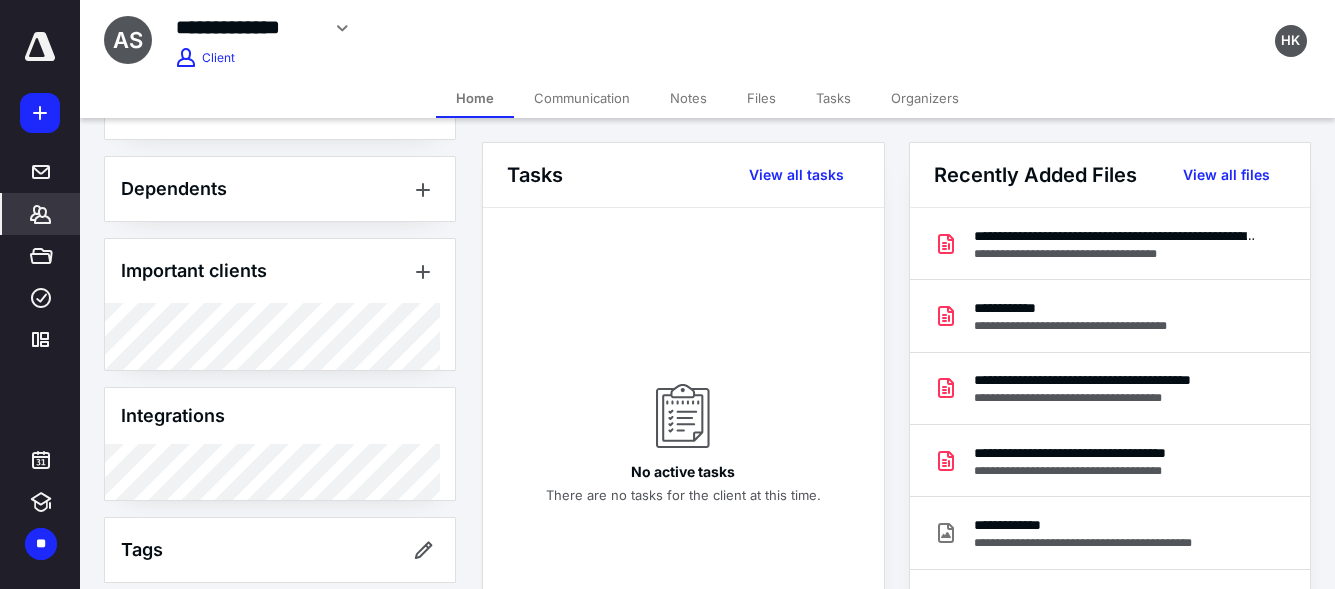 scroll, scrollTop: 905, scrollLeft: 0, axis: vertical 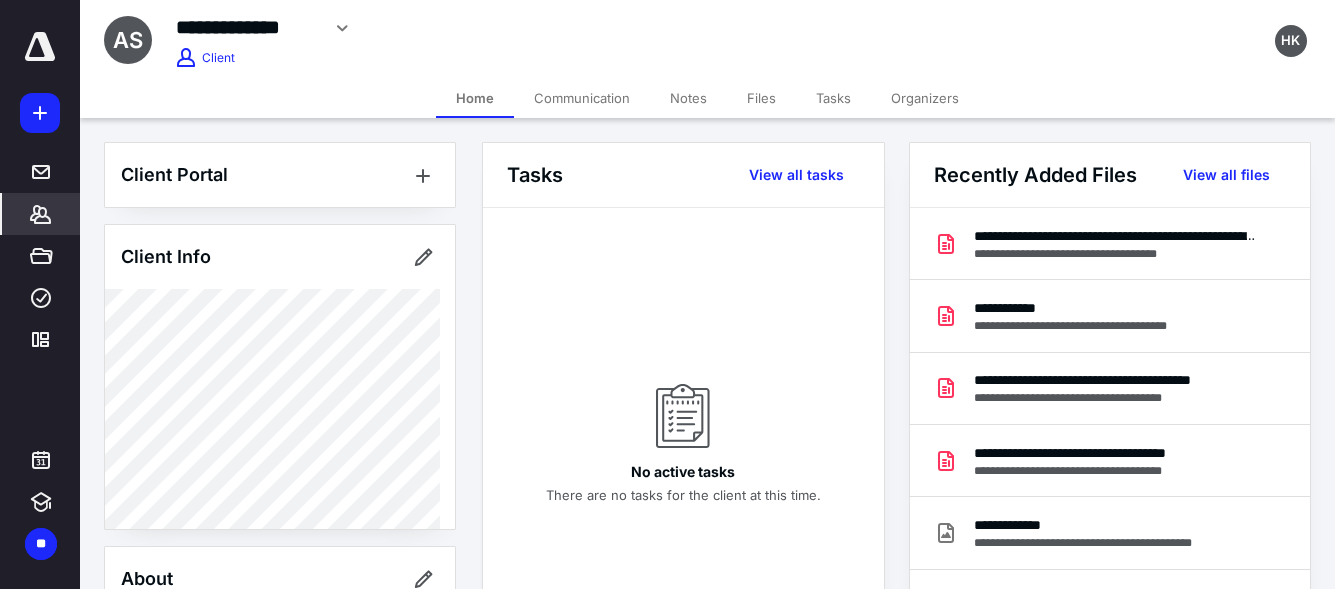 click on "Files" at bounding box center [761, 98] 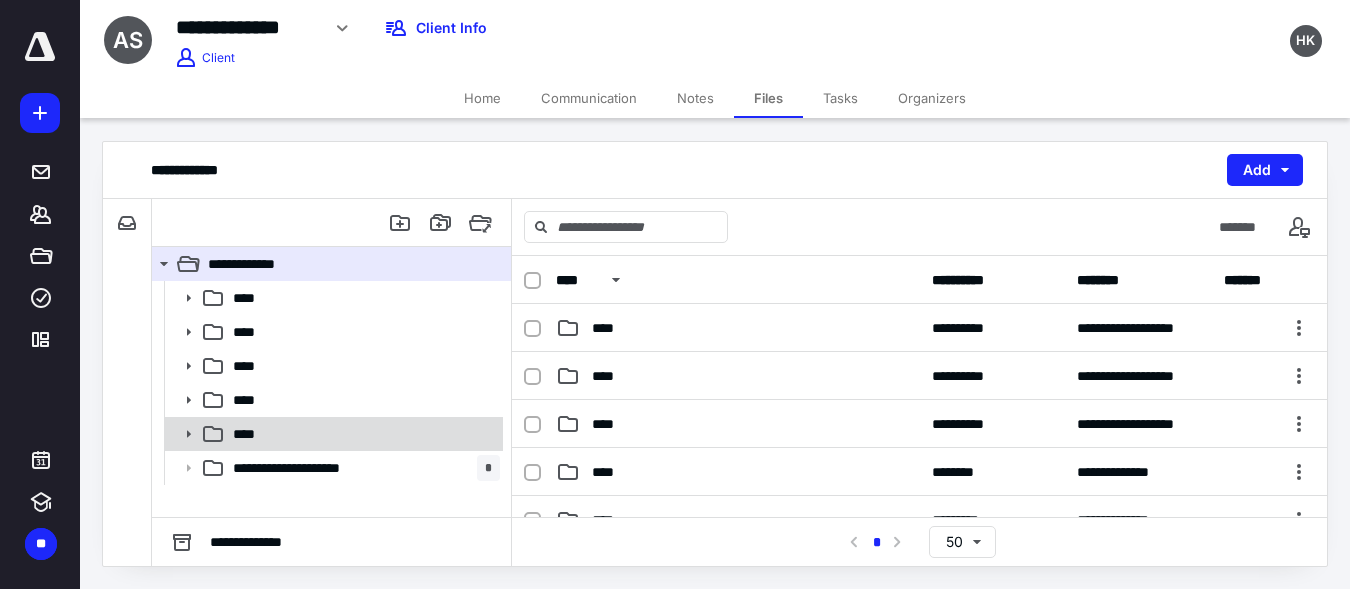 click on "****" at bounding box center [362, 434] 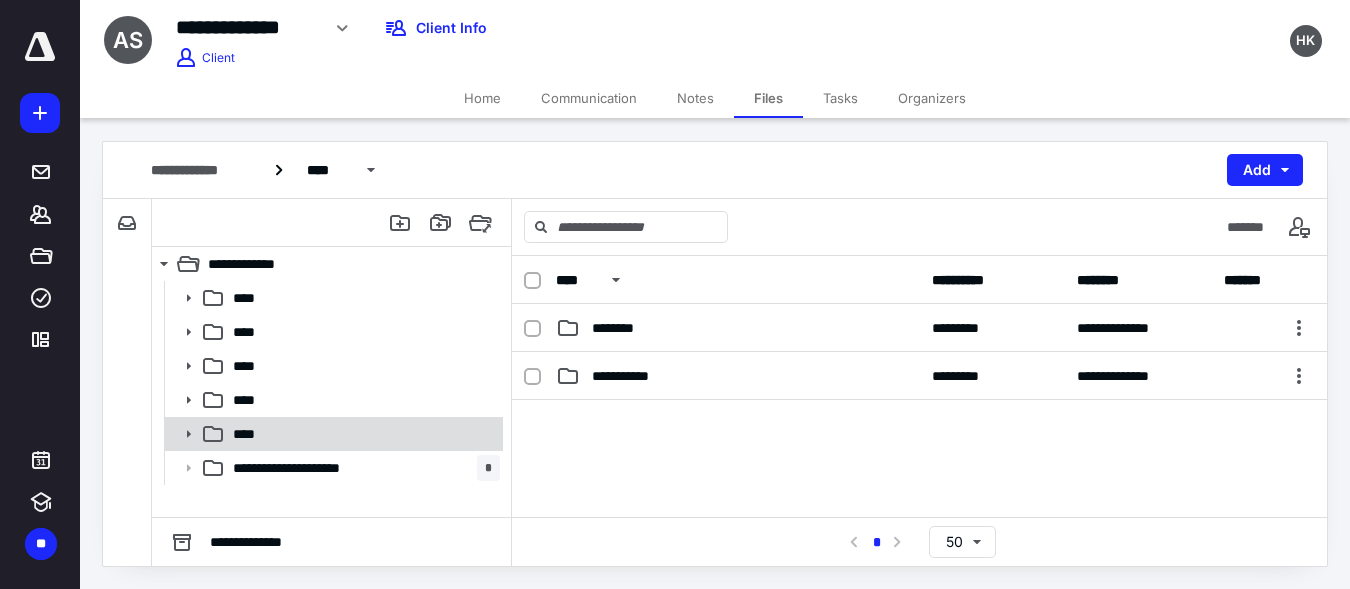 click on "****" at bounding box center [362, 434] 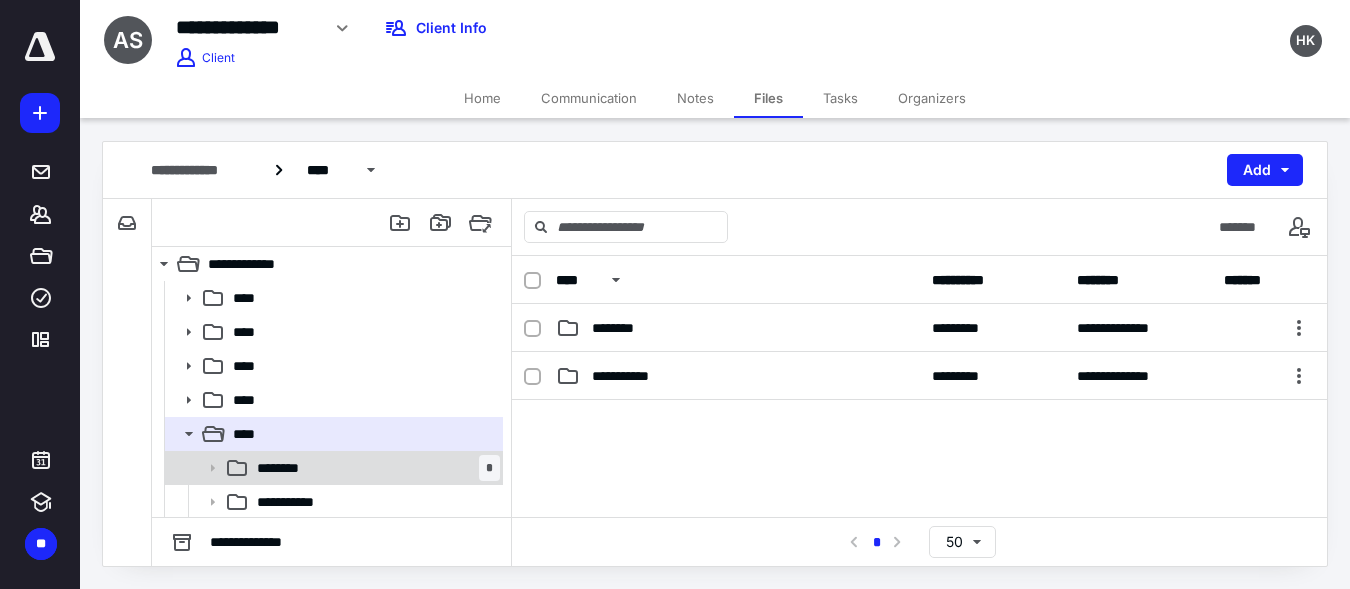click on "******** *" at bounding box center (374, 468) 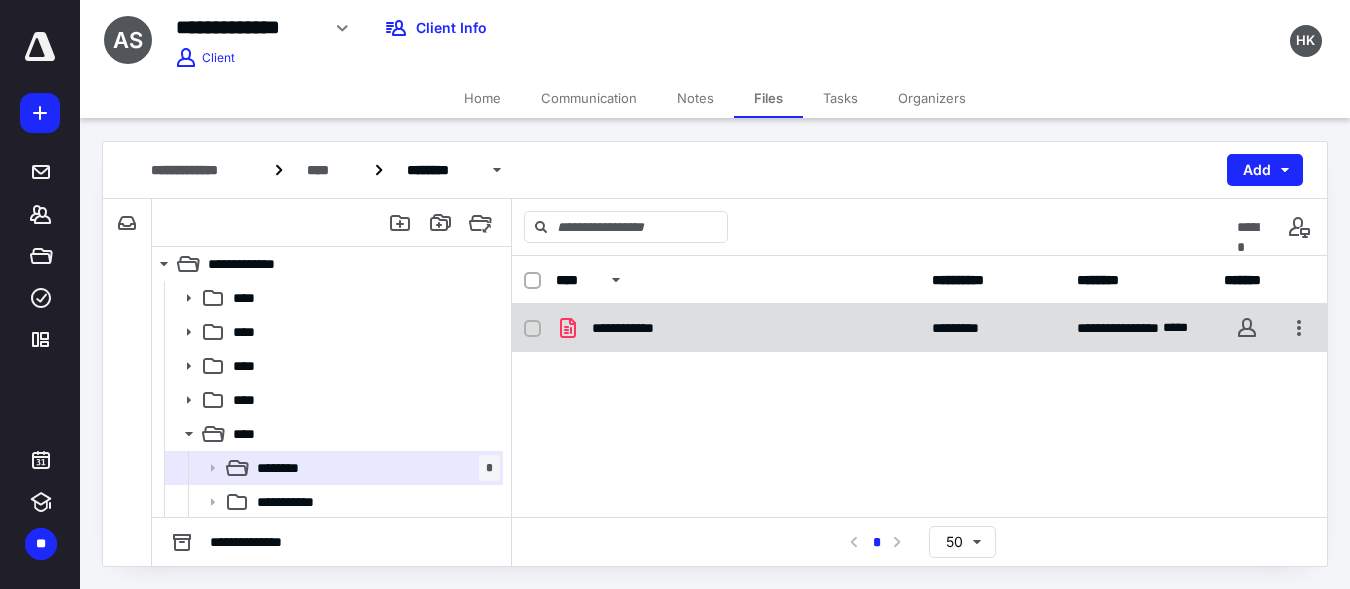 click on "**********" at bounding box center (738, 328) 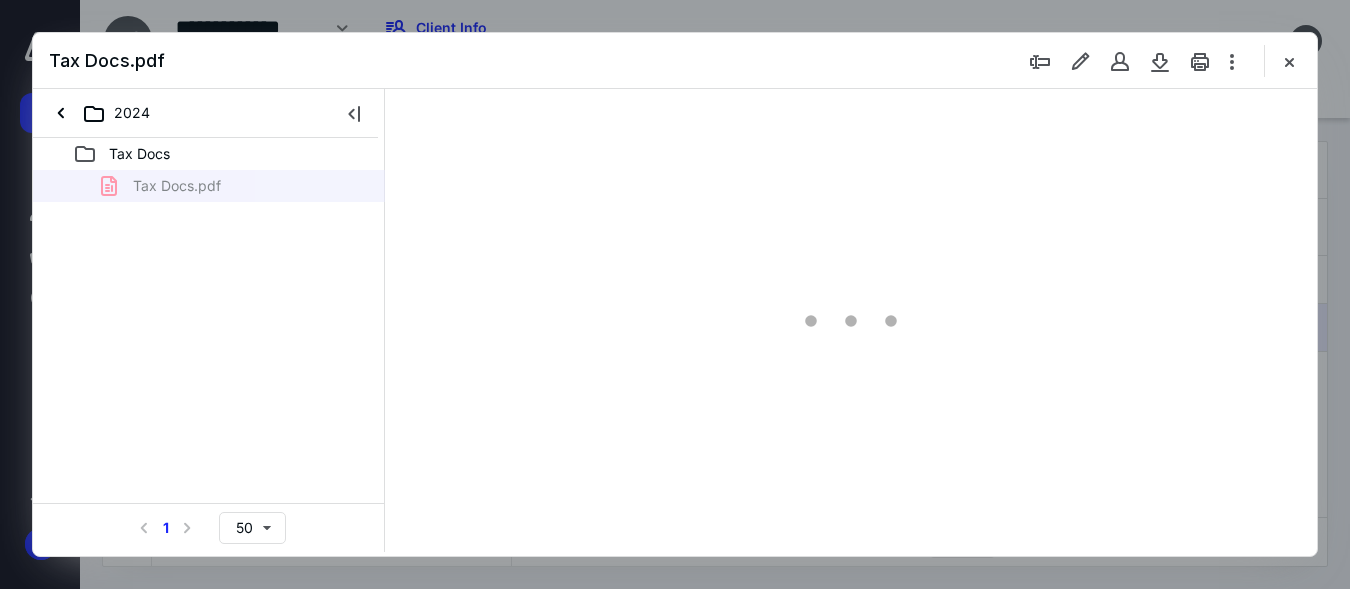 scroll, scrollTop: 0, scrollLeft: 0, axis: both 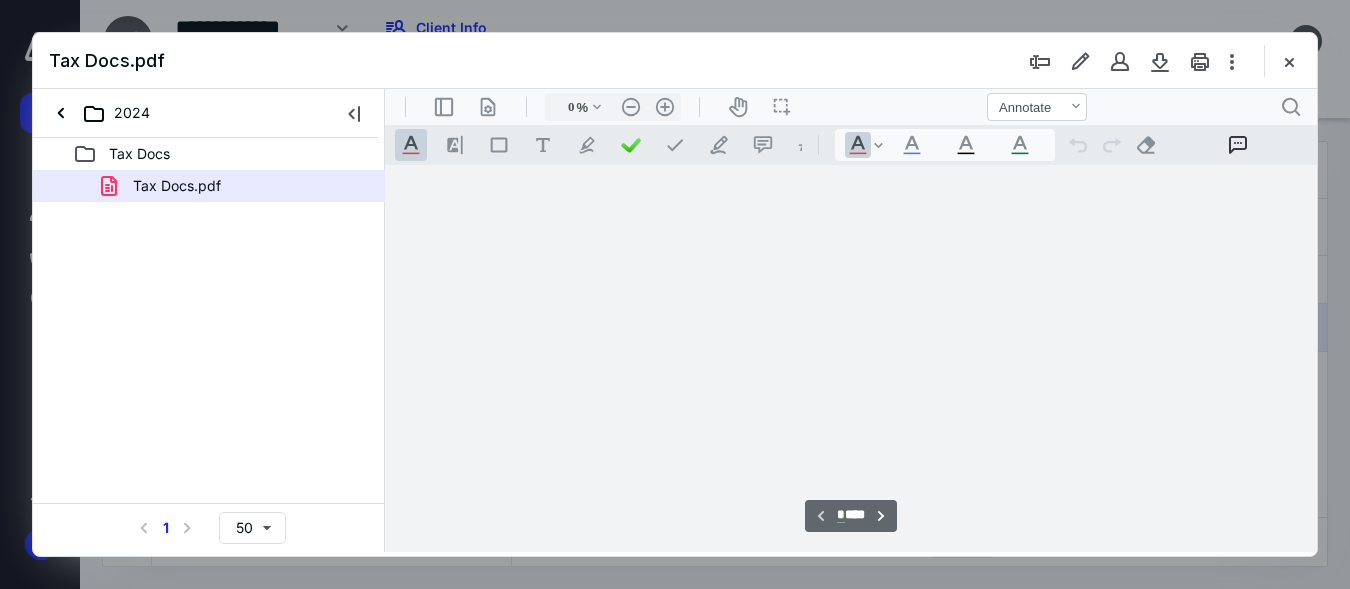 type on "150" 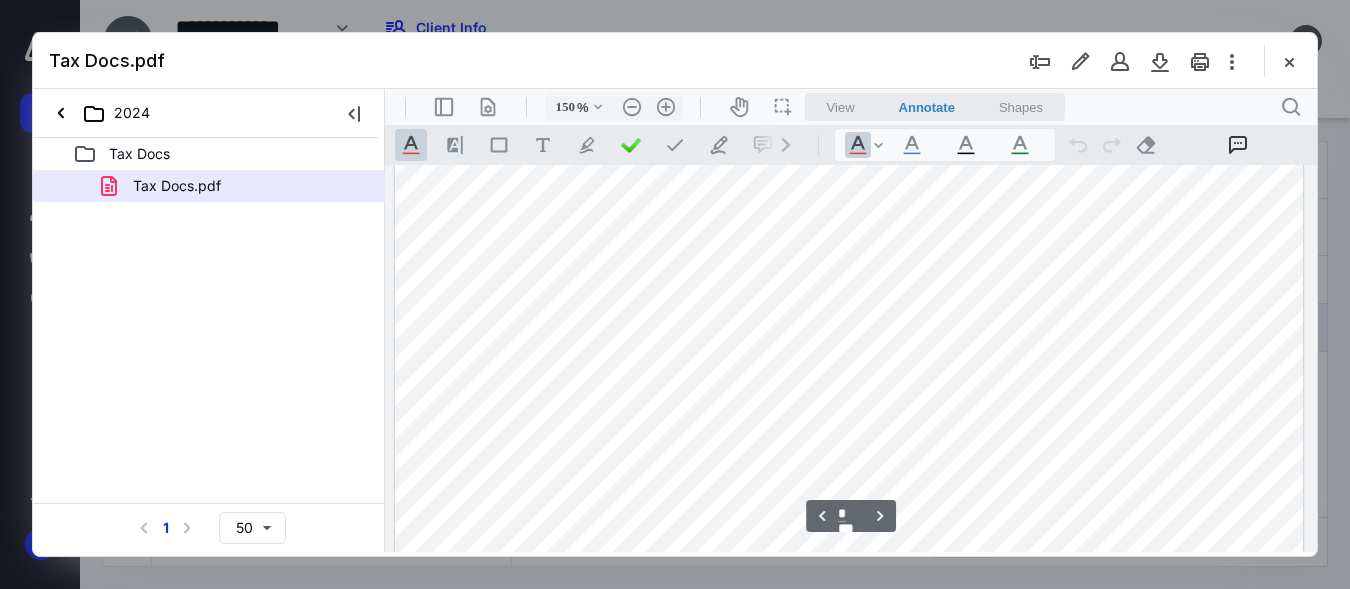 scroll, scrollTop: 1386, scrollLeft: 0, axis: vertical 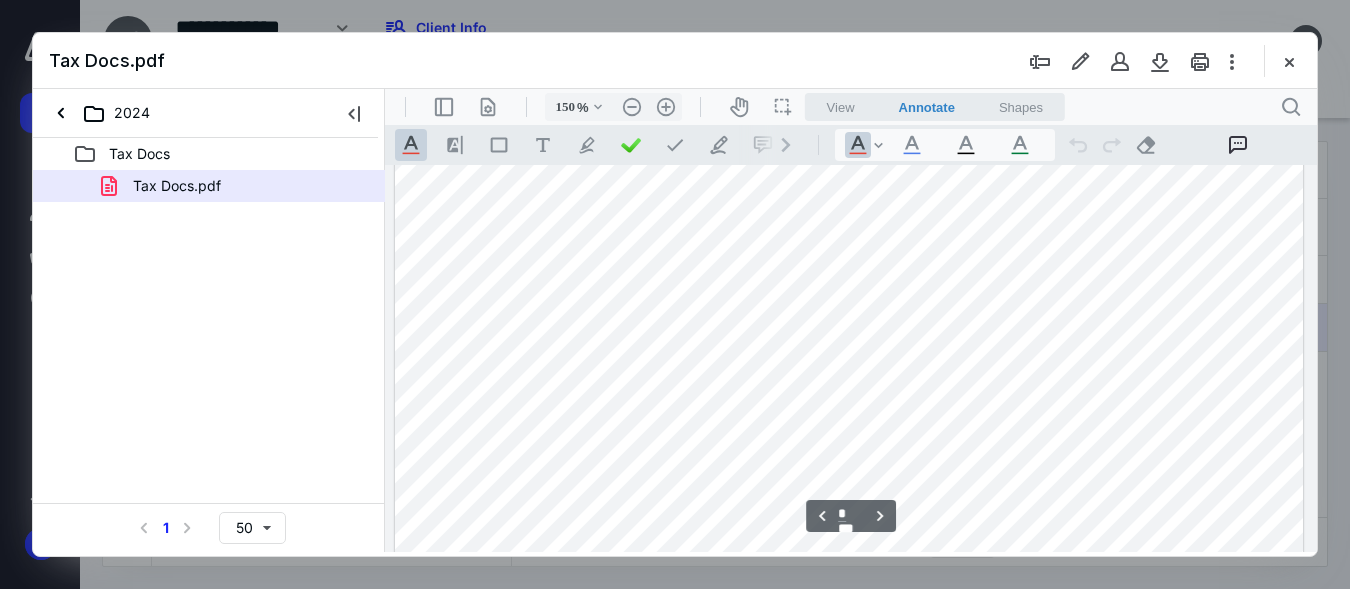 type on "*" 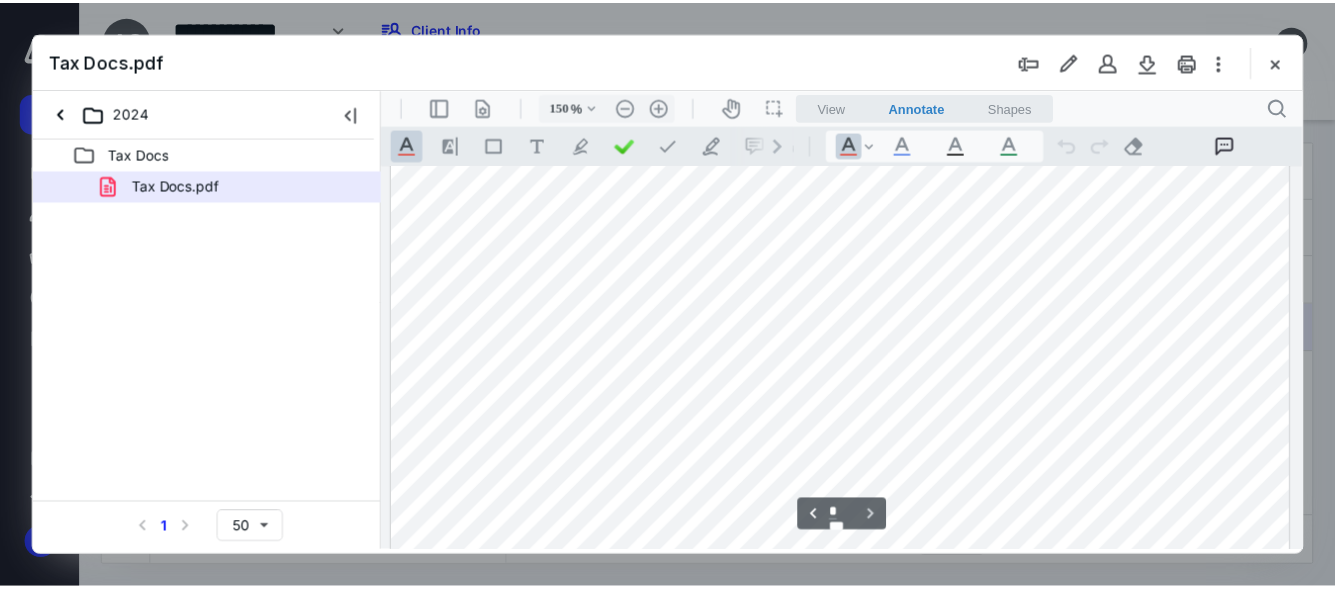 scroll, scrollTop: 5444, scrollLeft: 0, axis: vertical 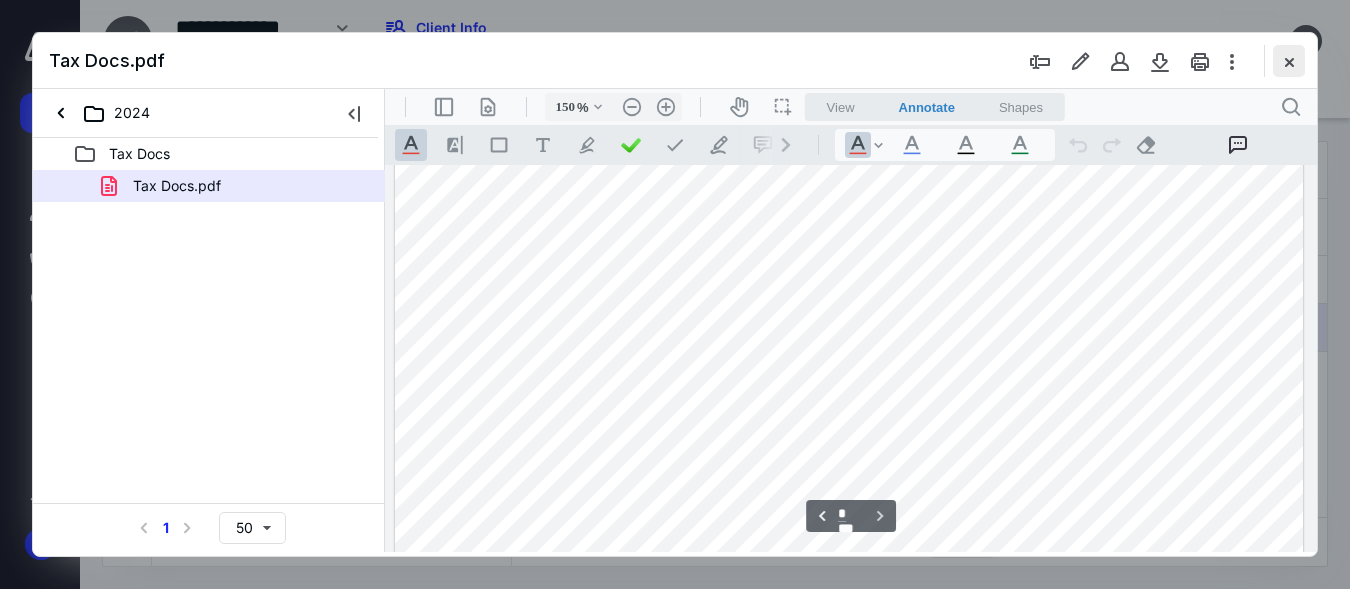 click at bounding box center (1289, 61) 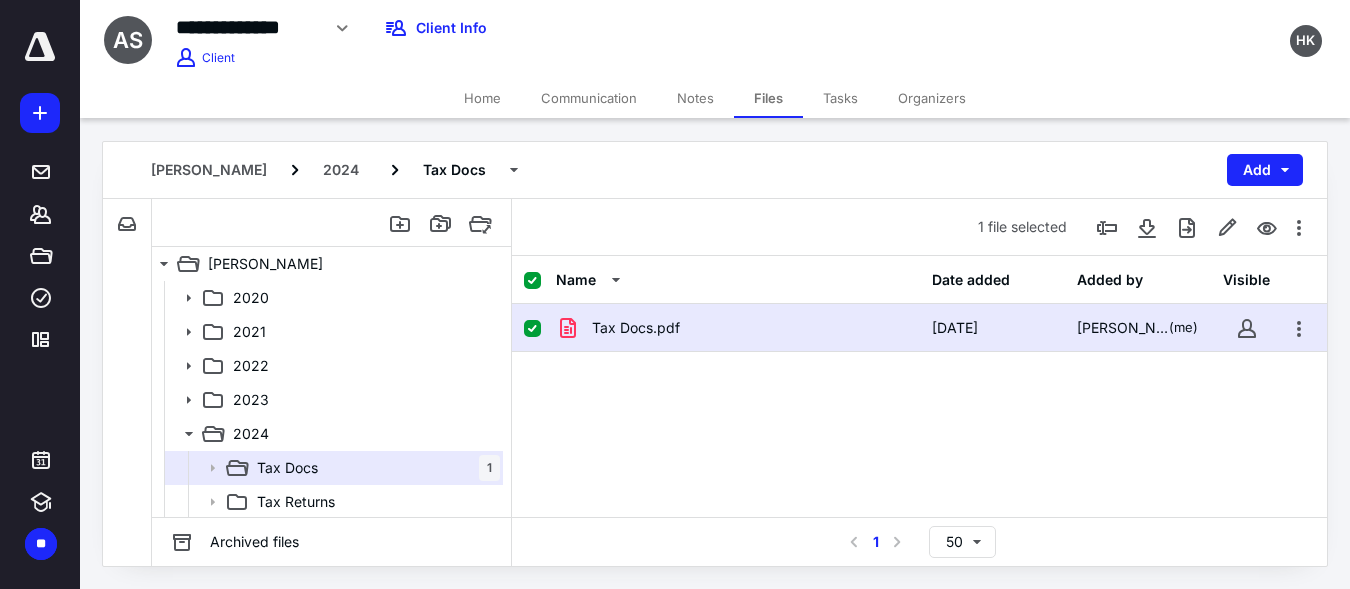 click on "Home" at bounding box center [482, 98] 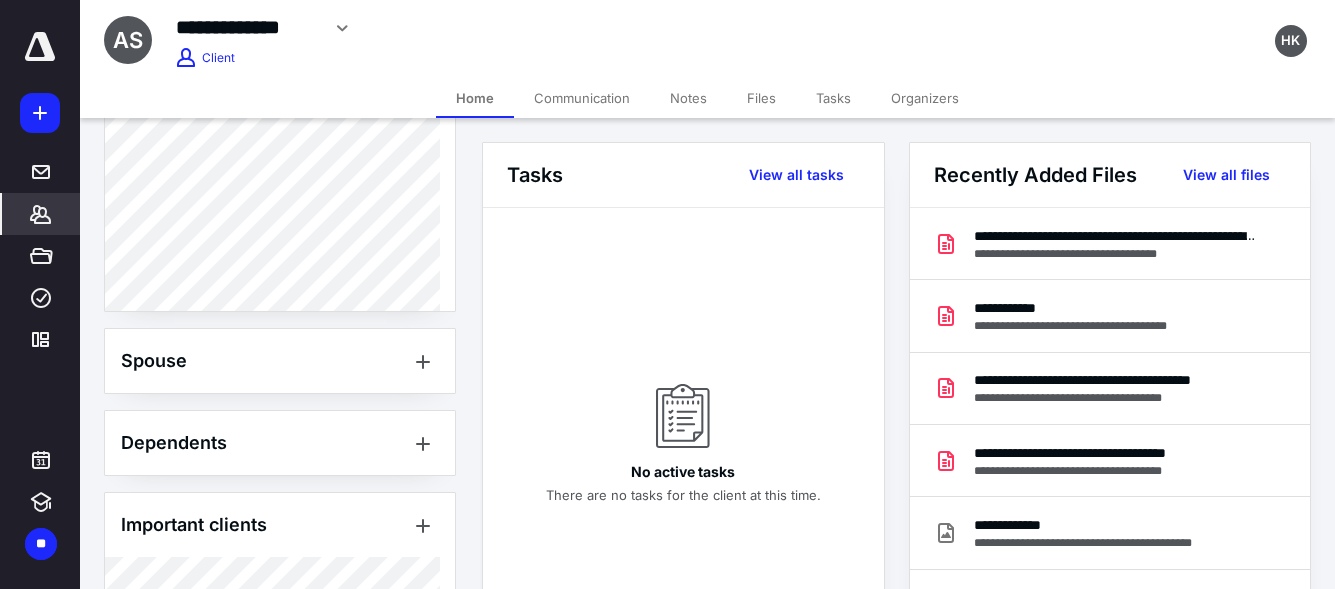 scroll, scrollTop: 905, scrollLeft: 0, axis: vertical 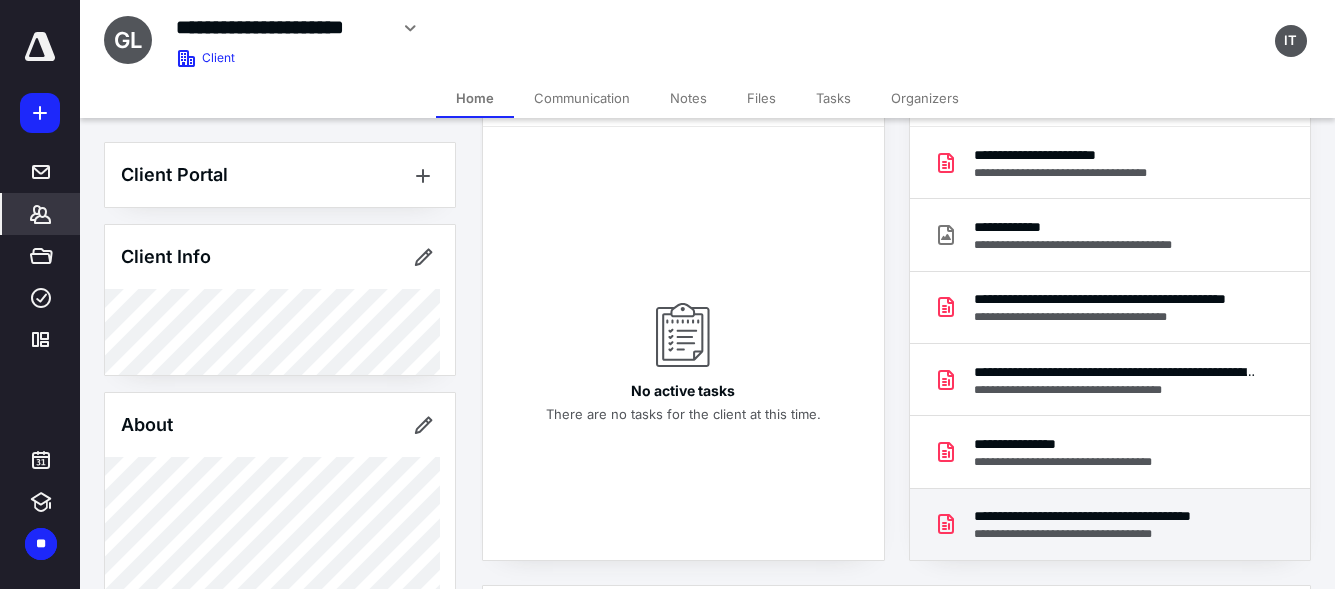click on "**********" at bounding box center [1115, 534] 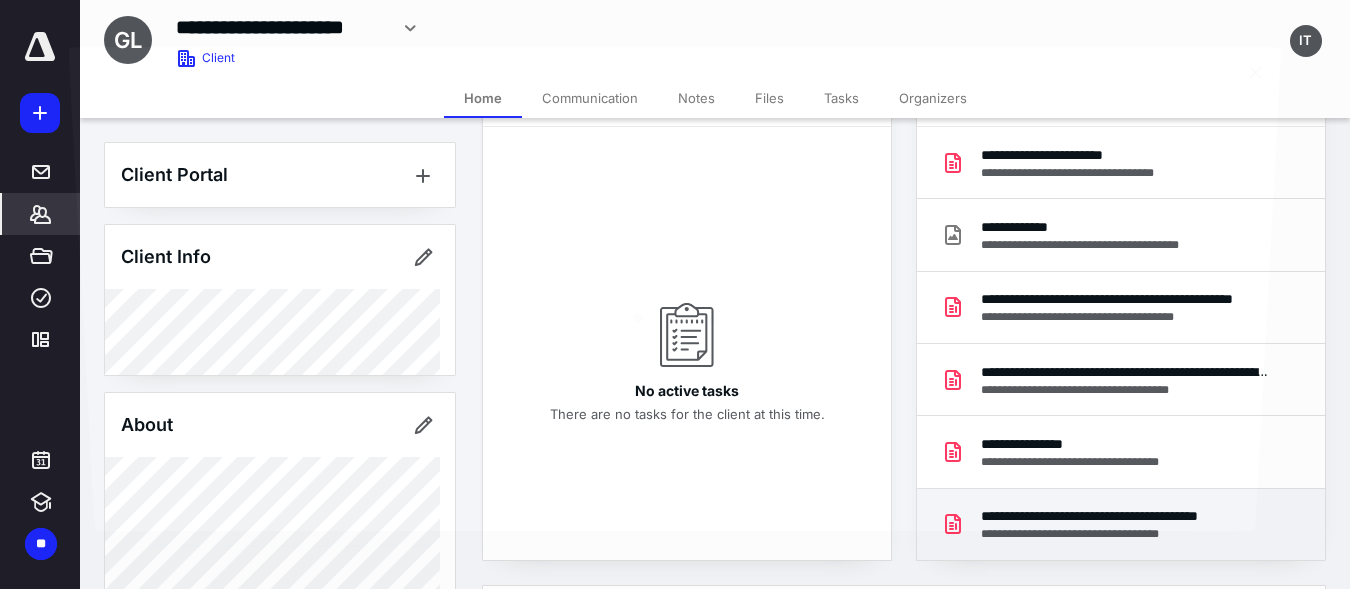 click at bounding box center (675, 294) 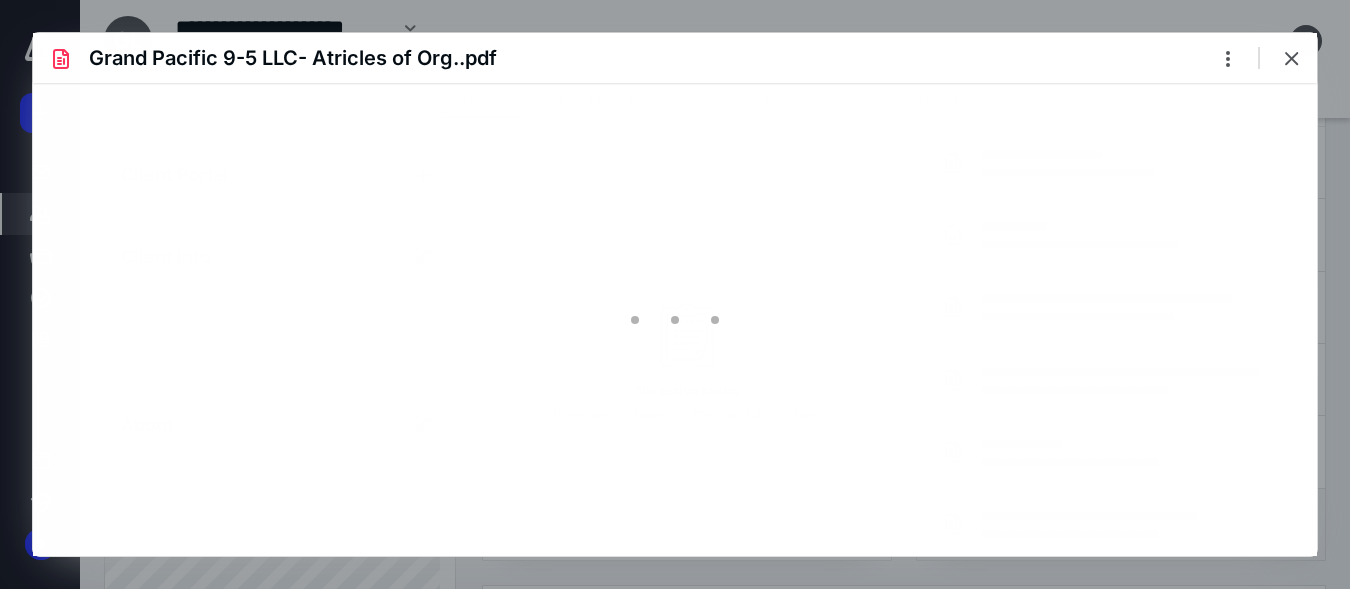 scroll, scrollTop: 0, scrollLeft: 0, axis: both 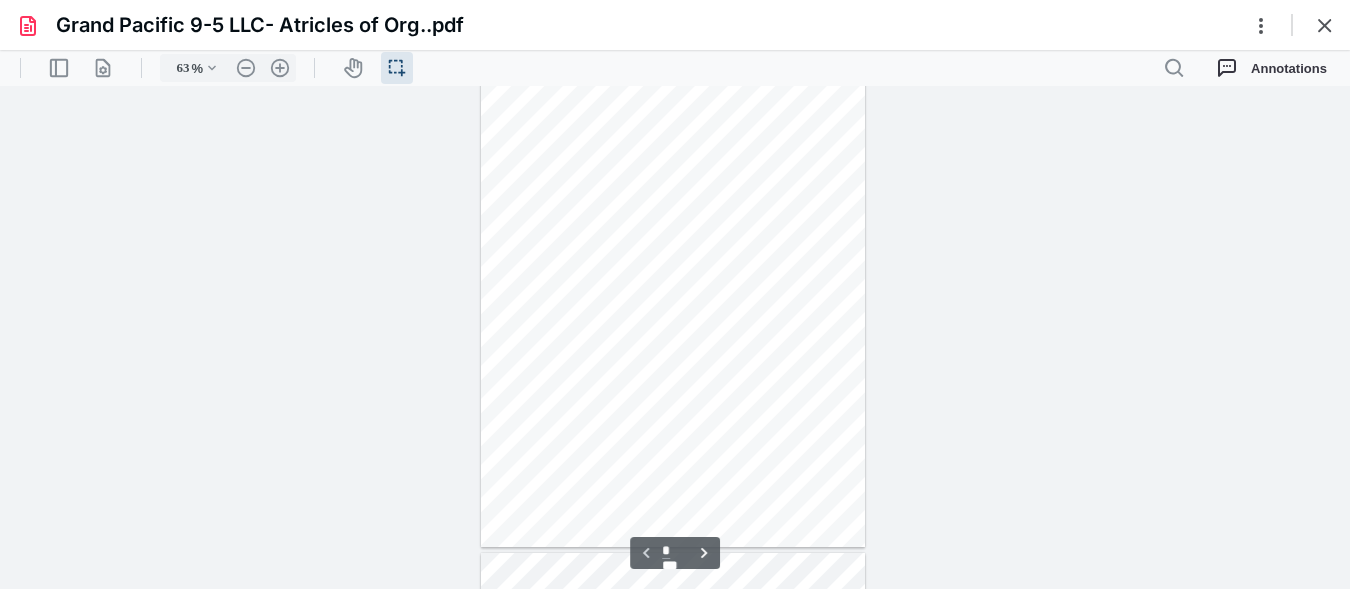 type on "215" 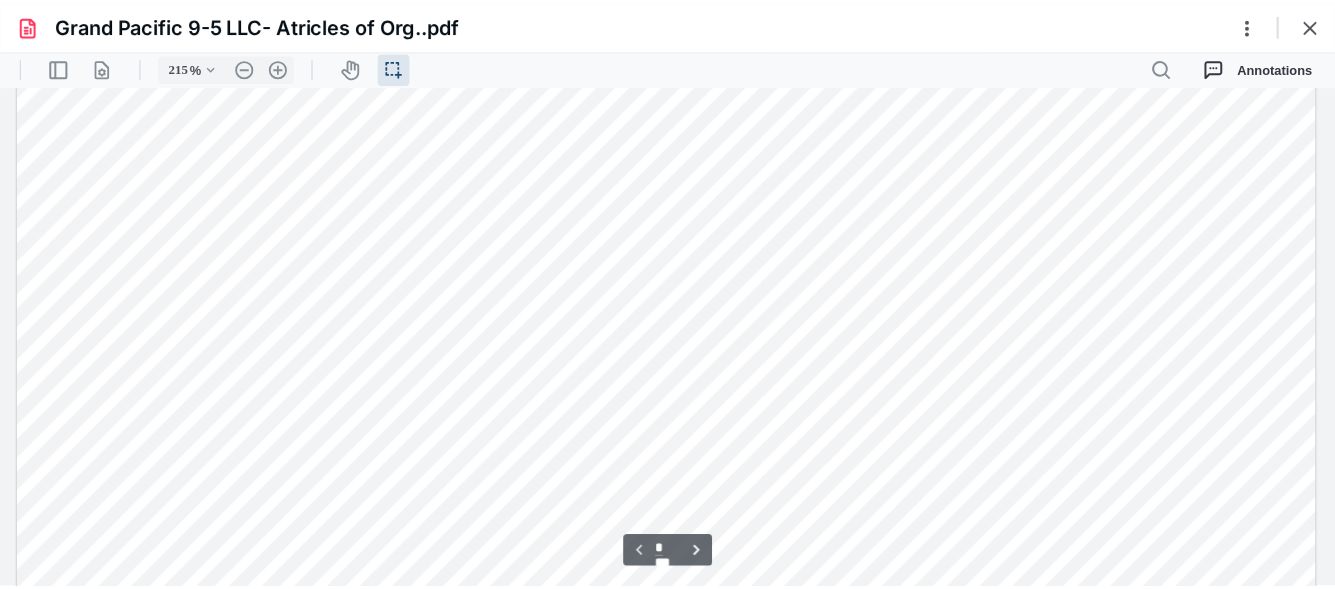 scroll, scrollTop: 110, scrollLeft: 0, axis: vertical 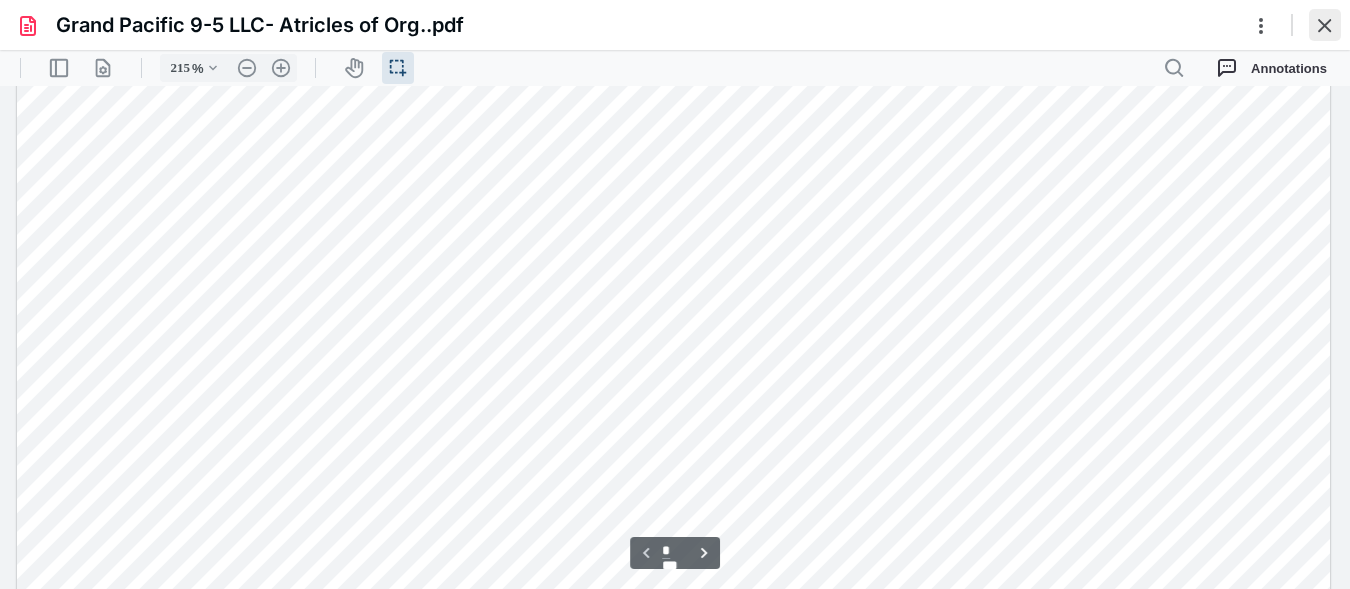 click at bounding box center (1325, 25) 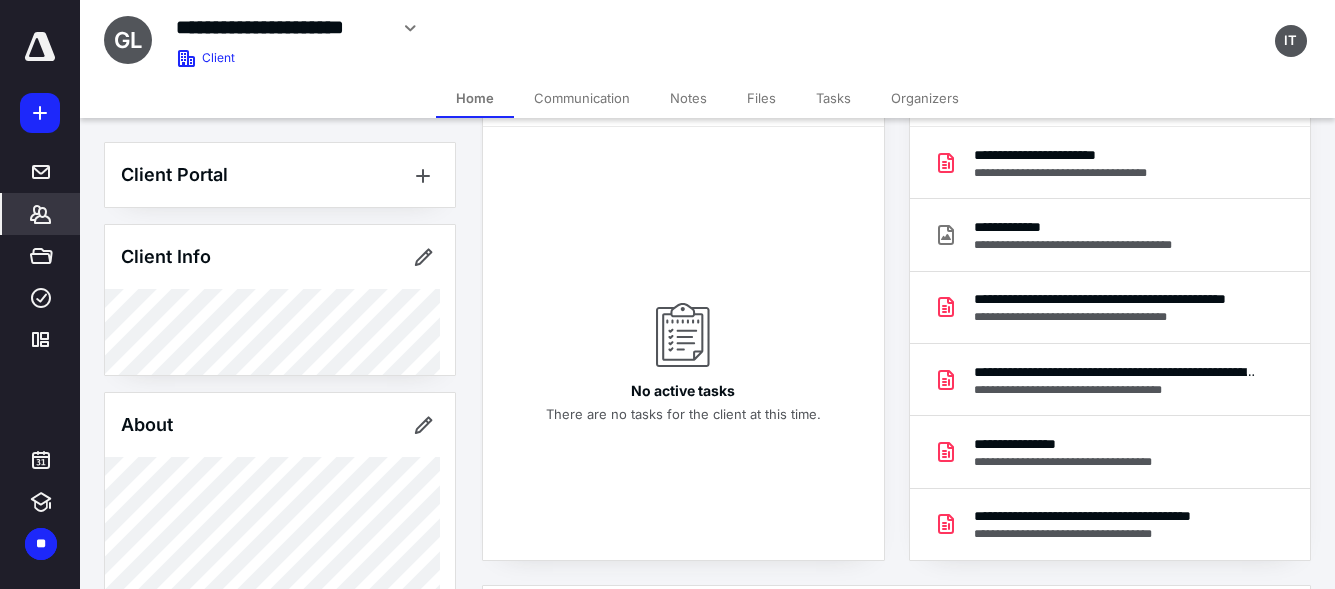 scroll, scrollTop: 466, scrollLeft: 0, axis: vertical 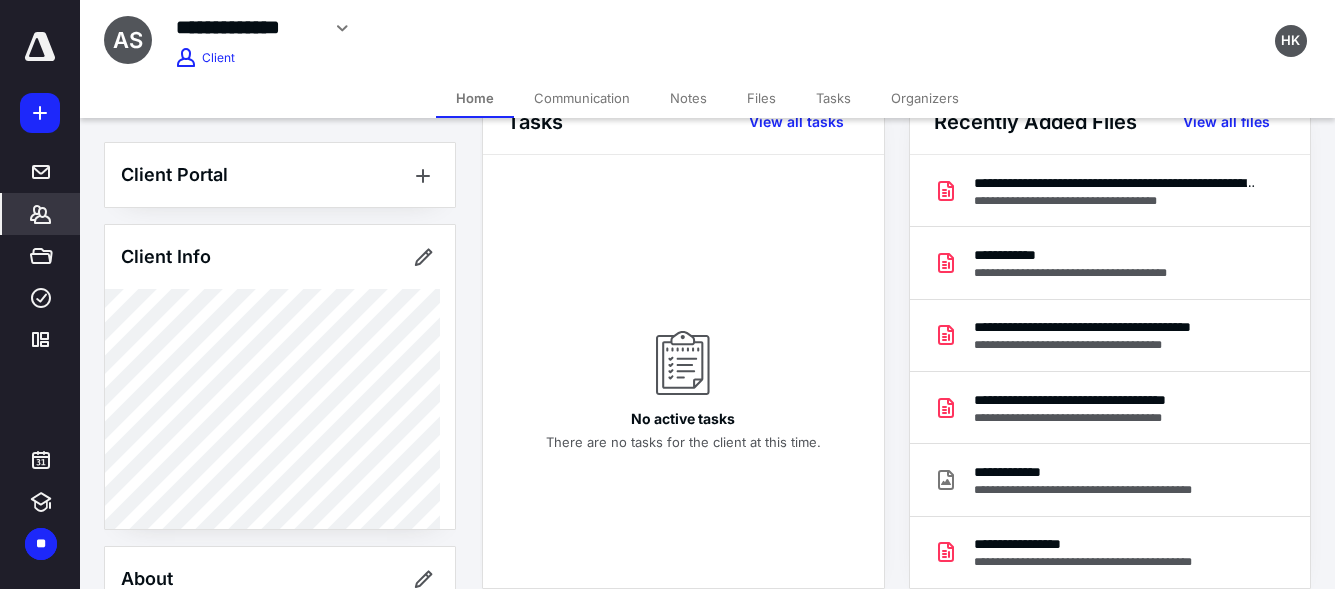 click on "Files" at bounding box center [761, 98] 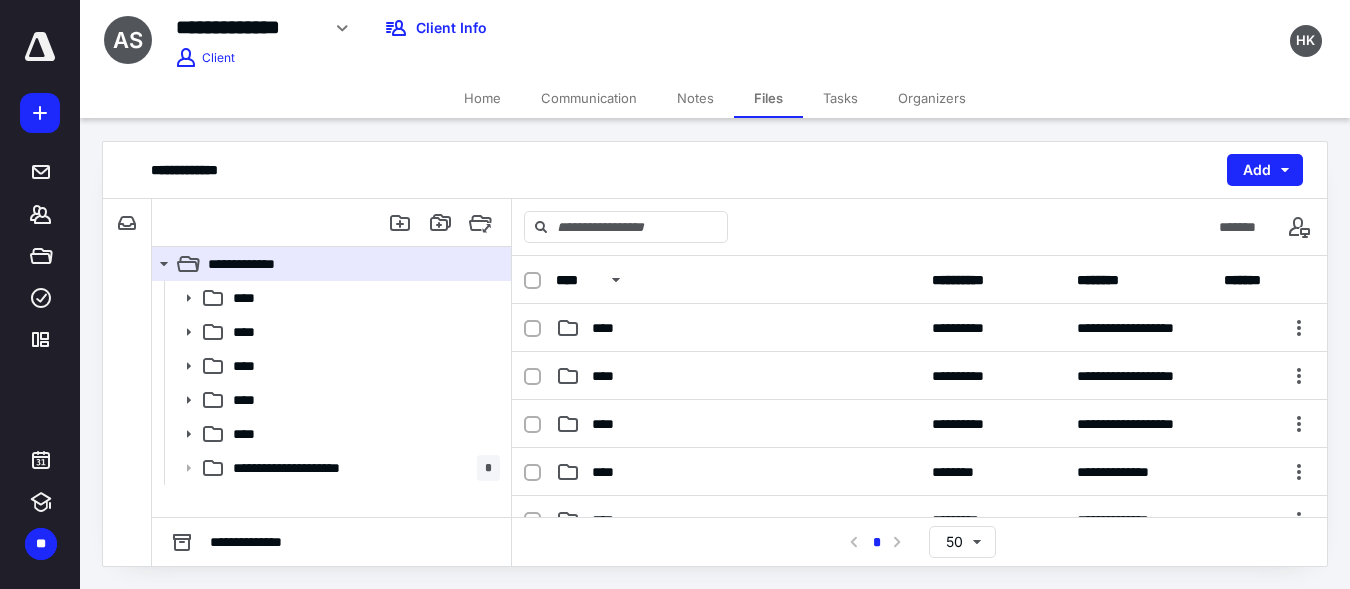 click on "Home" at bounding box center (482, 98) 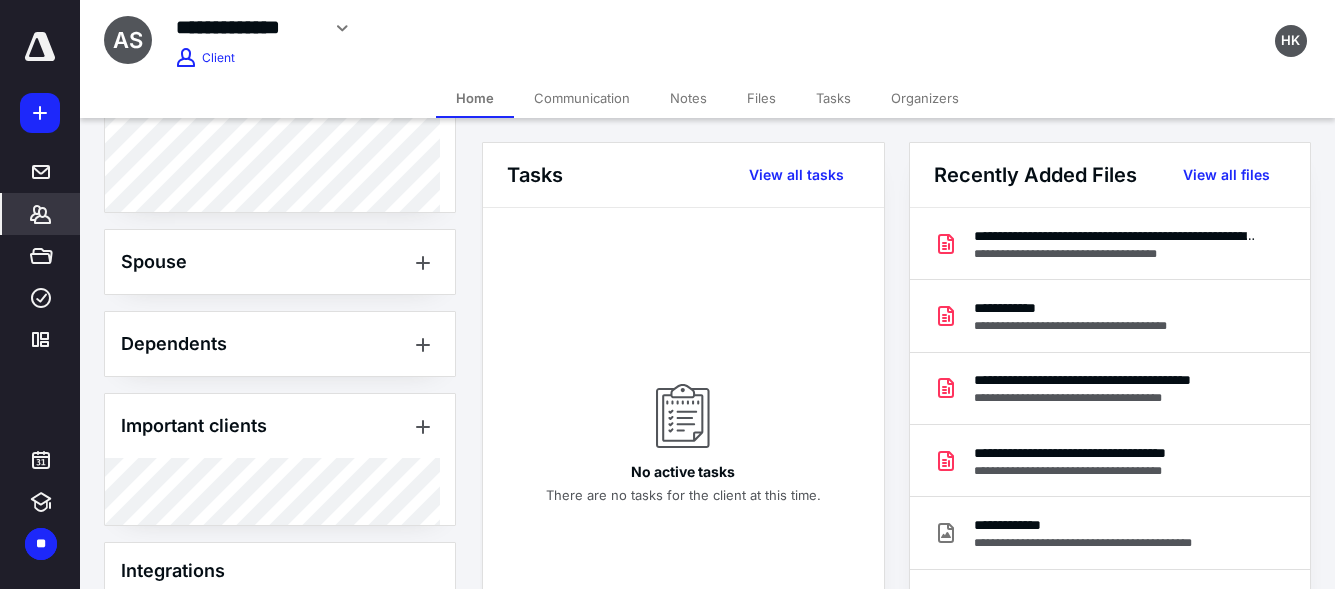scroll, scrollTop: 905, scrollLeft: 0, axis: vertical 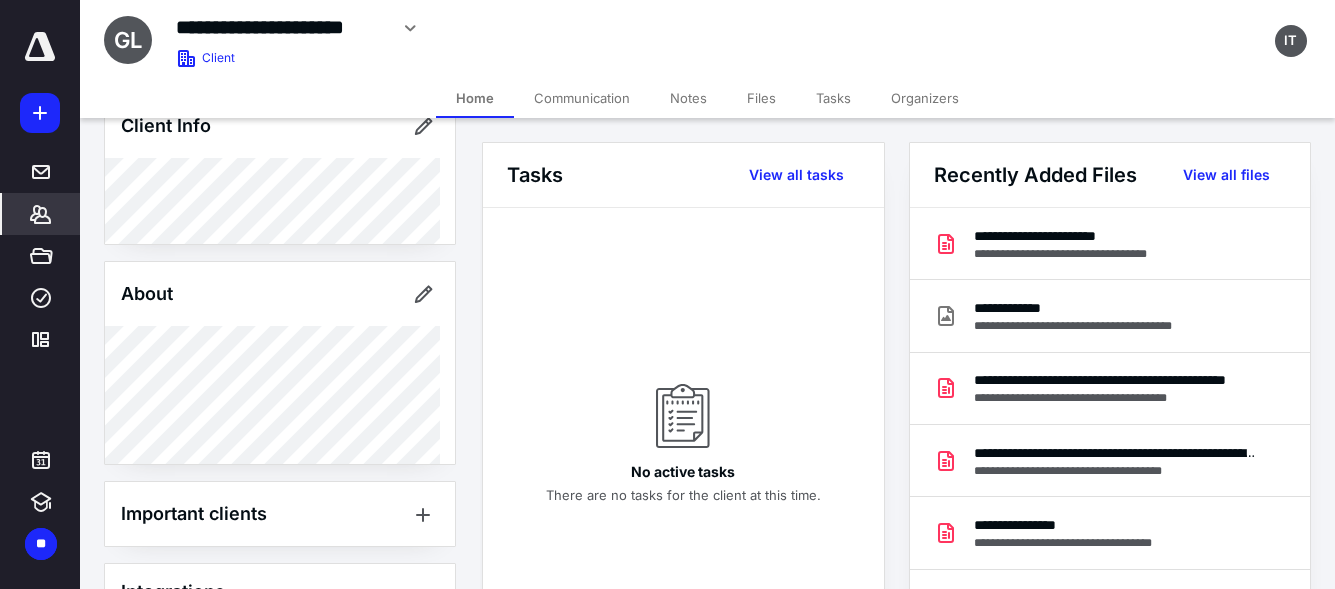 click on "Files" at bounding box center (761, 98) 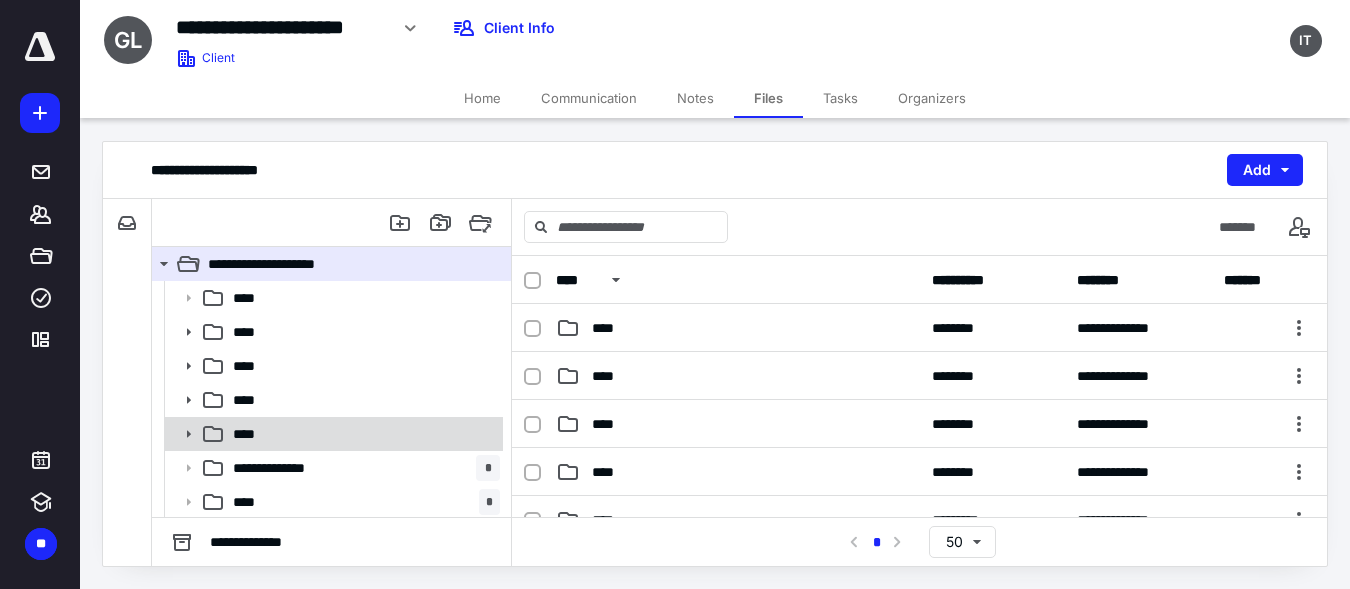 click on "****" at bounding box center [362, 434] 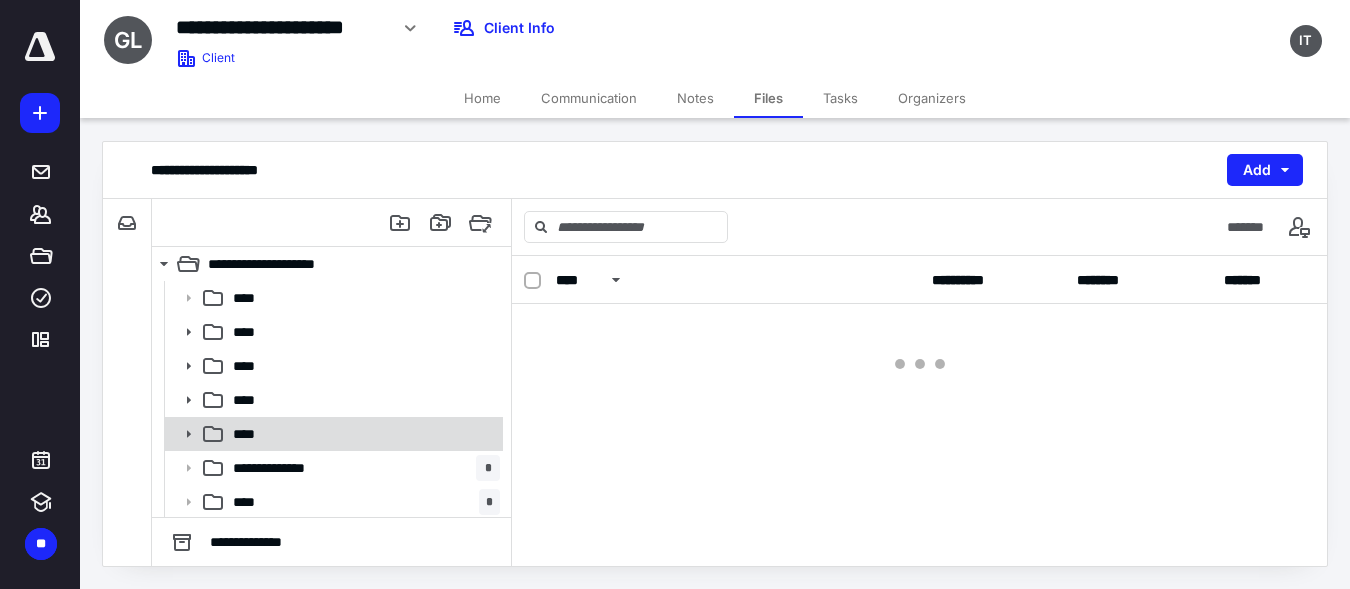 click on "****" at bounding box center [362, 434] 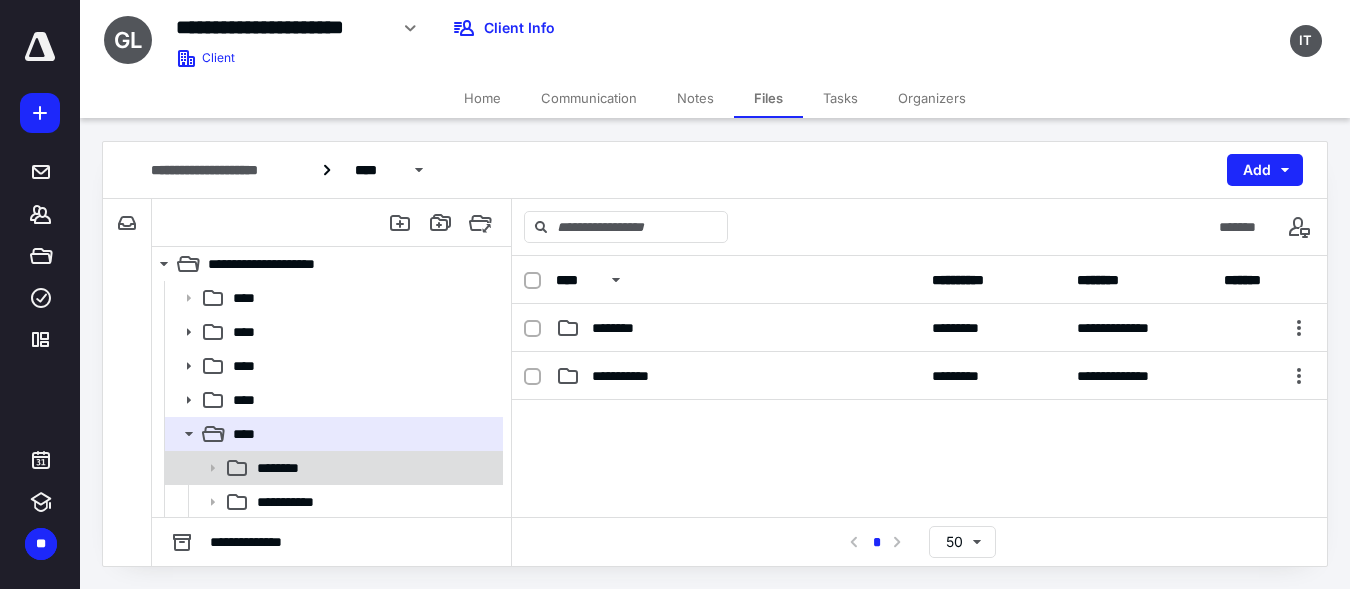 click on "********" at bounding box center (374, 468) 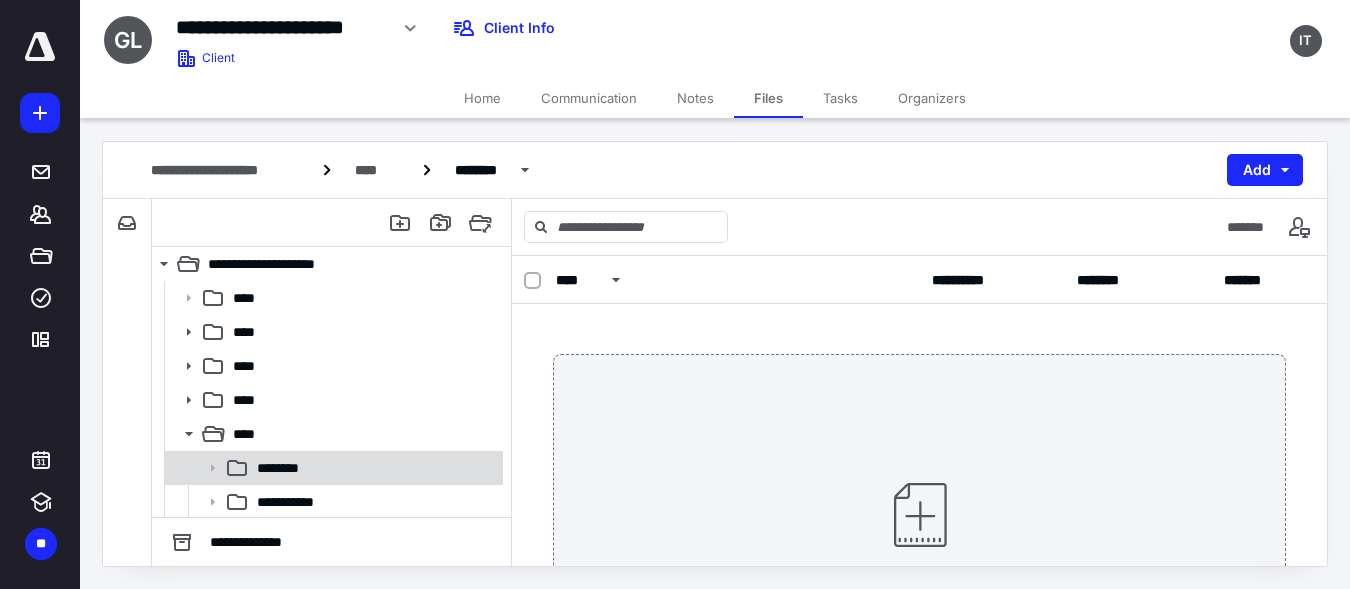 click on "********" at bounding box center [374, 468] 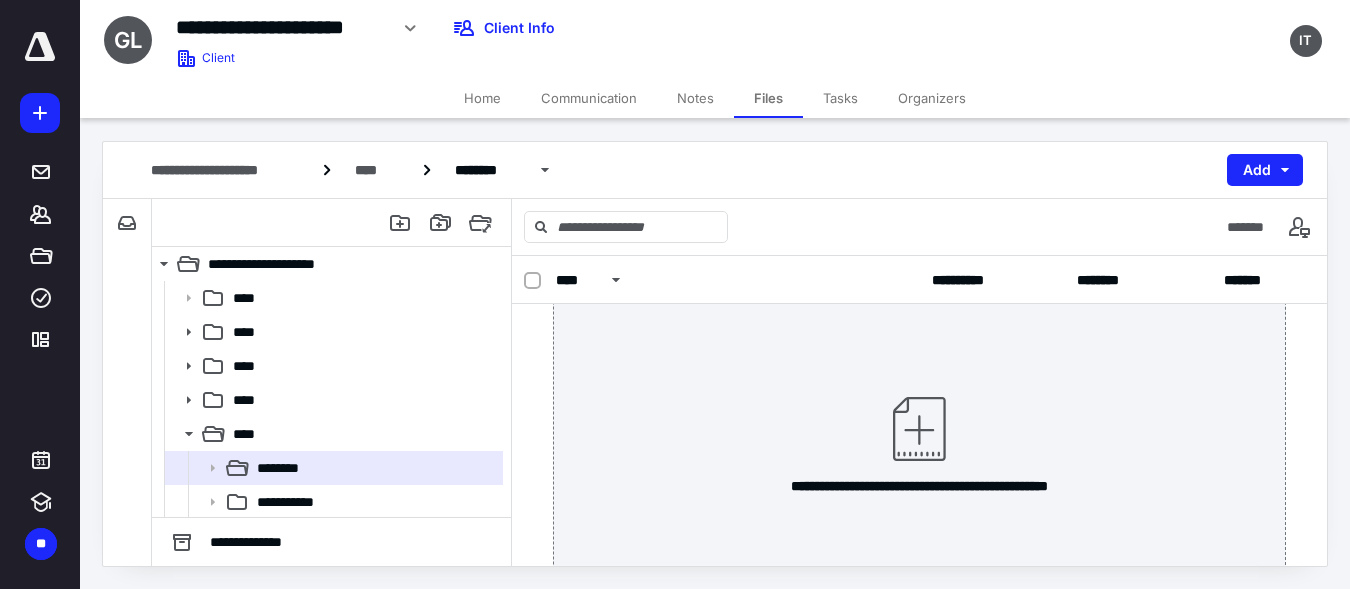 scroll, scrollTop: 87, scrollLeft: 0, axis: vertical 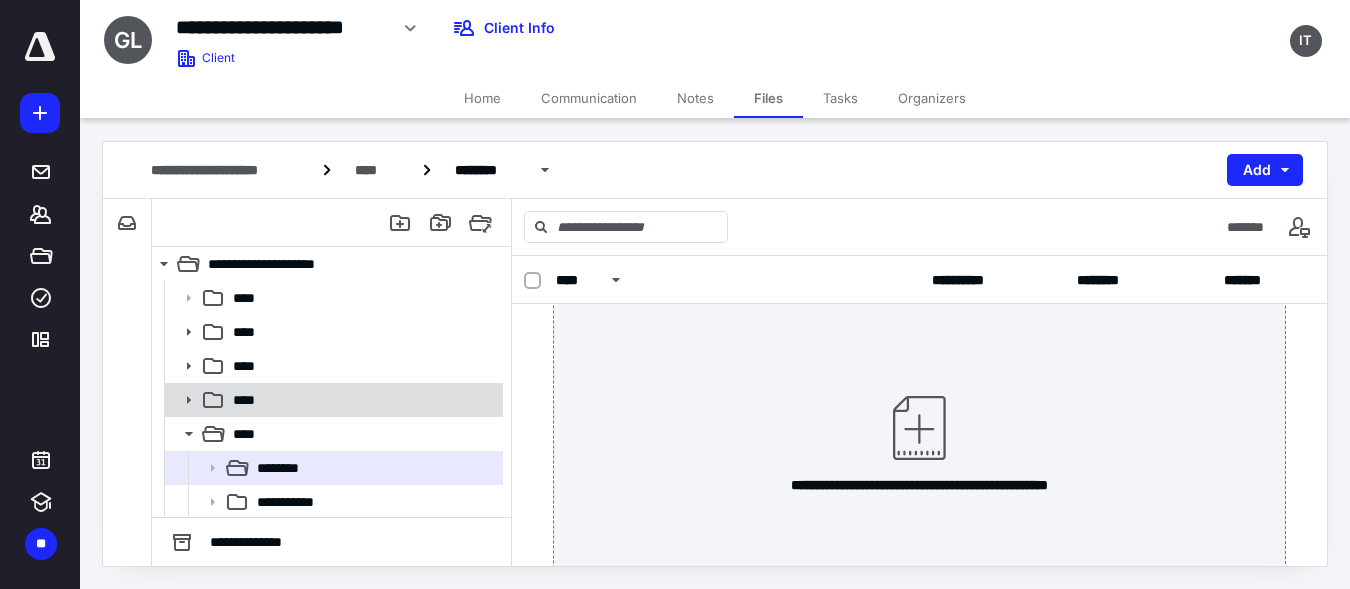 click on "****" at bounding box center (362, 400) 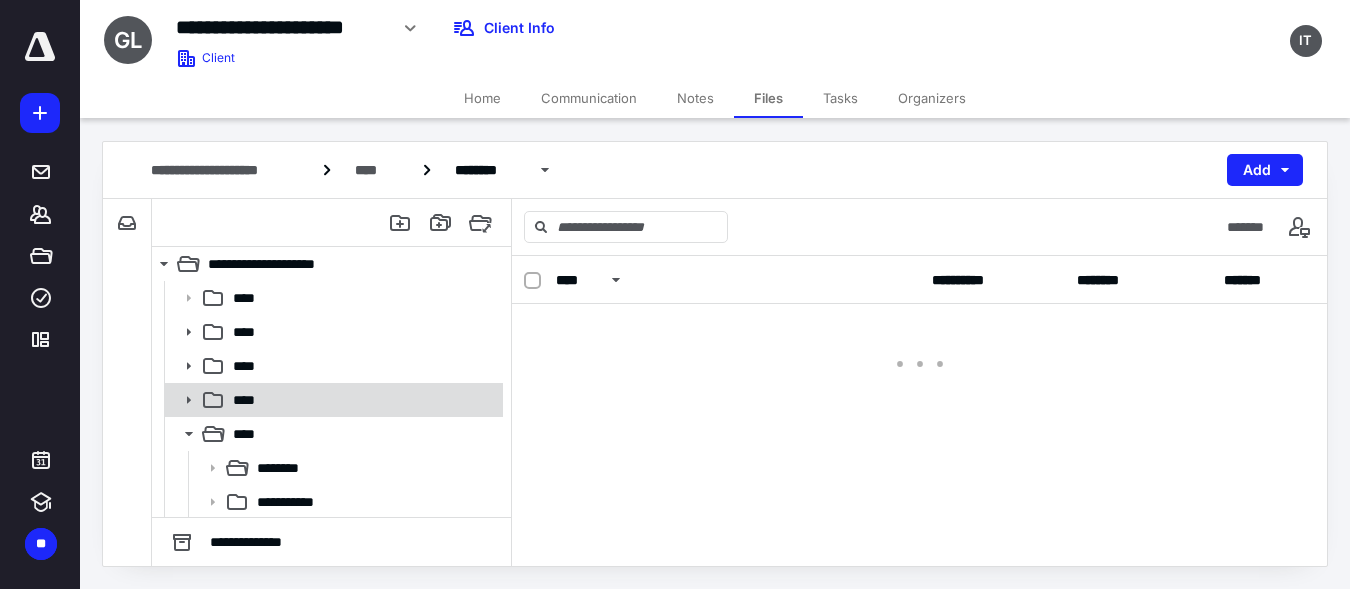 scroll, scrollTop: 0, scrollLeft: 0, axis: both 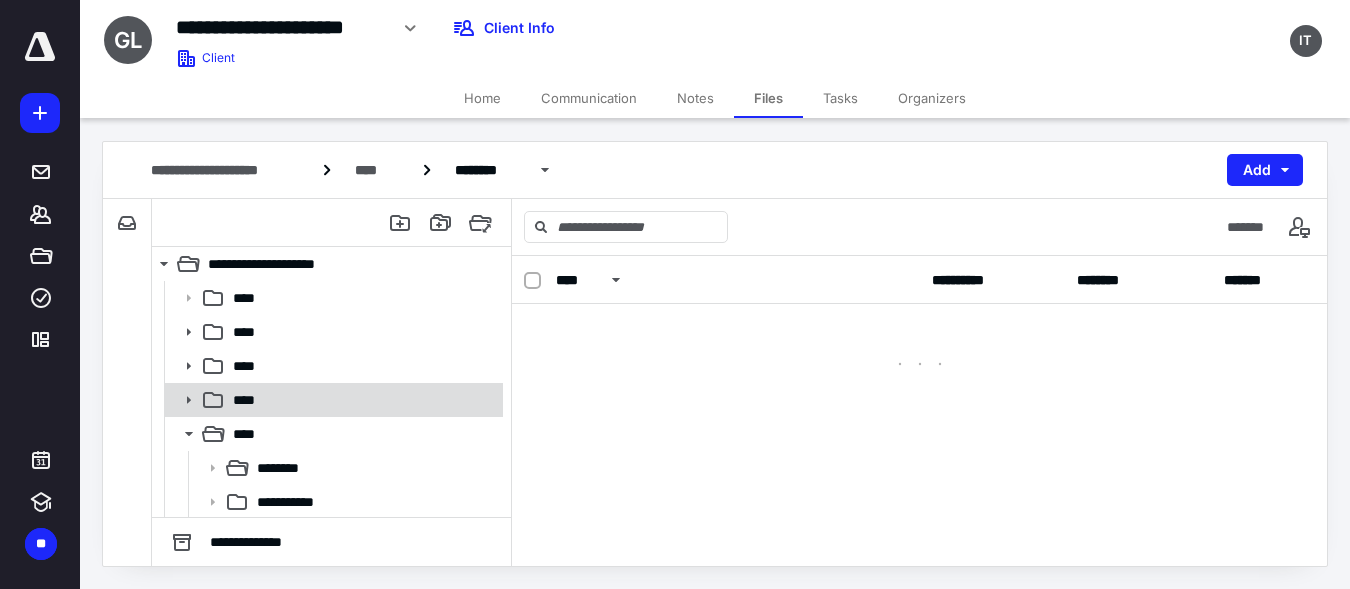 click on "****" at bounding box center (362, 400) 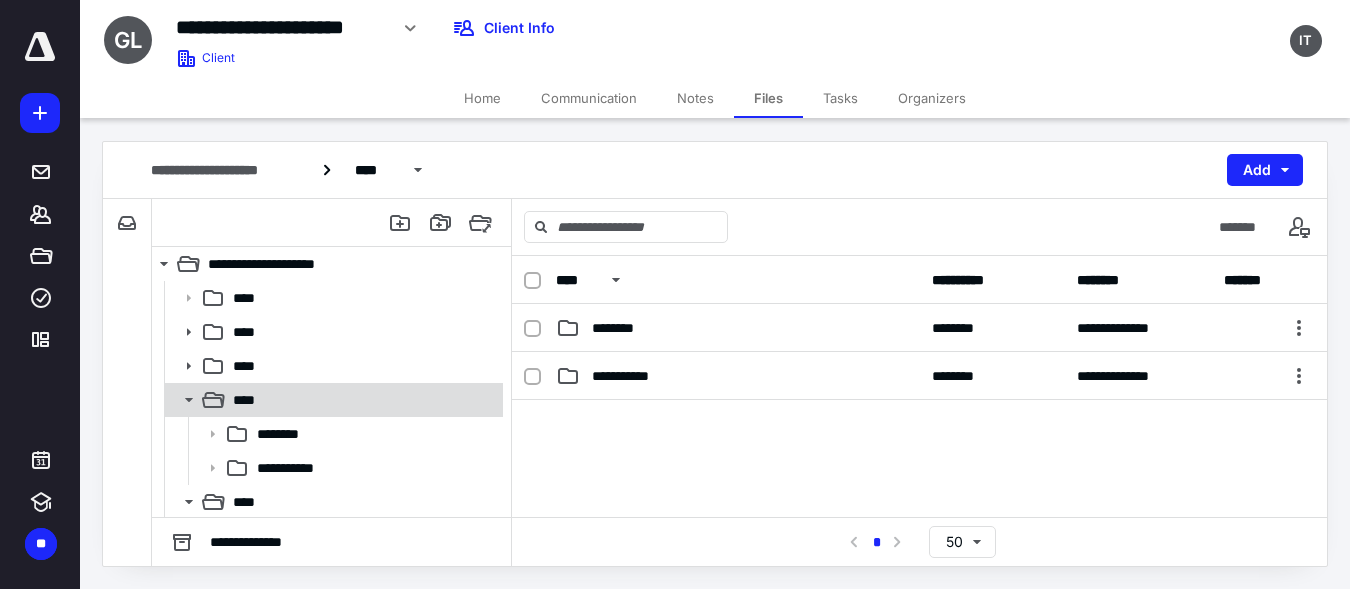 scroll, scrollTop: 206, scrollLeft: 0, axis: vertical 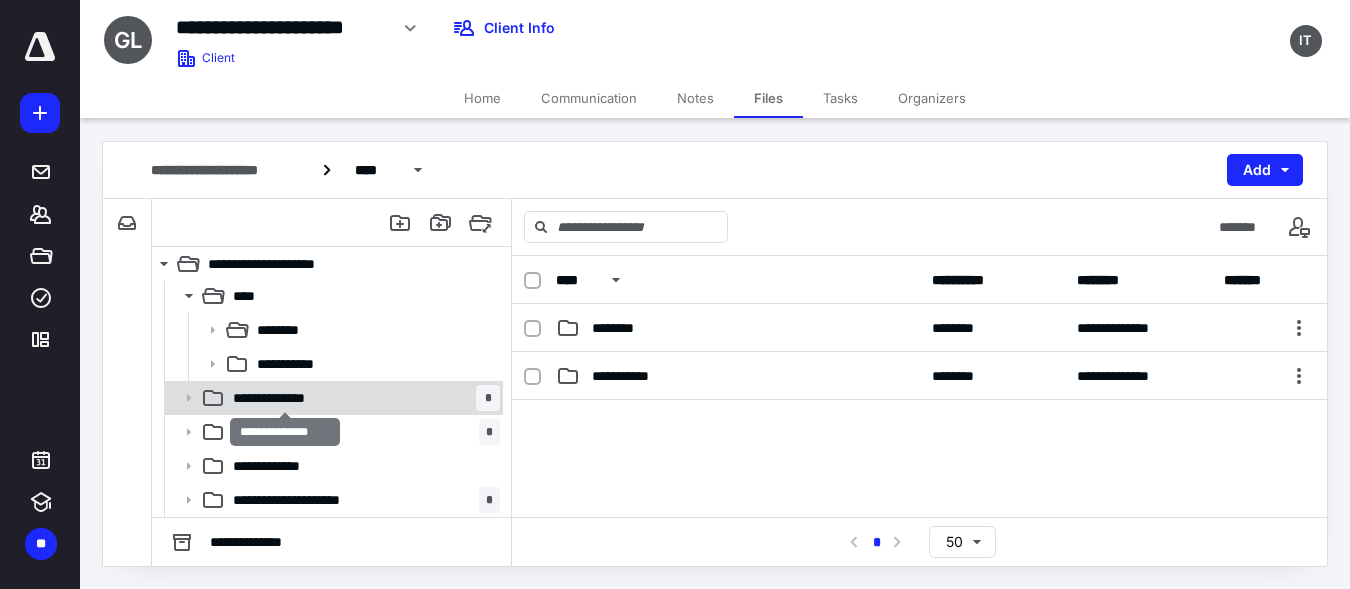 click on "**********" at bounding box center (285, 398) 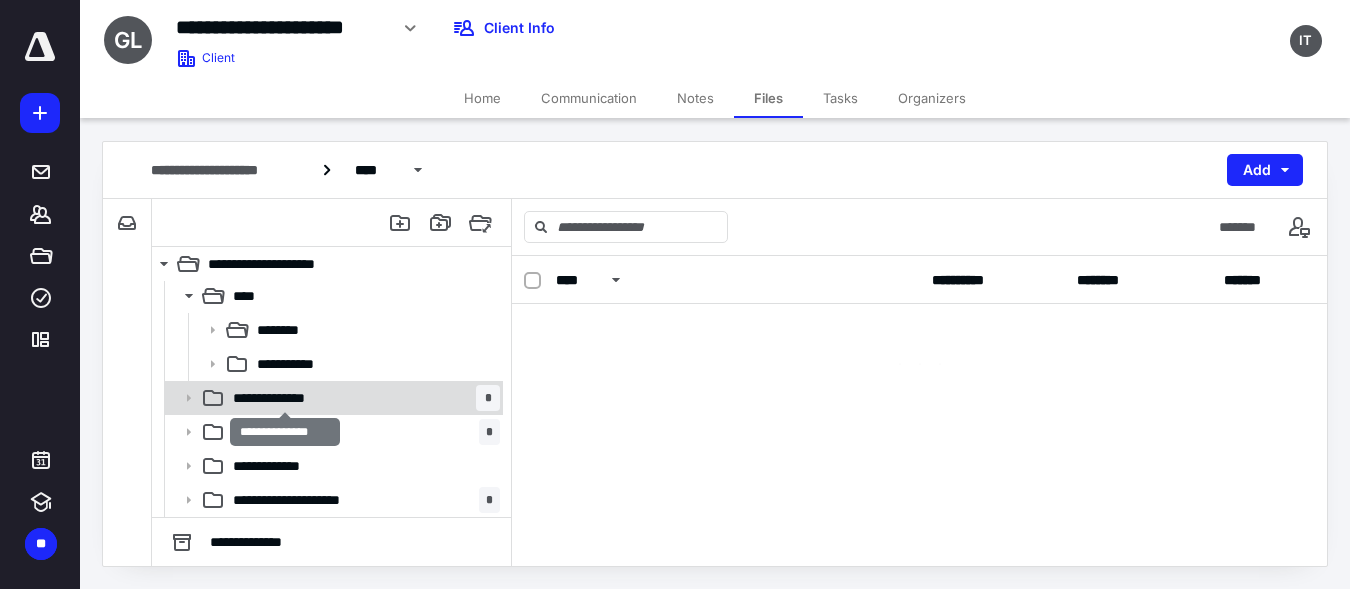 click on "**********" at bounding box center [285, 398] 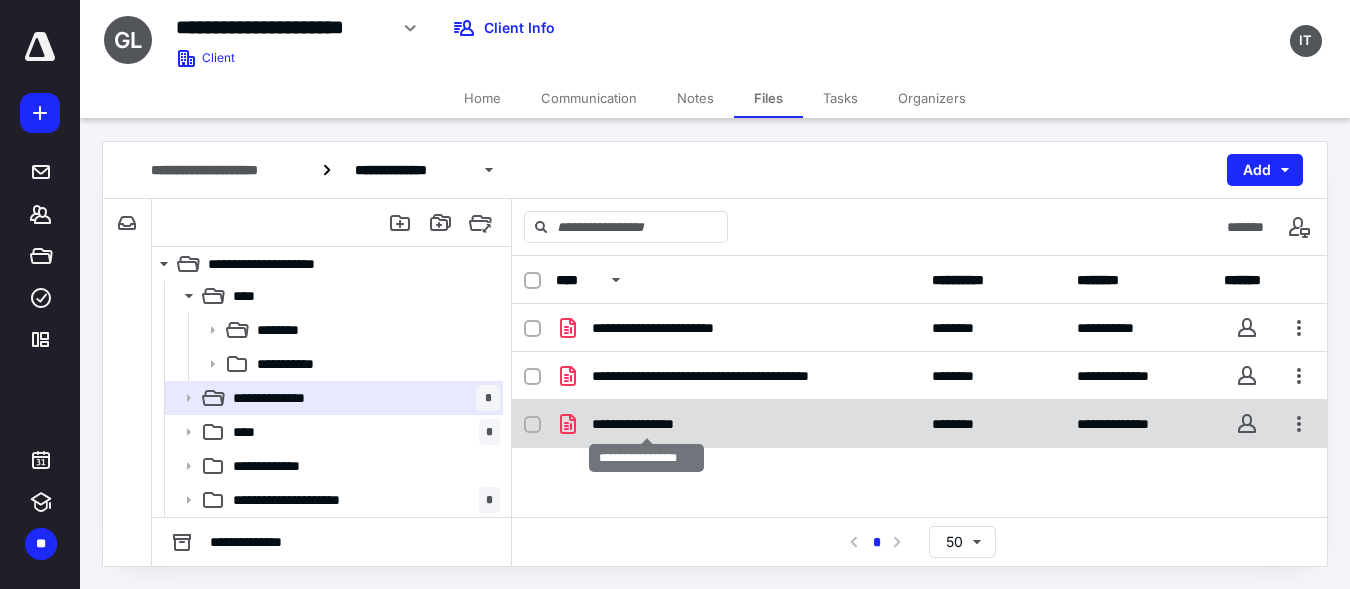 click on "**********" at bounding box center [646, 424] 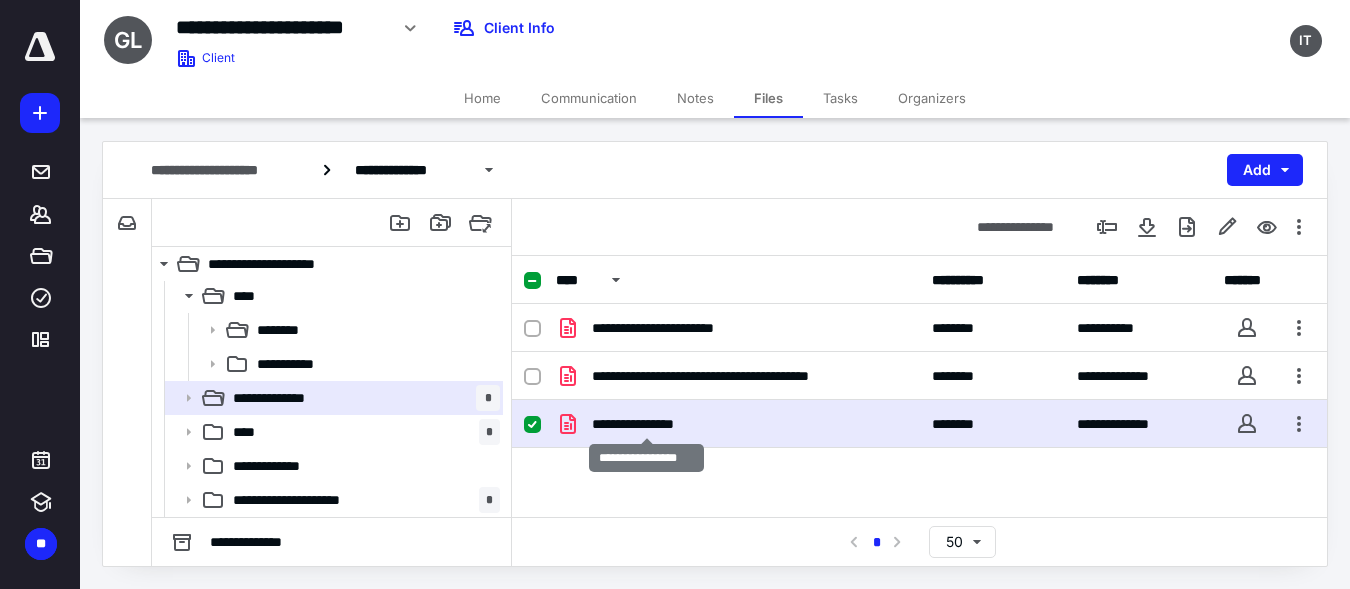 click on "**********" at bounding box center [646, 424] 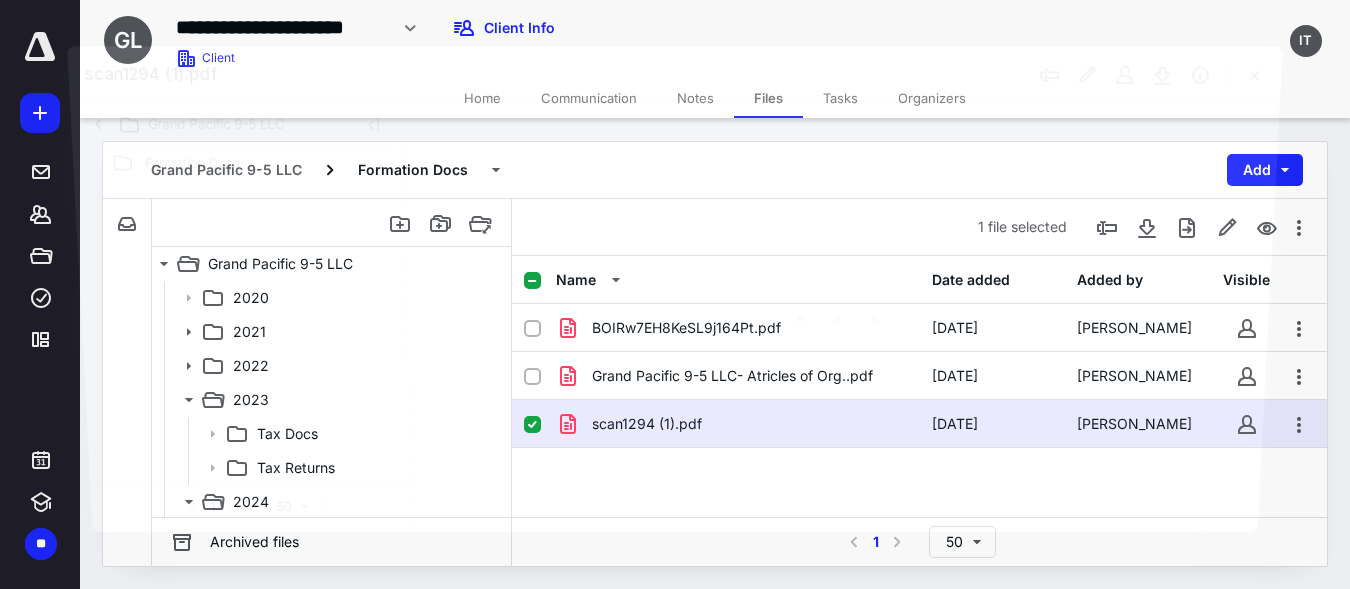 scroll, scrollTop: 206, scrollLeft: 0, axis: vertical 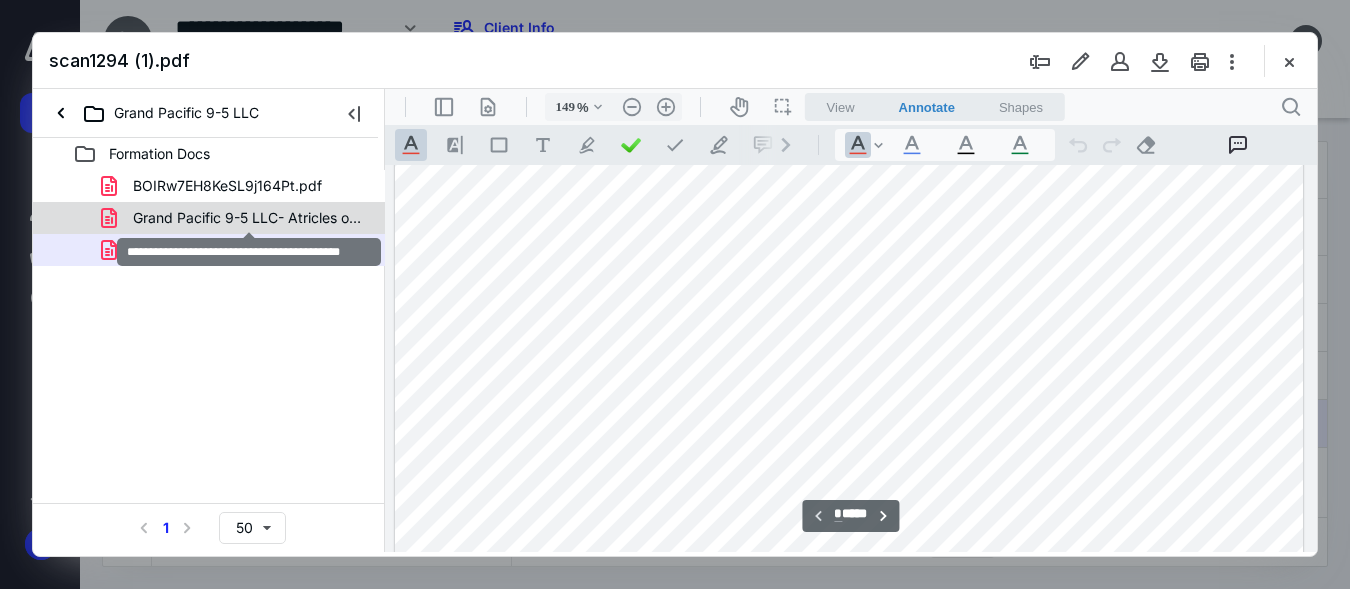 click on "Grand Pacific 9-5 LLC- Atricles of Org..pdf" at bounding box center (249, 218) 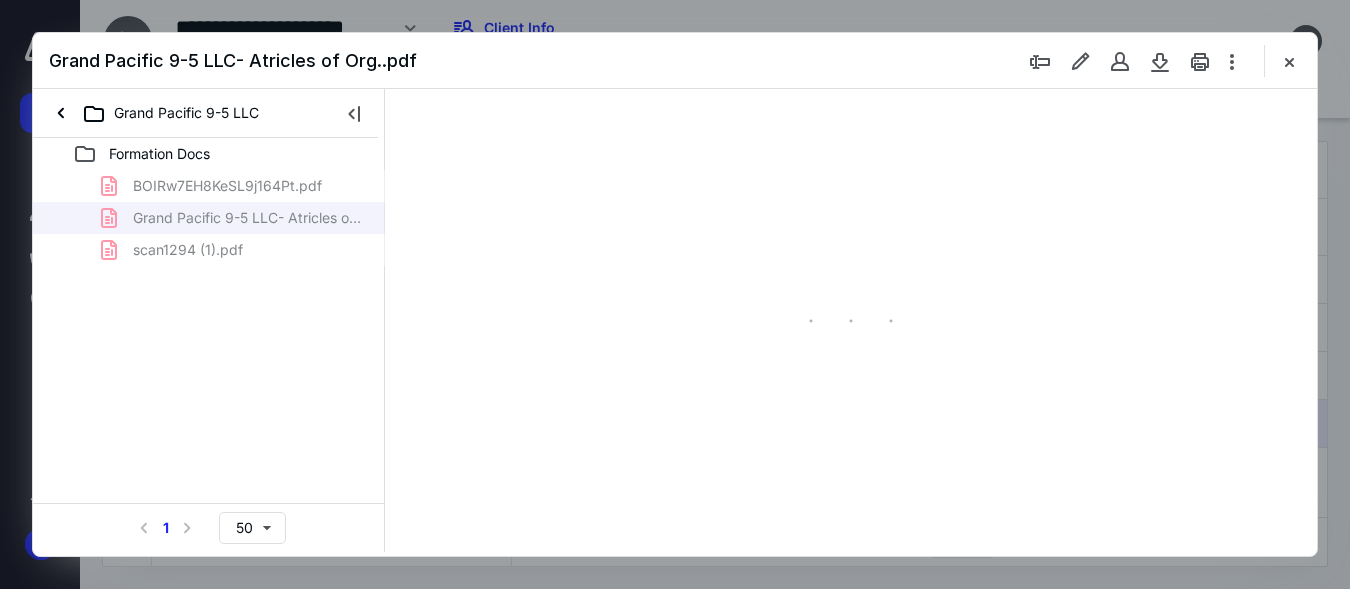 type on "149" 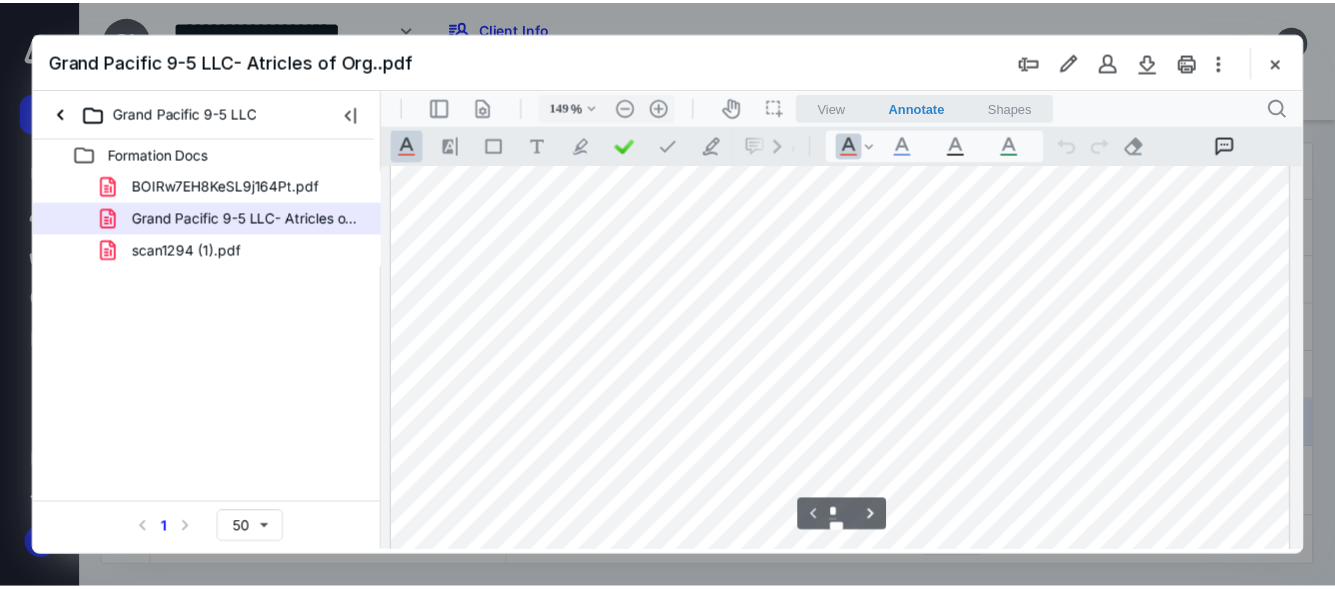 scroll, scrollTop: 686, scrollLeft: 0, axis: vertical 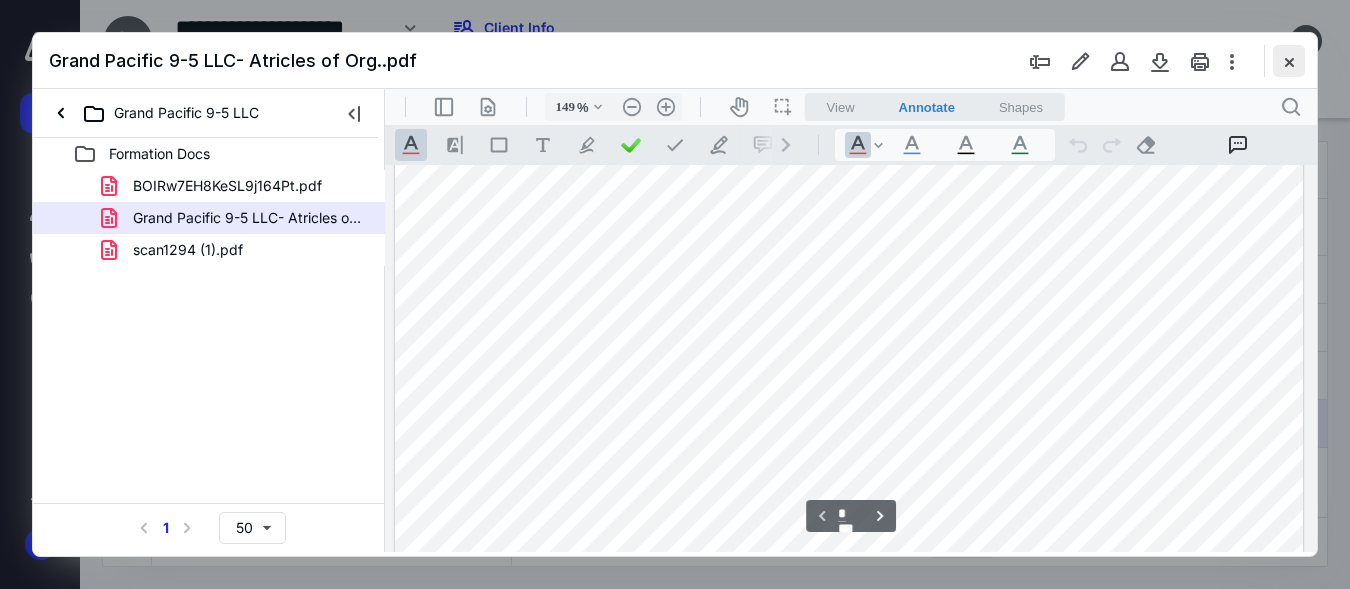 click at bounding box center [1289, 61] 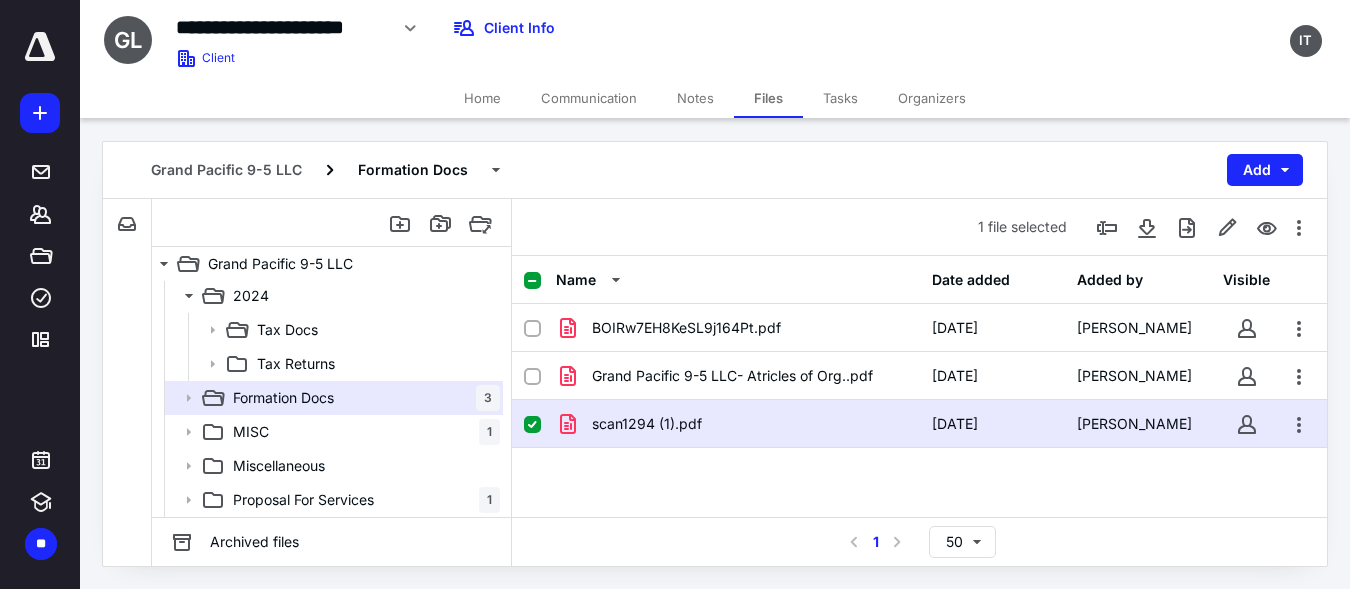 click on "Home" at bounding box center (482, 98) 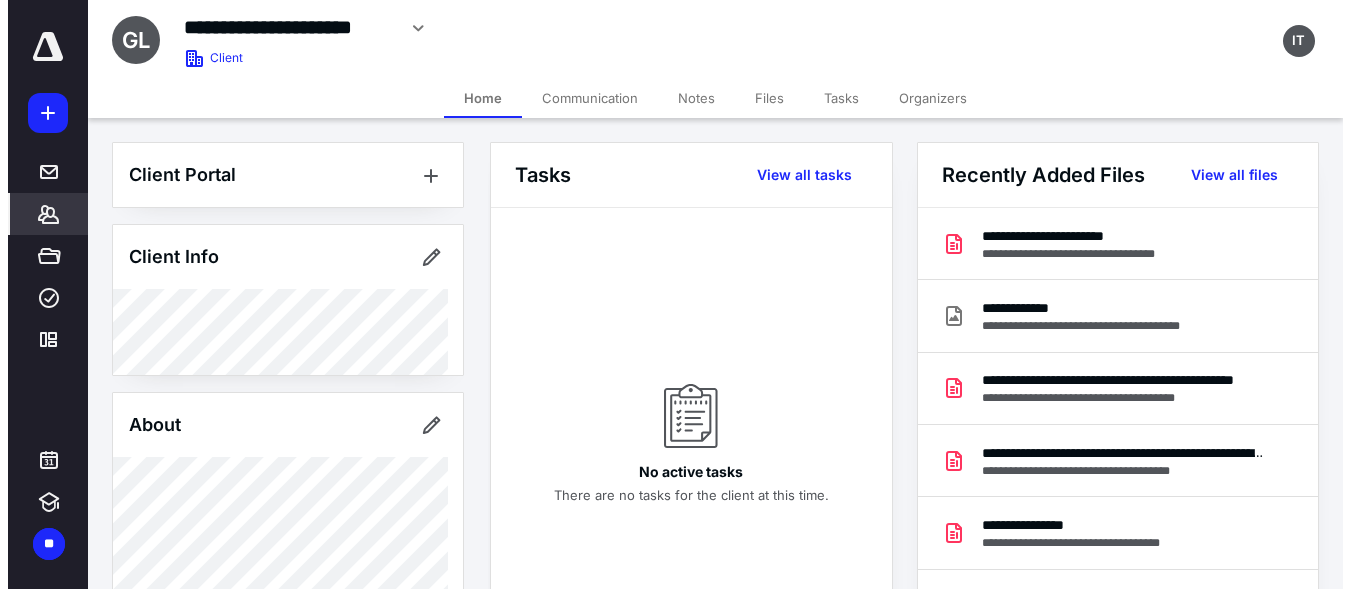 scroll, scrollTop: 466, scrollLeft: 0, axis: vertical 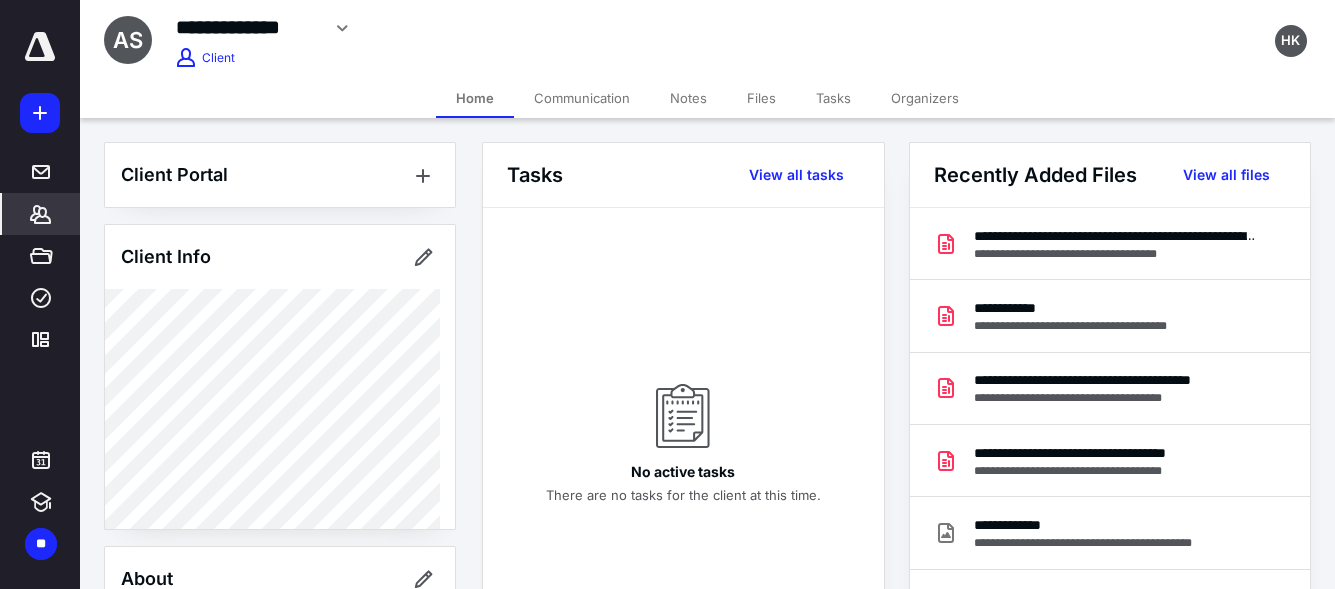 click on "Files" at bounding box center [761, 98] 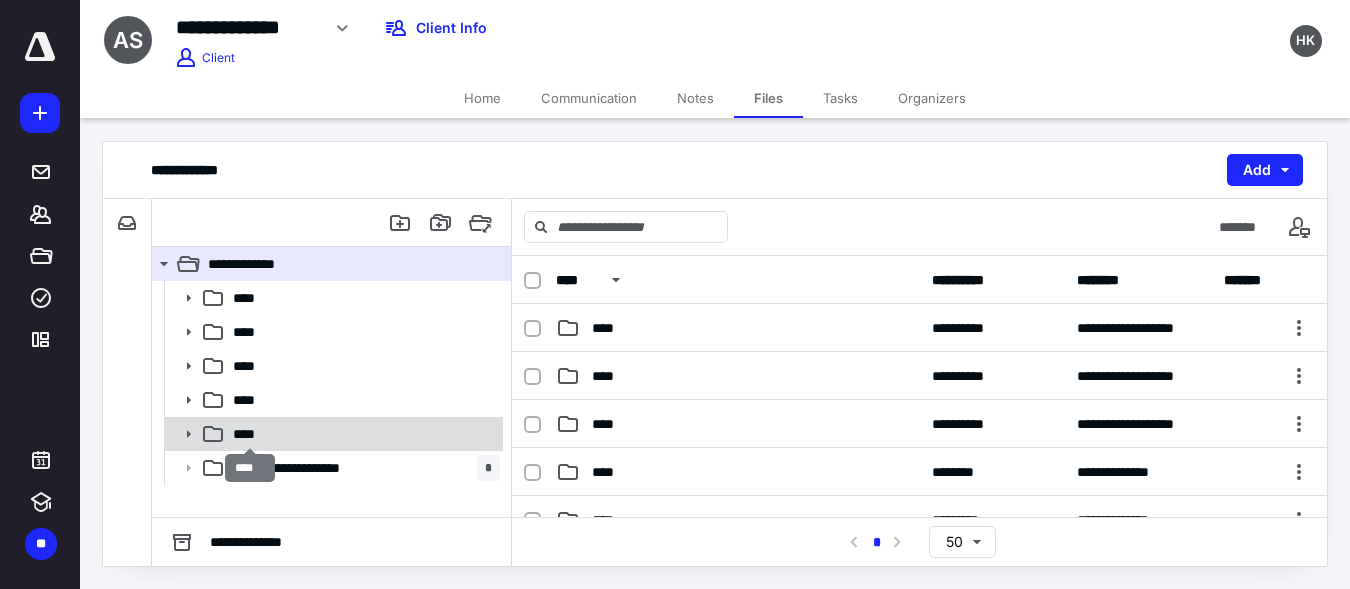 click on "****" at bounding box center (250, 434) 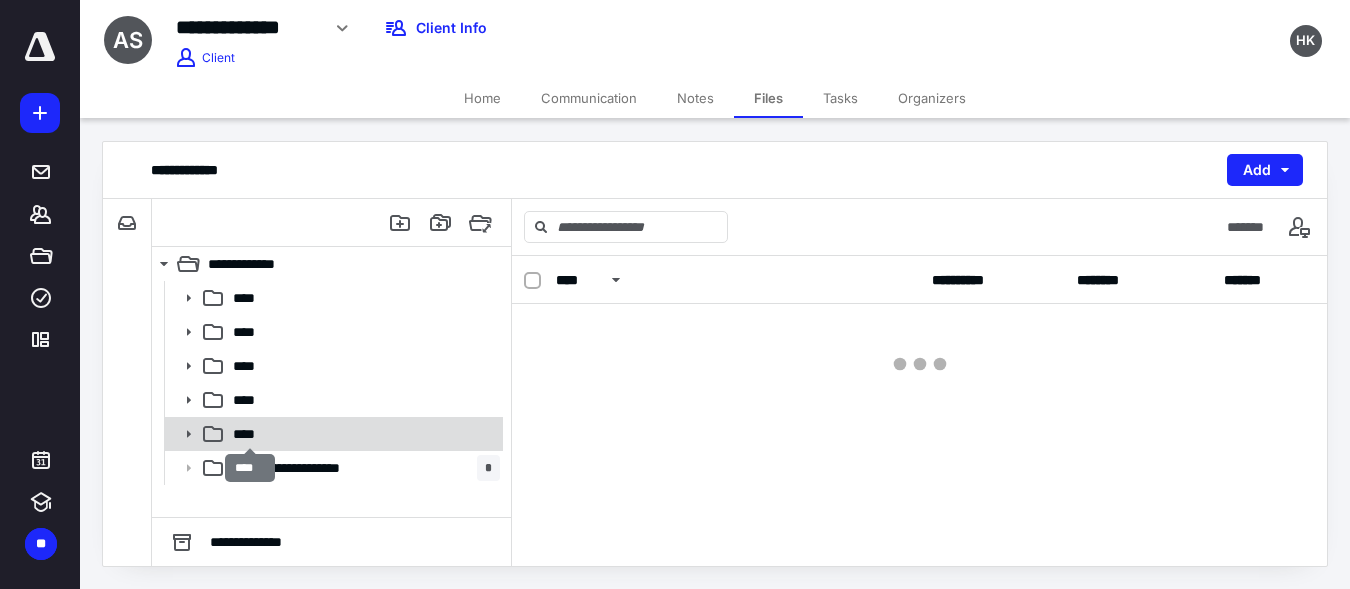 click on "****" at bounding box center [250, 434] 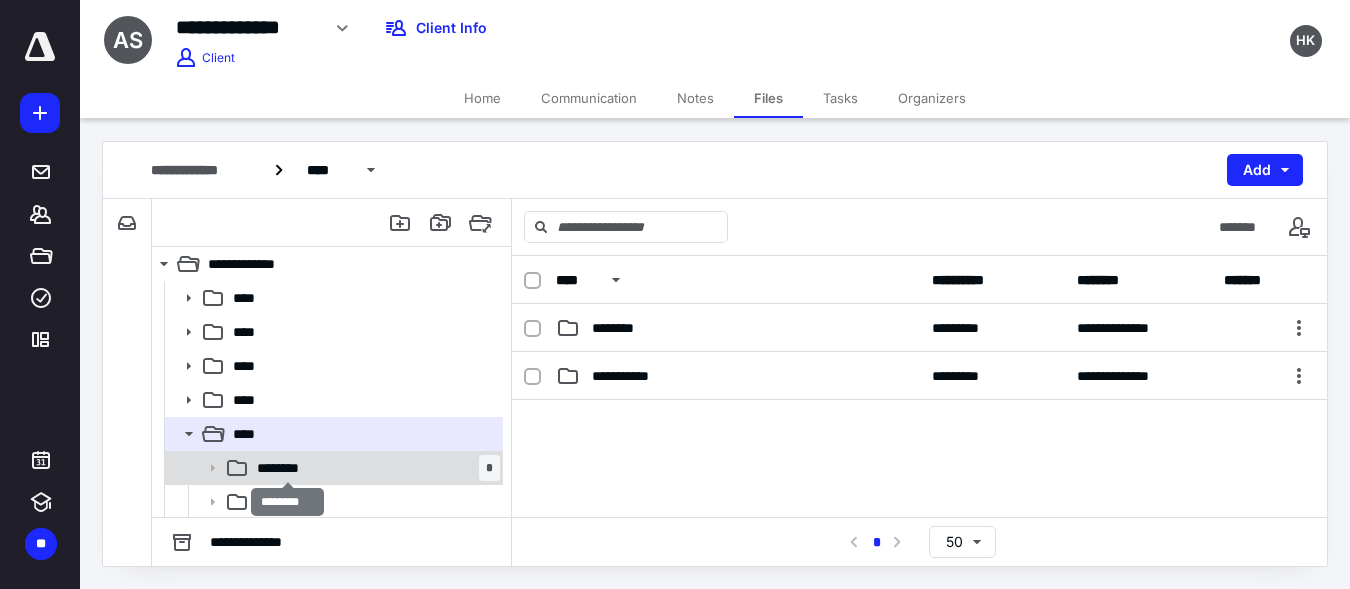 click on "********" at bounding box center (287, 468) 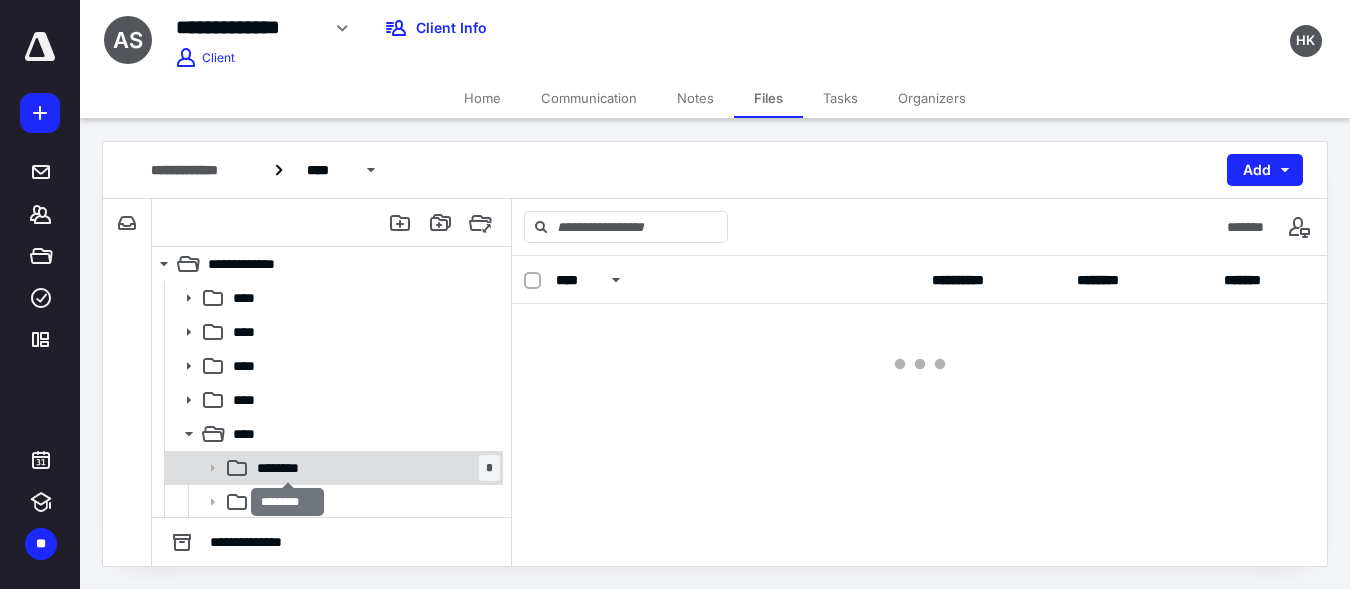 click on "********" at bounding box center [287, 468] 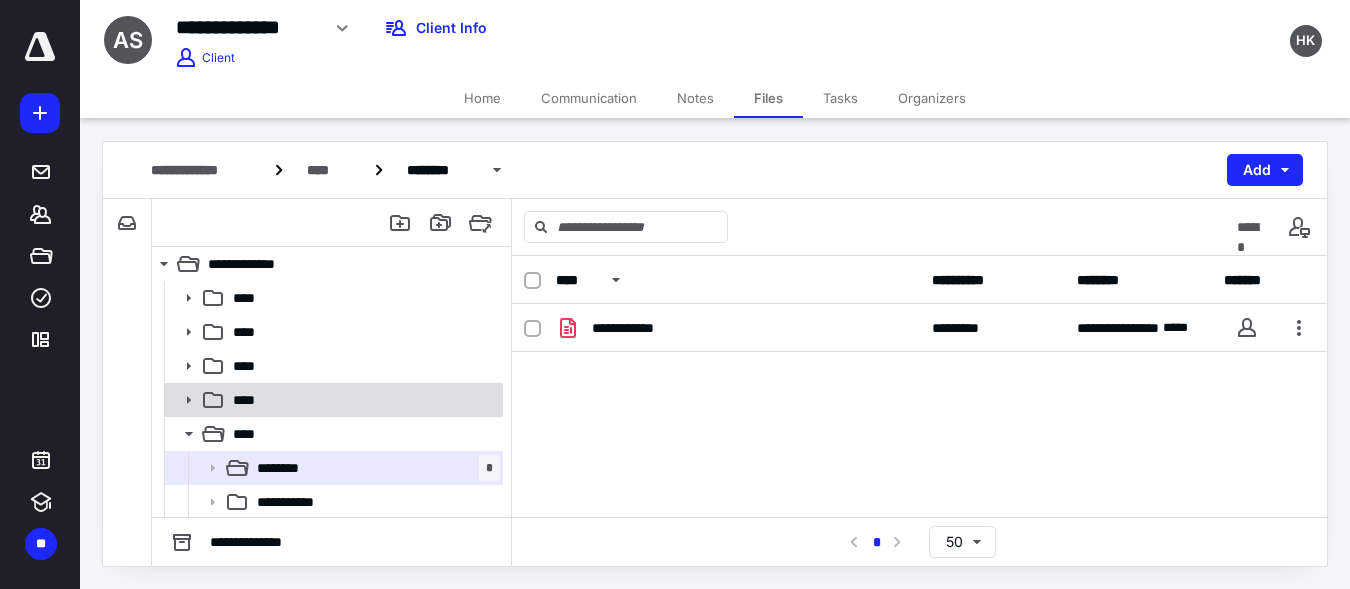 click on "****" at bounding box center (332, 400) 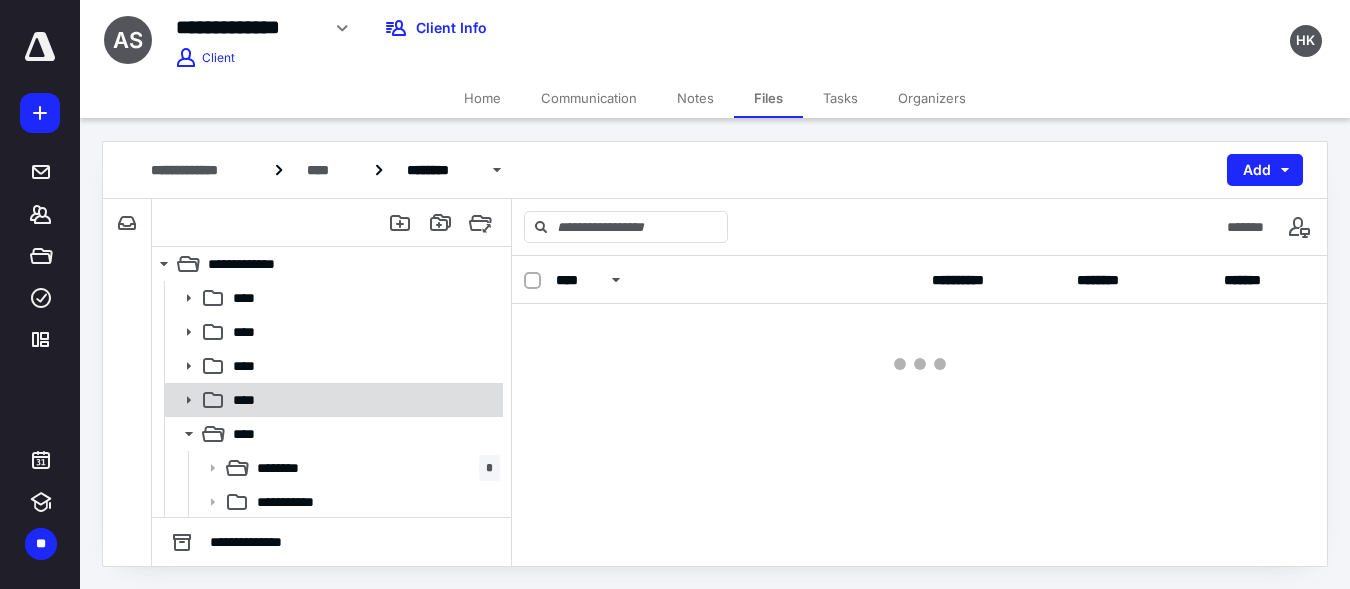 click on "****" at bounding box center (332, 400) 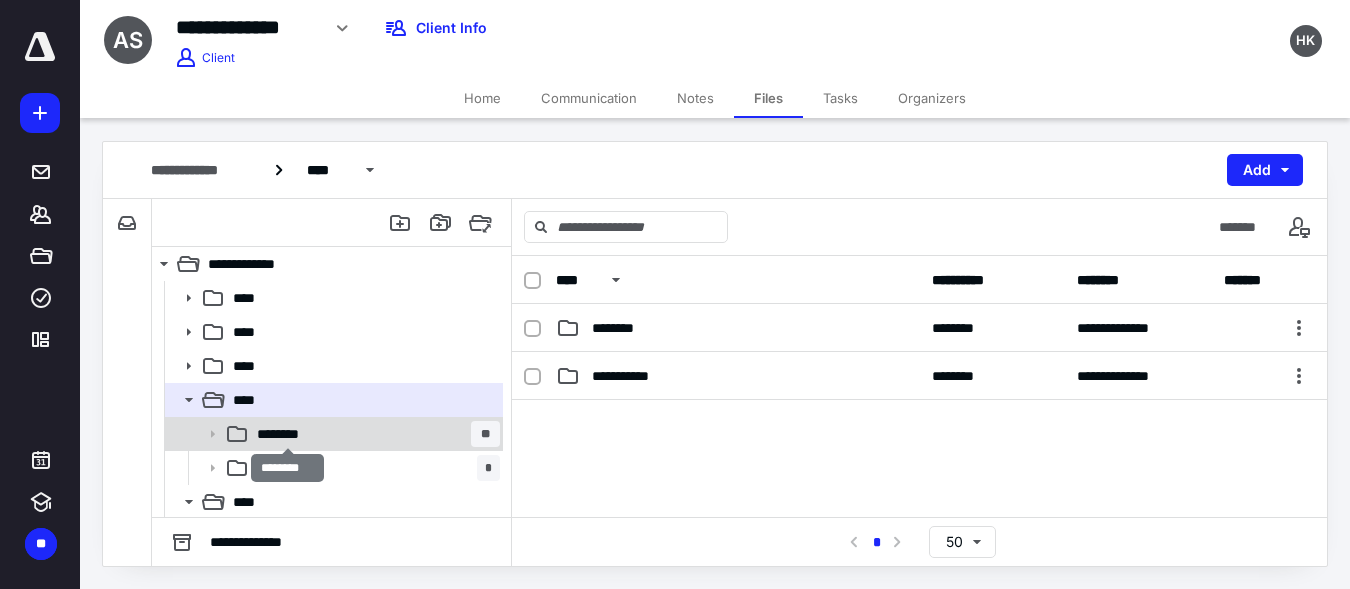 click on "********" at bounding box center (287, 434) 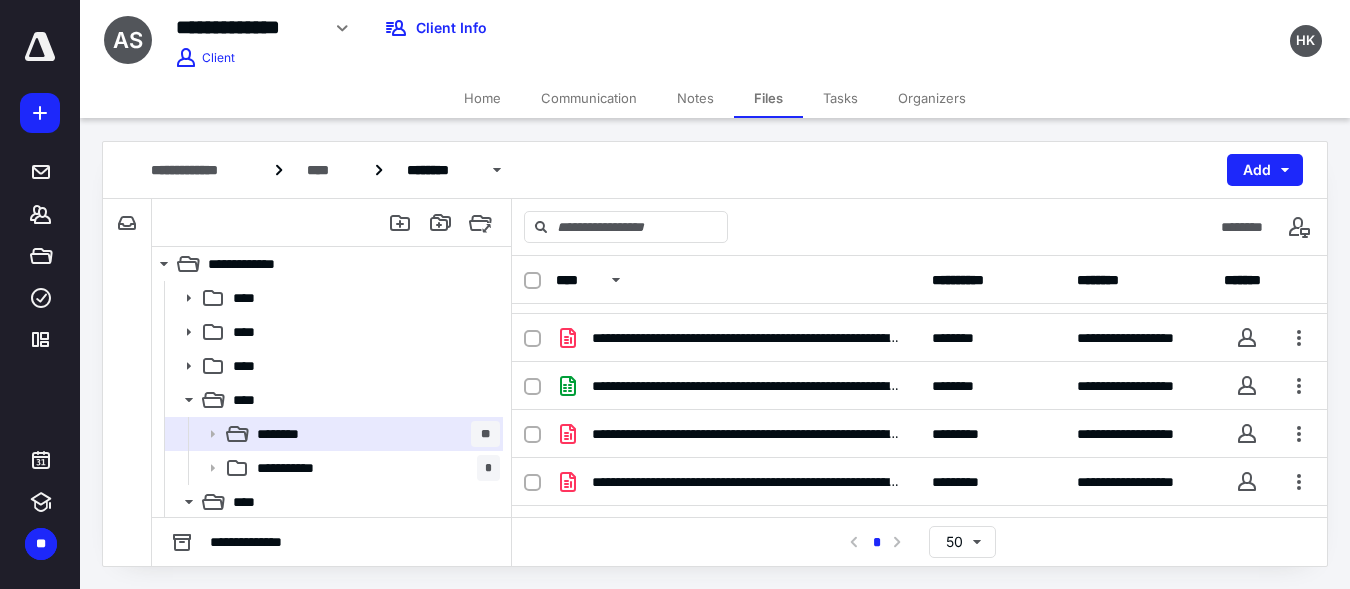 scroll, scrollTop: 277, scrollLeft: 0, axis: vertical 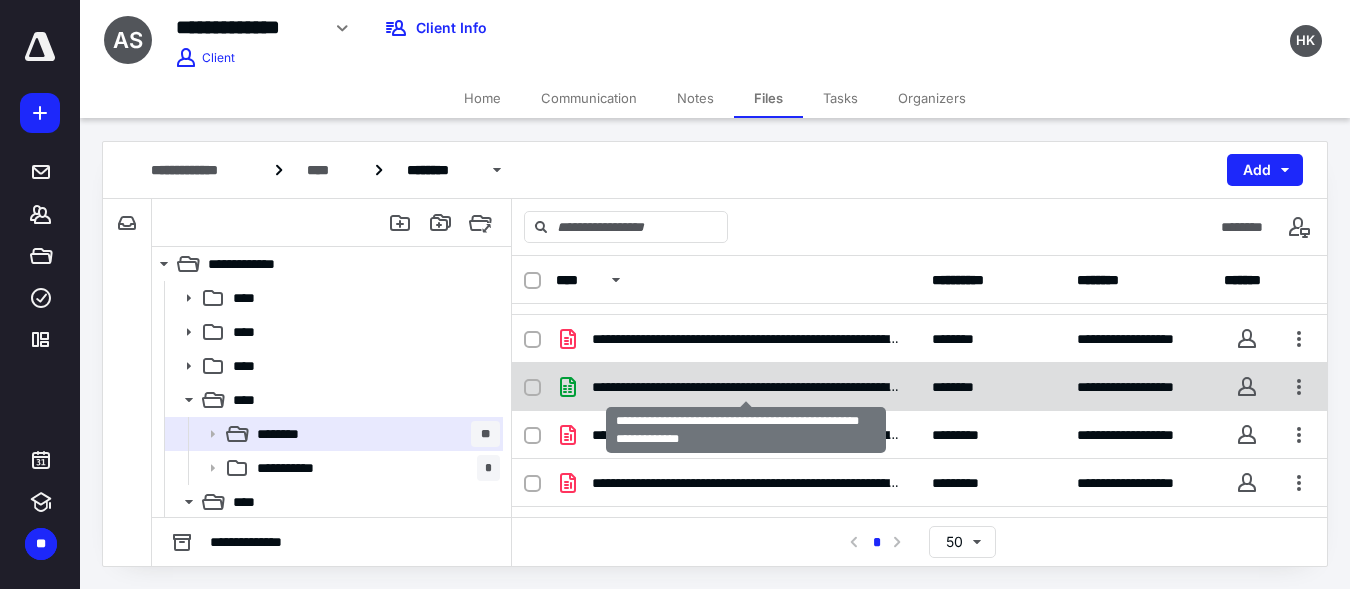click on "**********" at bounding box center (746, 387) 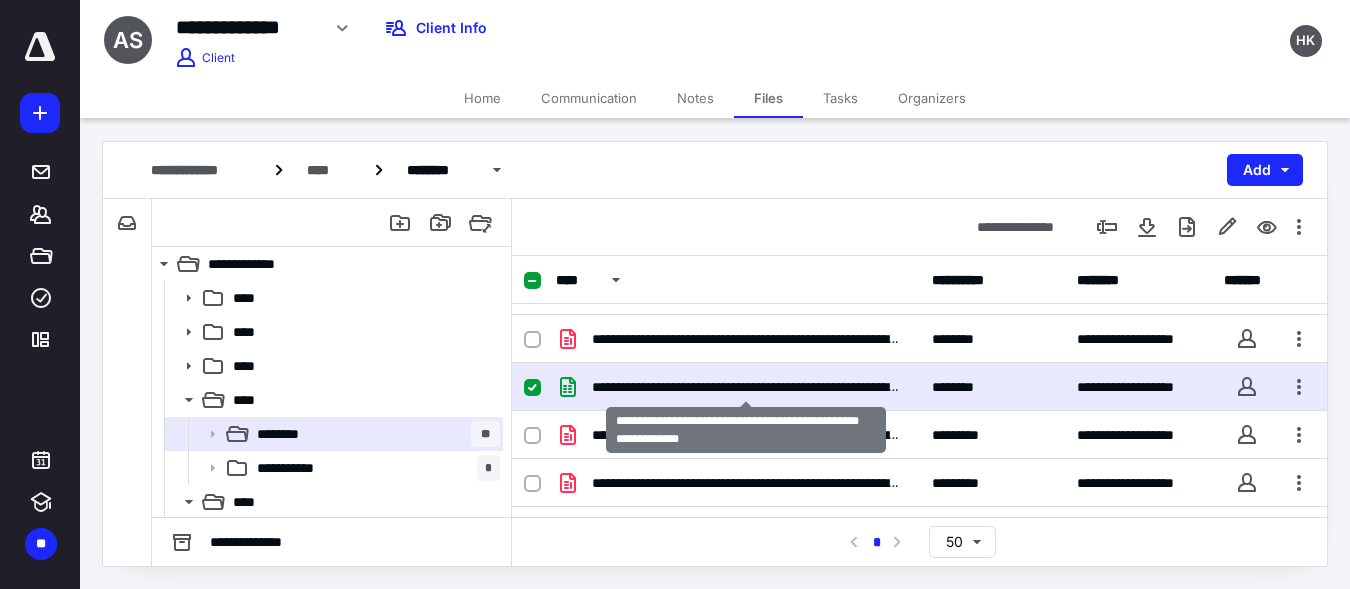click on "**********" at bounding box center (746, 387) 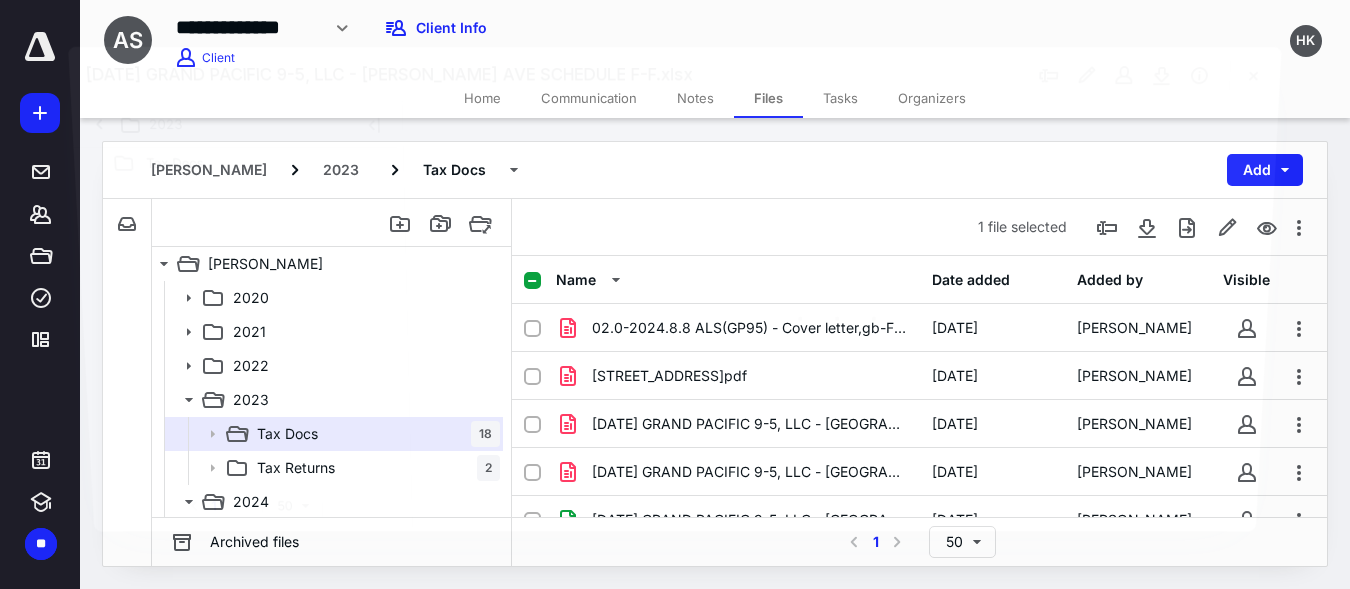 scroll, scrollTop: 277, scrollLeft: 0, axis: vertical 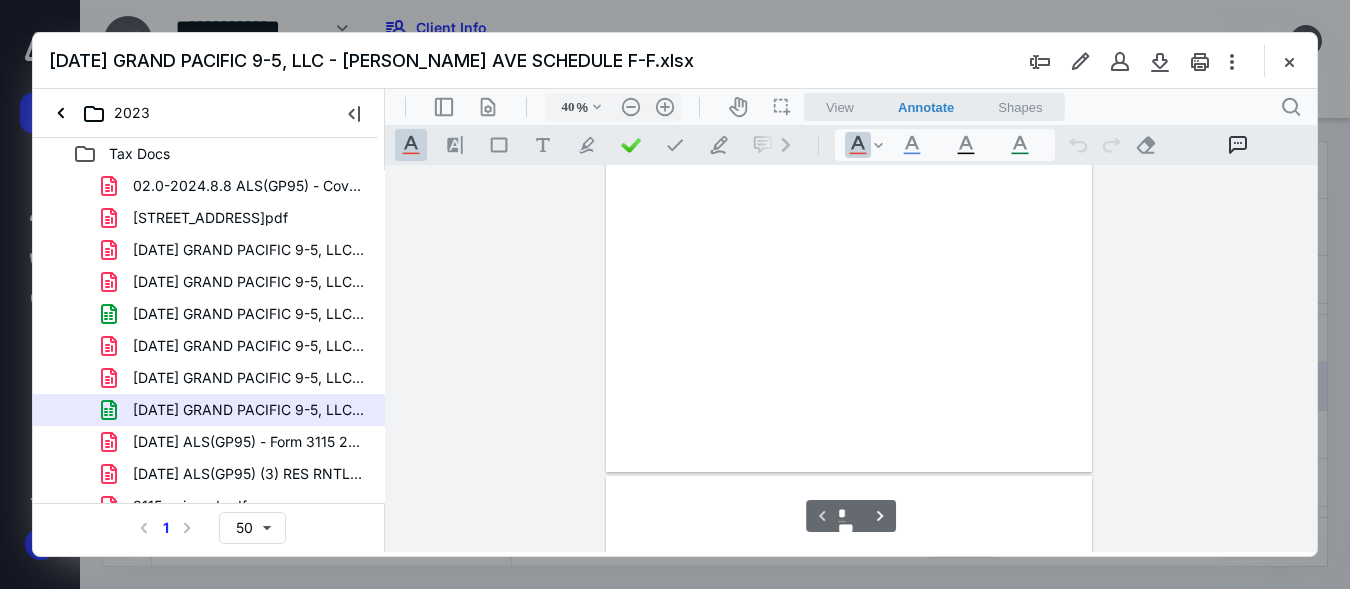type on "74" 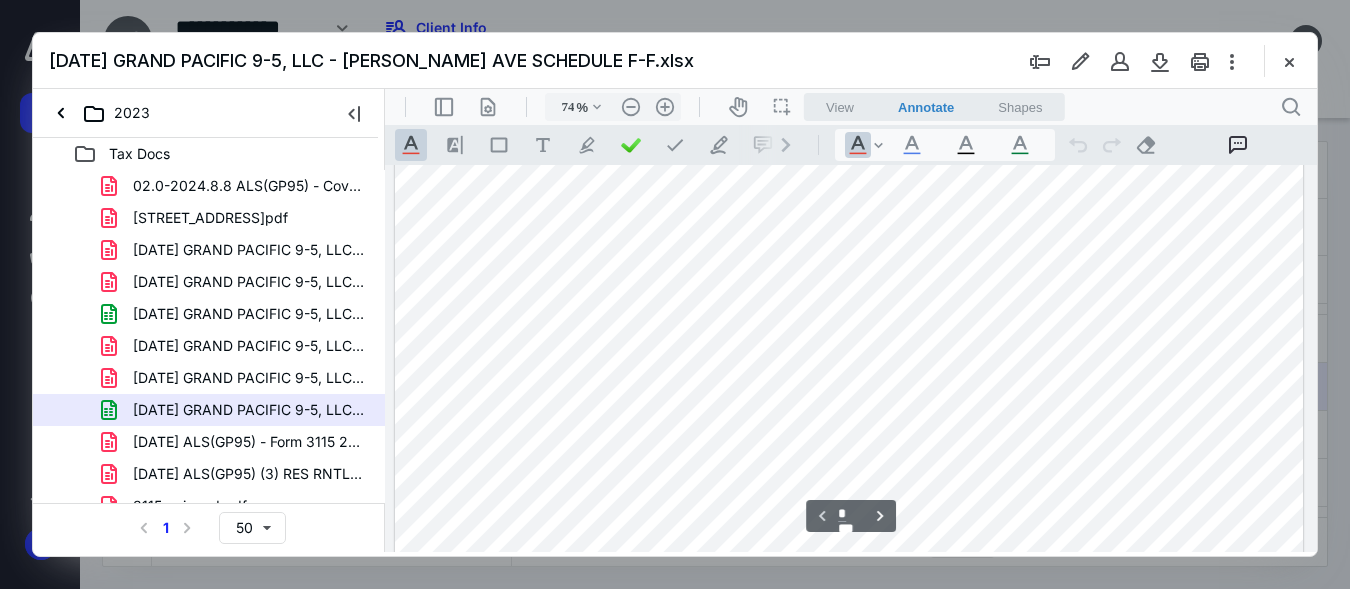 scroll, scrollTop: 40, scrollLeft: 0, axis: vertical 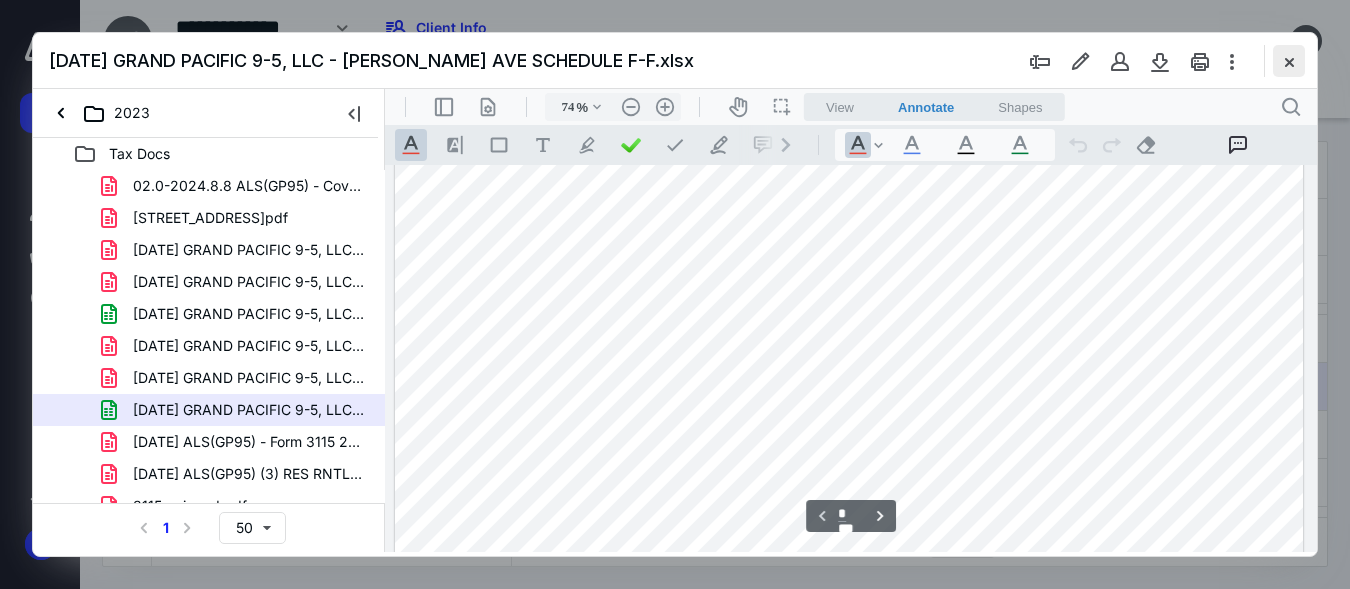 click at bounding box center [1289, 61] 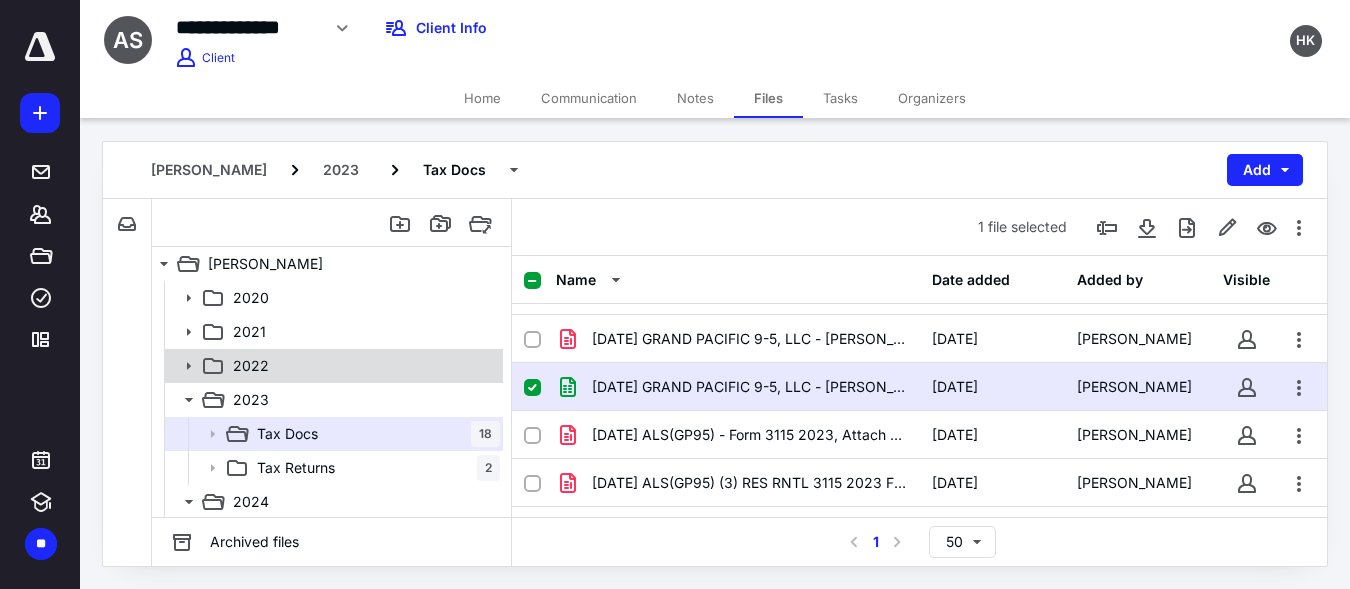 scroll, scrollTop: 104, scrollLeft: 0, axis: vertical 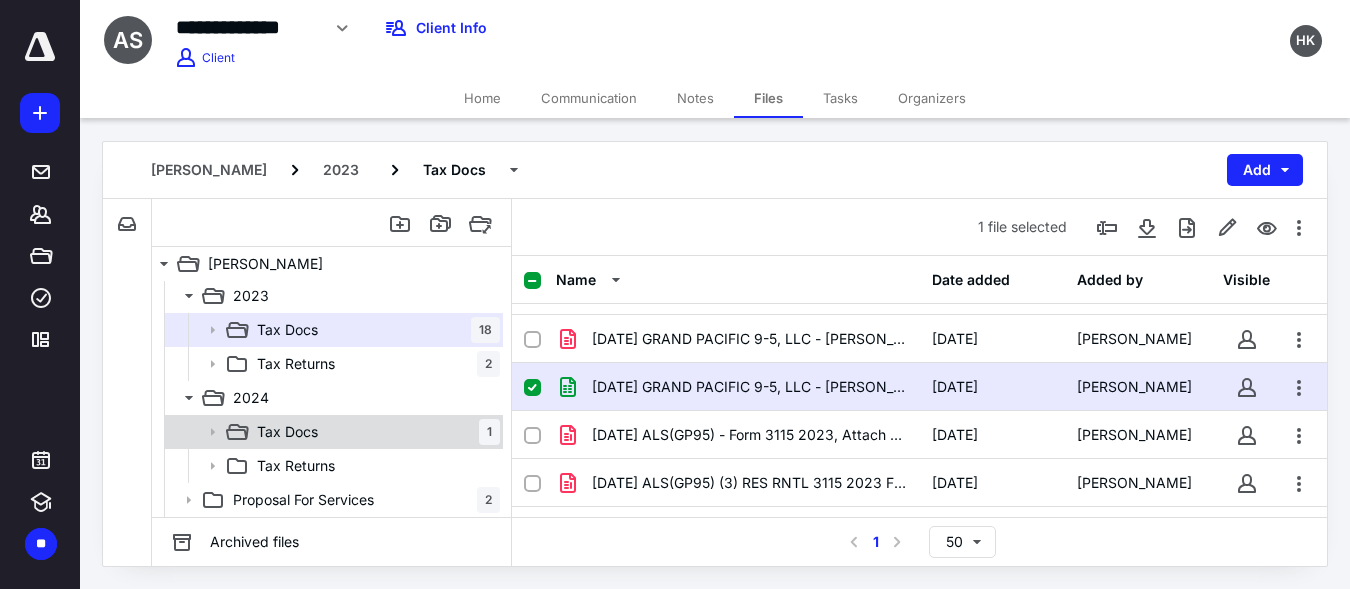 click on "Tax Docs 1" at bounding box center [374, 432] 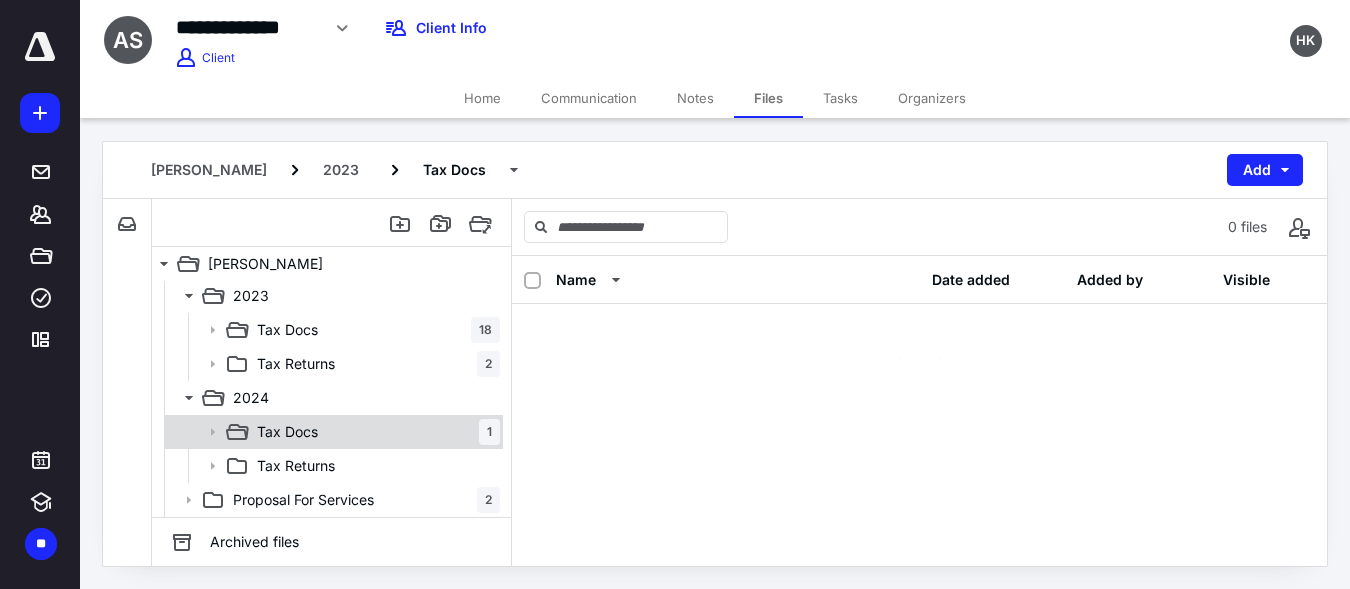 scroll, scrollTop: 0, scrollLeft: 0, axis: both 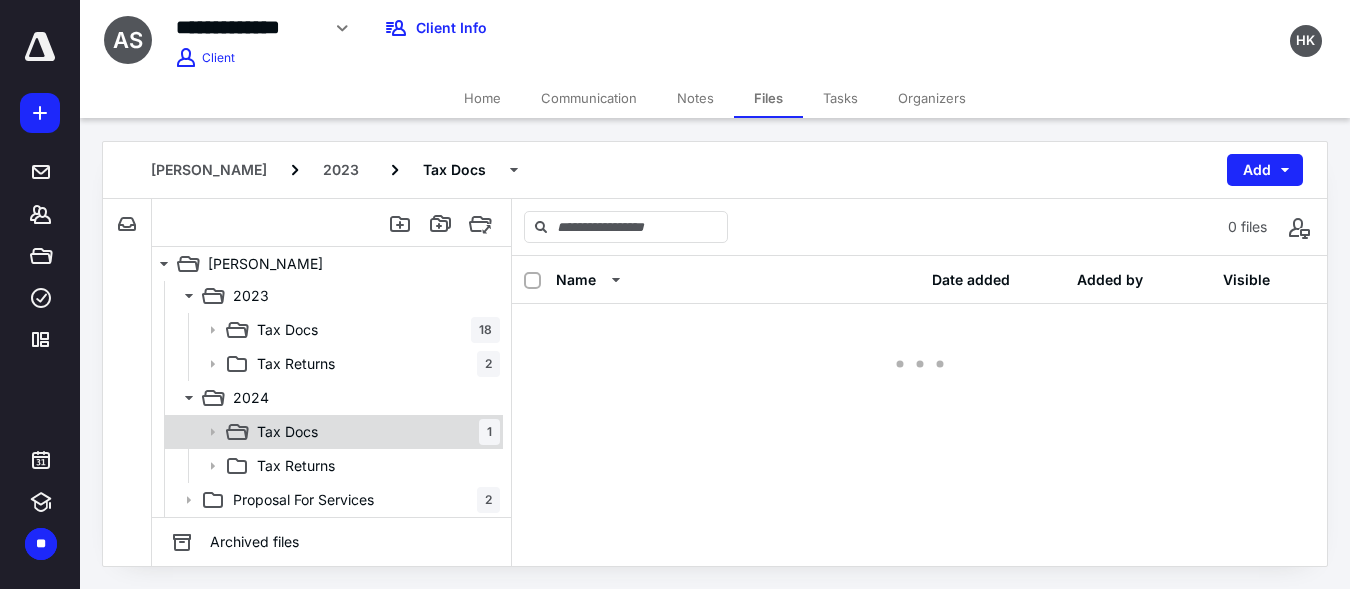 click on "Tax Docs 1" at bounding box center (374, 432) 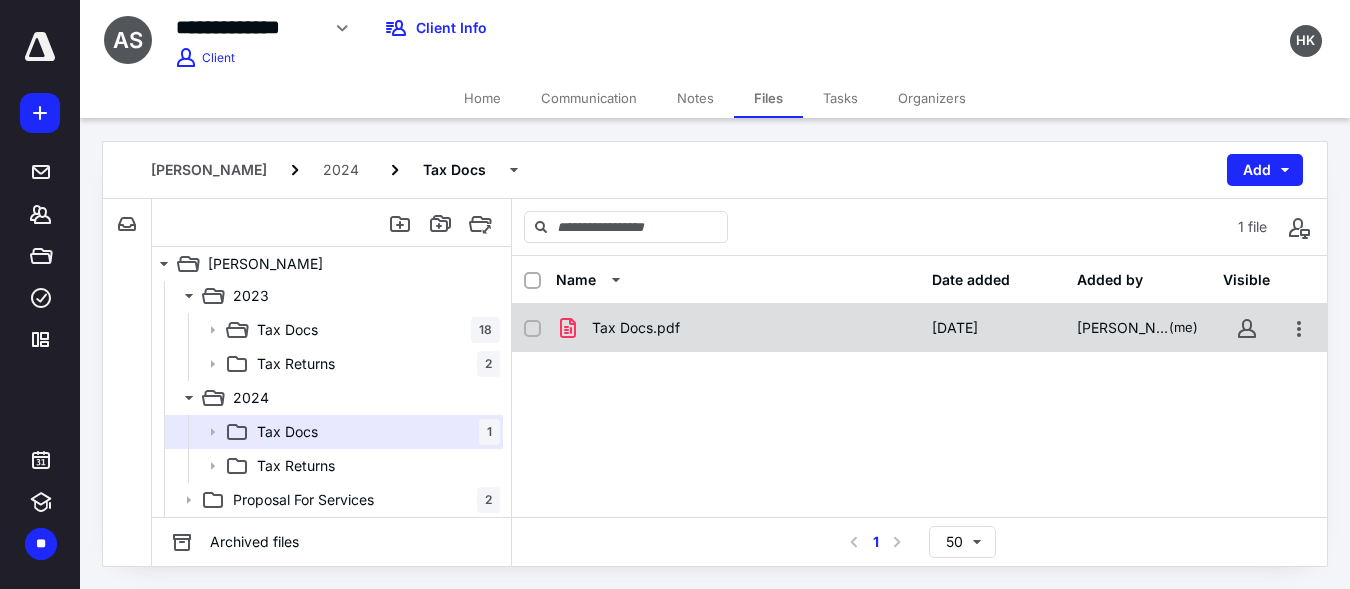click on "Tax Docs.pdf" at bounding box center [636, 328] 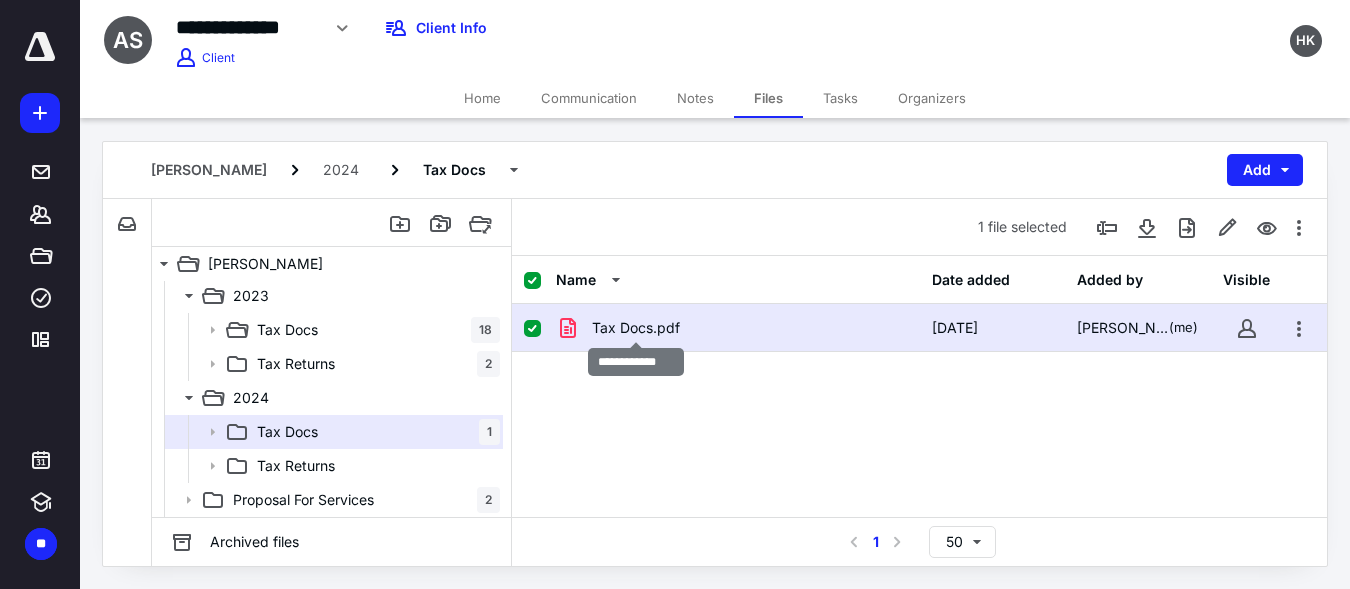 click on "Tax Docs.pdf" at bounding box center (636, 328) 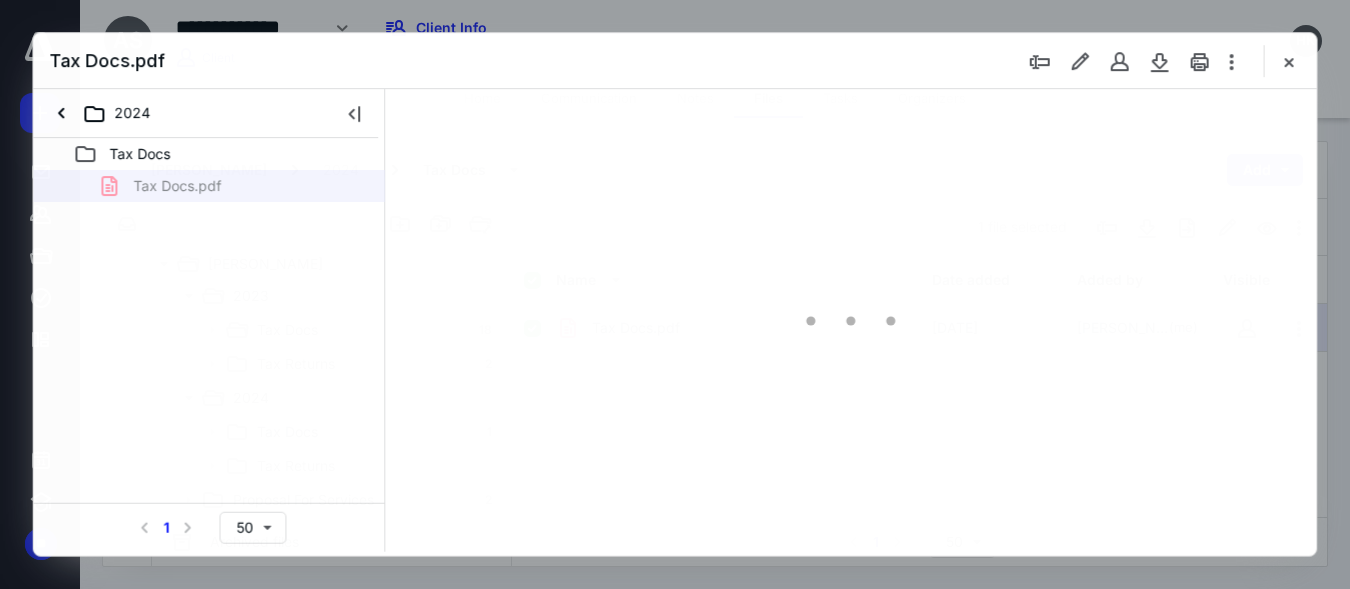 scroll, scrollTop: 0, scrollLeft: 0, axis: both 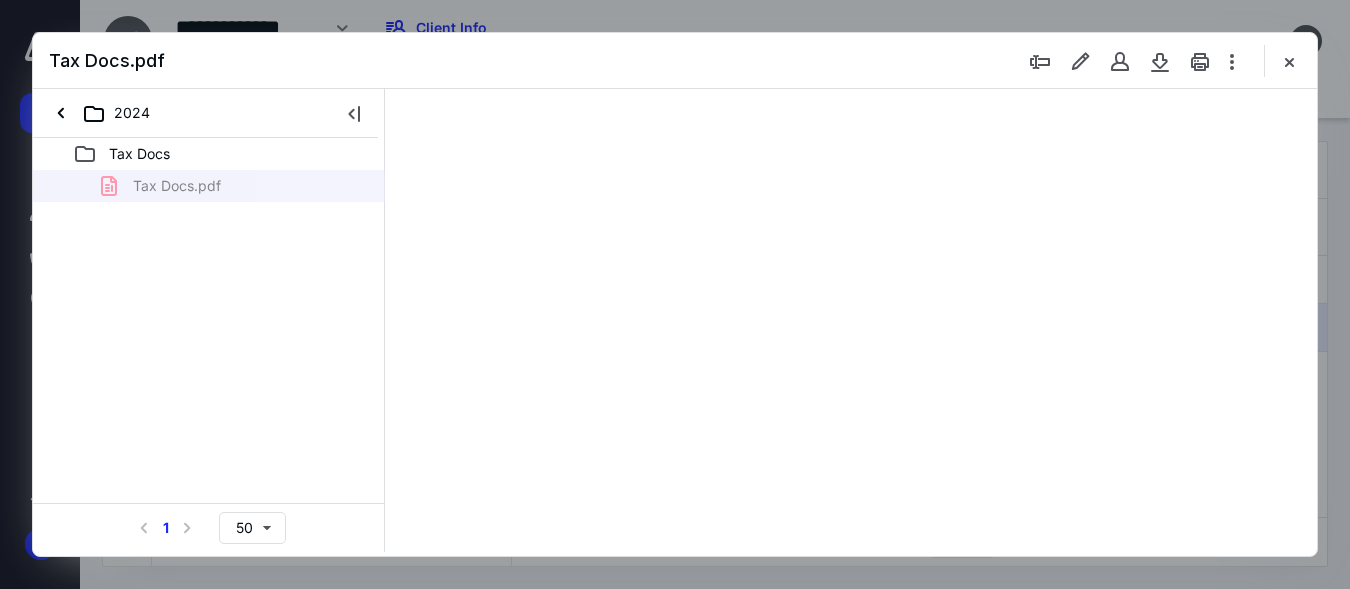 type on "150" 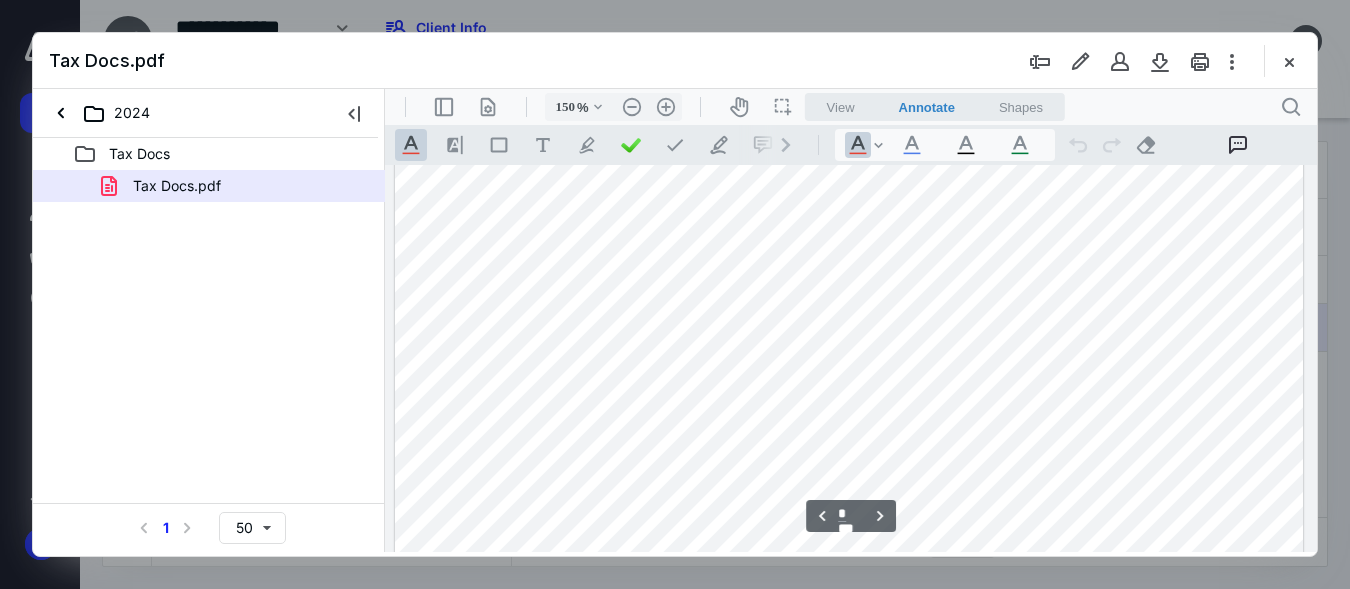 scroll, scrollTop: 4181, scrollLeft: 0, axis: vertical 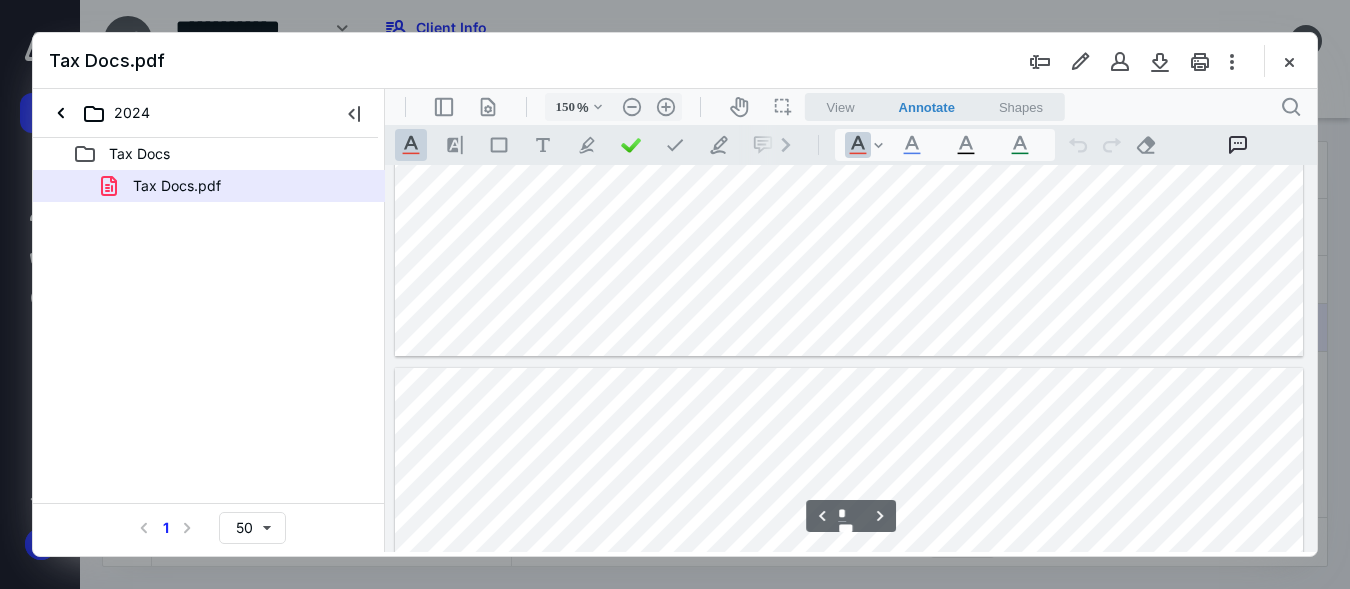 type on "*" 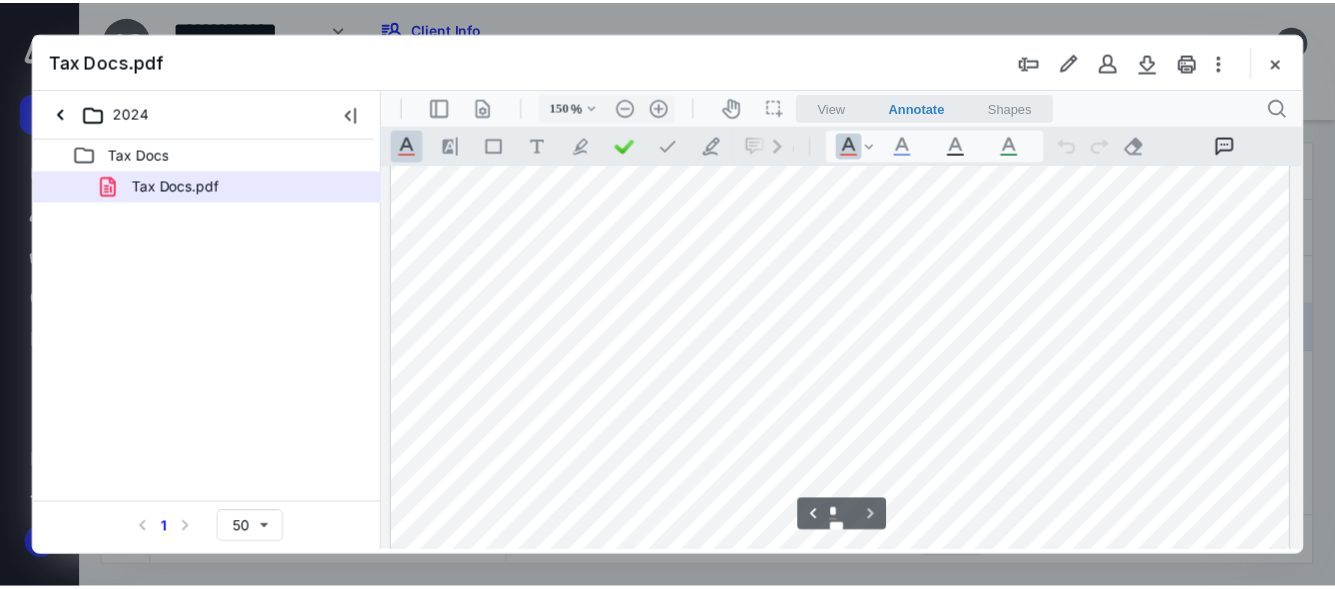scroll, scrollTop: 5280, scrollLeft: 0, axis: vertical 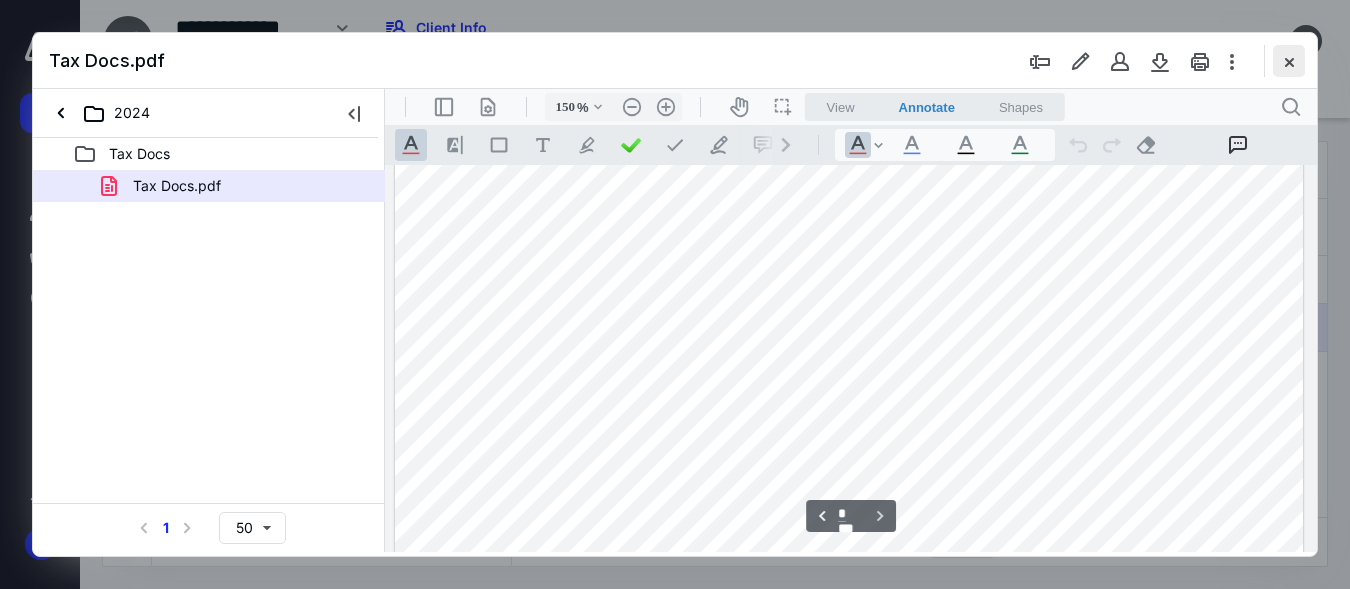click at bounding box center (1289, 61) 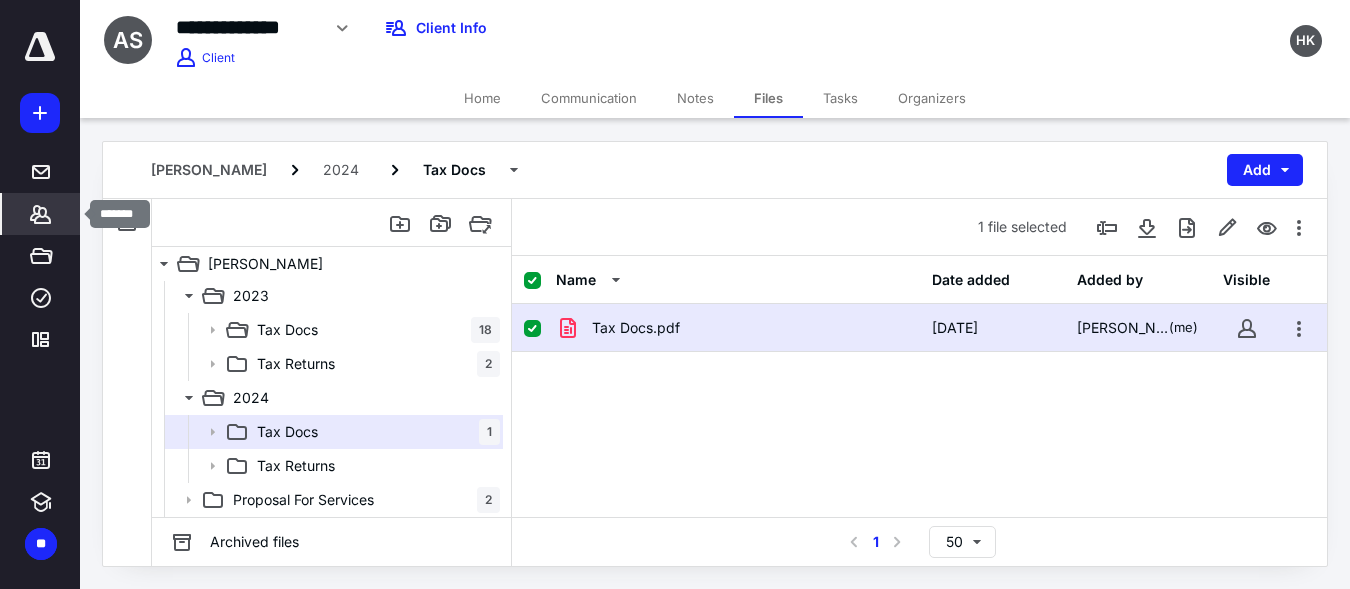 click 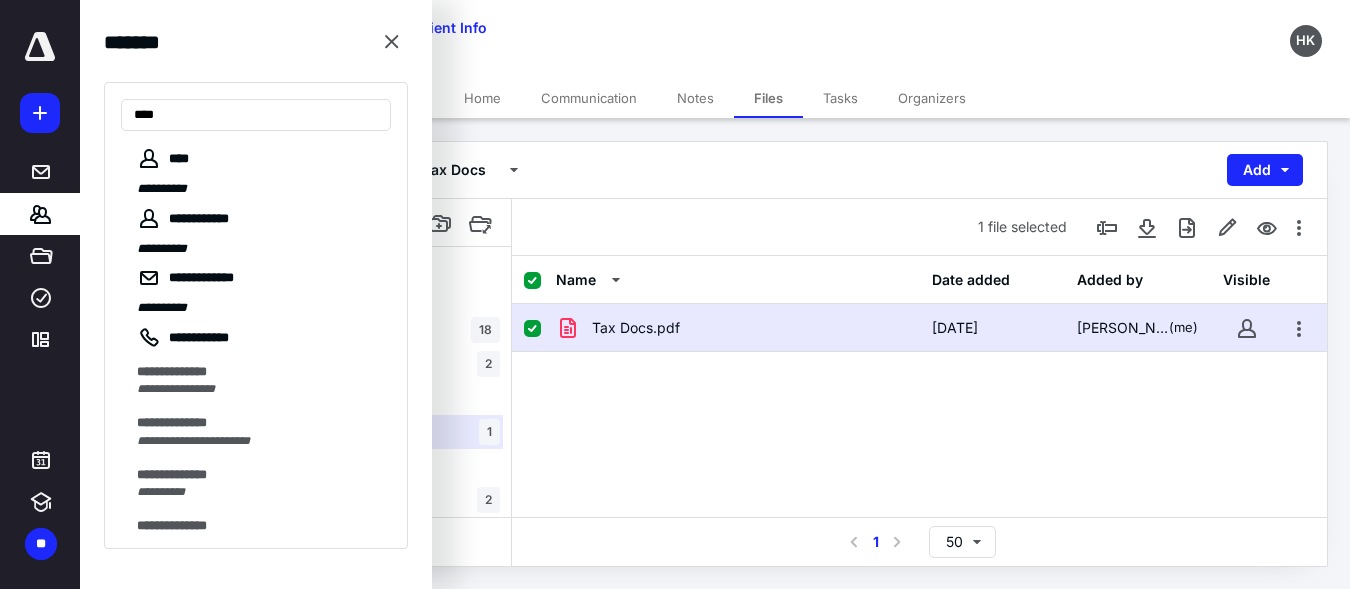 type on "****" 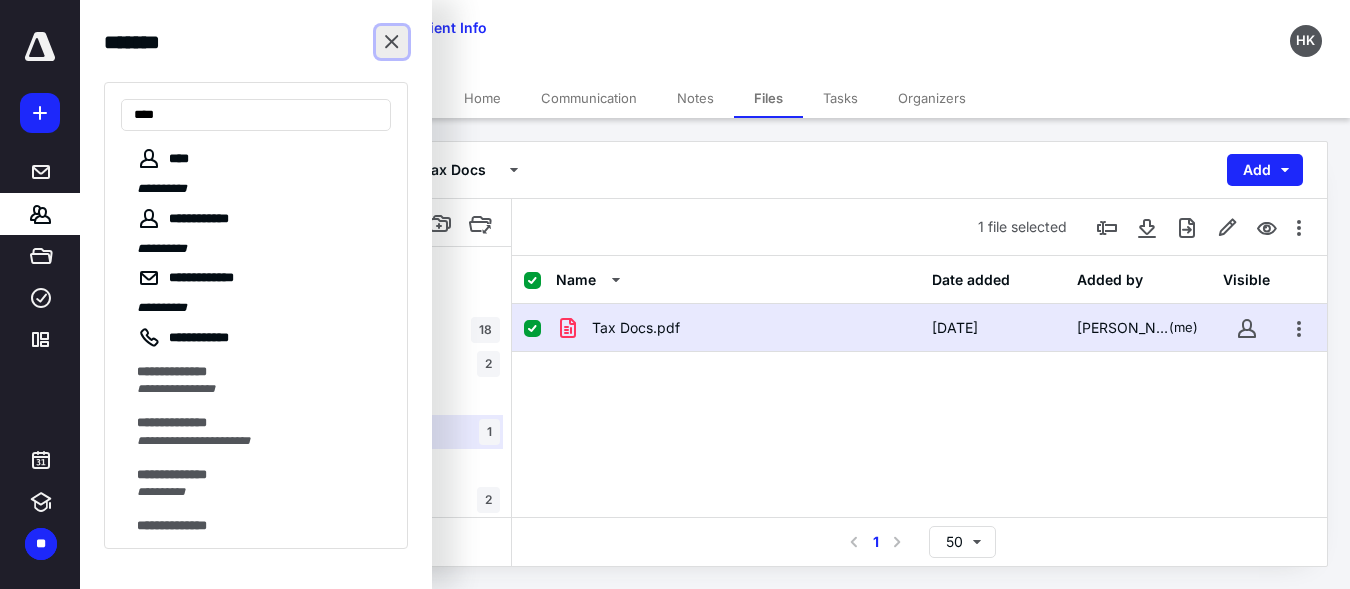 click at bounding box center (392, 42) 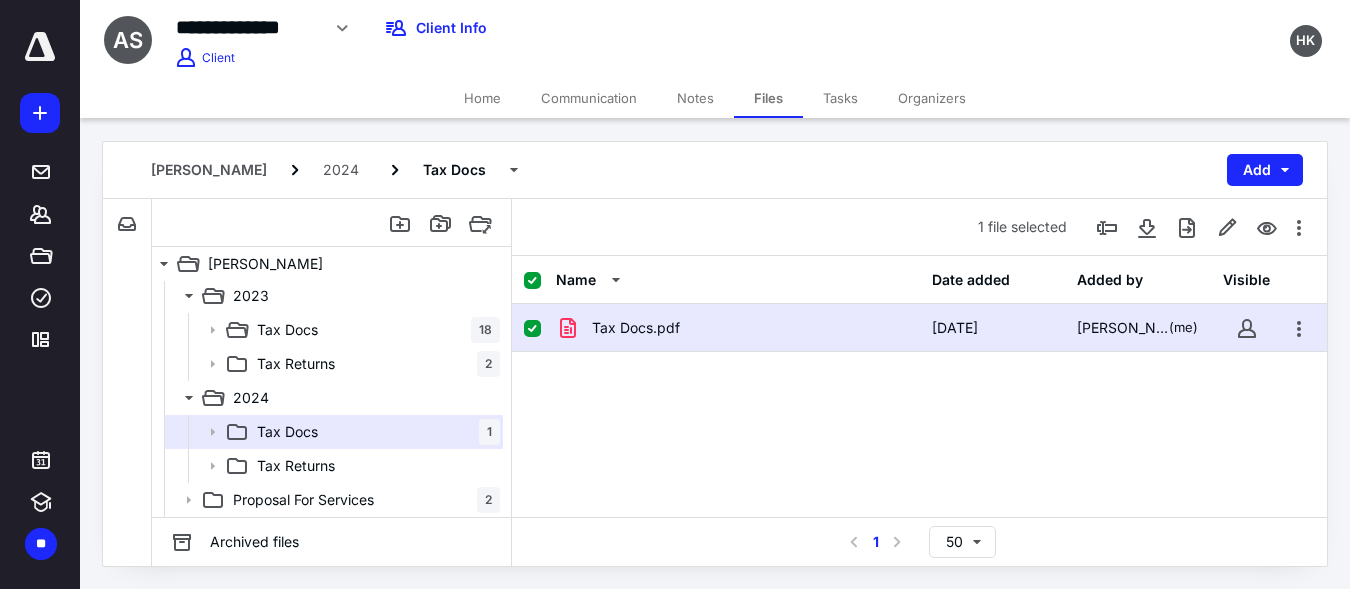 click on "Home" at bounding box center (482, 98) 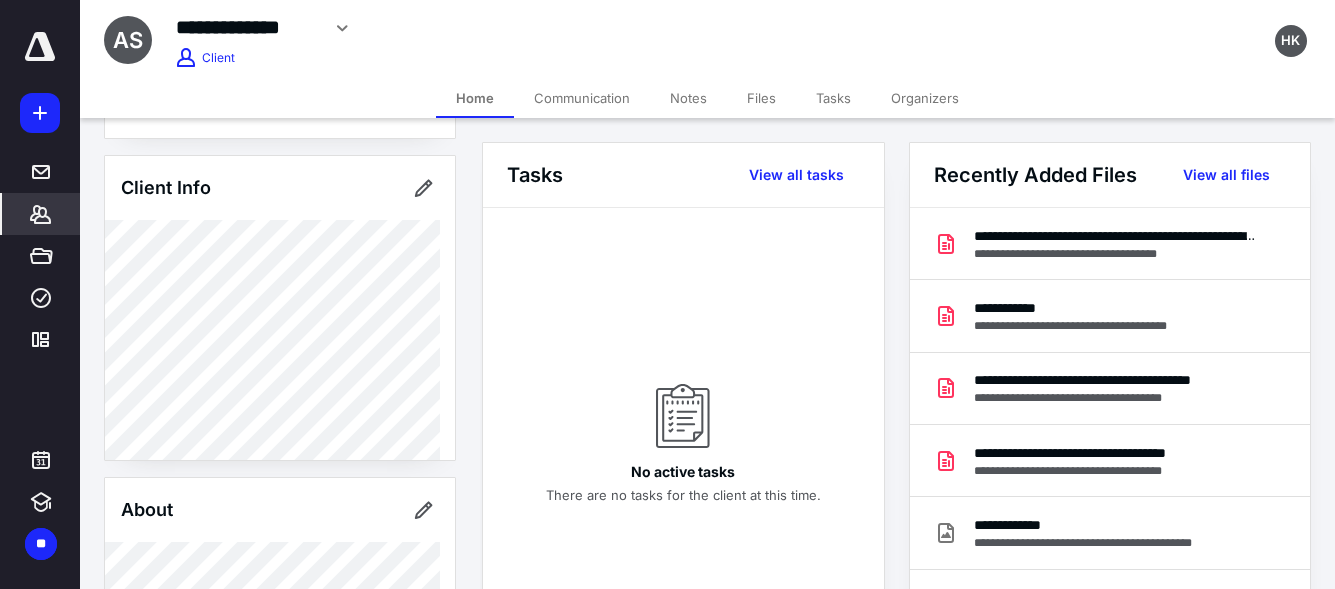 scroll, scrollTop: 68, scrollLeft: 0, axis: vertical 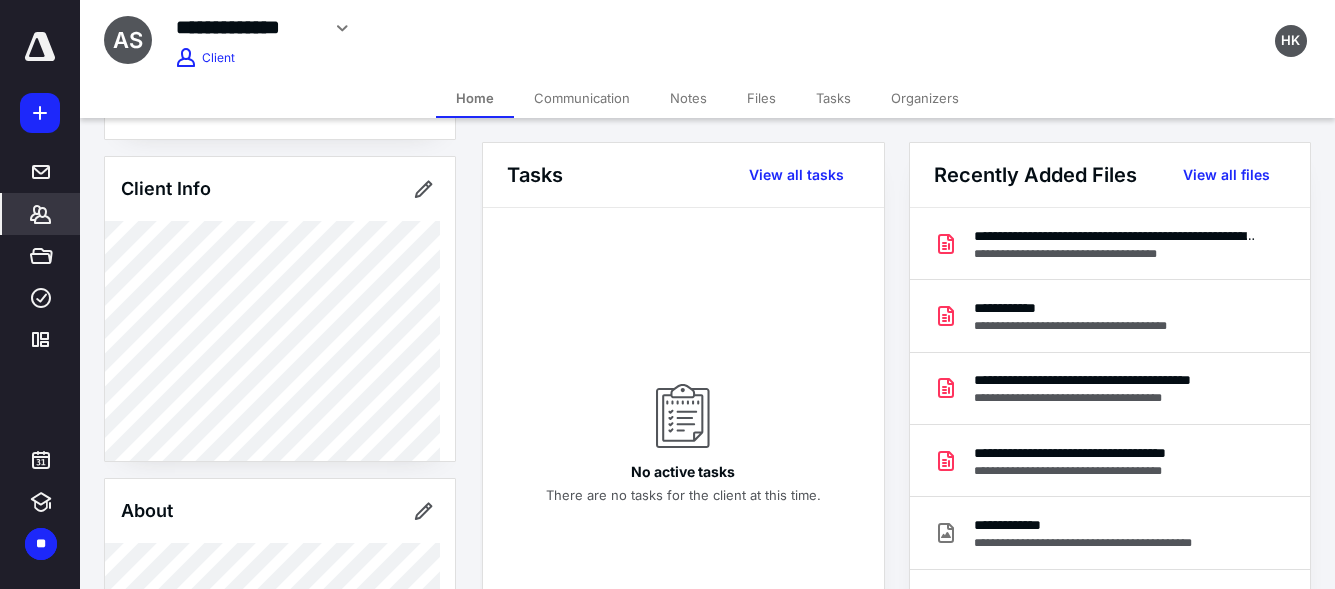 click on "Client Info" at bounding box center (280, 309) 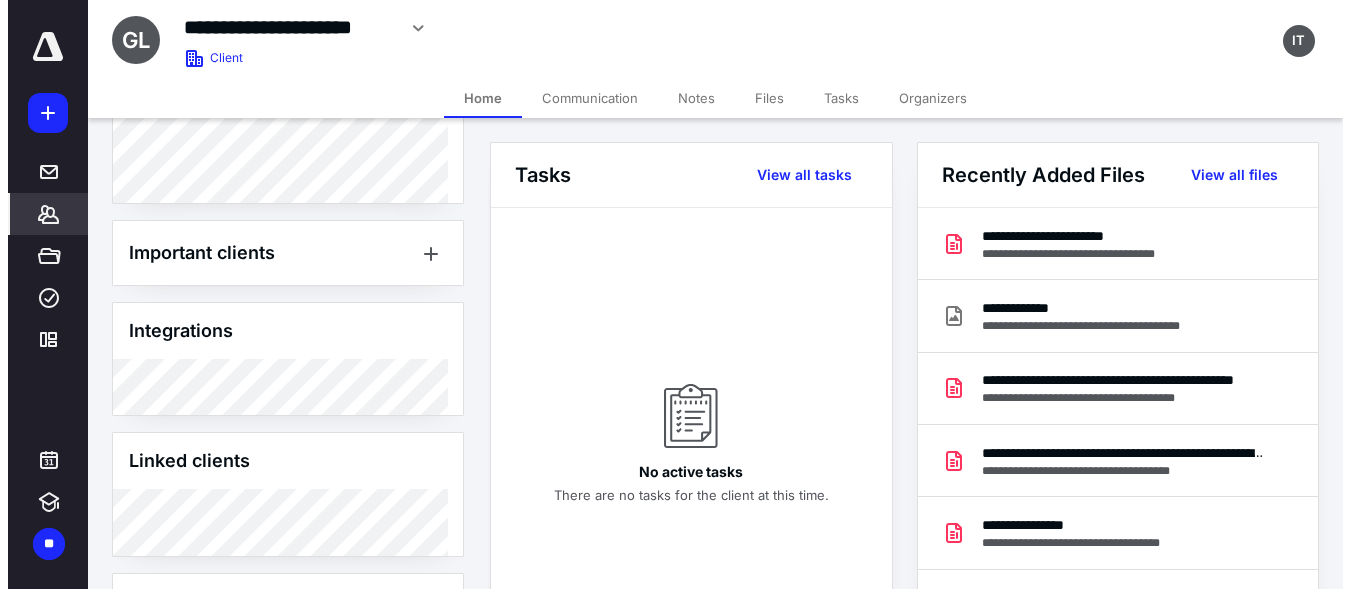 scroll, scrollTop: 466, scrollLeft: 0, axis: vertical 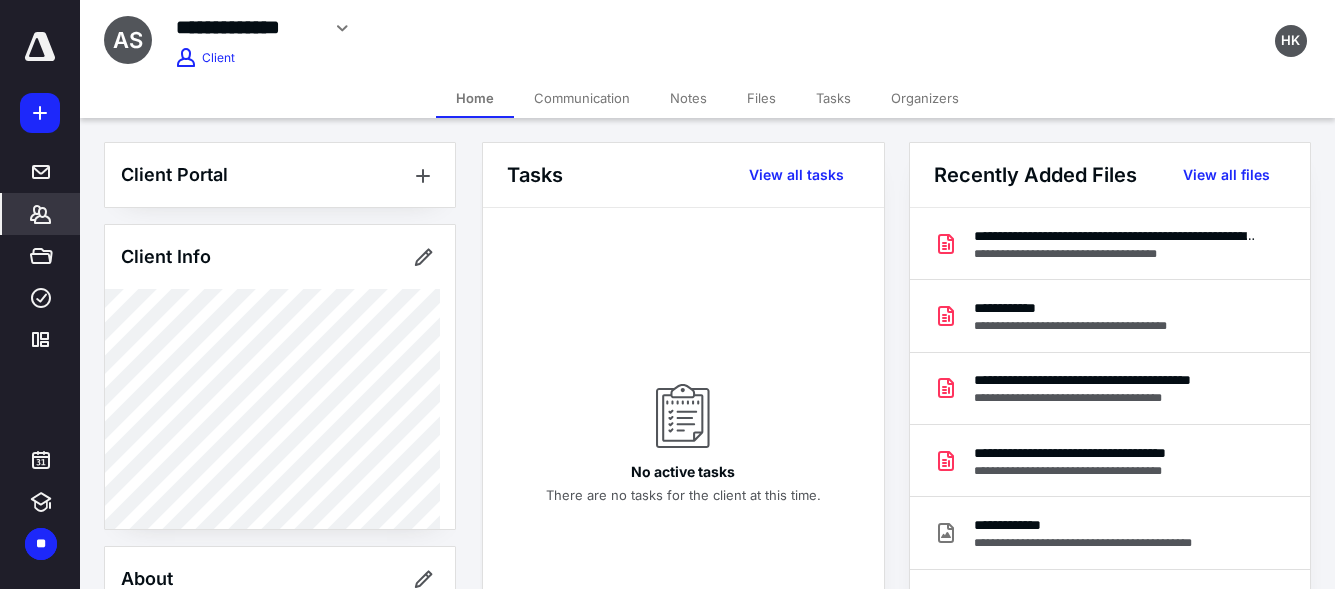 click on "**********" at bounding box center (247, 27) 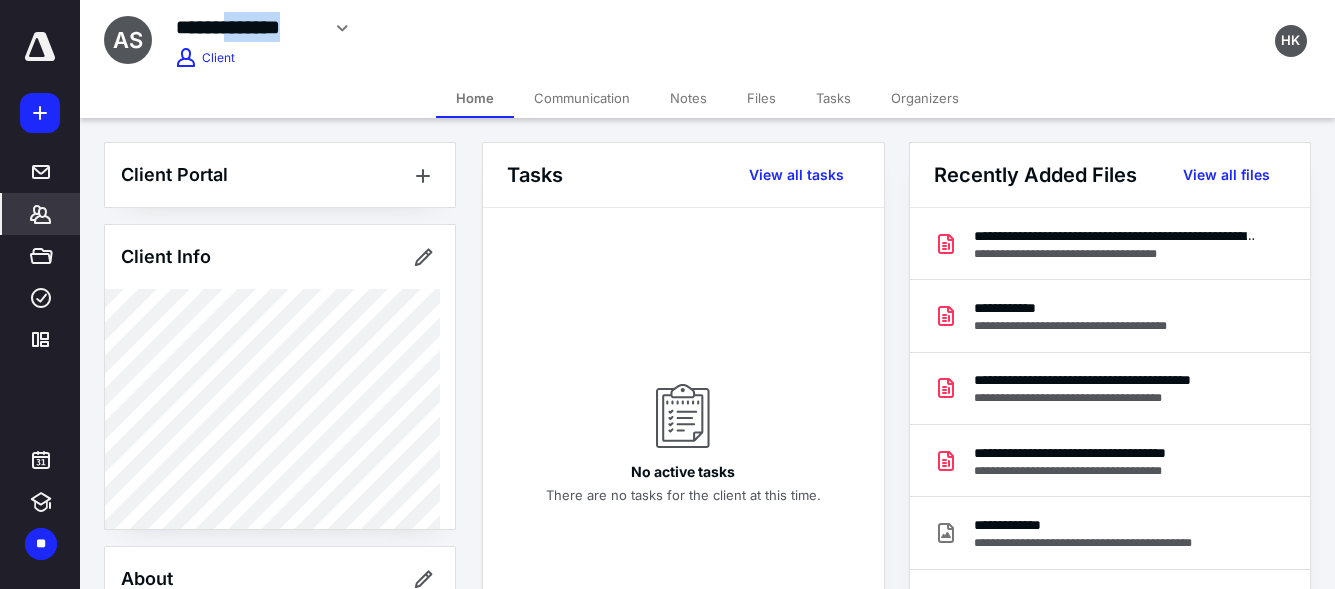 click on "**********" at bounding box center [247, 27] 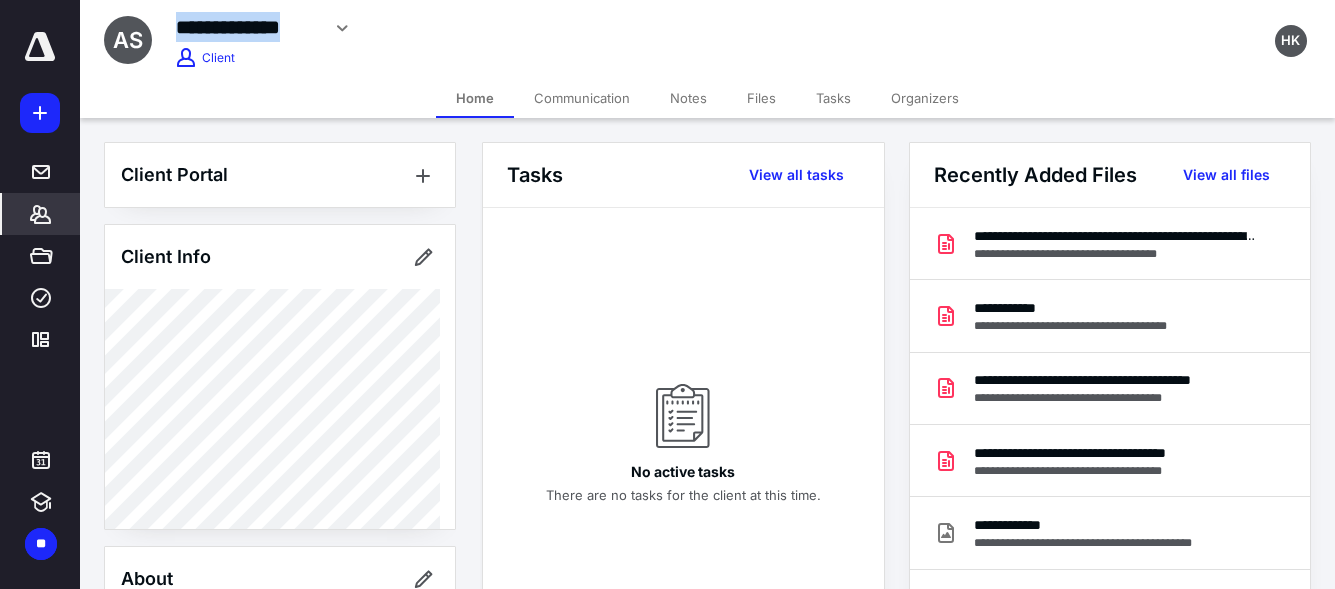 click on "**********" at bounding box center [247, 27] 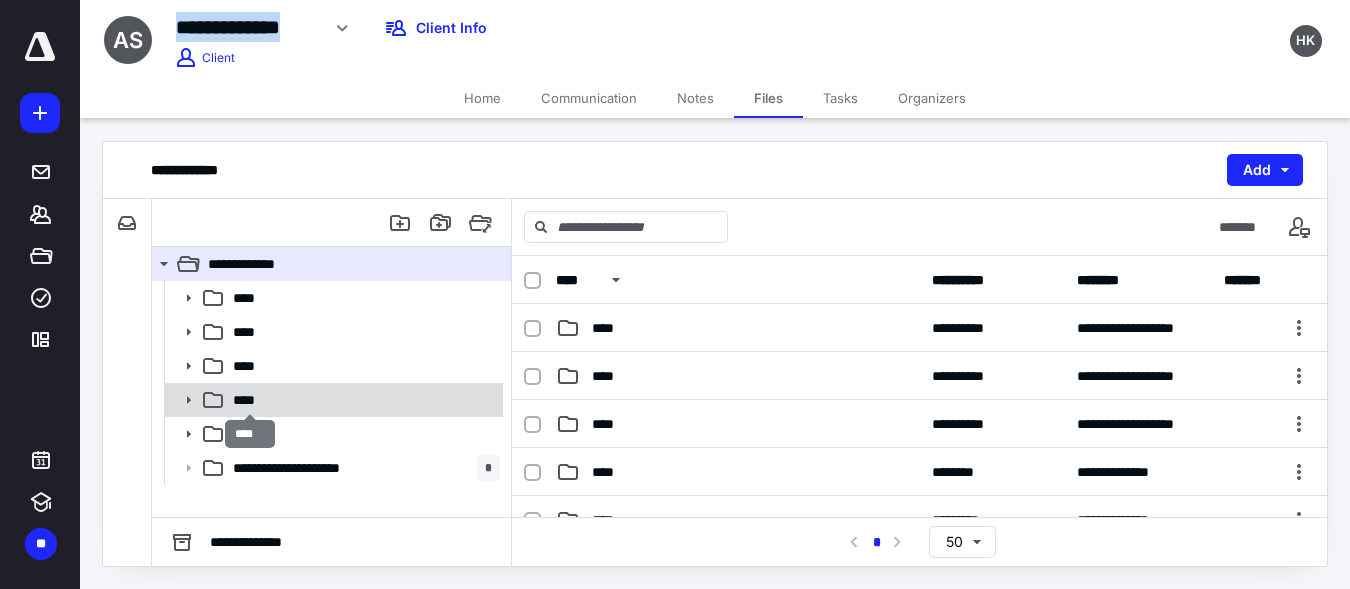 click on "****" at bounding box center [250, 400] 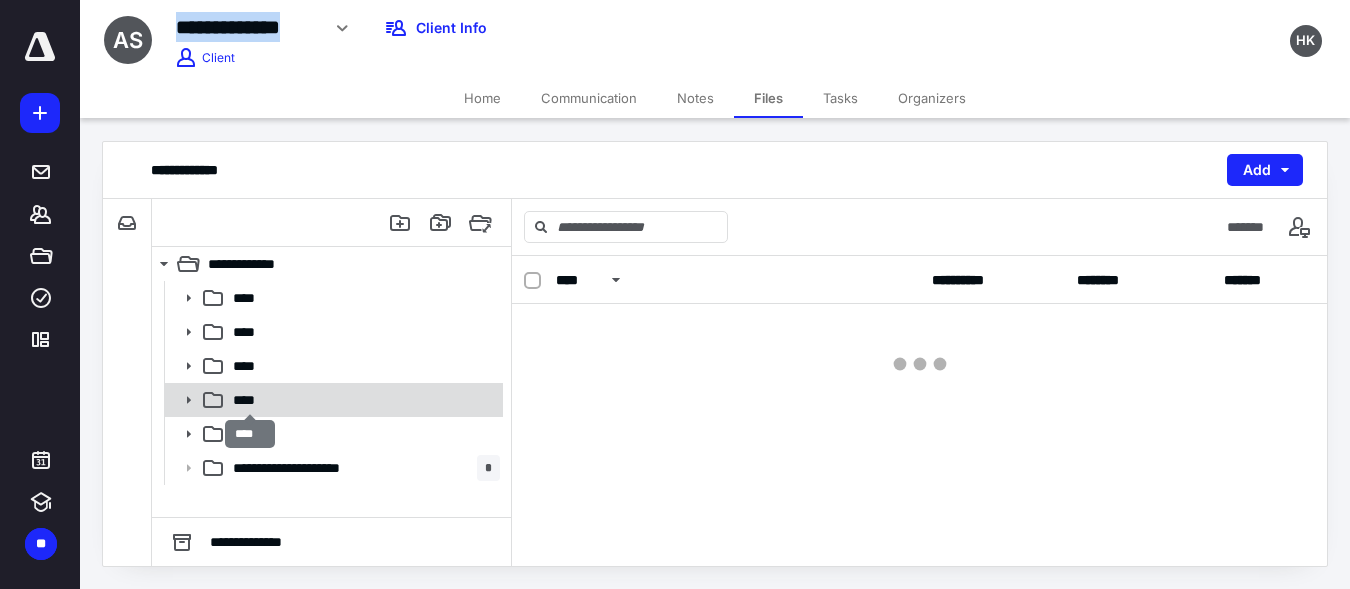 click on "****" at bounding box center (250, 400) 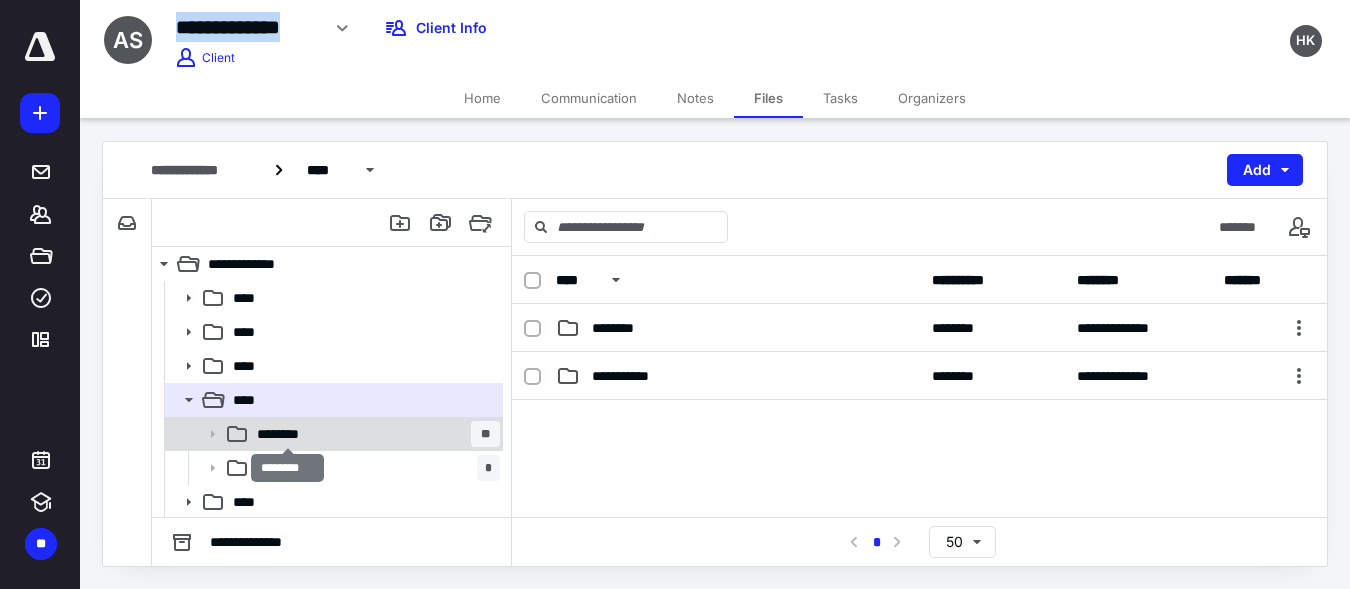 click on "********" at bounding box center [287, 434] 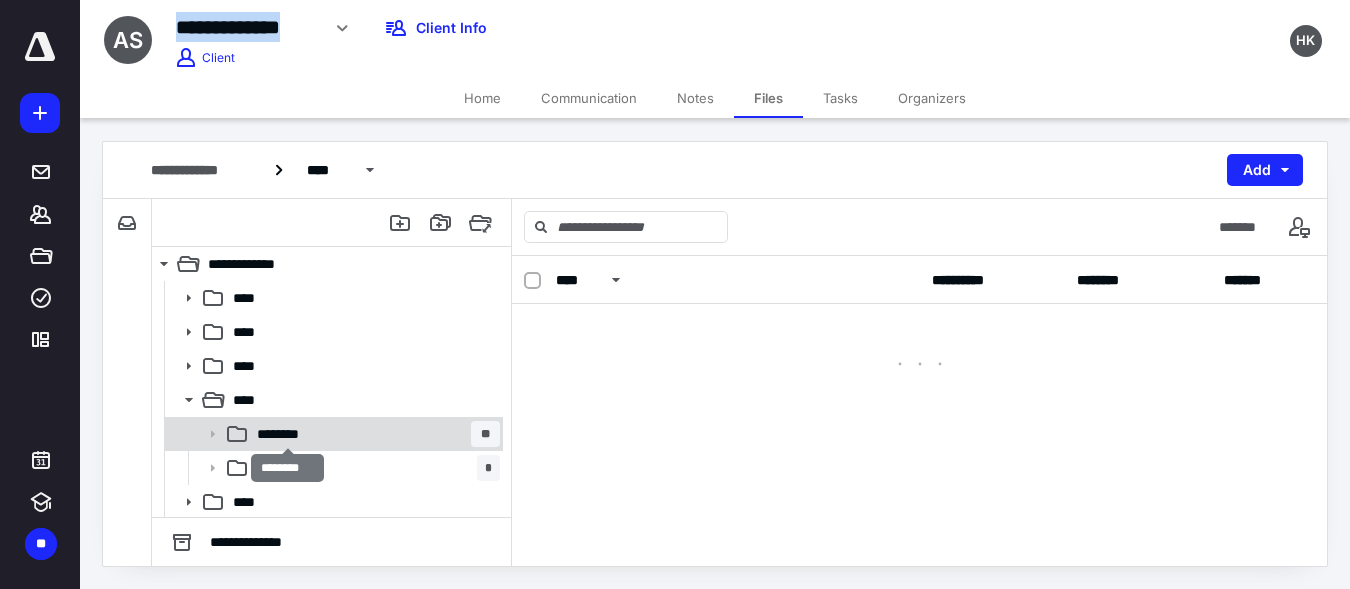 click on "********" at bounding box center [287, 434] 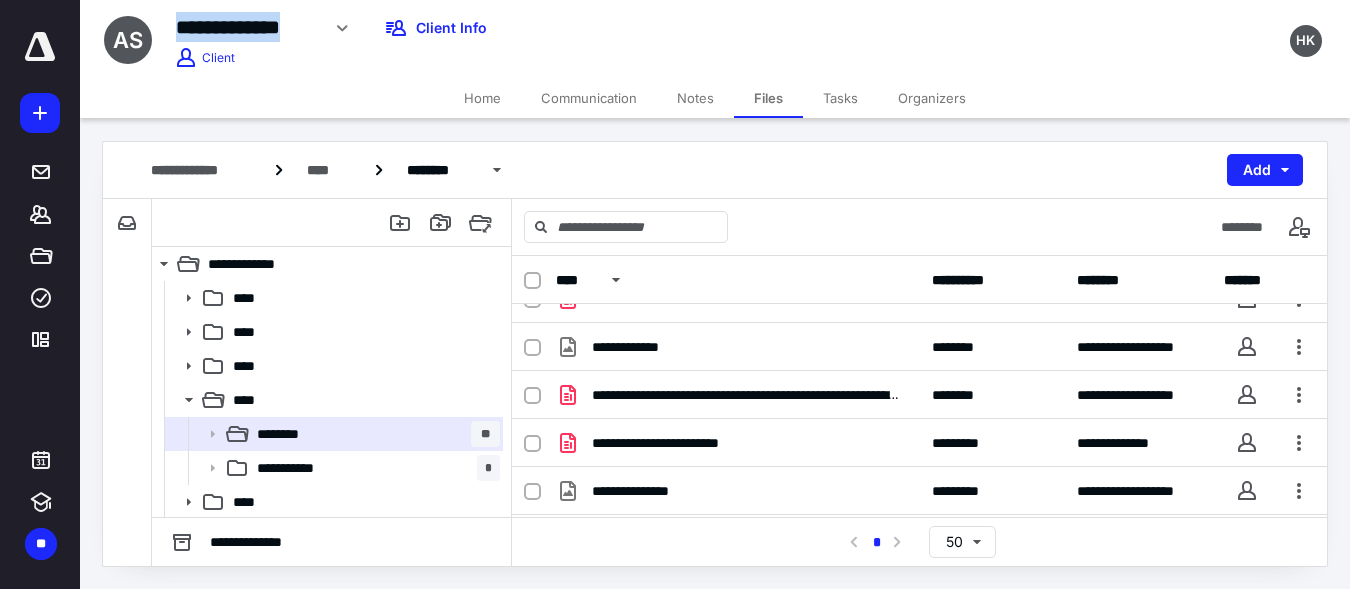 scroll, scrollTop: 651, scrollLeft: 0, axis: vertical 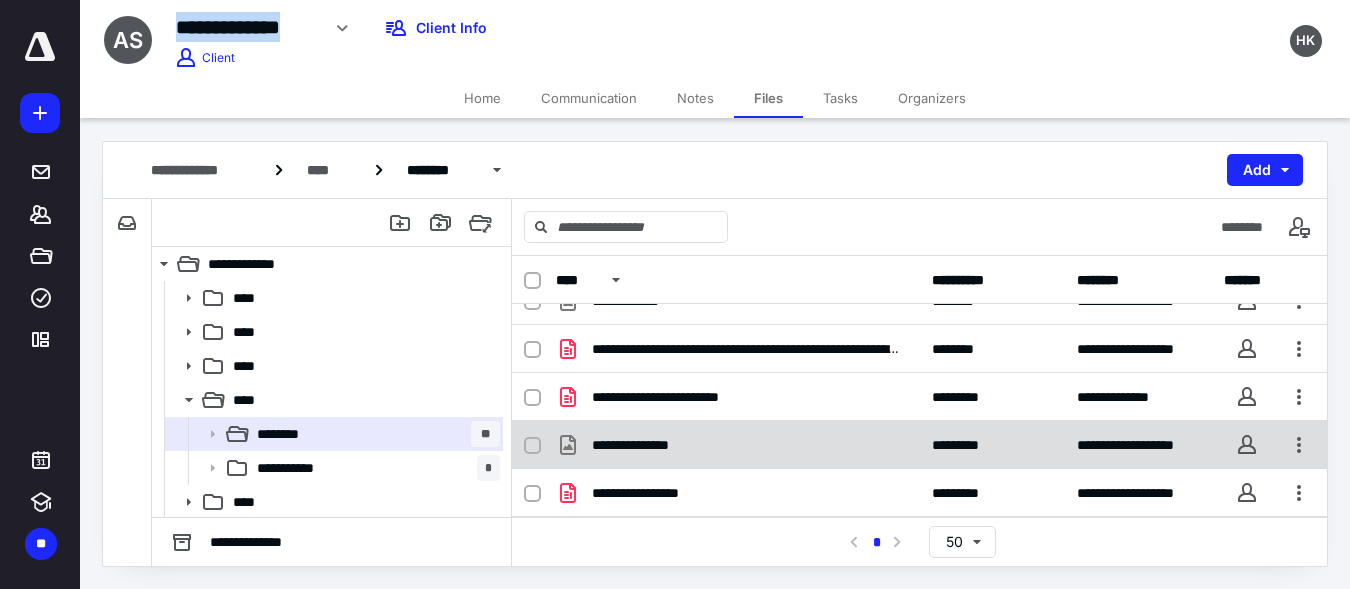click on "**********" at bounding box center (644, 445) 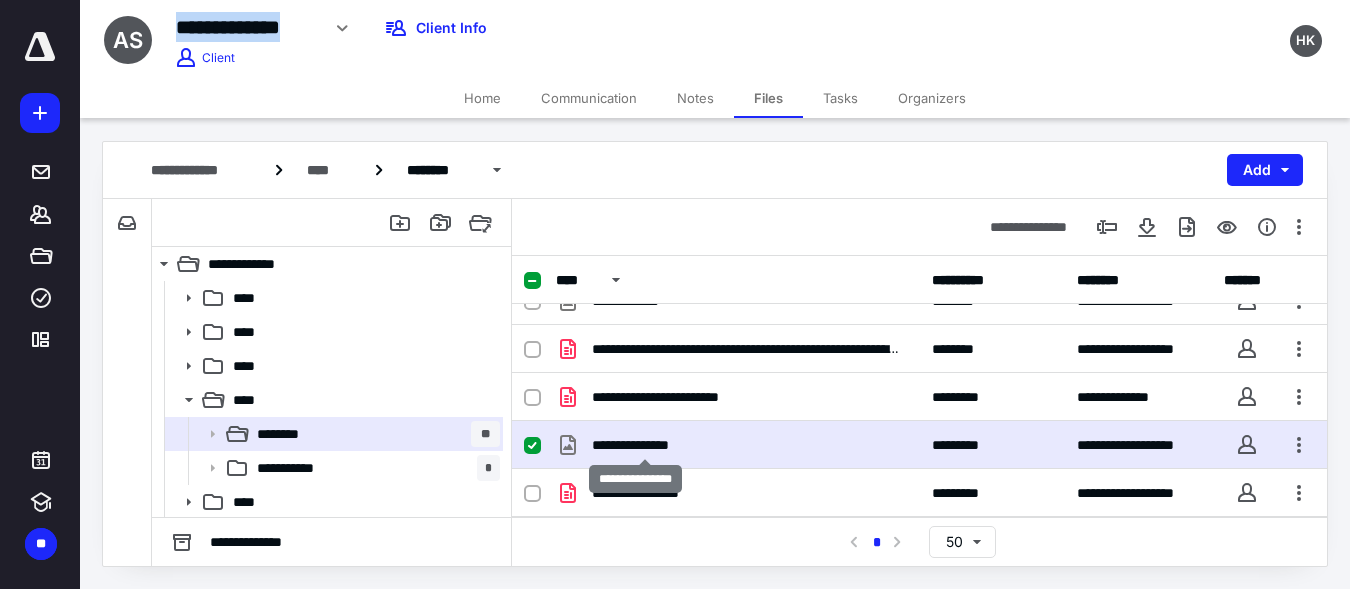 checkbox on "true" 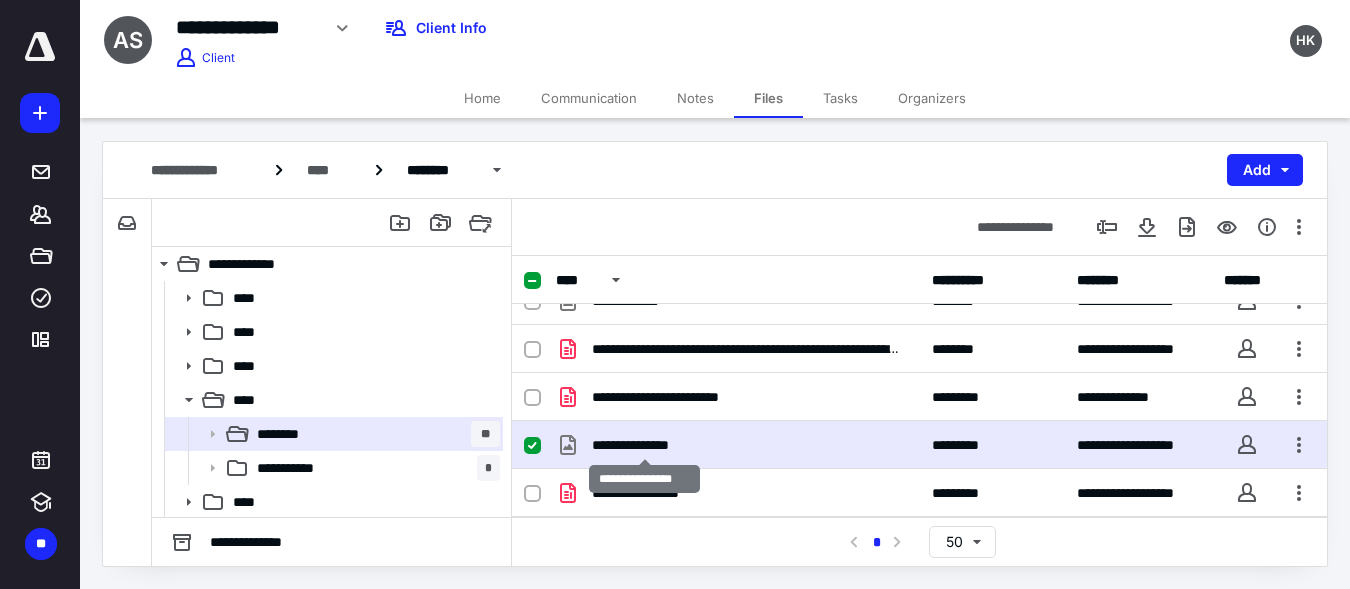 click on "**********" at bounding box center (644, 445) 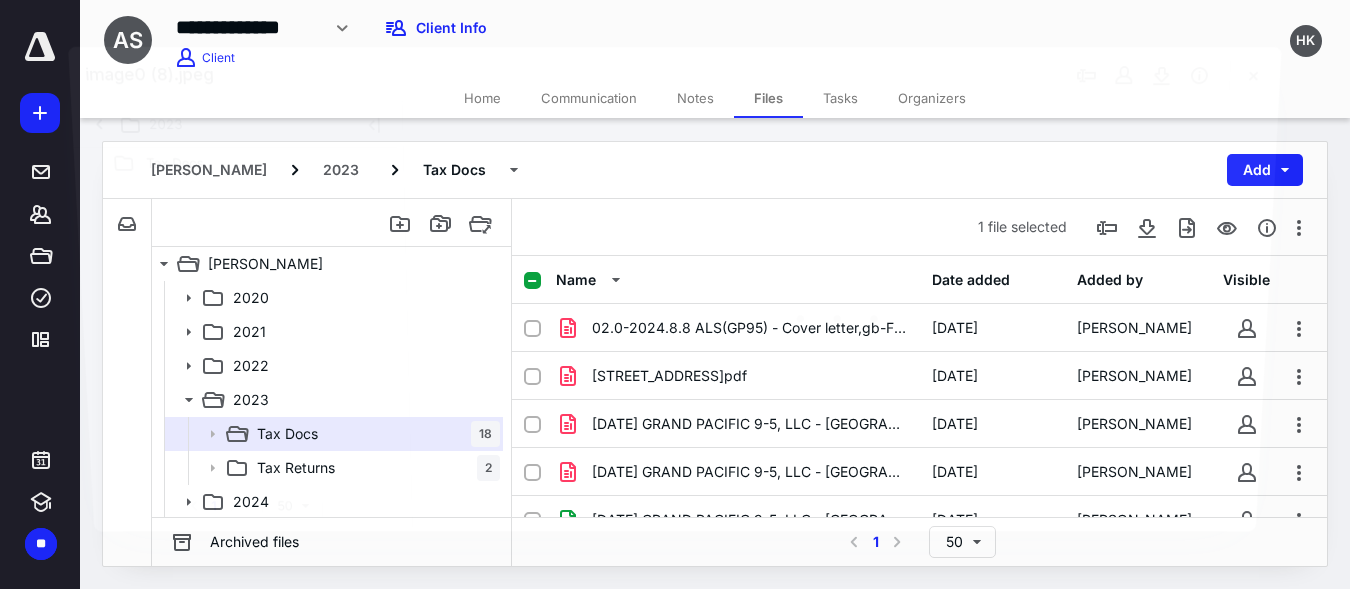 scroll, scrollTop: 651, scrollLeft: 0, axis: vertical 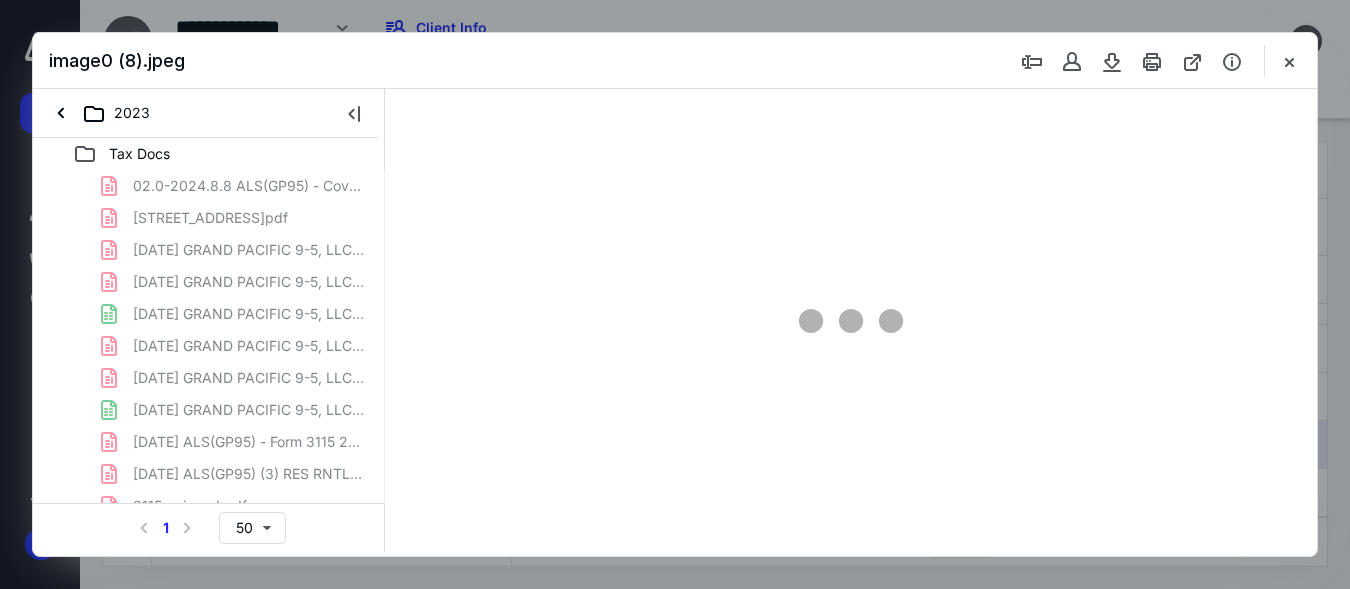 type on "187" 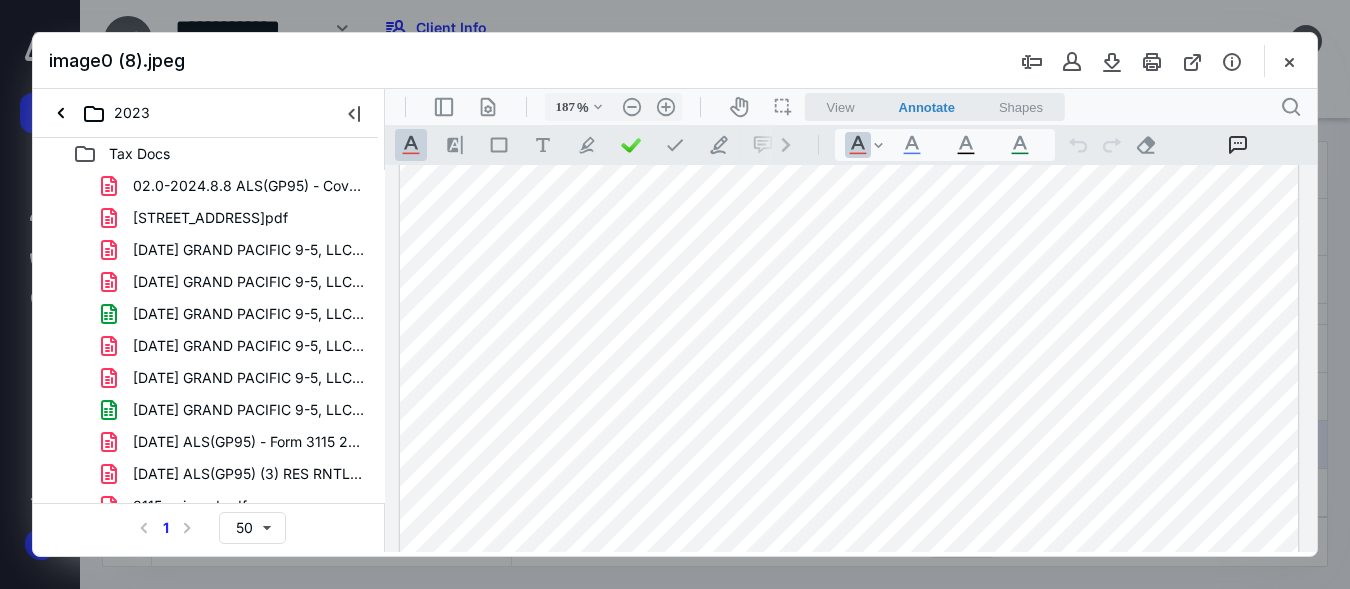 scroll, scrollTop: 893, scrollLeft: 0, axis: vertical 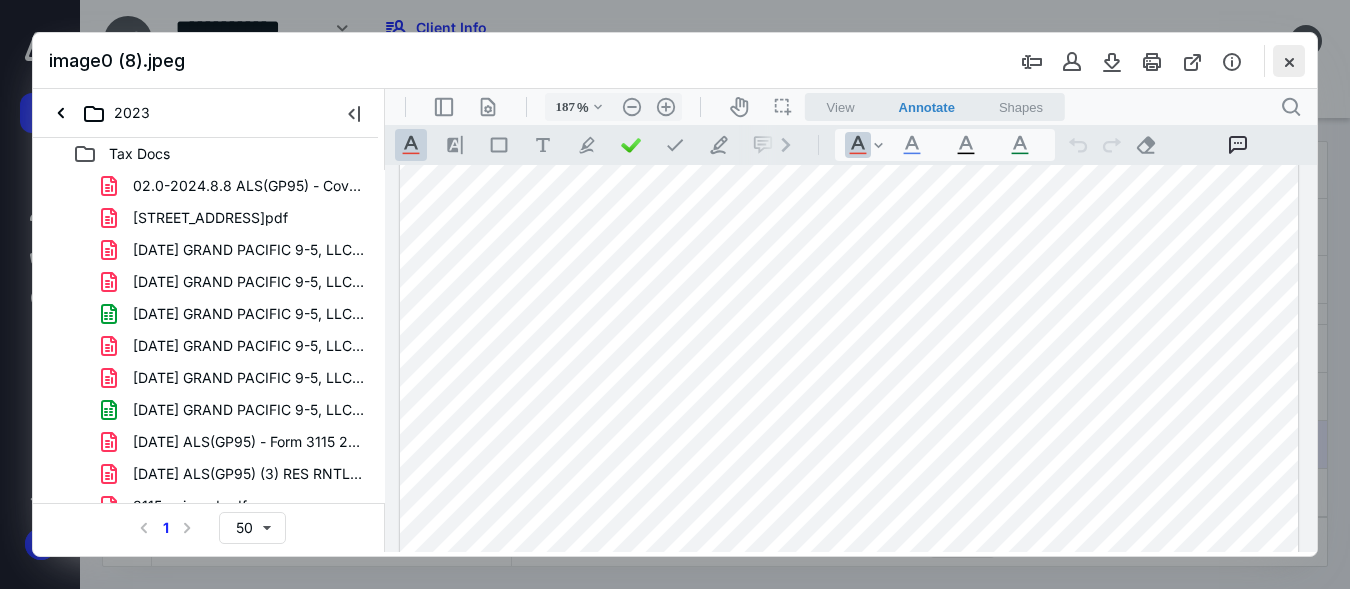 click at bounding box center [1289, 61] 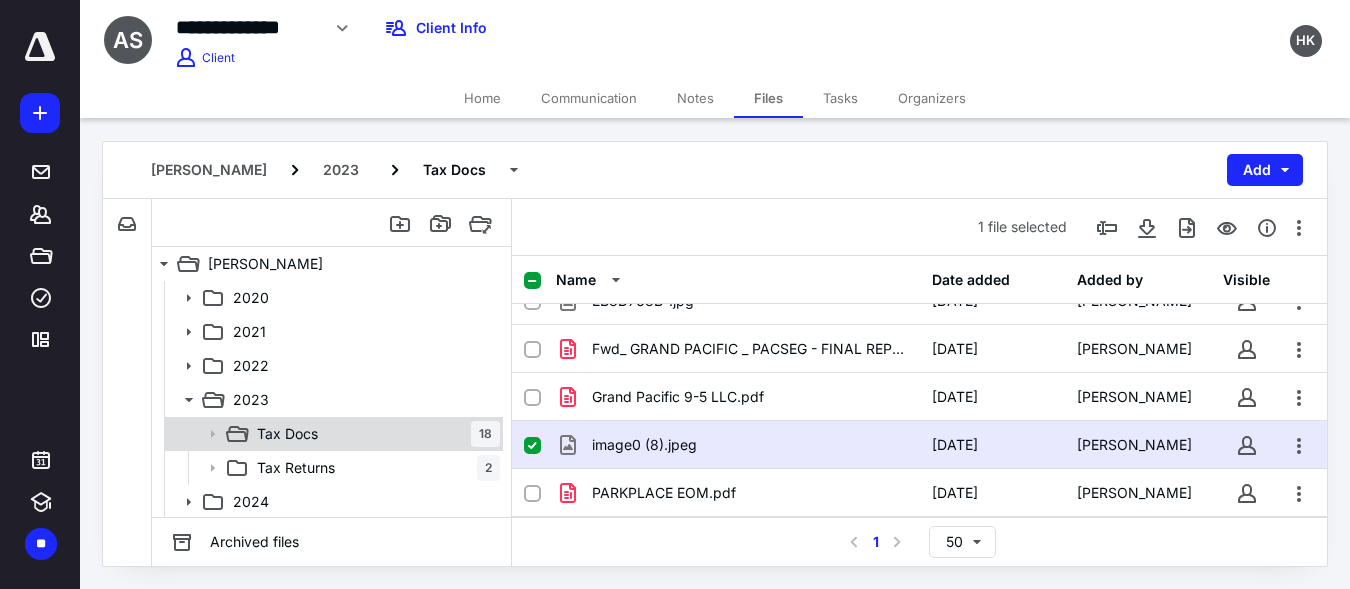 scroll, scrollTop: 36, scrollLeft: 0, axis: vertical 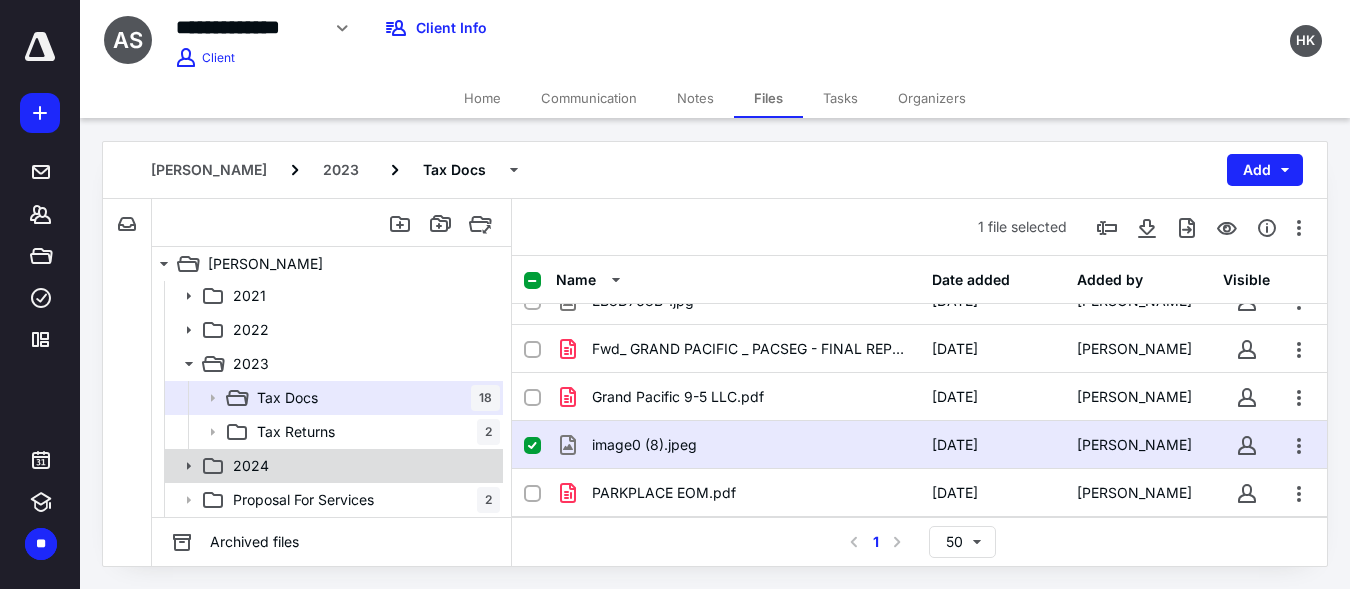 click on "2024" at bounding box center (362, 466) 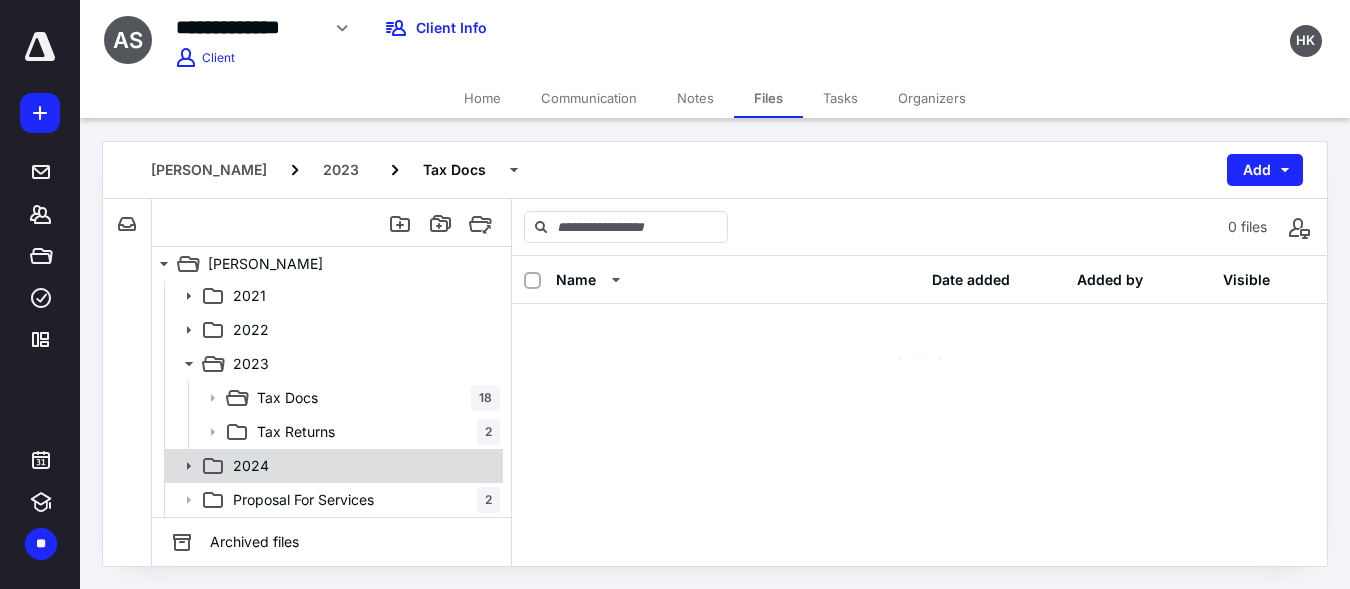 scroll, scrollTop: 0, scrollLeft: 0, axis: both 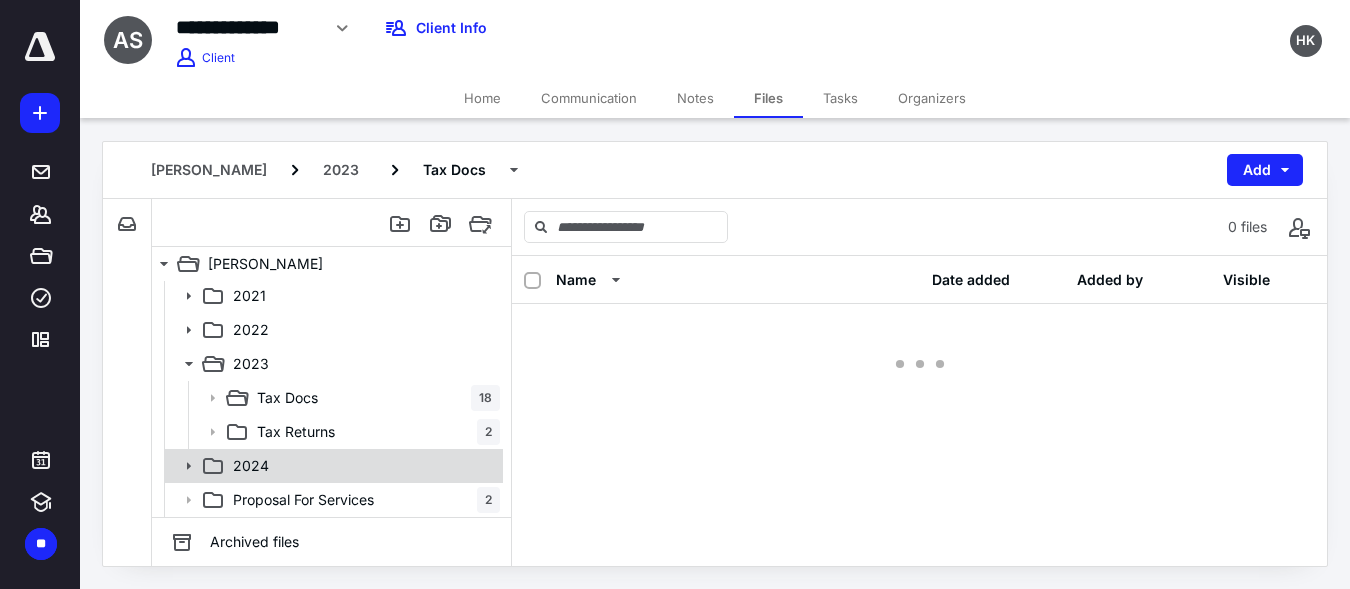 click on "2024" at bounding box center (362, 466) 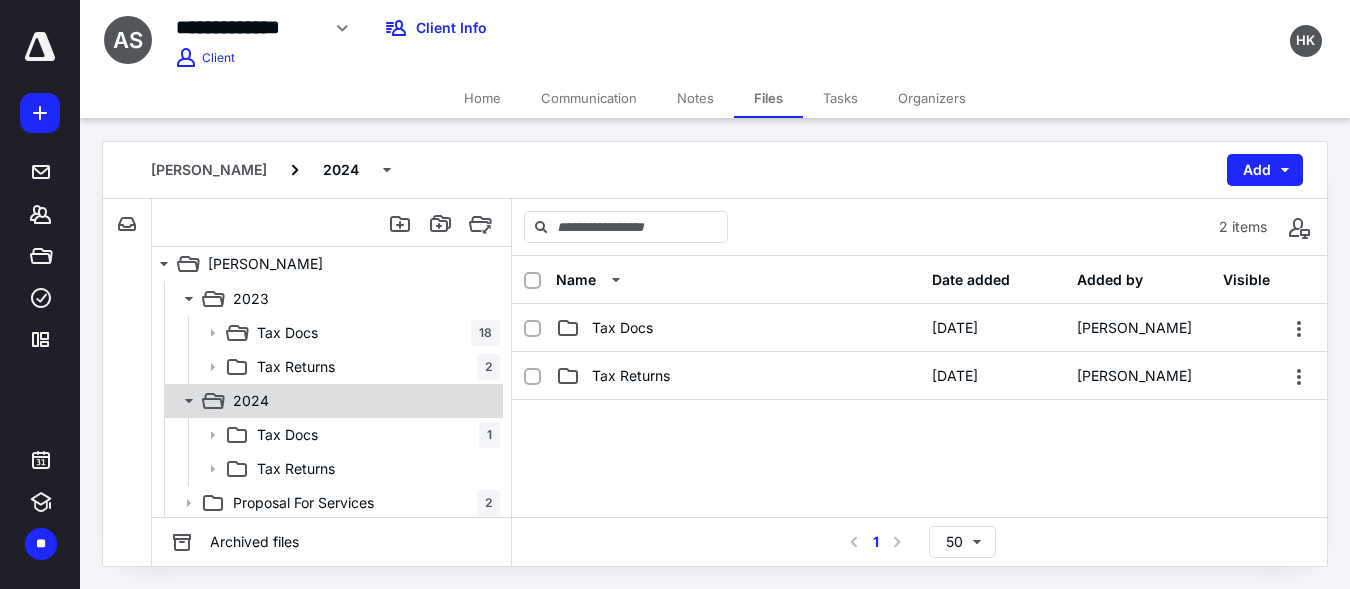 scroll, scrollTop: 104, scrollLeft: 0, axis: vertical 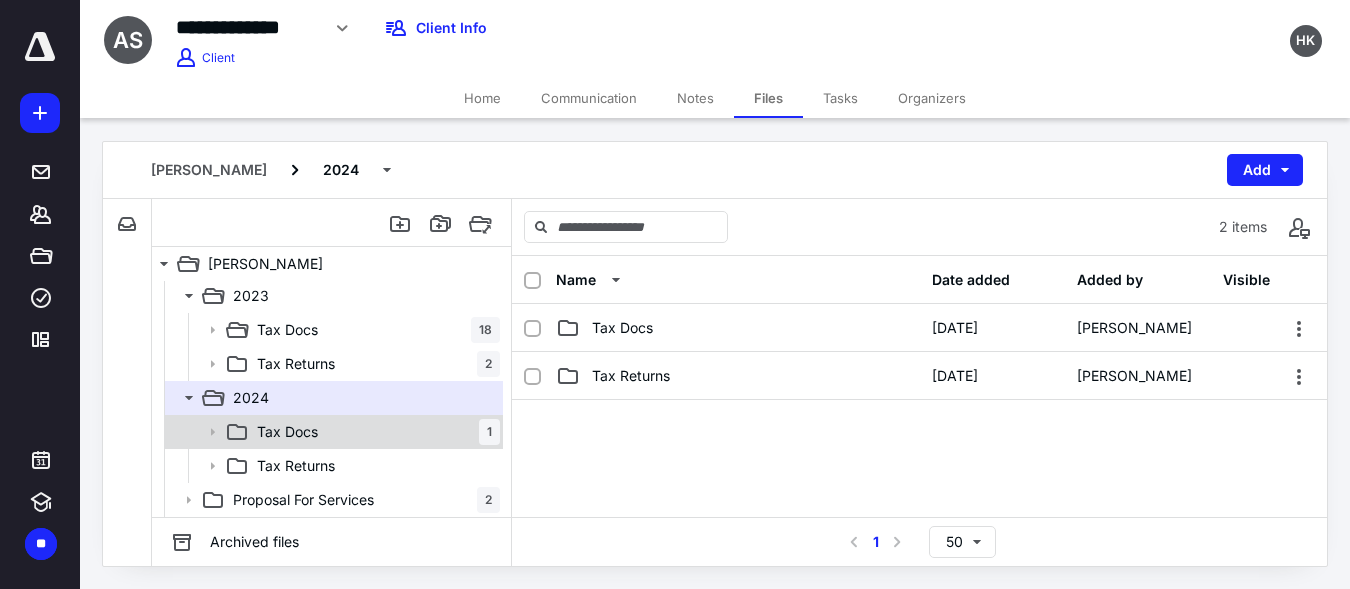 click on "Tax Docs 1" at bounding box center (374, 432) 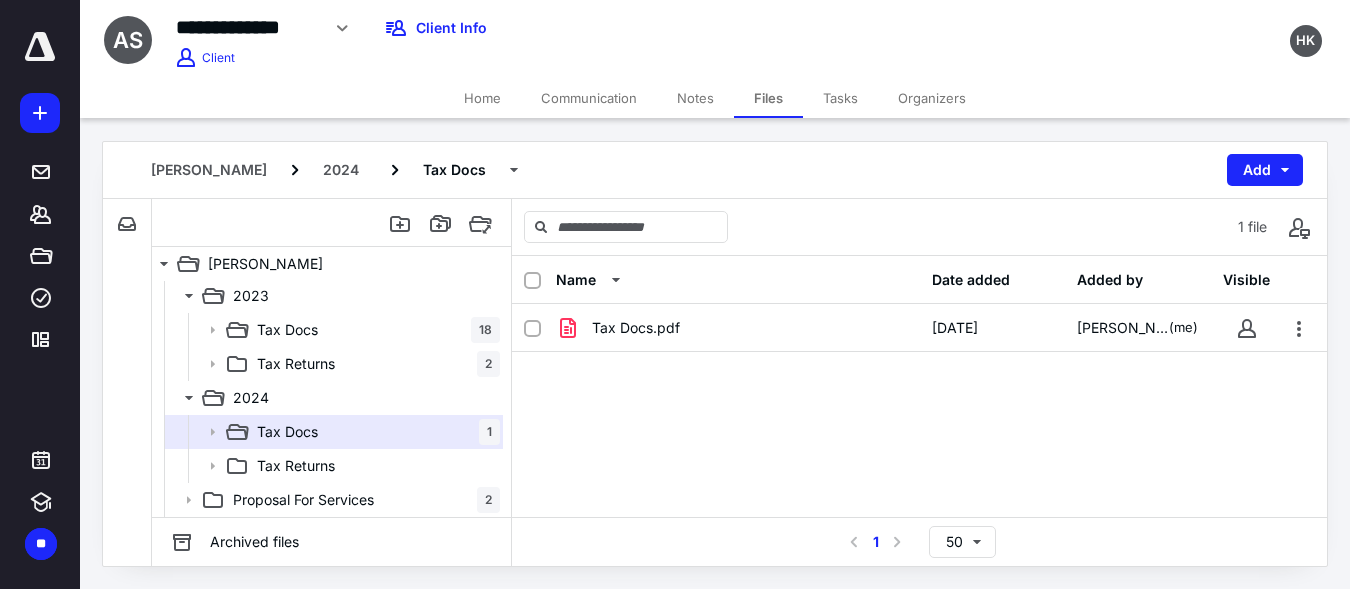 scroll, scrollTop: 5, scrollLeft: 0, axis: vertical 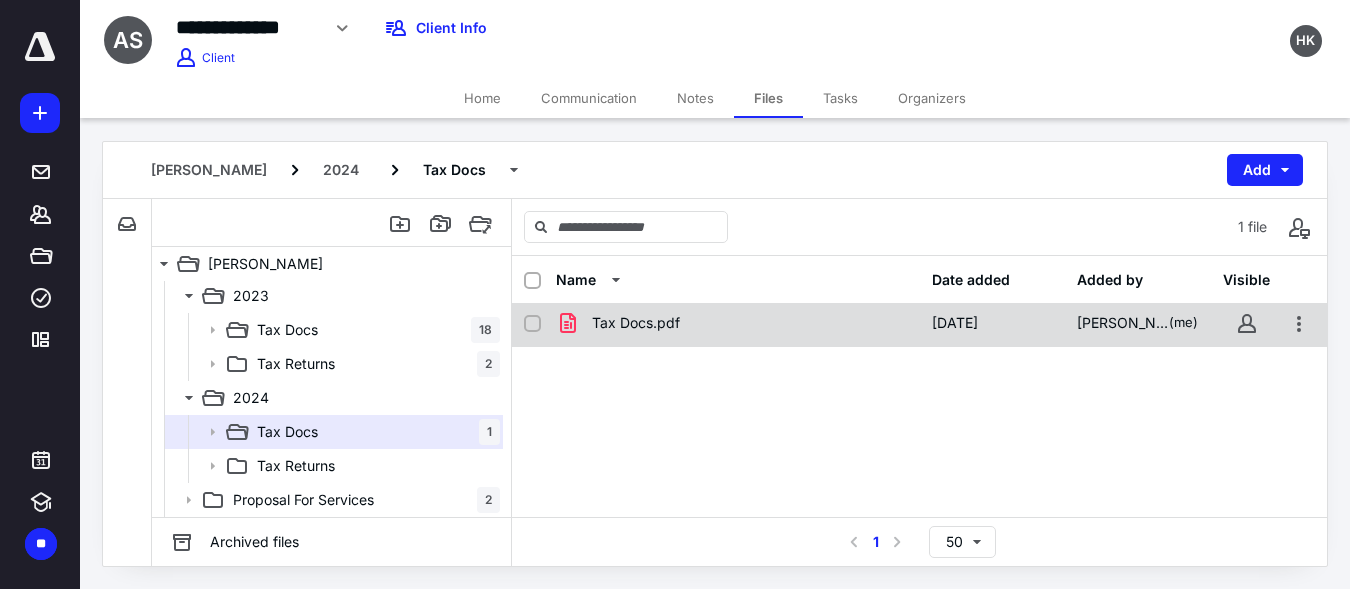 click on "Tax Docs.pdf" at bounding box center (738, 323) 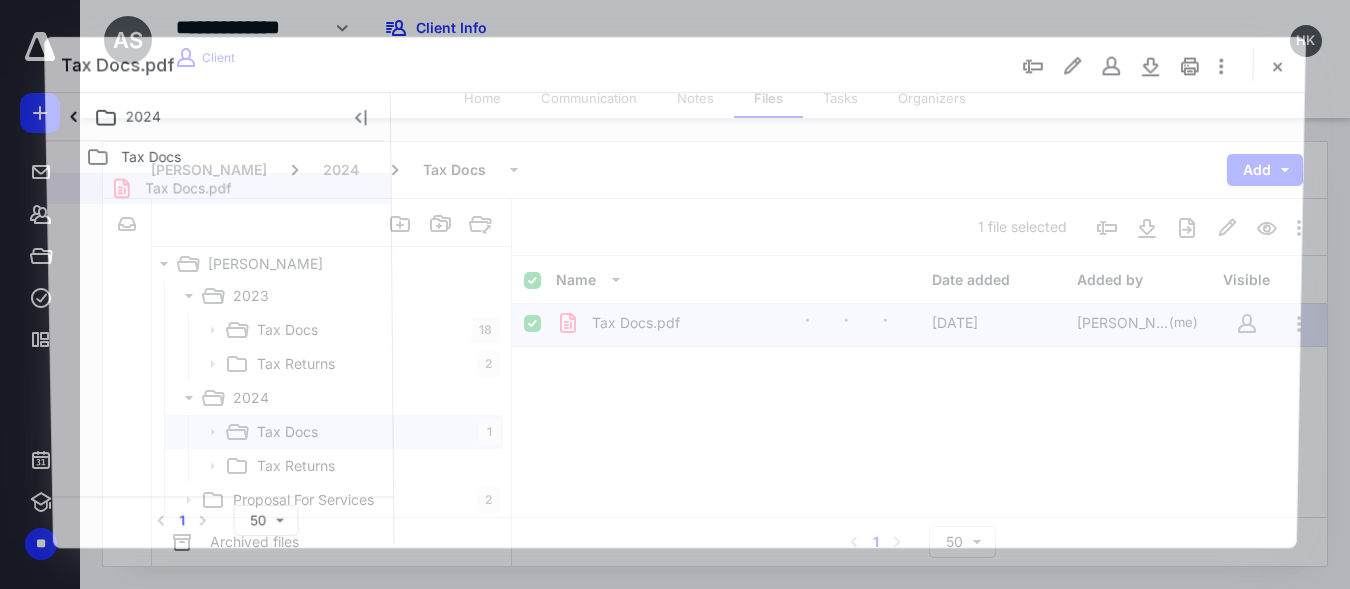 scroll, scrollTop: 0, scrollLeft: 0, axis: both 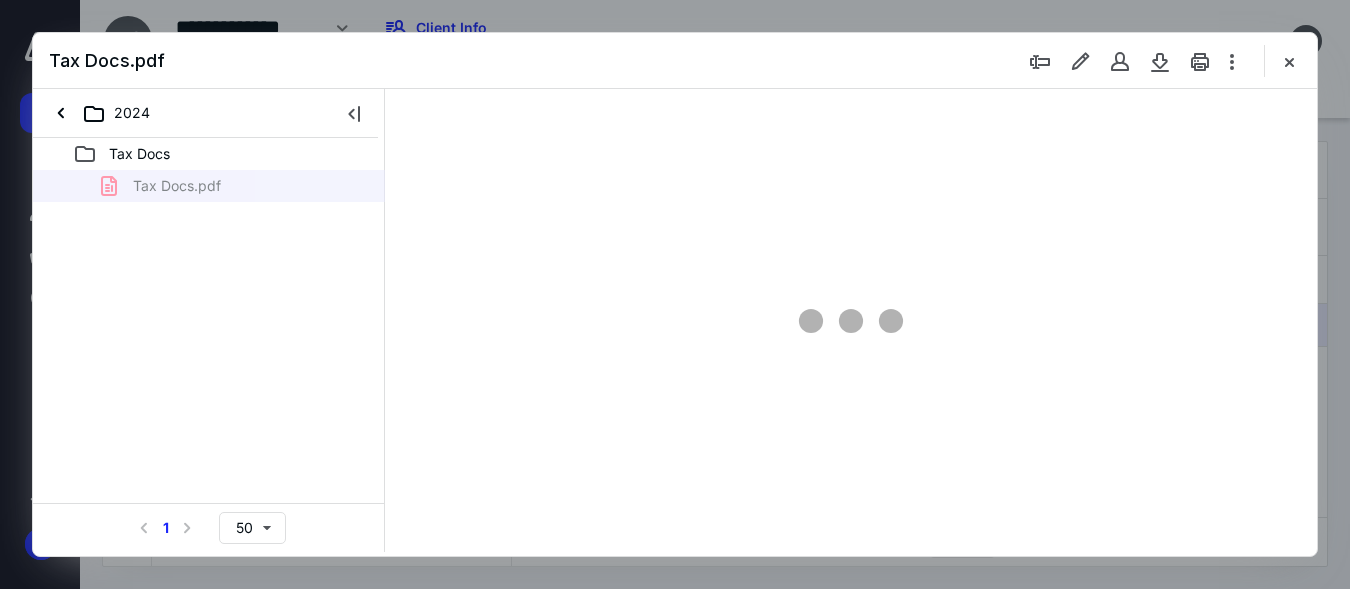 type on "150" 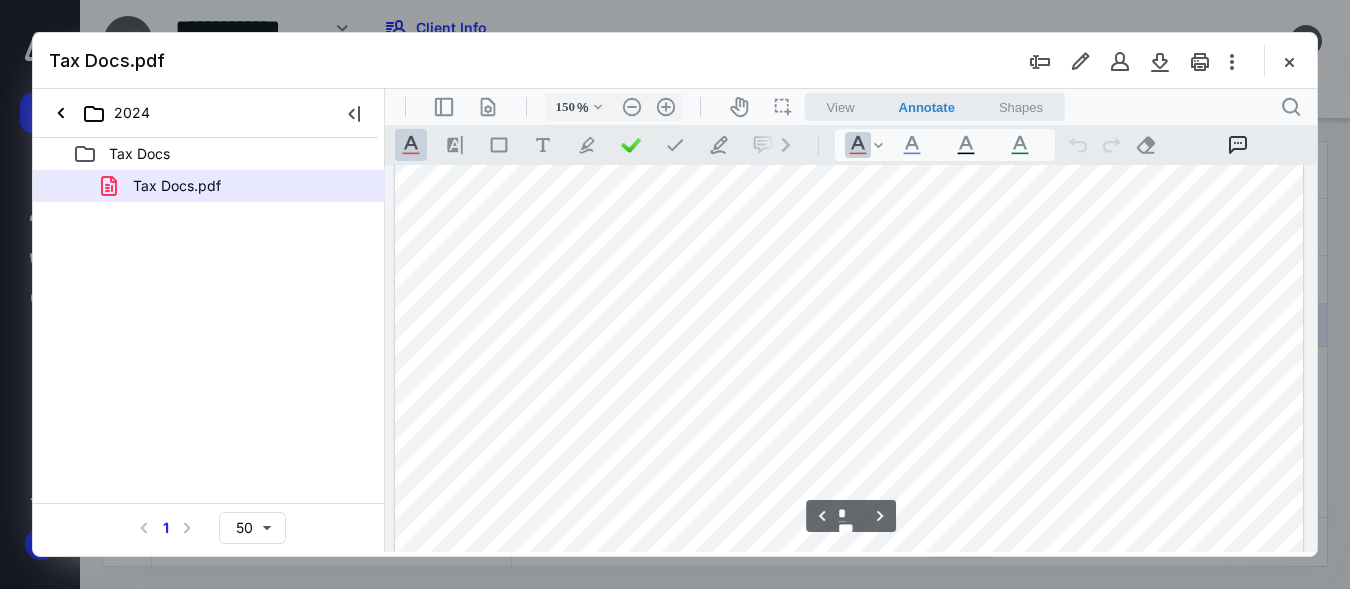 scroll, scrollTop: 2755, scrollLeft: 0, axis: vertical 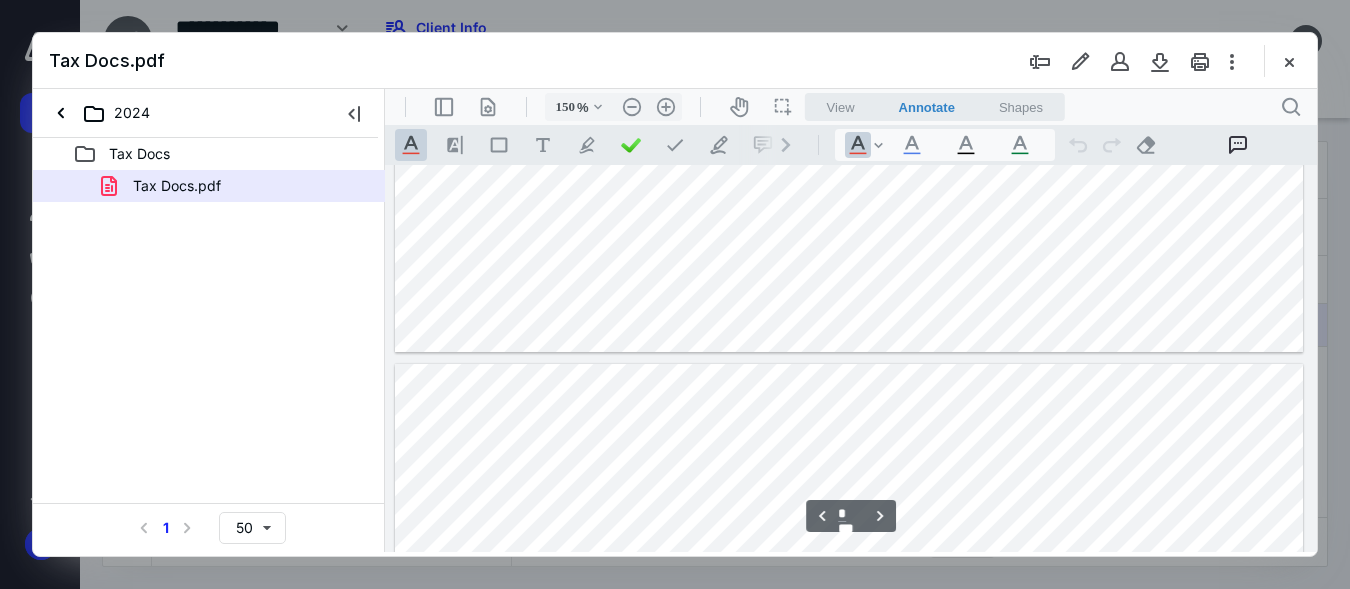 type on "*" 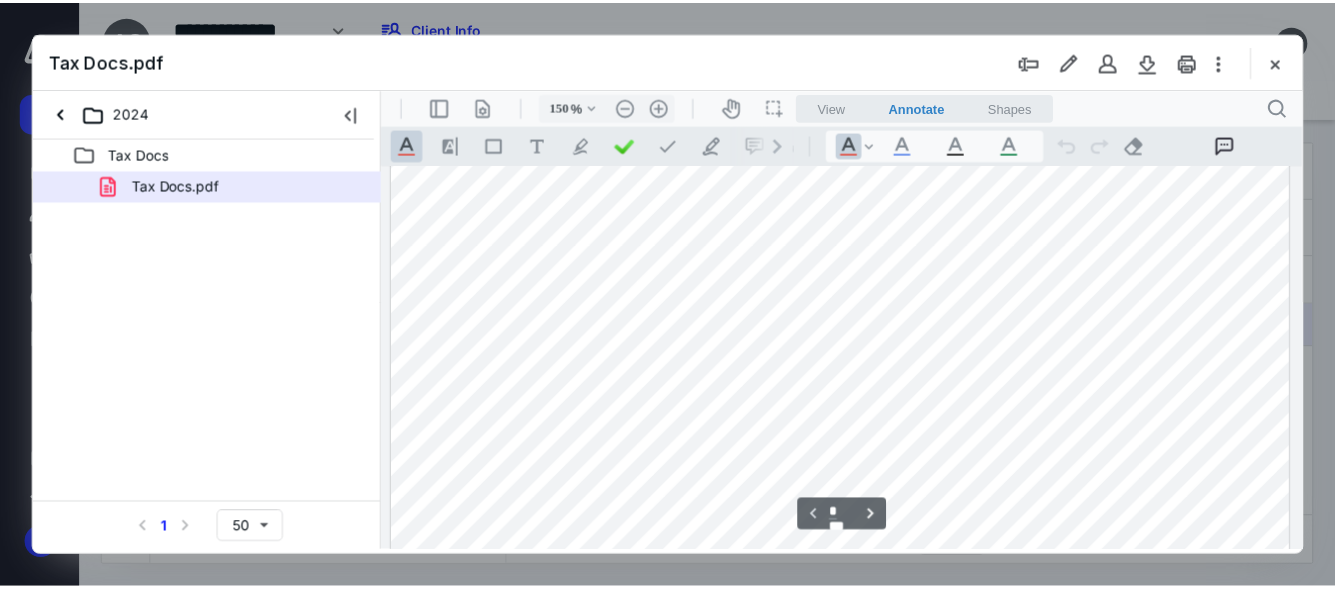 scroll, scrollTop: 682, scrollLeft: 0, axis: vertical 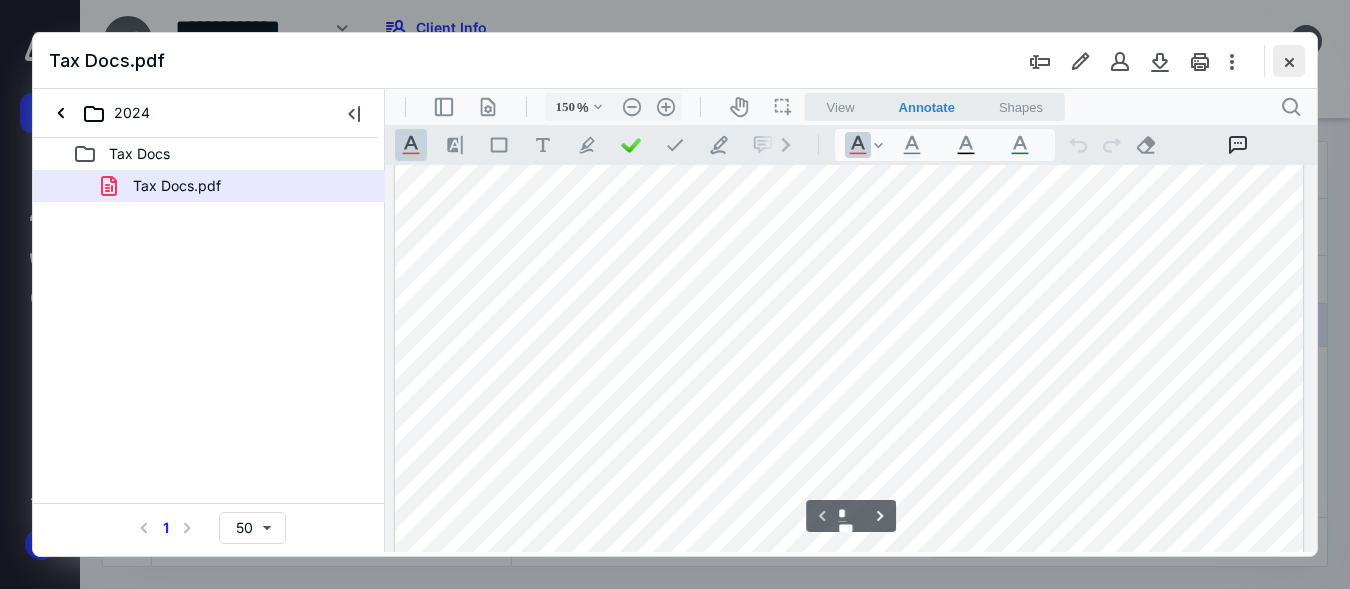 click at bounding box center [1289, 61] 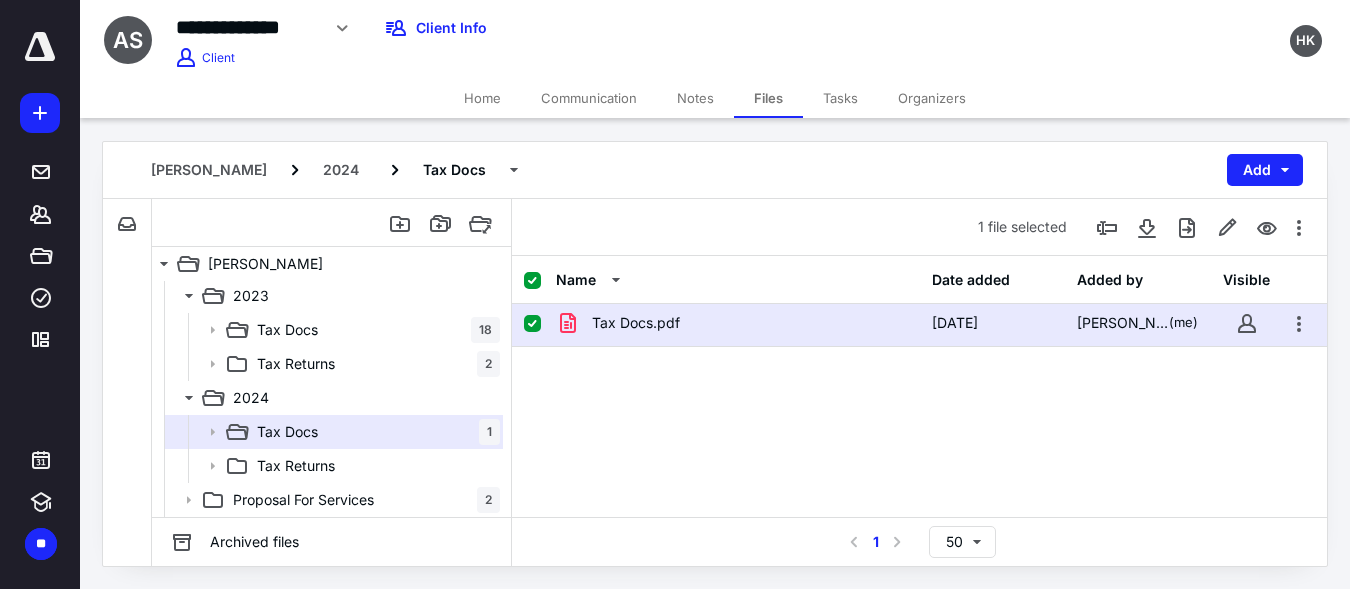 click on "Home" at bounding box center (482, 98) 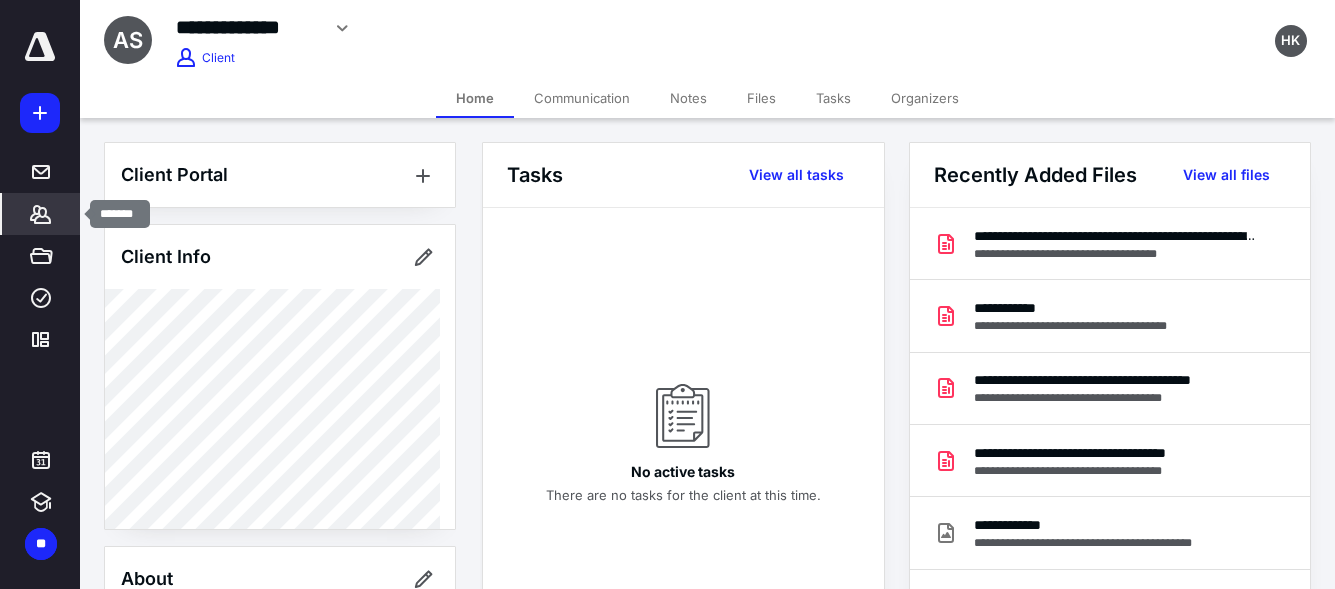 click on "*******" at bounding box center [41, 214] 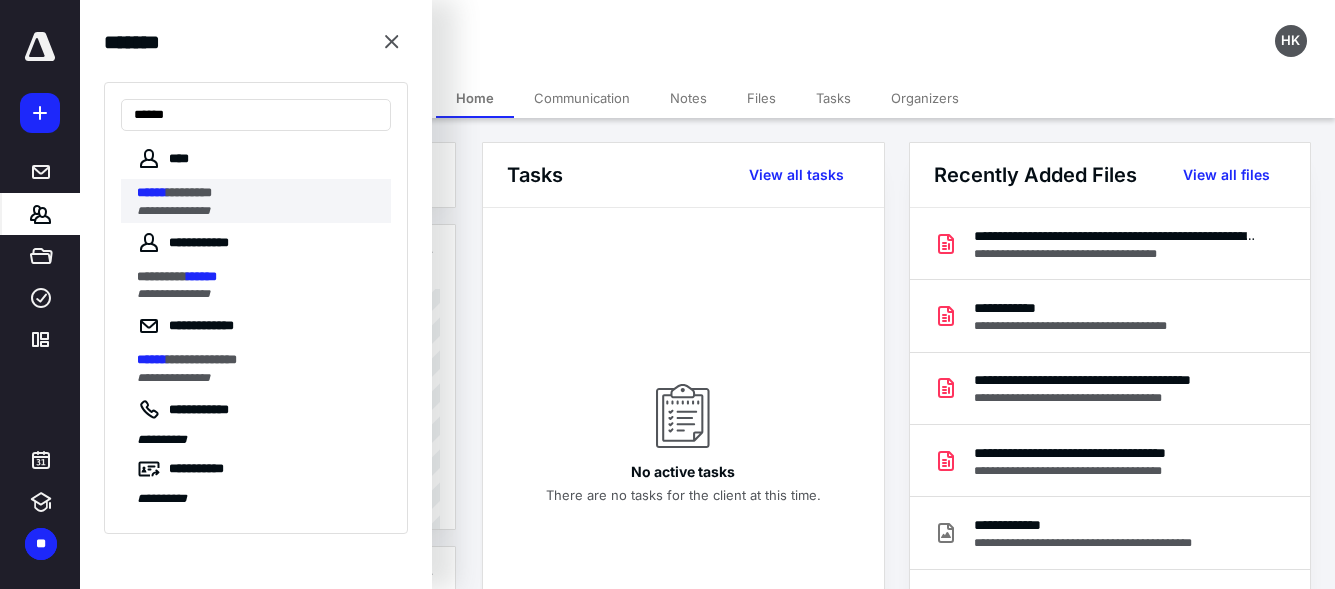 type on "******" 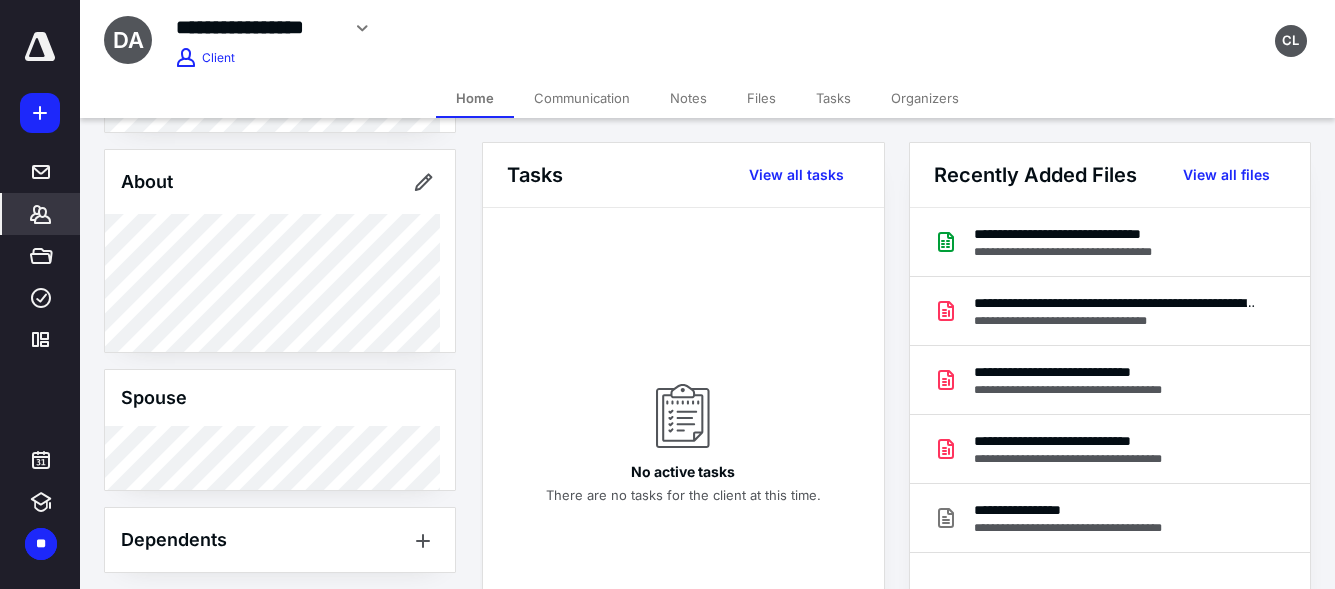 scroll, scrollTop: 619, scrollLeft: 0, axis: vertical 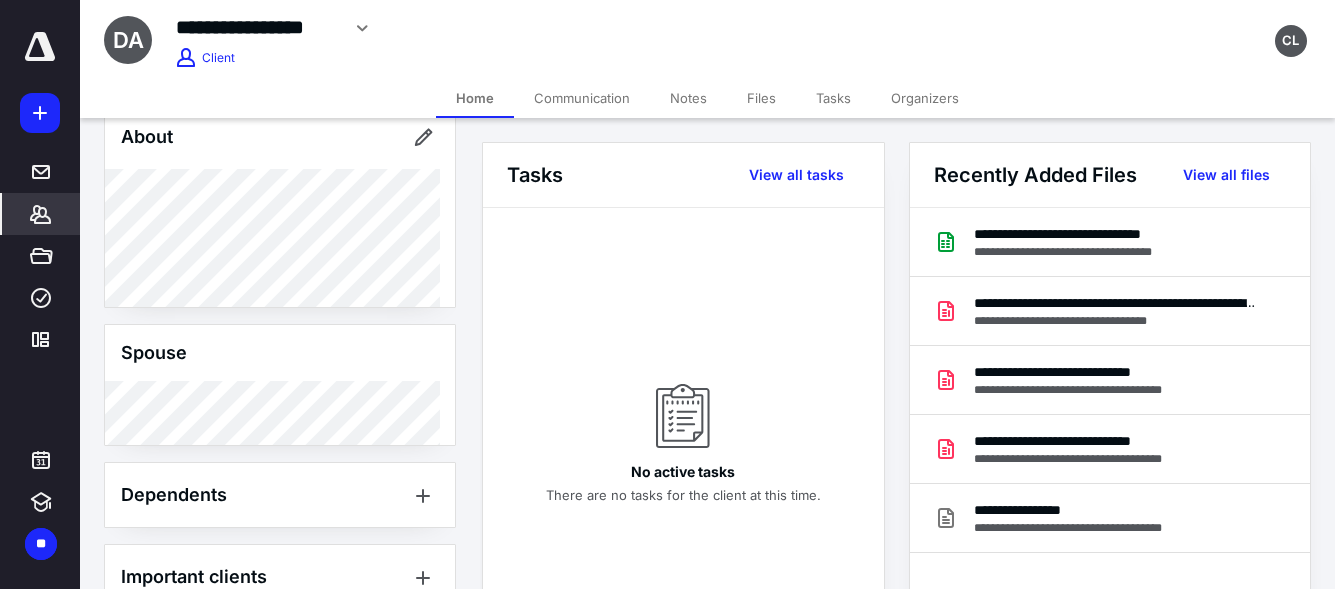 click on "Files" at bounding box center [761, 98] 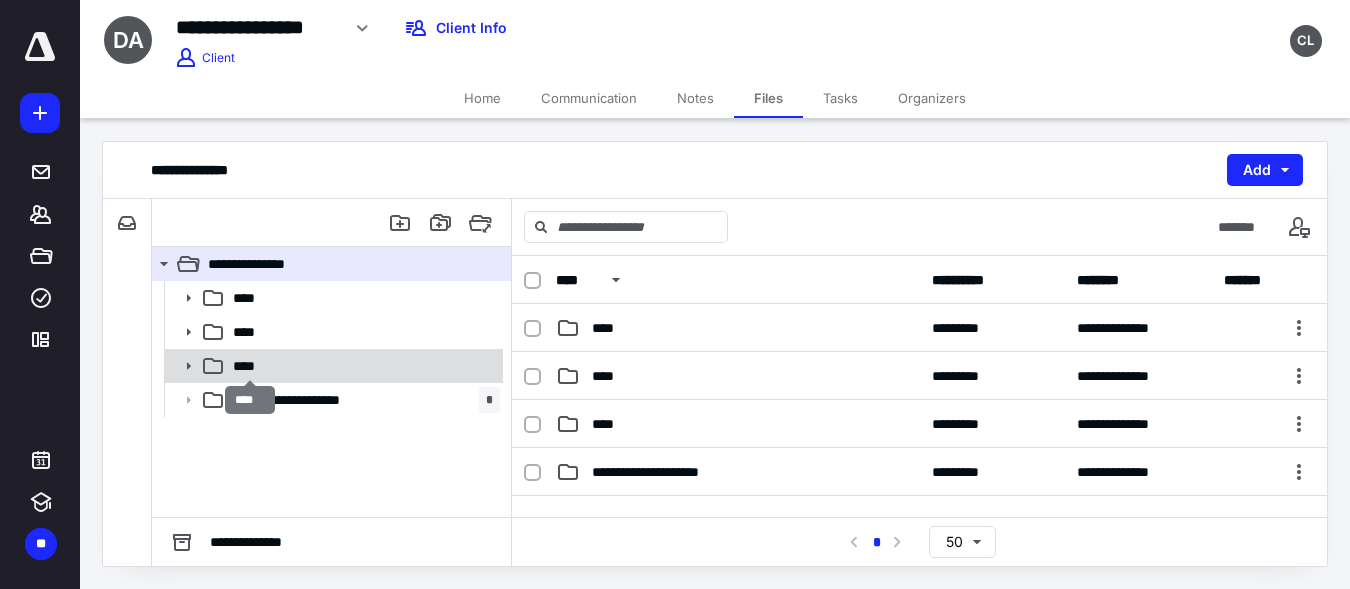 click on "****" at bounding box center [250, 366] 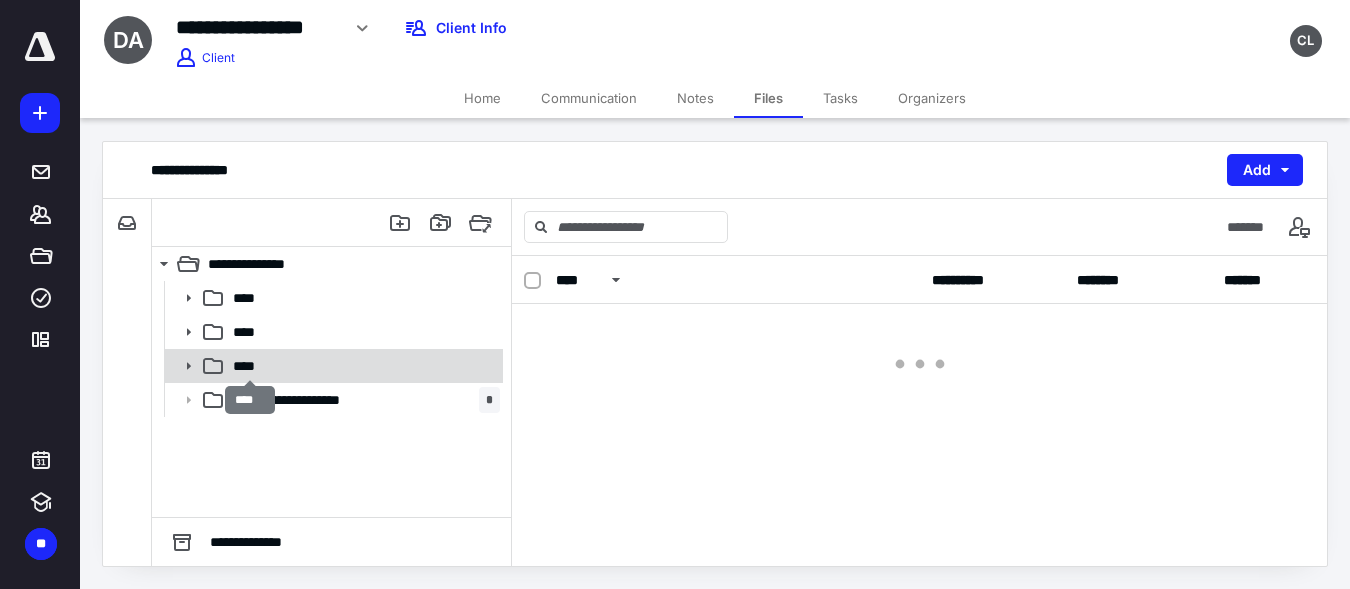 click on "****" at bounding box center (250, 366) 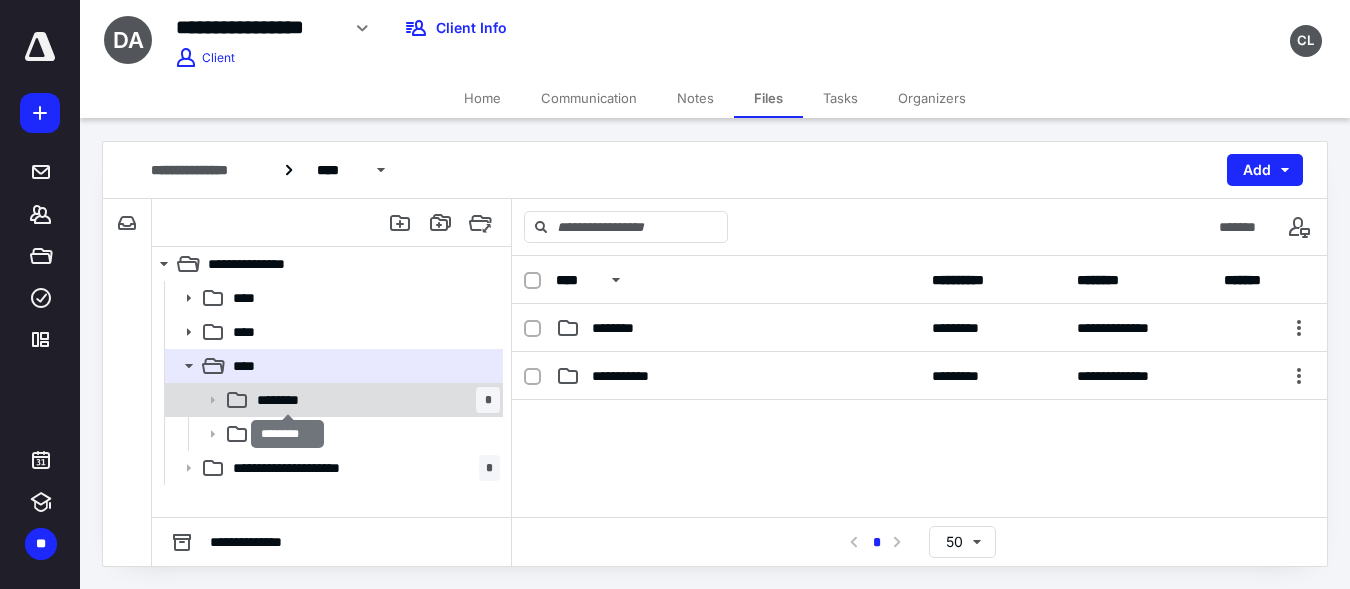 click on "********" at bounding box center [287, 400] 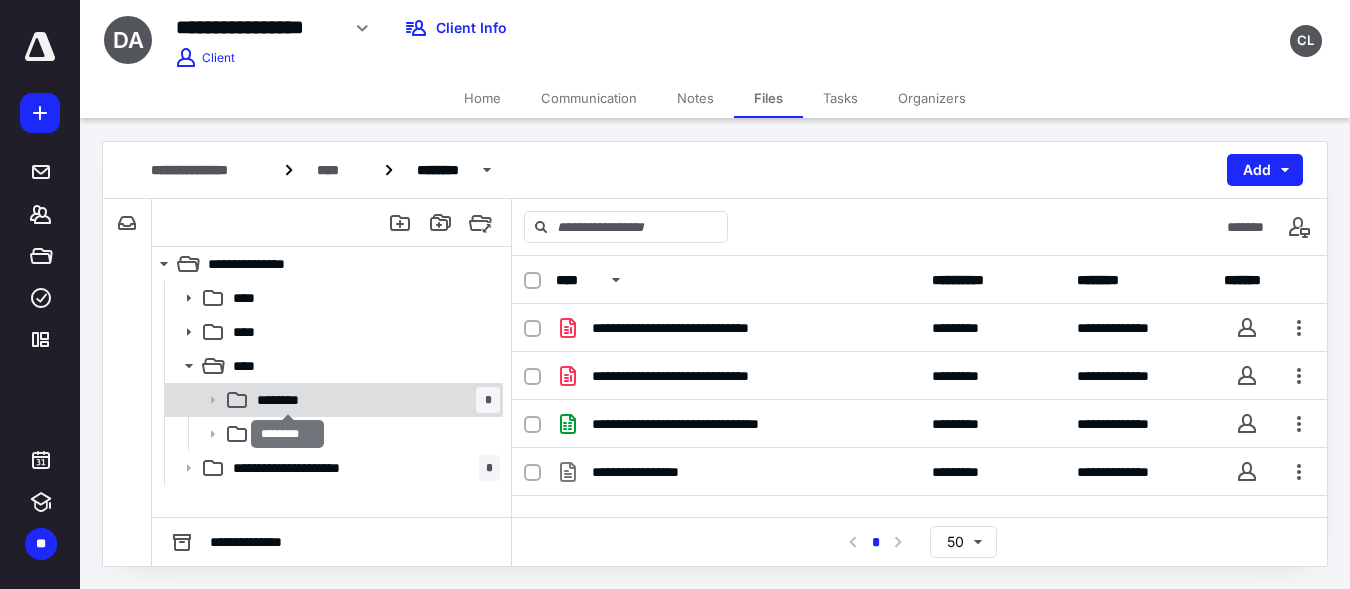 click on "********" at bounding box center (287, 400) 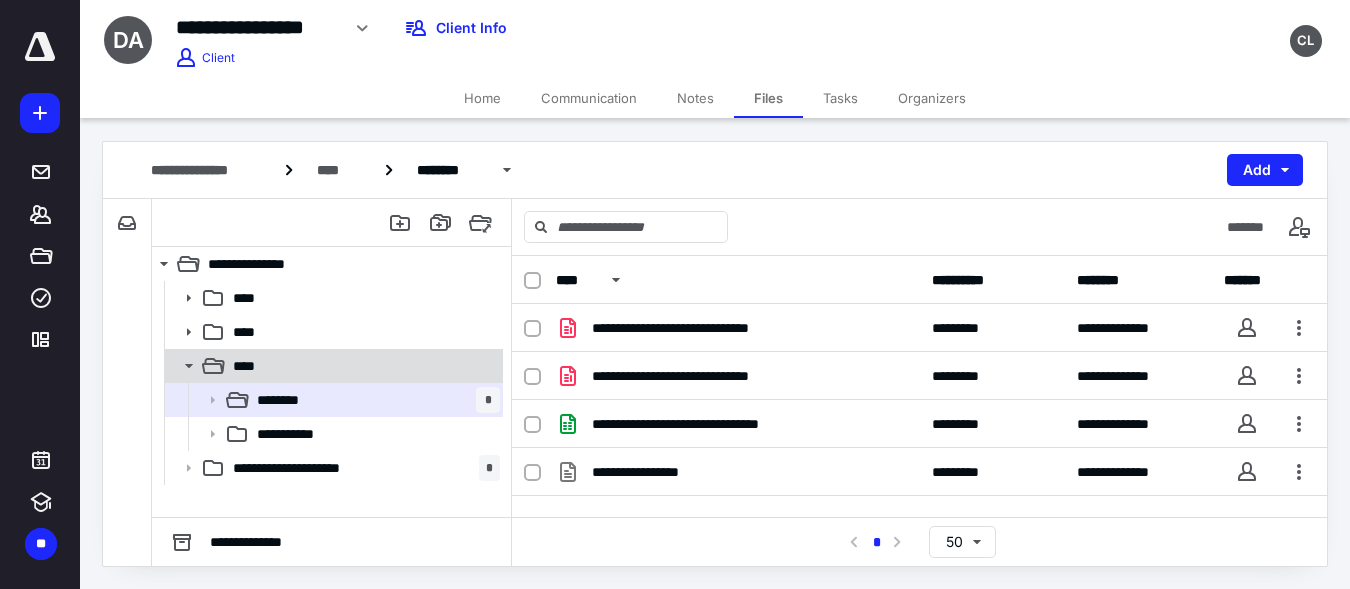 click on "****" at bounding box center (362, 366) 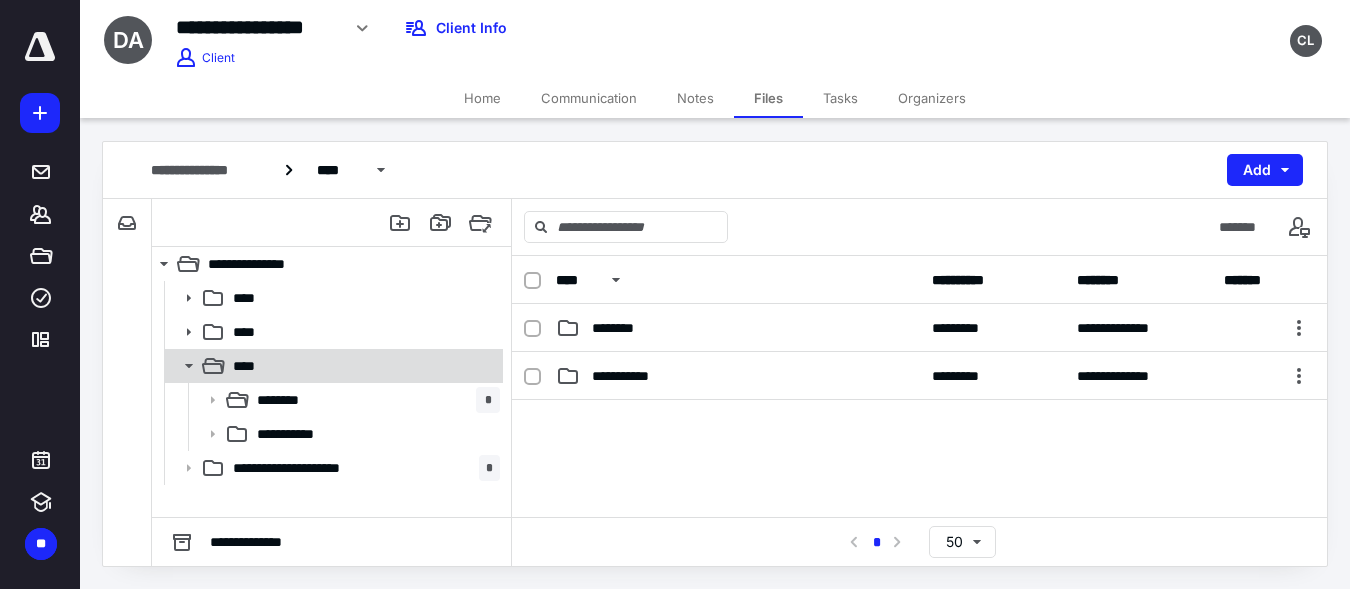 click on "****" at bounding box center [362, 366] 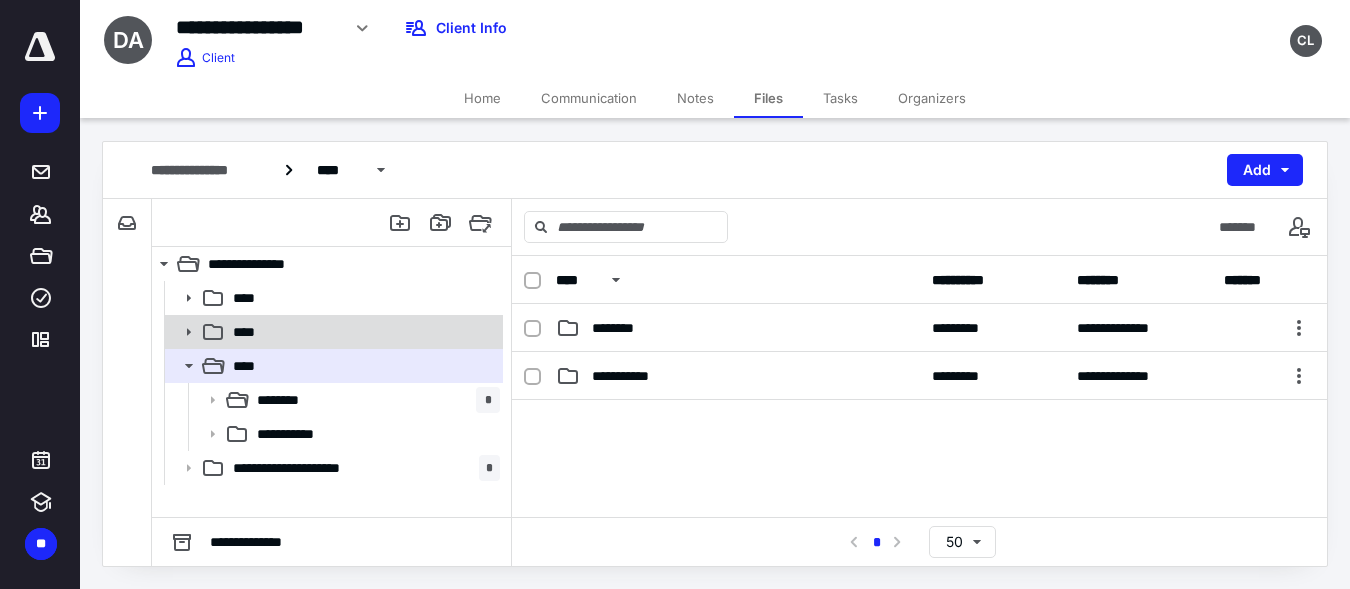 click on "****" at bounding box center [362, 332] 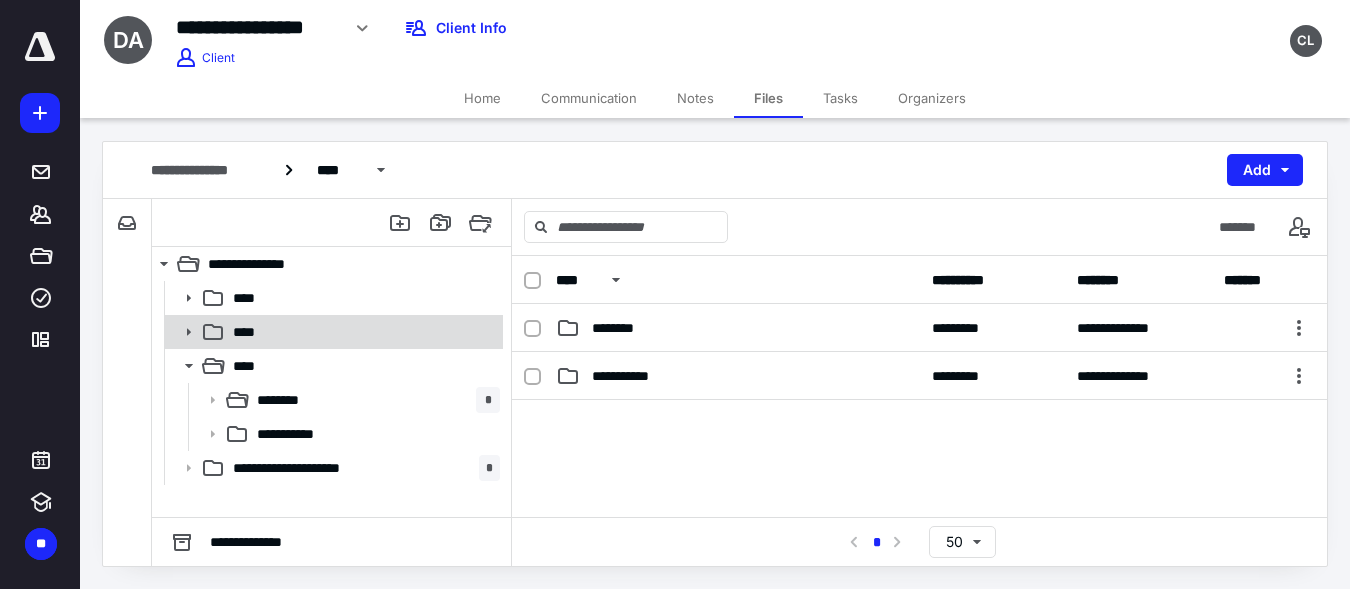click on "****" at bounding box center [362, 332] 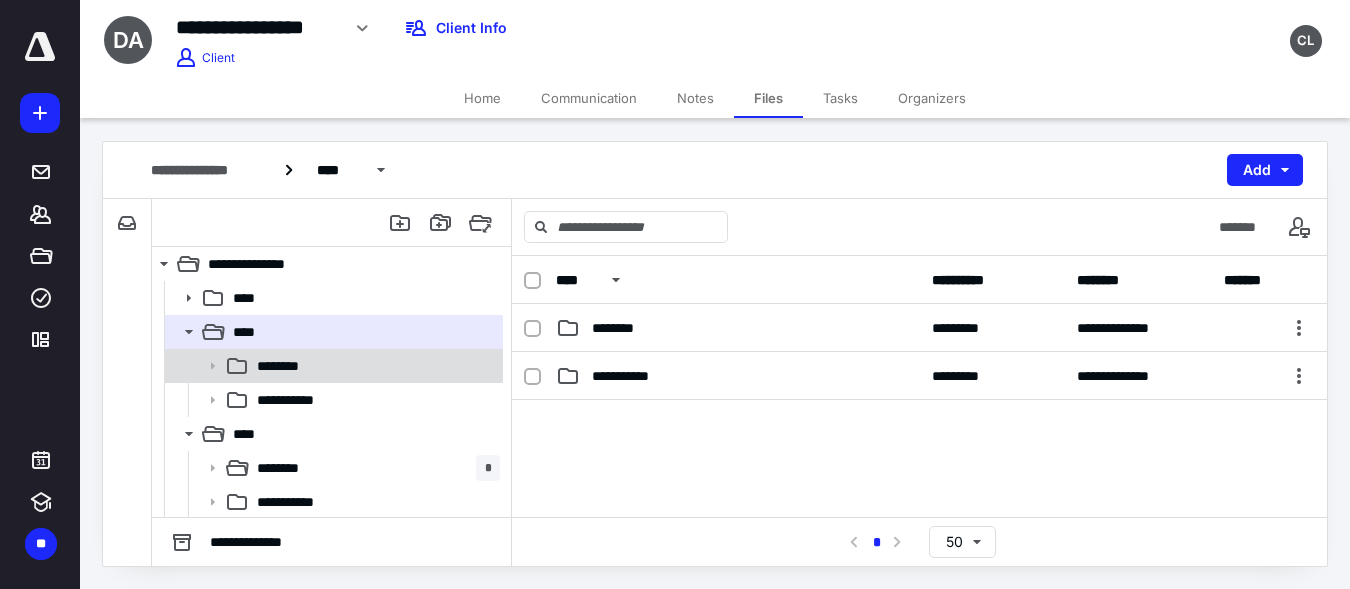 click on "********" at bounding box center (287, 366) 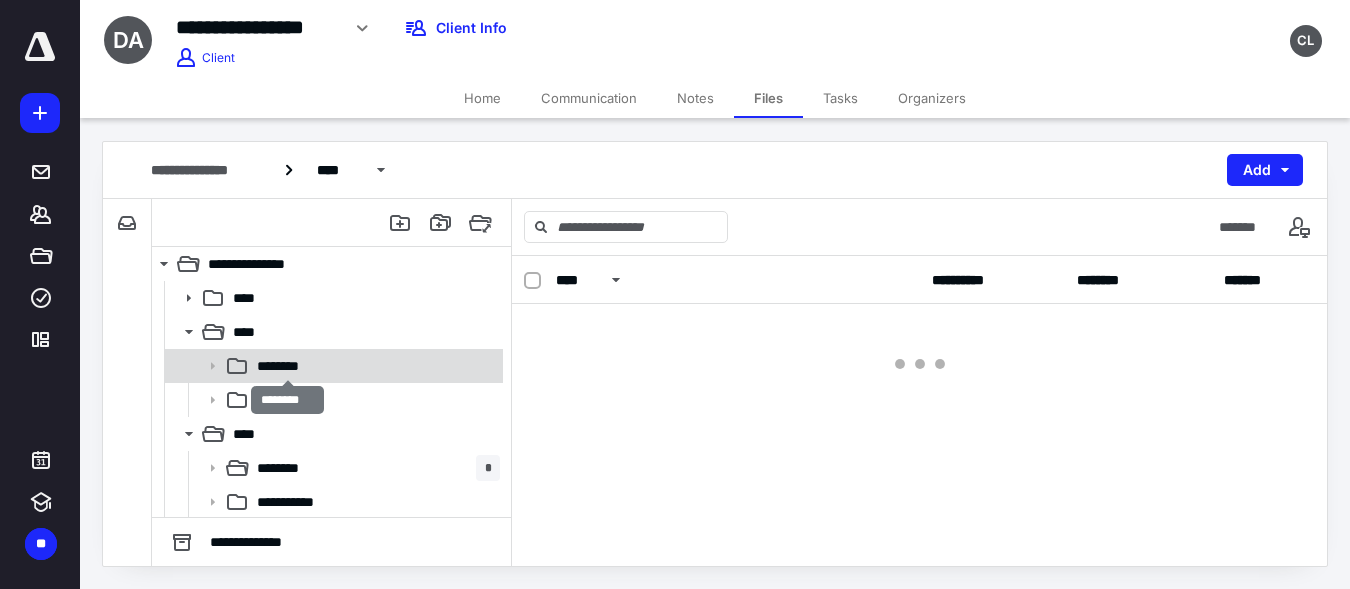 click on "********" at bounding box center (287, 366) 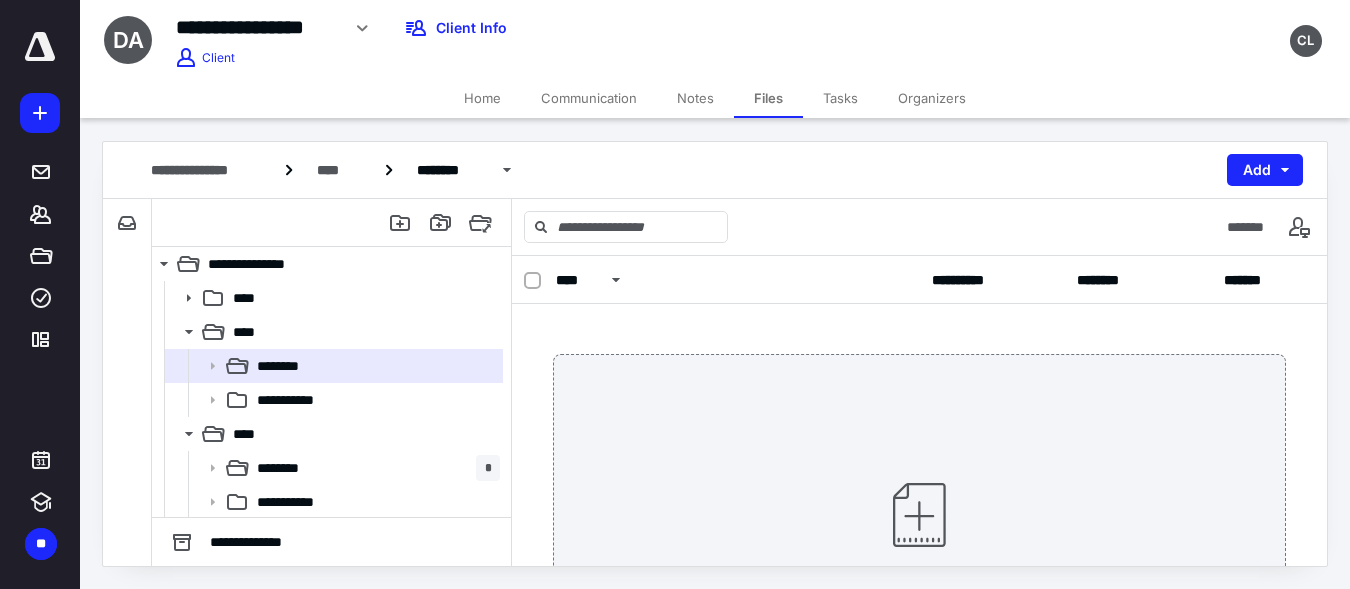 click on "**********" at bounding box center (296, 400) 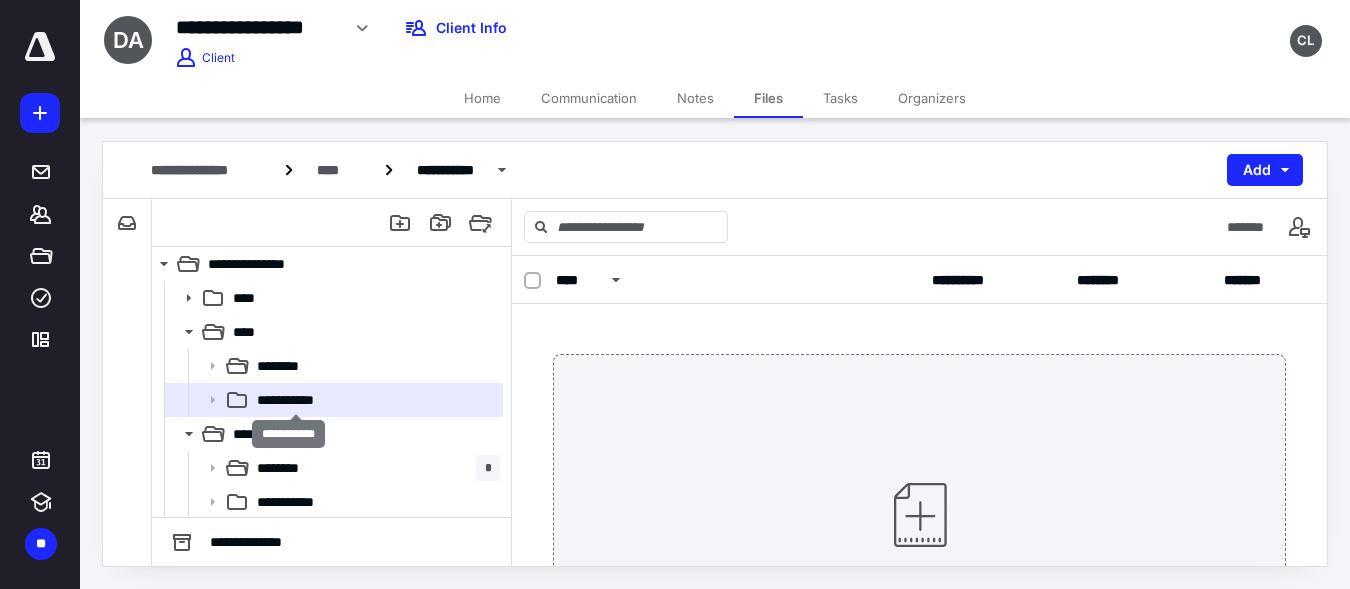 click on "**********" at bounding box center (296, 400) 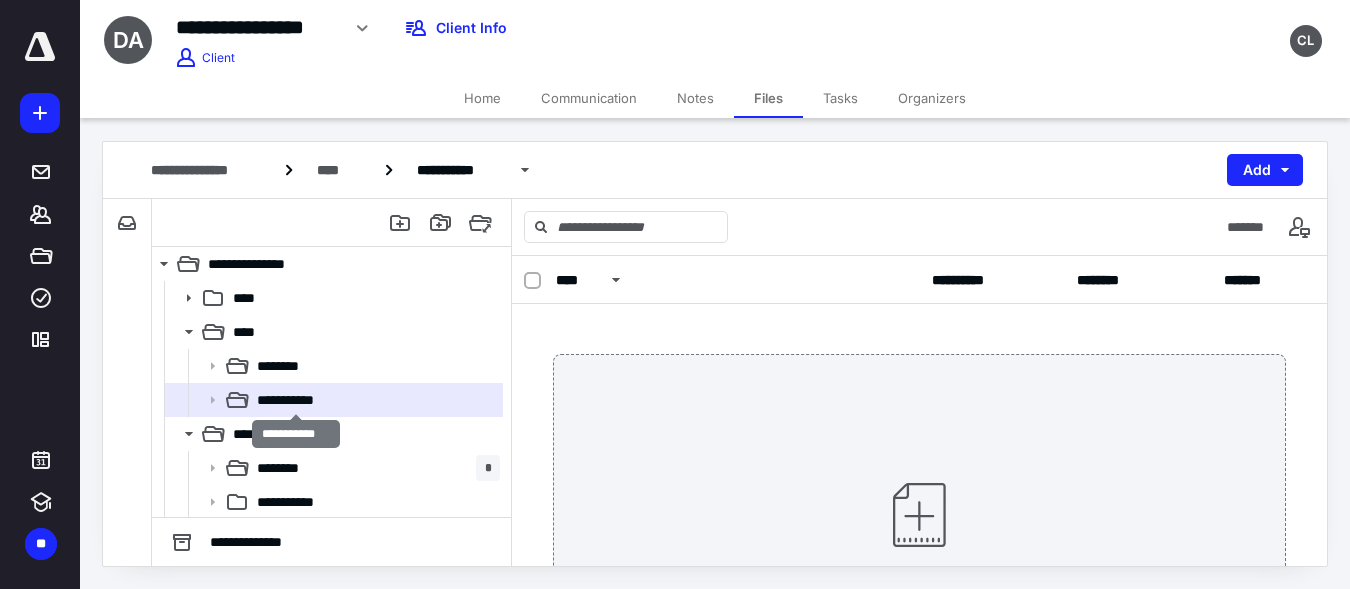 scroll, scrollTop: 36, scrollLeft: 0, axis: vertical 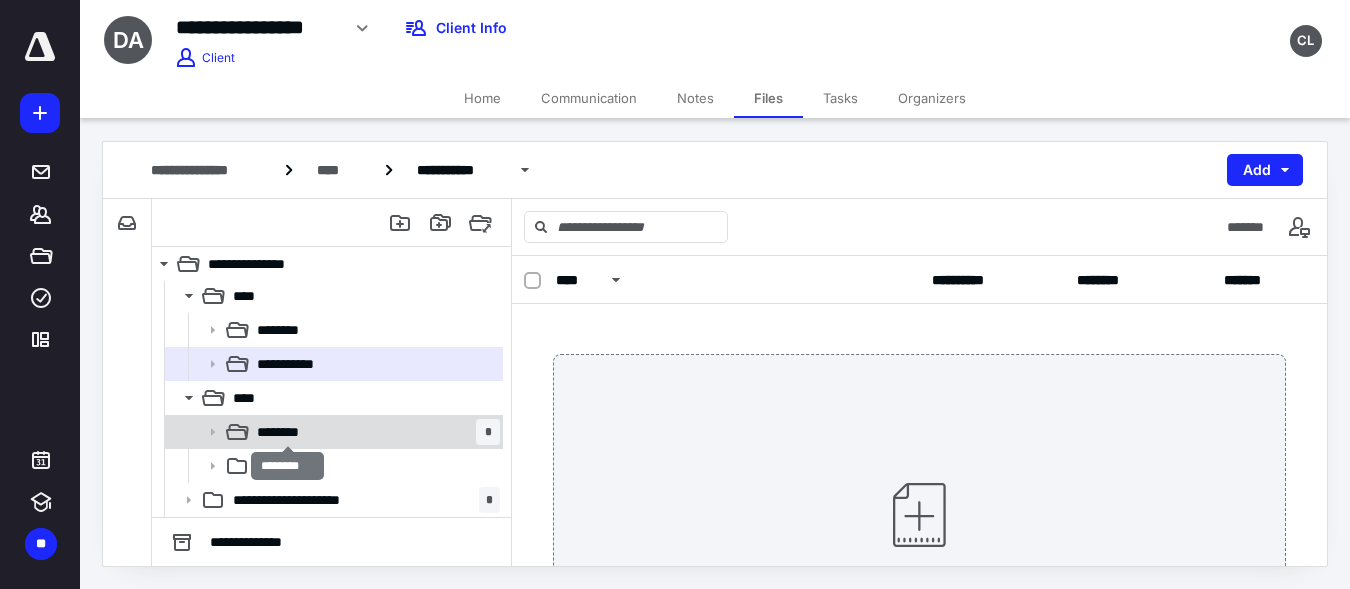 click on "********" at bounding box center (287, 432) 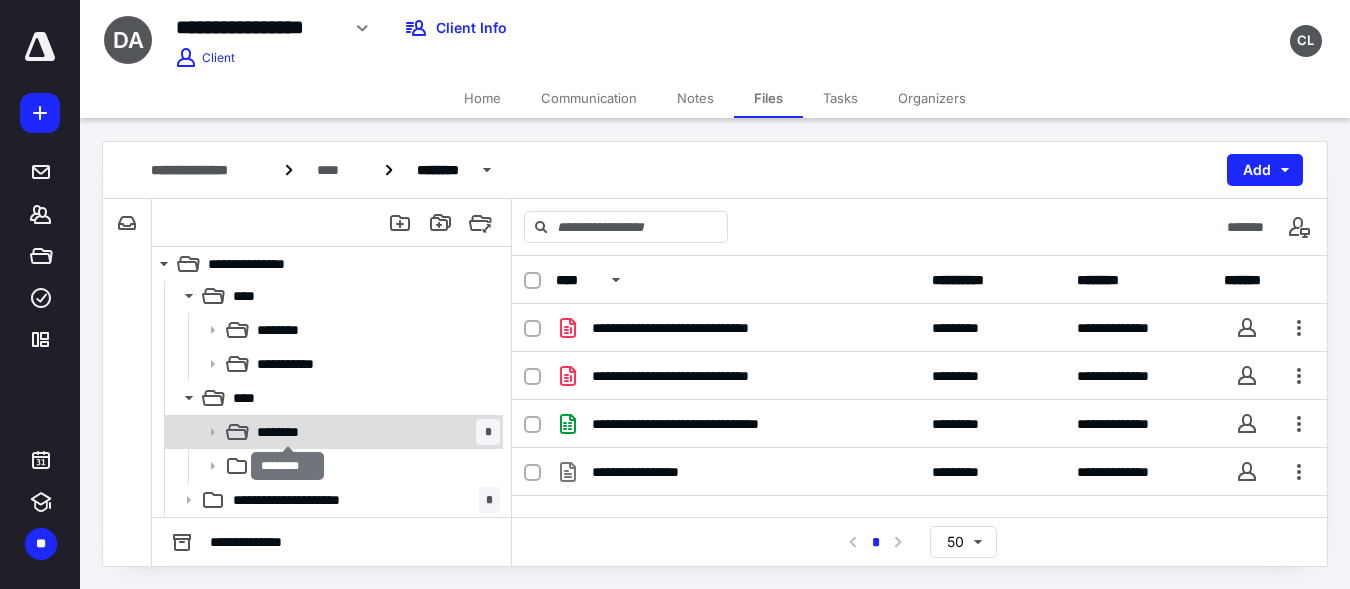 click on "********" at bounding box center [287, 432] 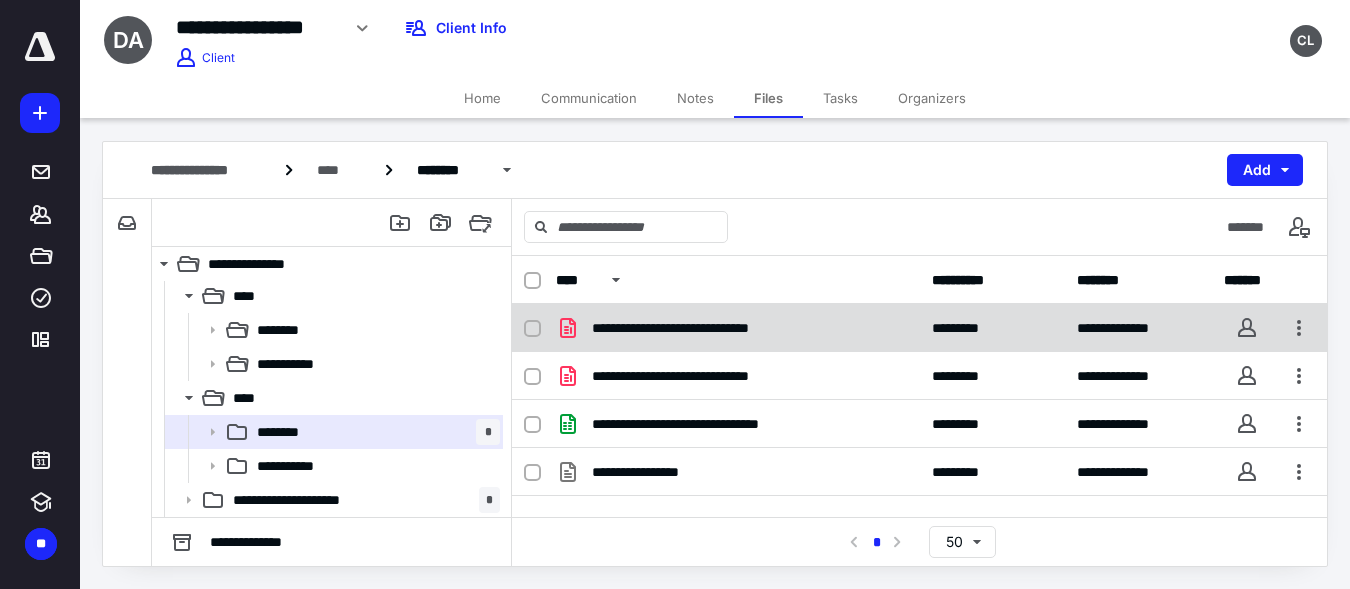 click on "**********" at bounding box center [738, 328] 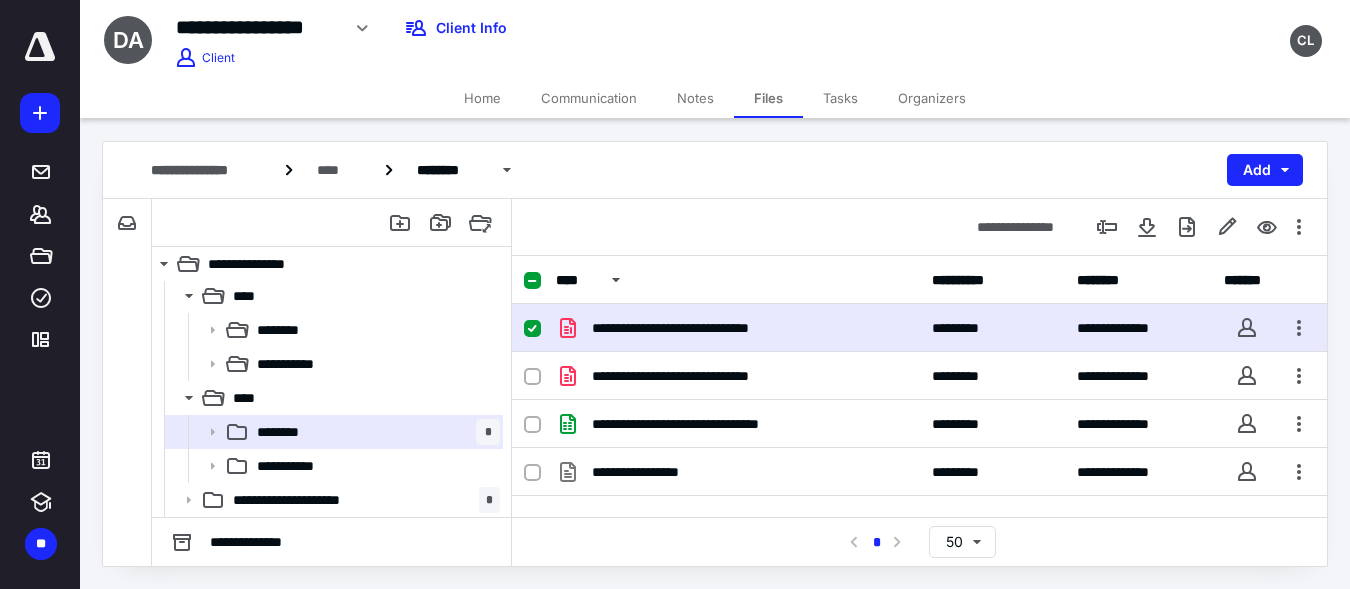 click on "**********" at bounding box center [738, 328] 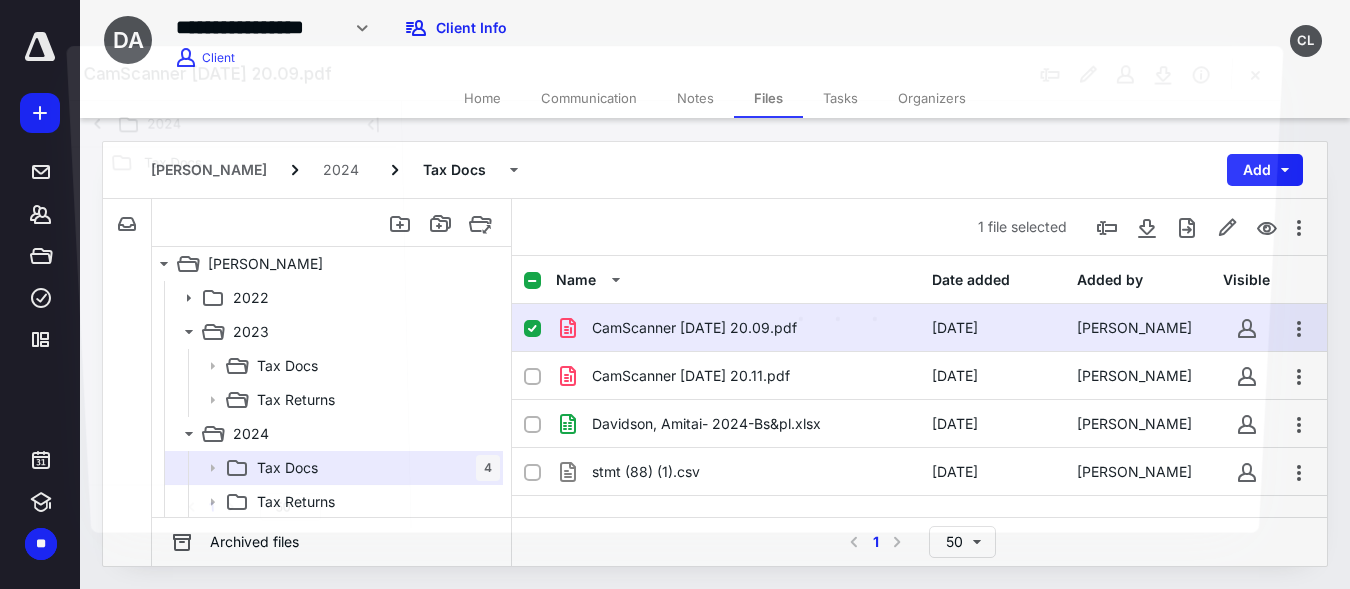 scroll, scrollTop: 36, scrollLeft: 0, axis: vertical 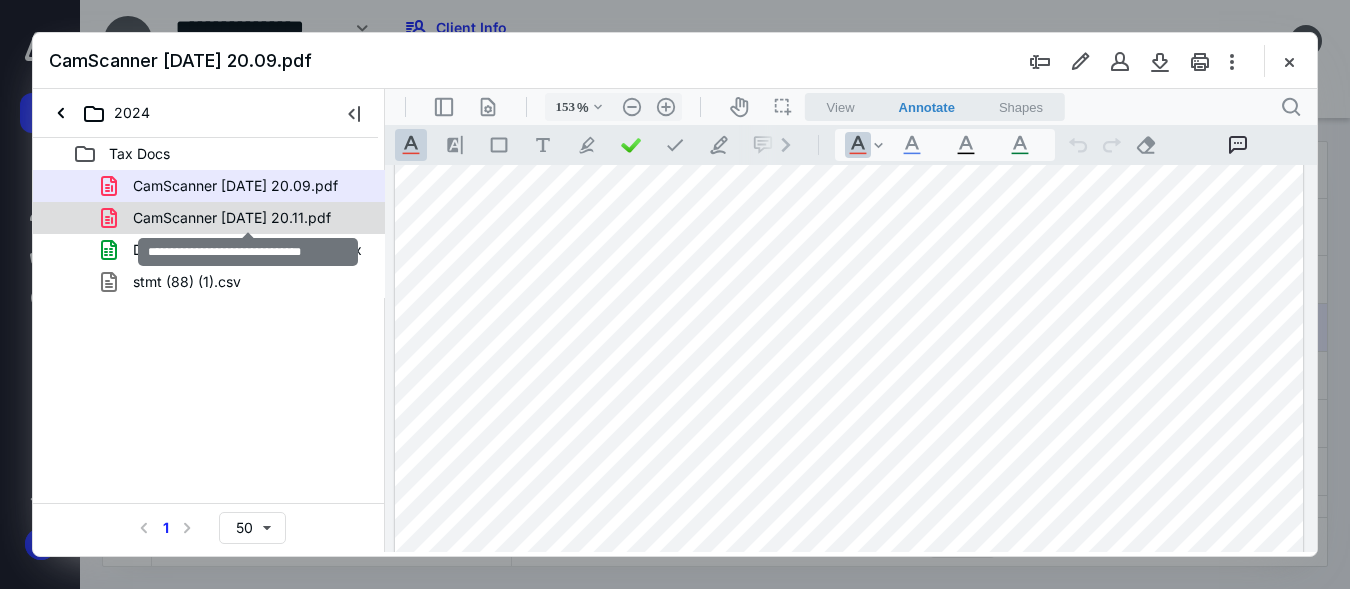 click on "CamScanner [DATE] 20.11.pdf" at bounding box center [232, 218] 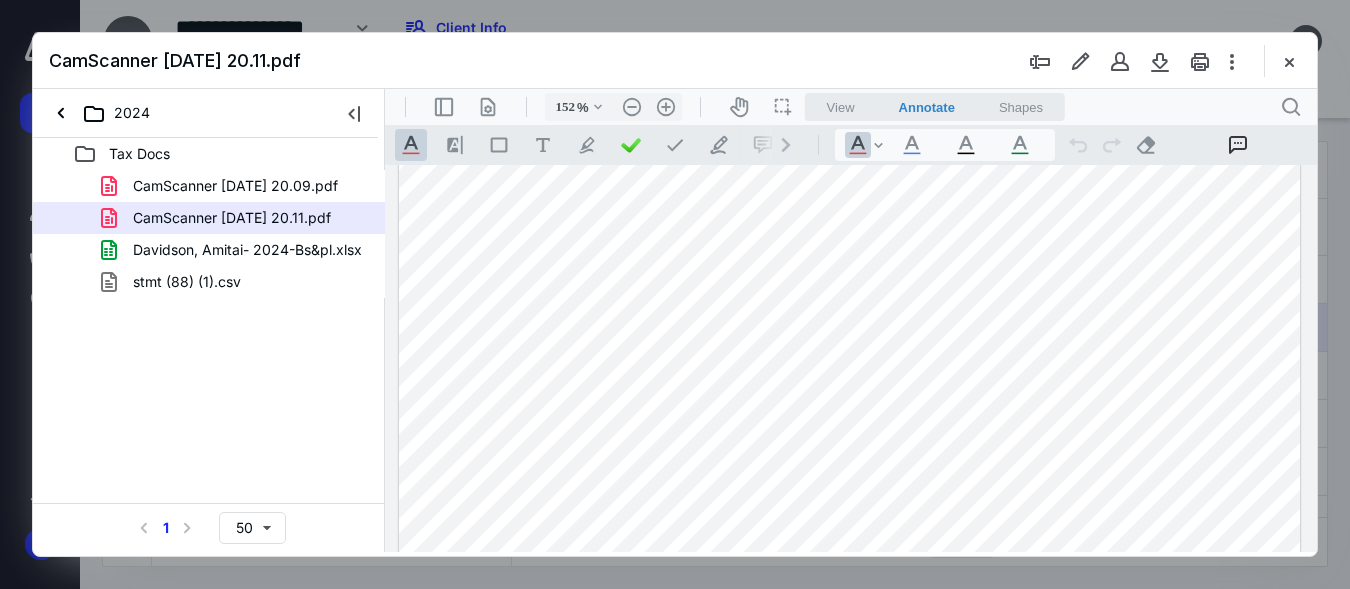 scroll, scrollTop: 627, scrollLeft: 0, axis: vertical 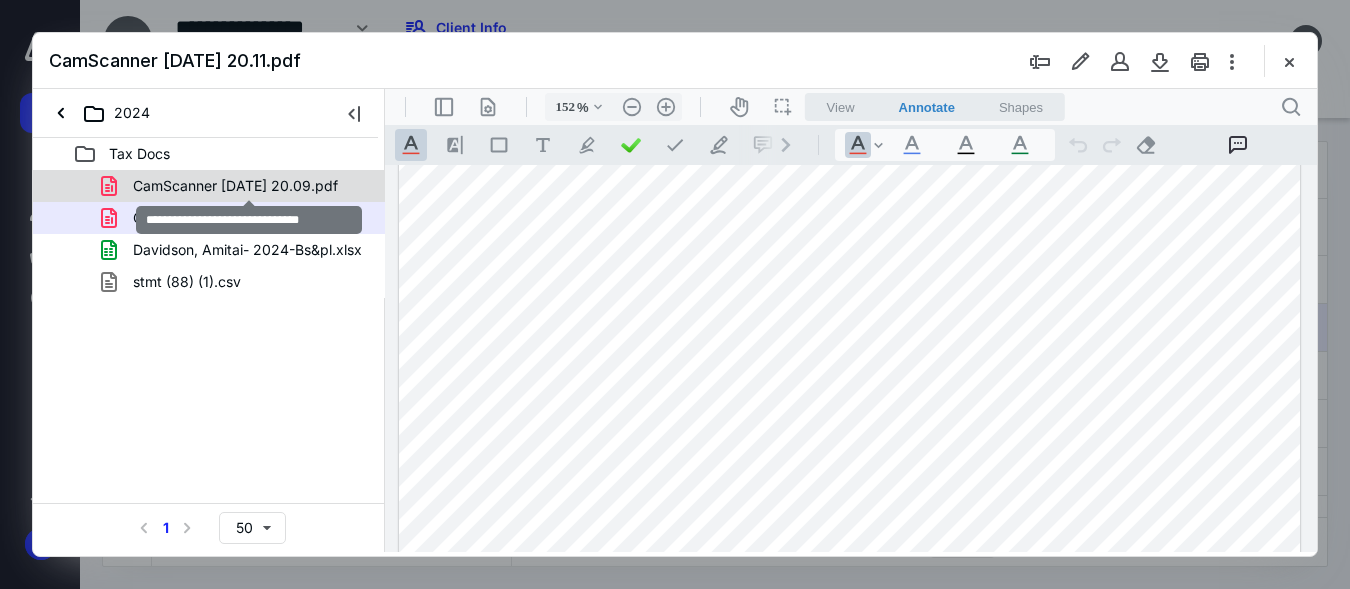 click on "CamScanner [DATE] 20.09.pdf" at bounding box center [235, 186] 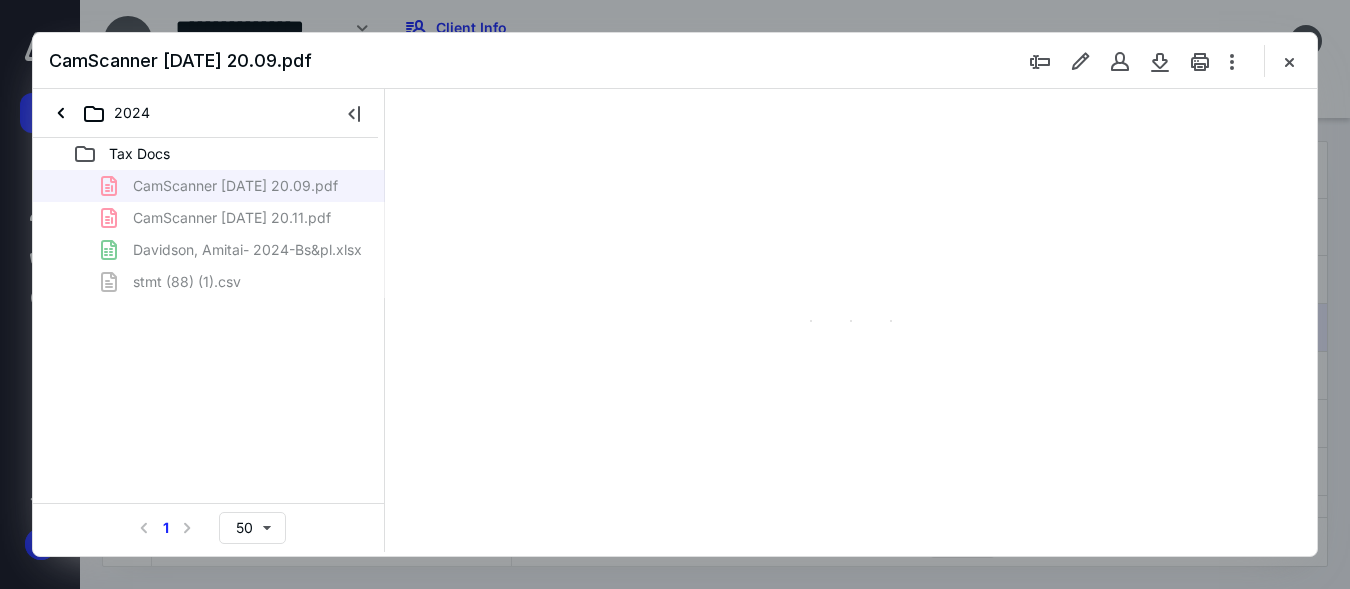 type on "152" 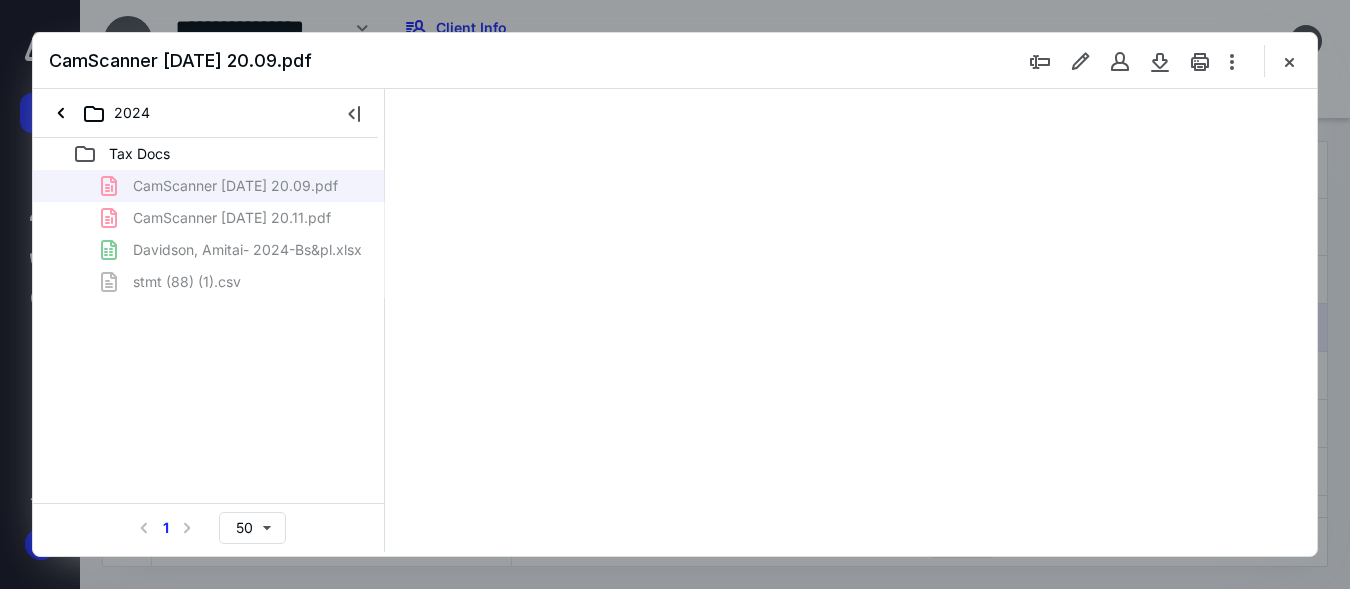 scroll, scrollTop: 0, scrollLeft: 0, axis: both 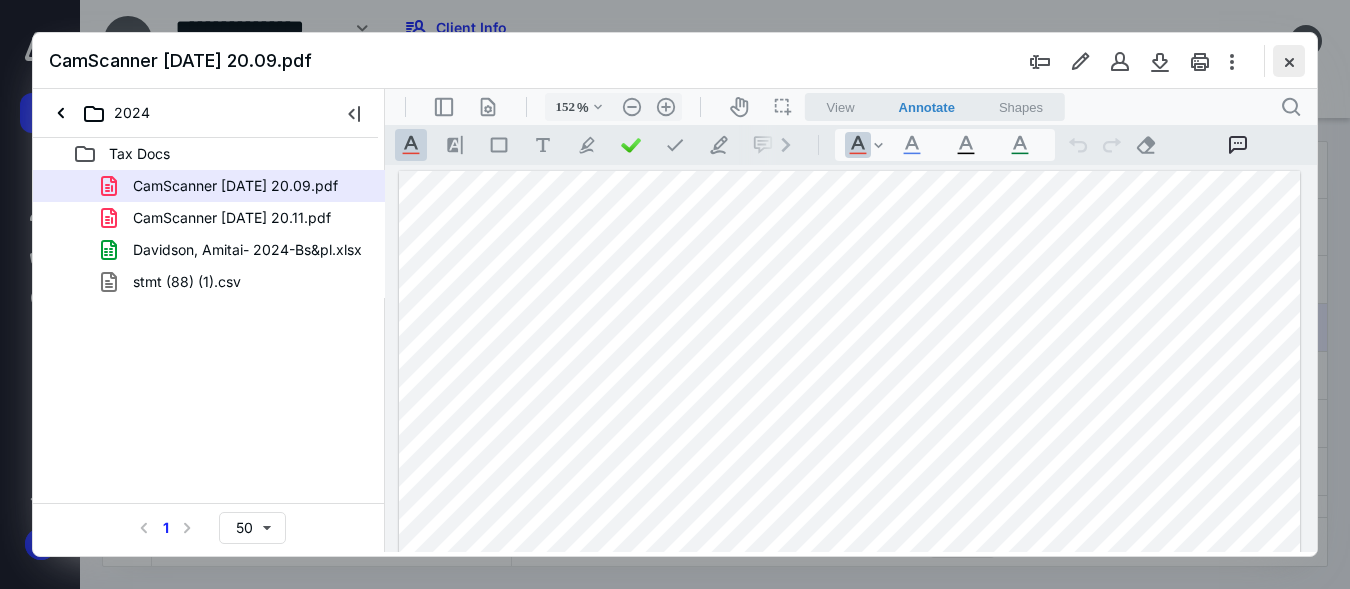 click at bounding box center (1289, 61) 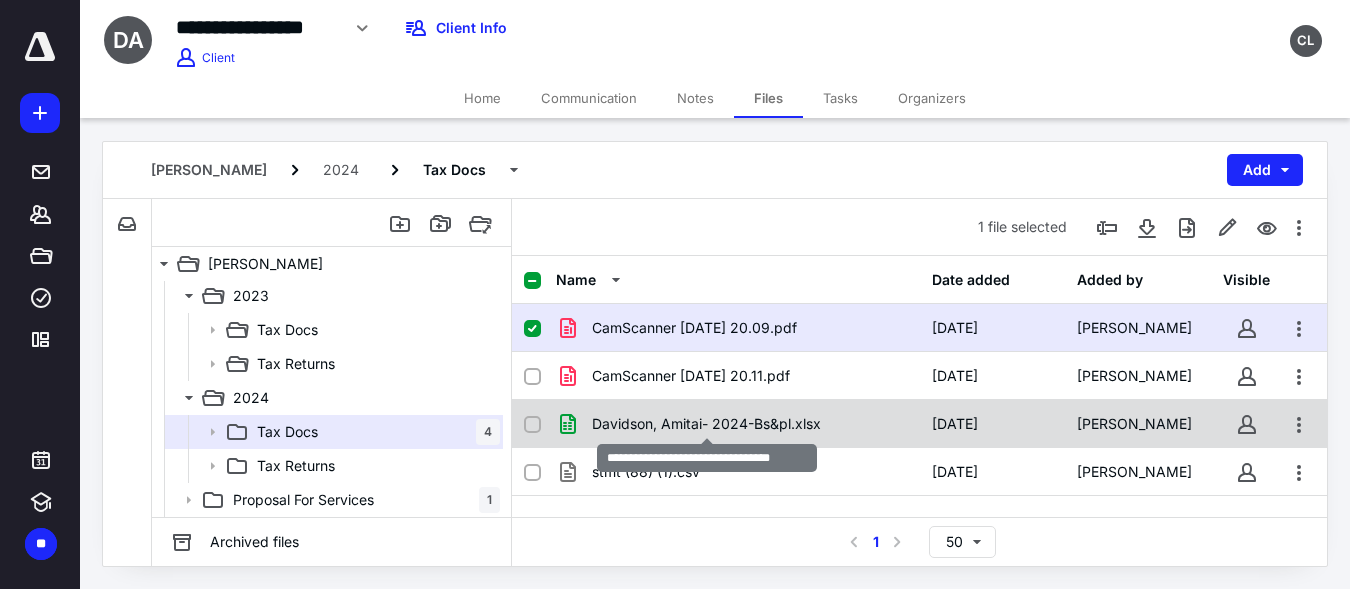 click on "Davidson, Amitai- 2024-Bs&pl.xlsx" at bounding box center (706, 424) 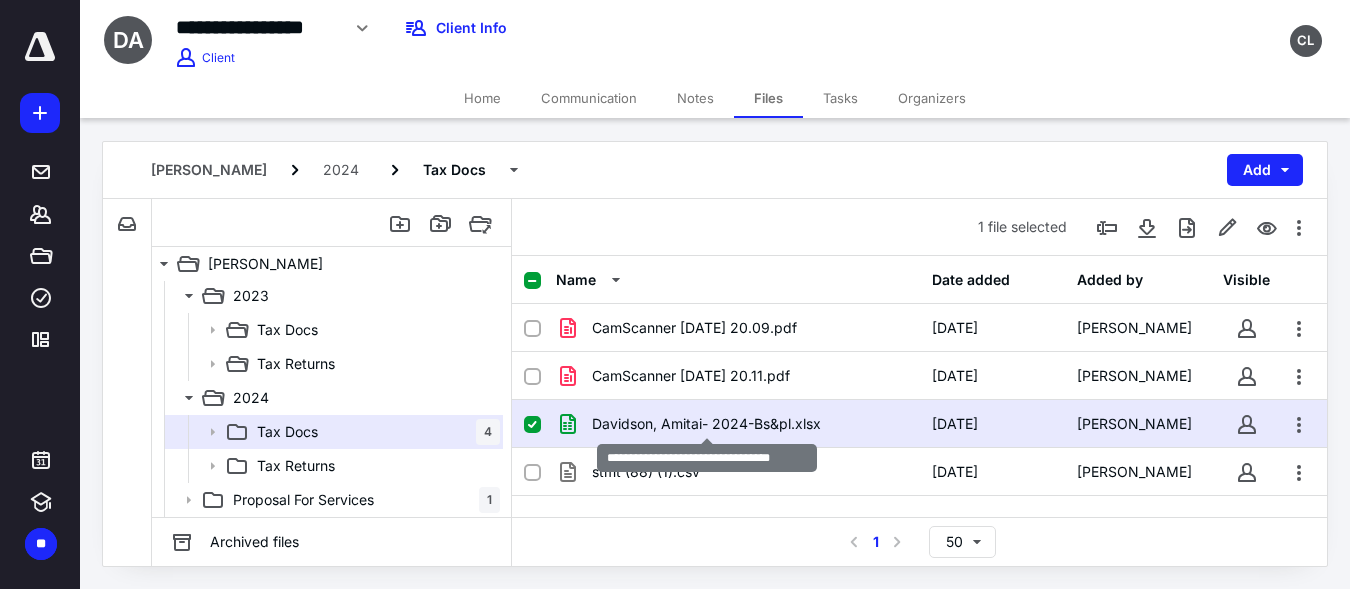 click on "Davidson, Amitai- 2024-Bs&pl.xlsx" at bounding box center [706, 424] 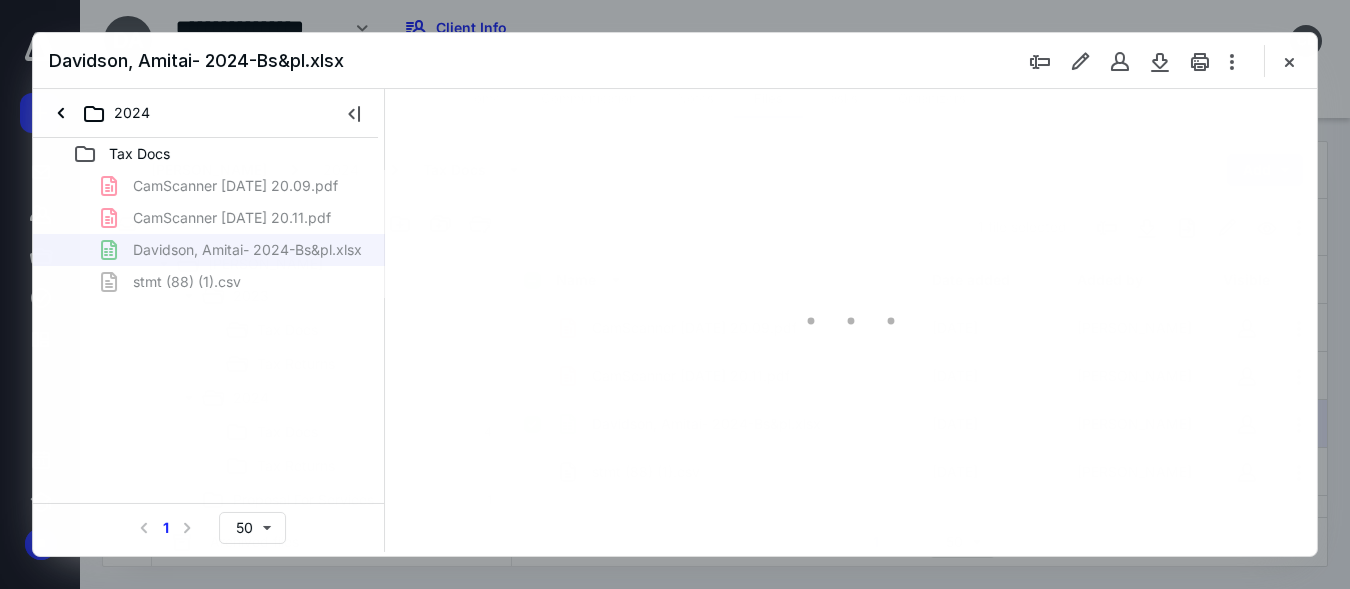 scroll, scrollTop: 0, scrollLeft: 0, axis: both 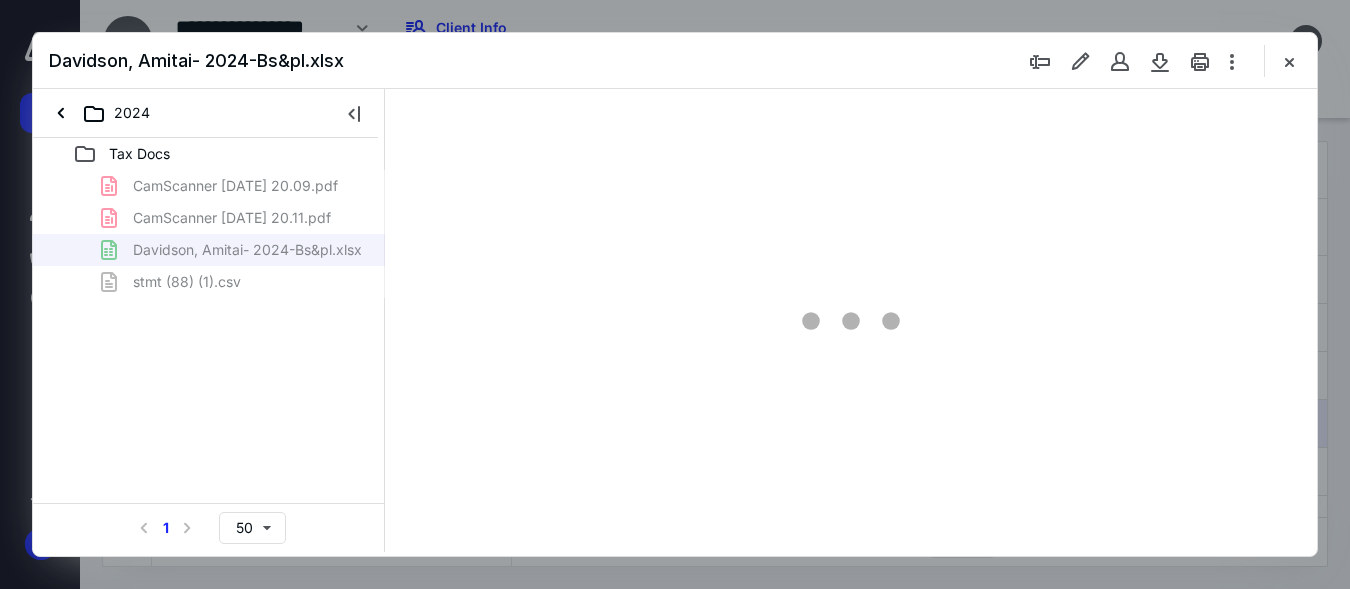 type on "113" 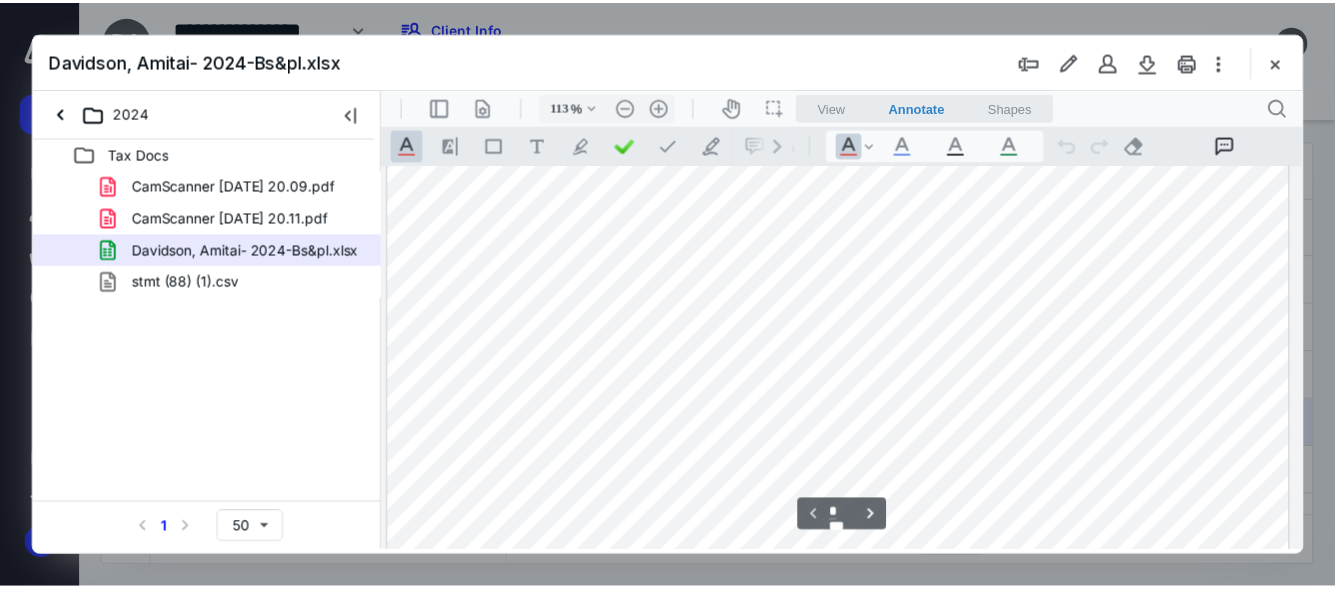 scroll, scrollTop: 417, scrollLeft: 239, axis: both 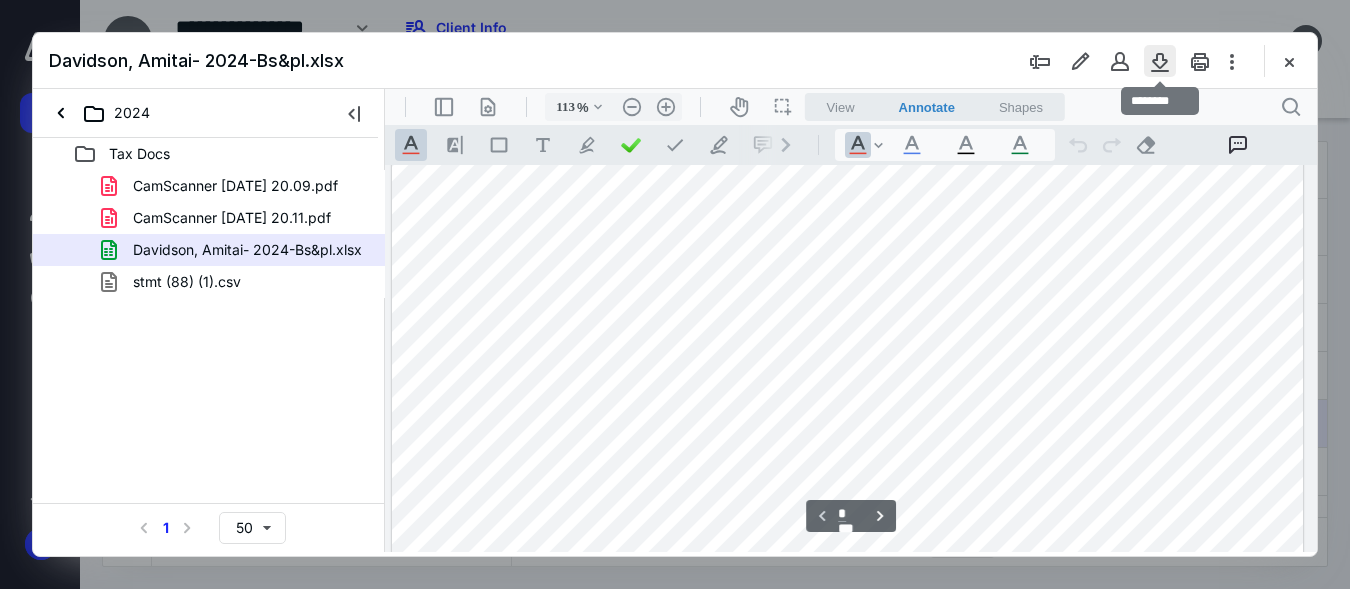 click at bounding box center [1160, 61] 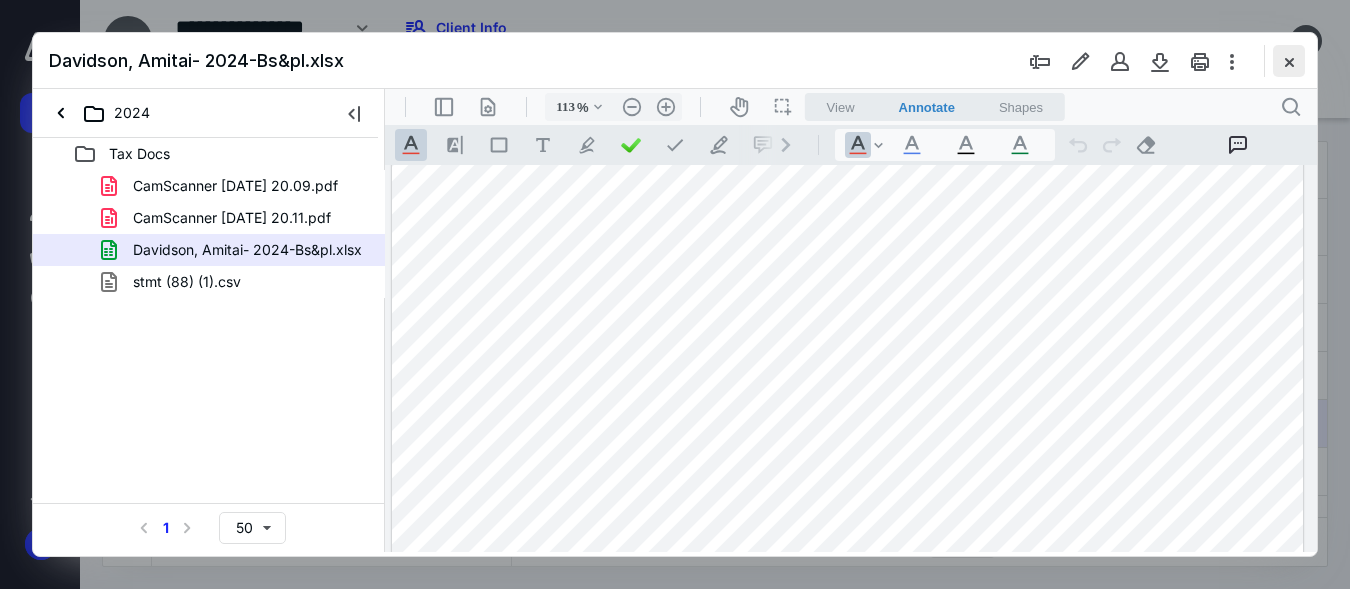 click at bounding box center [1289, 61] 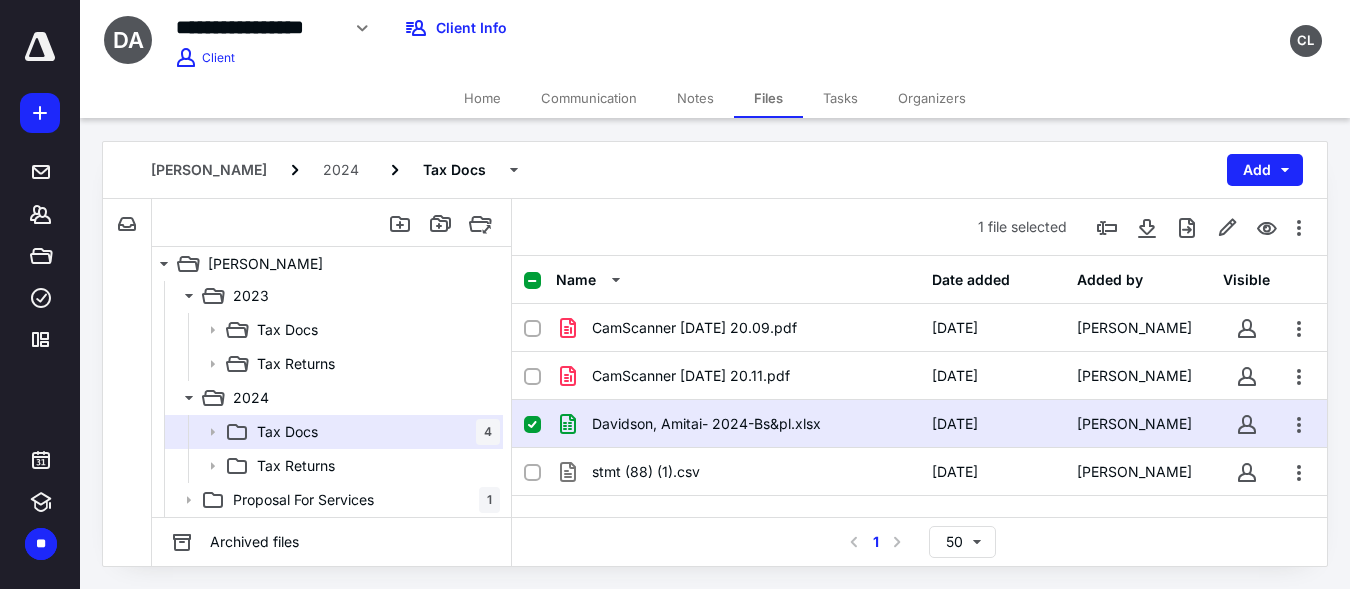 click on "Home" at bounding box center [482, 98] 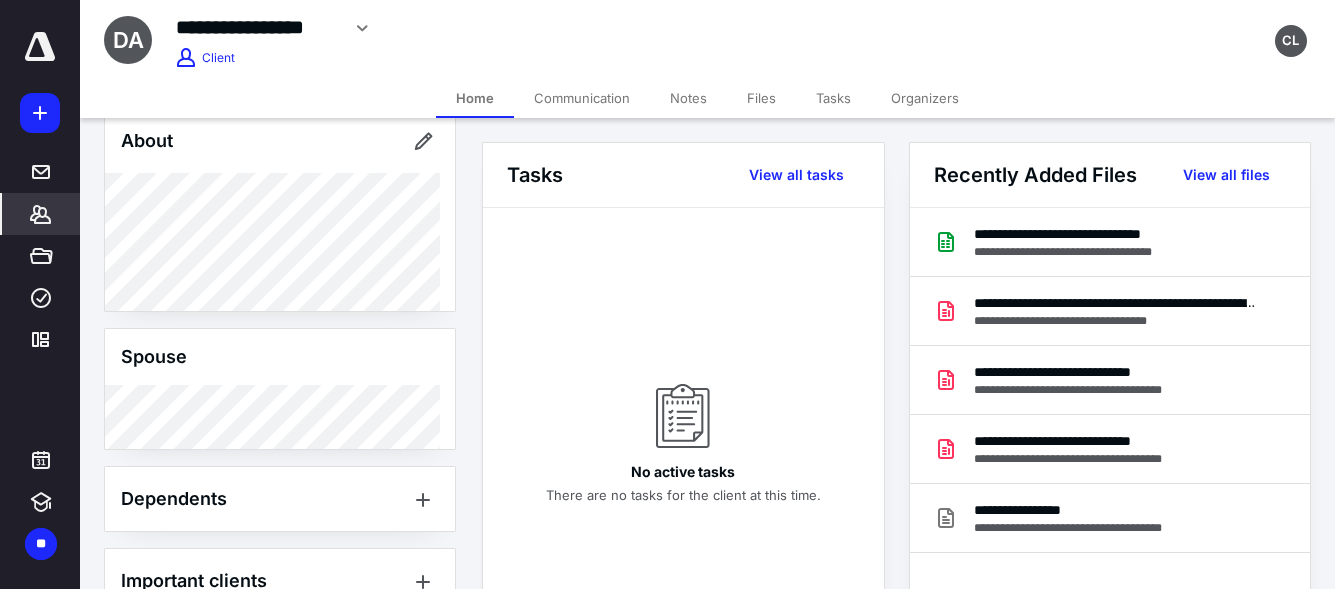 scroll, scrollTop: 480, scrollLeft: 0, axis: vertical 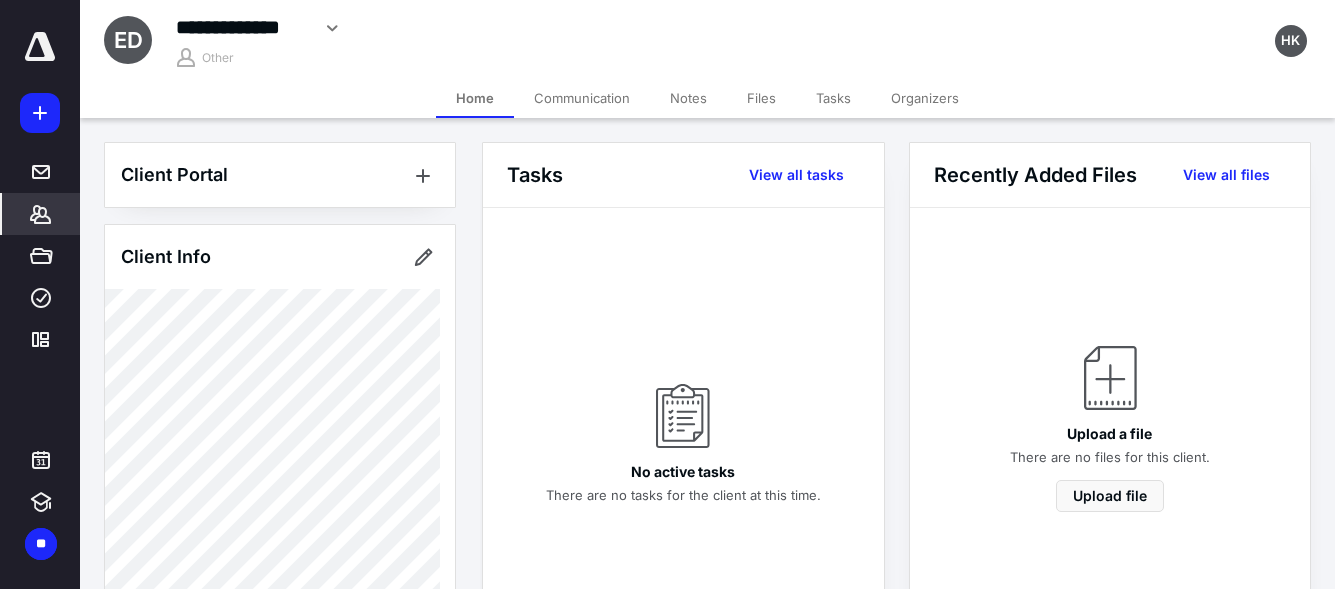 click on "**********" at bounding box center (242, 27) 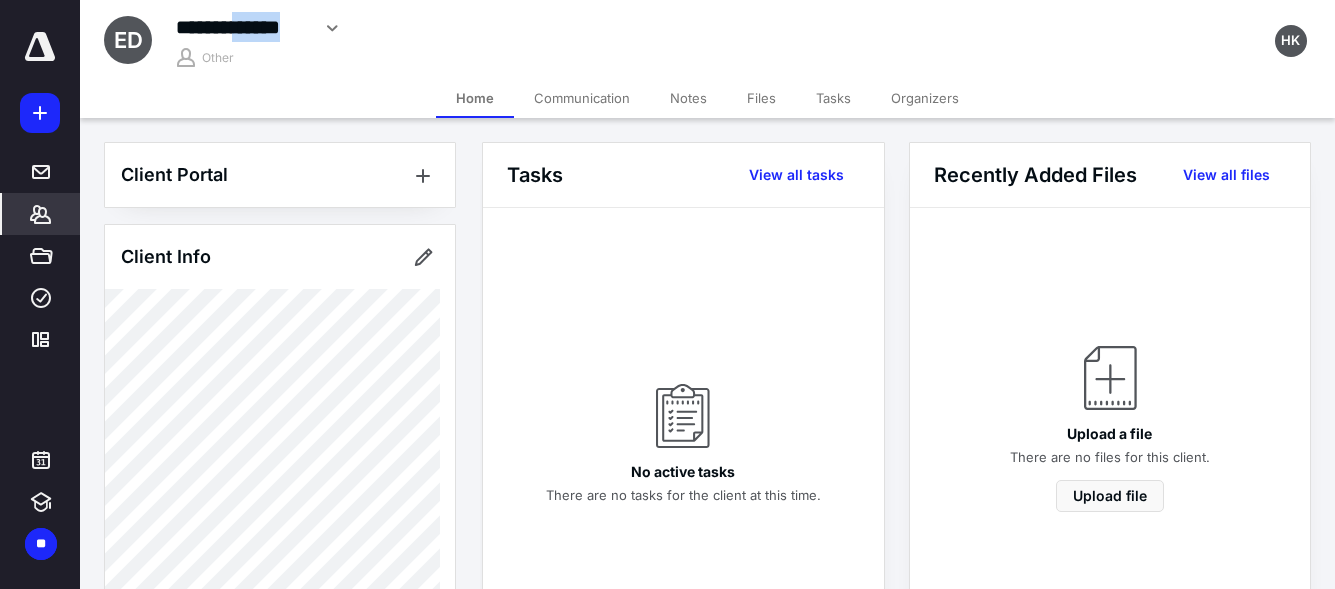 click on "**********" at bounding box center (242, 27) 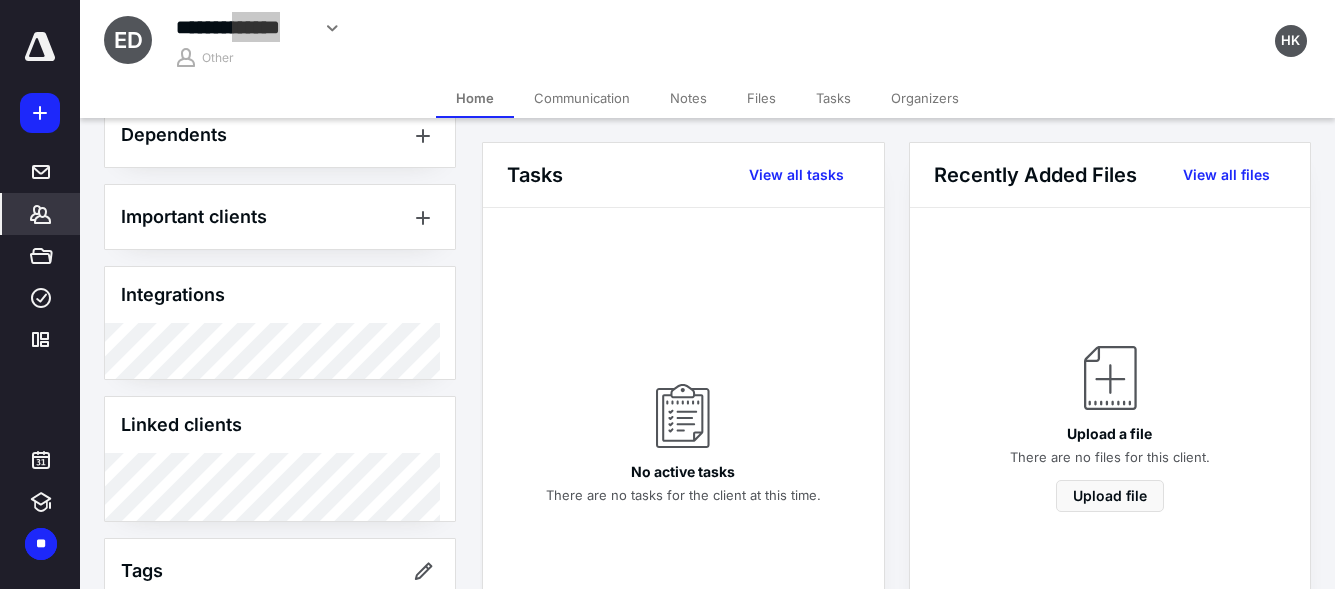 scroll, scrollTop: 872, scrollLeft: 0, axis: vertical 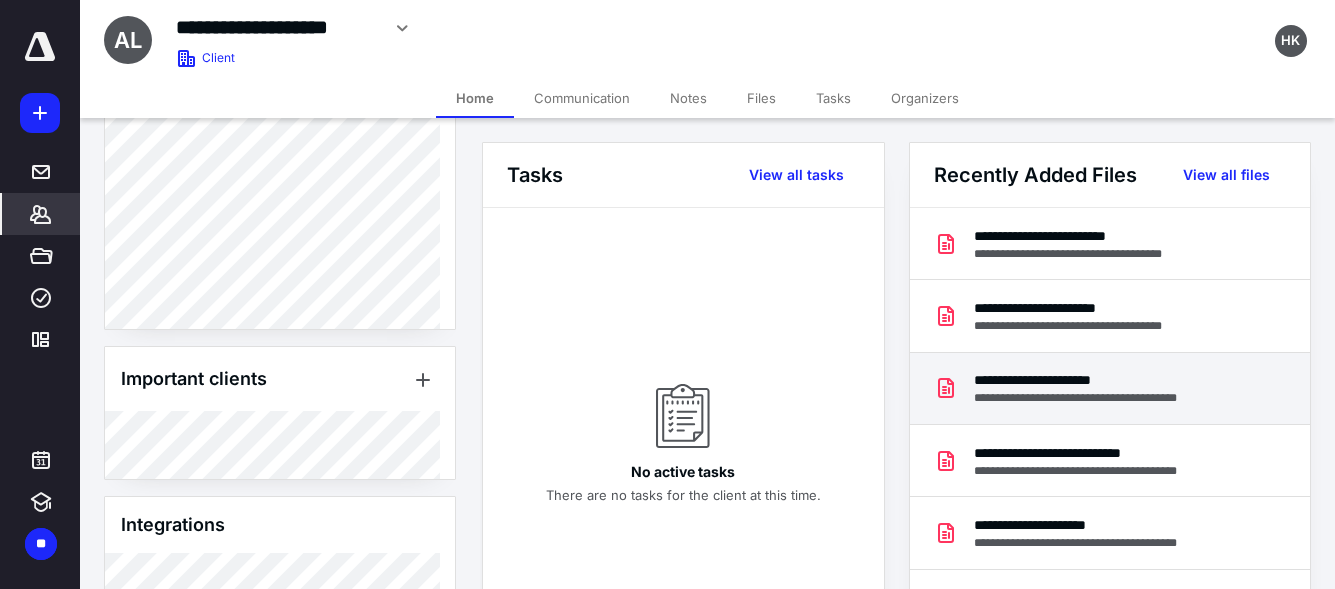 click on "**********" at bounding box center (1097, 380) 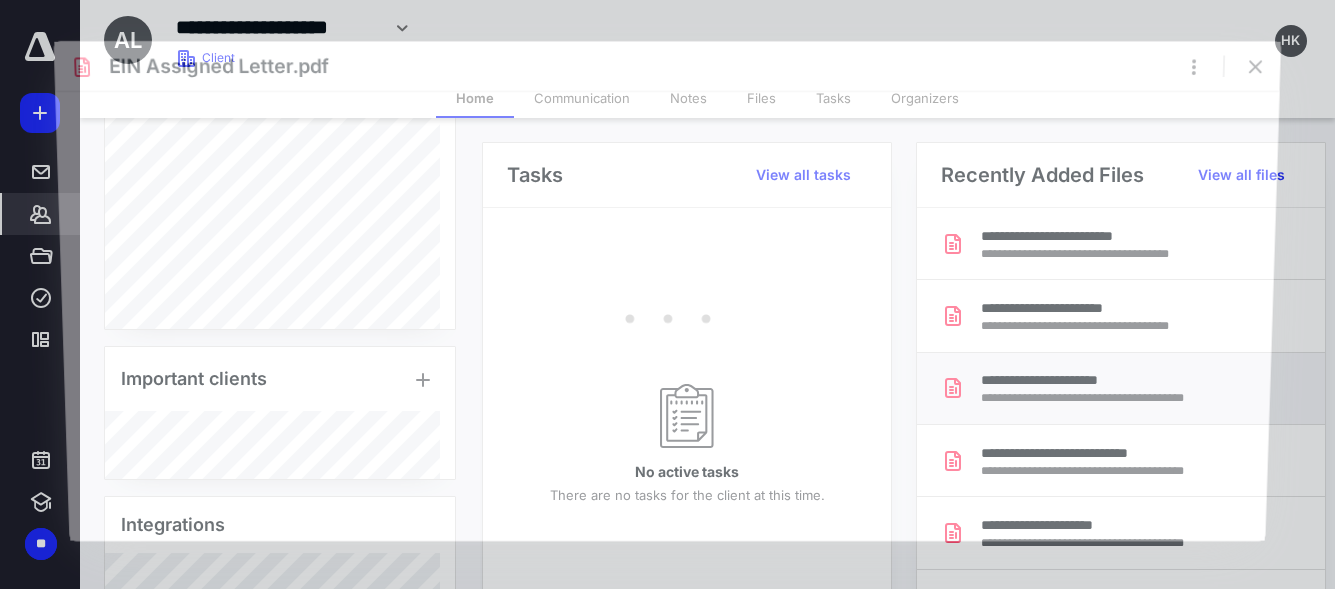 click at bounding box center [667, 316] 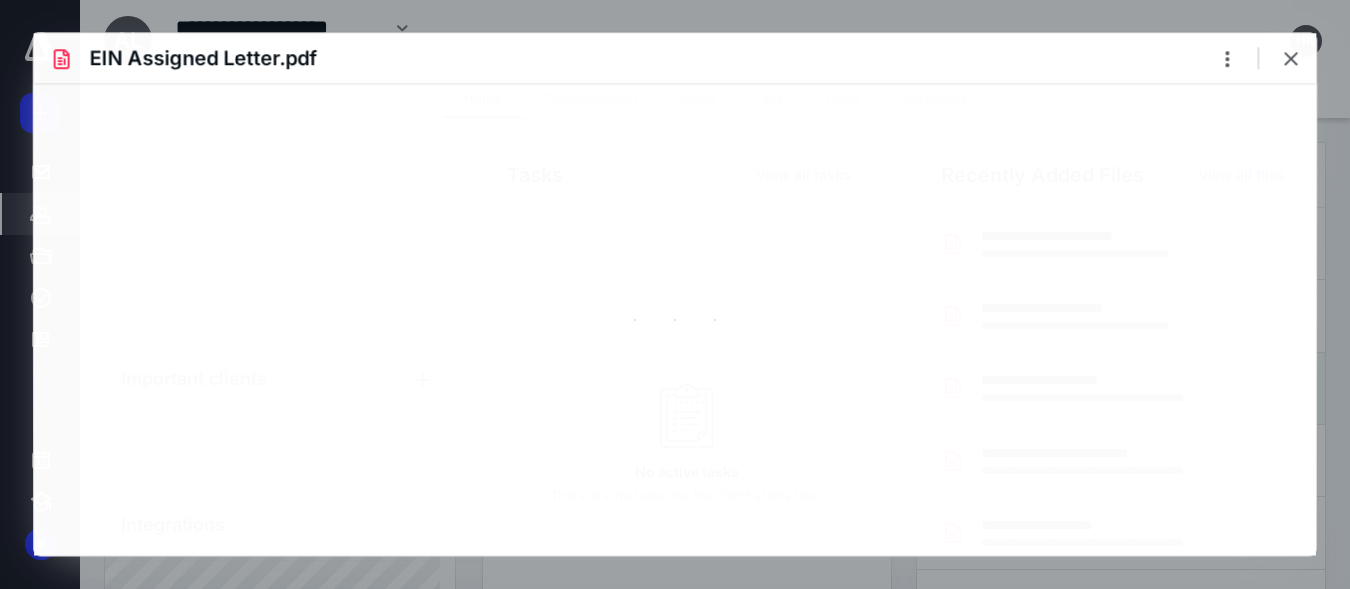 scroll, scrollTop: 0, scrollLeft: 0, axis: both 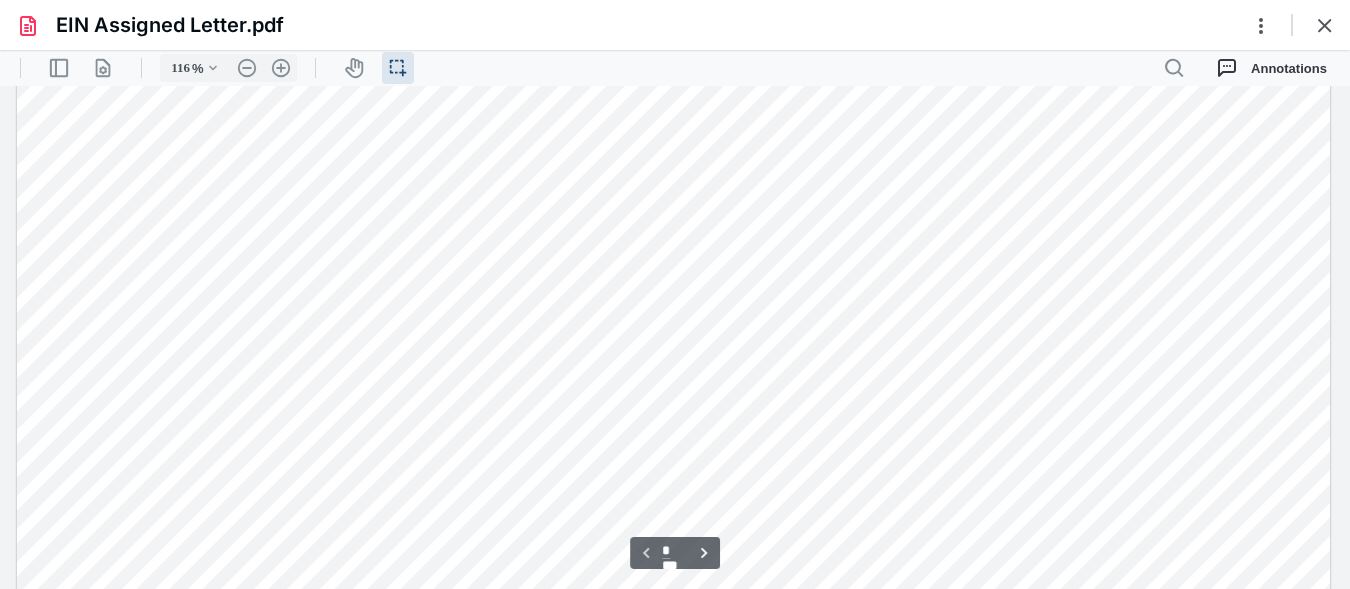 type on "91" 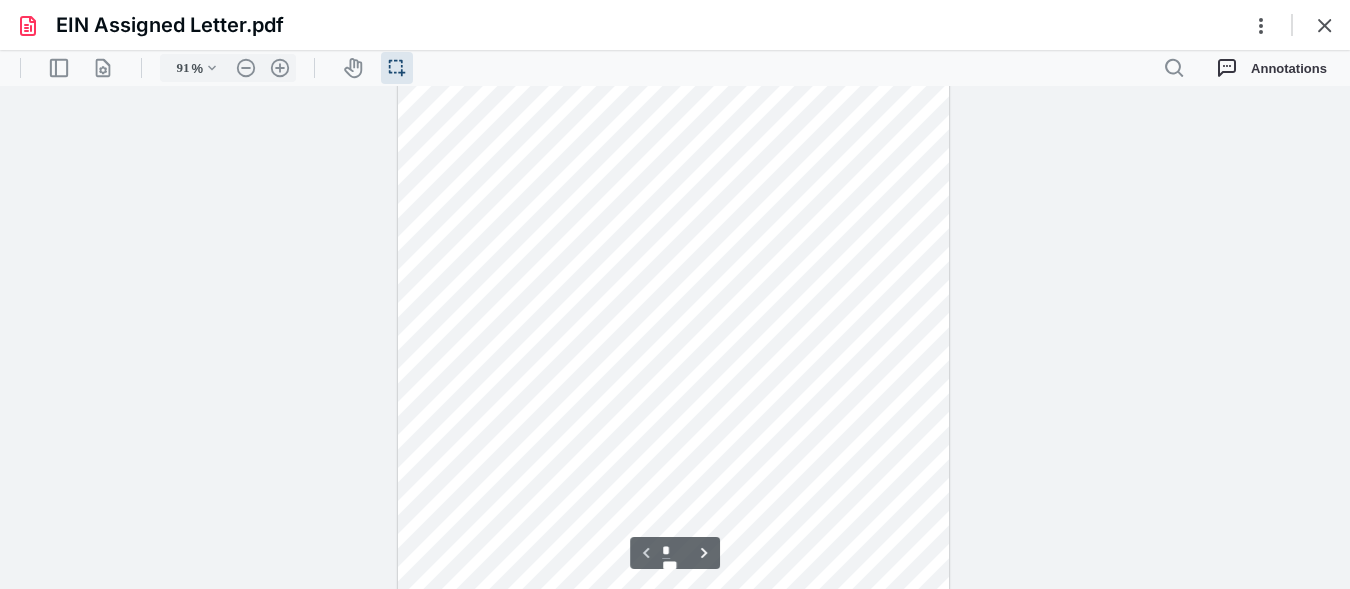 type on "*" 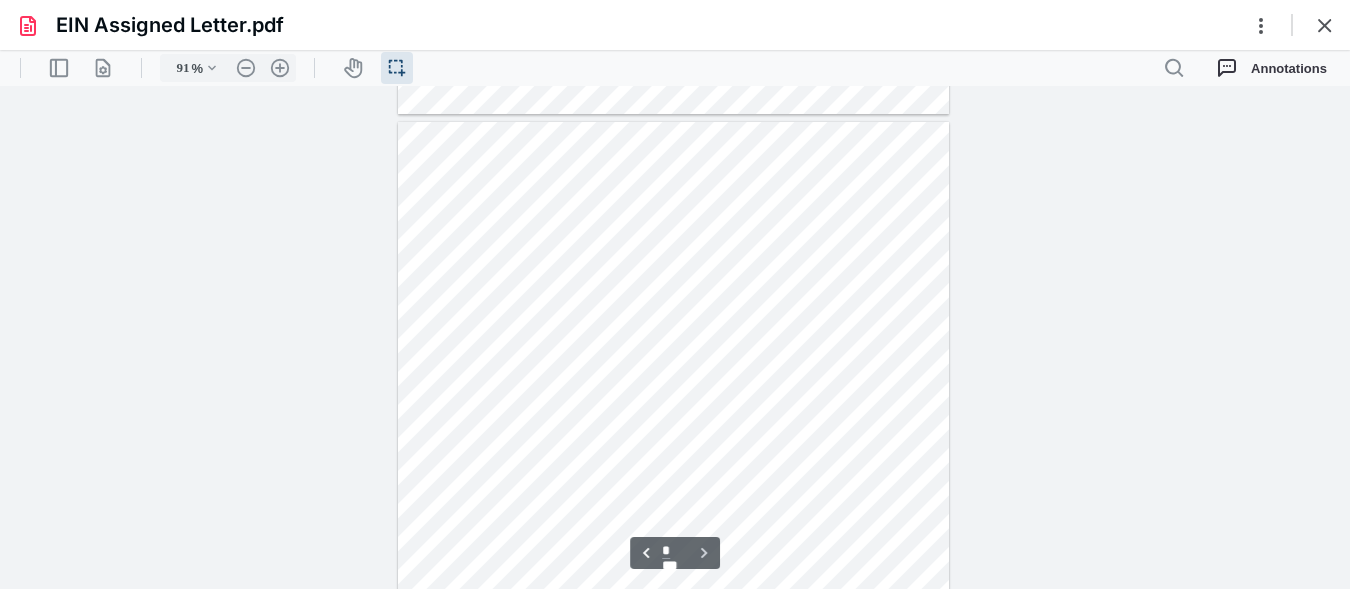 scroll, scrollTop: 725, scrollLeft: 0, axis: vertical 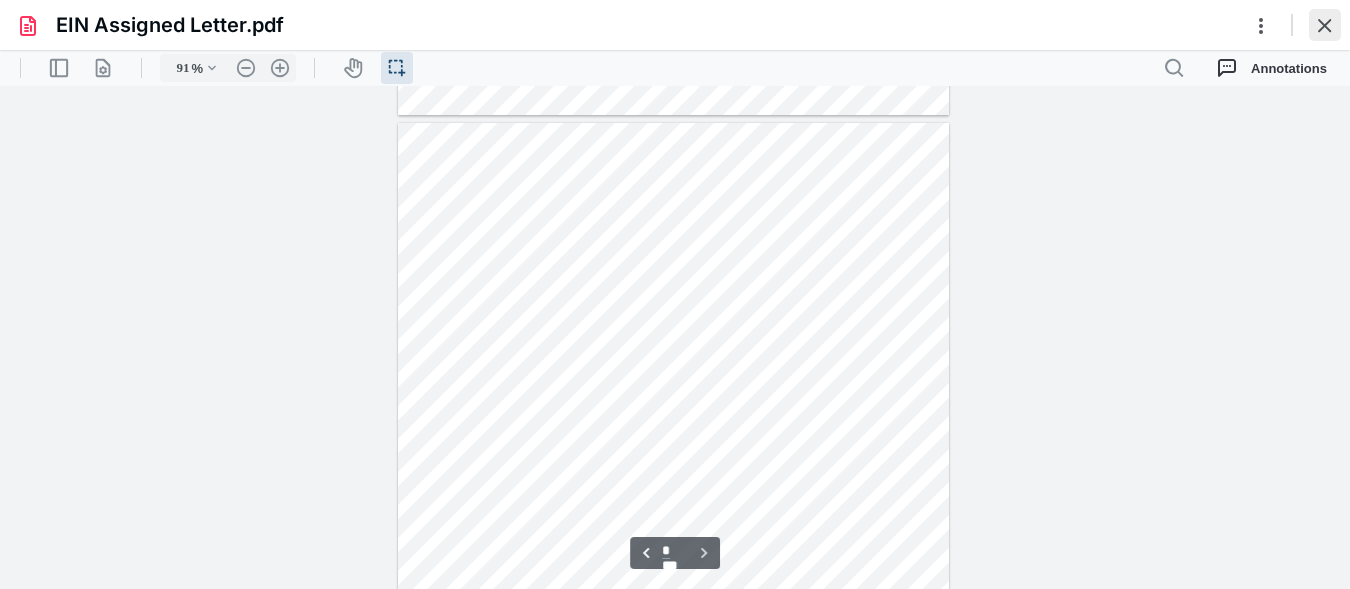 click at bounding box center (1325, 25) 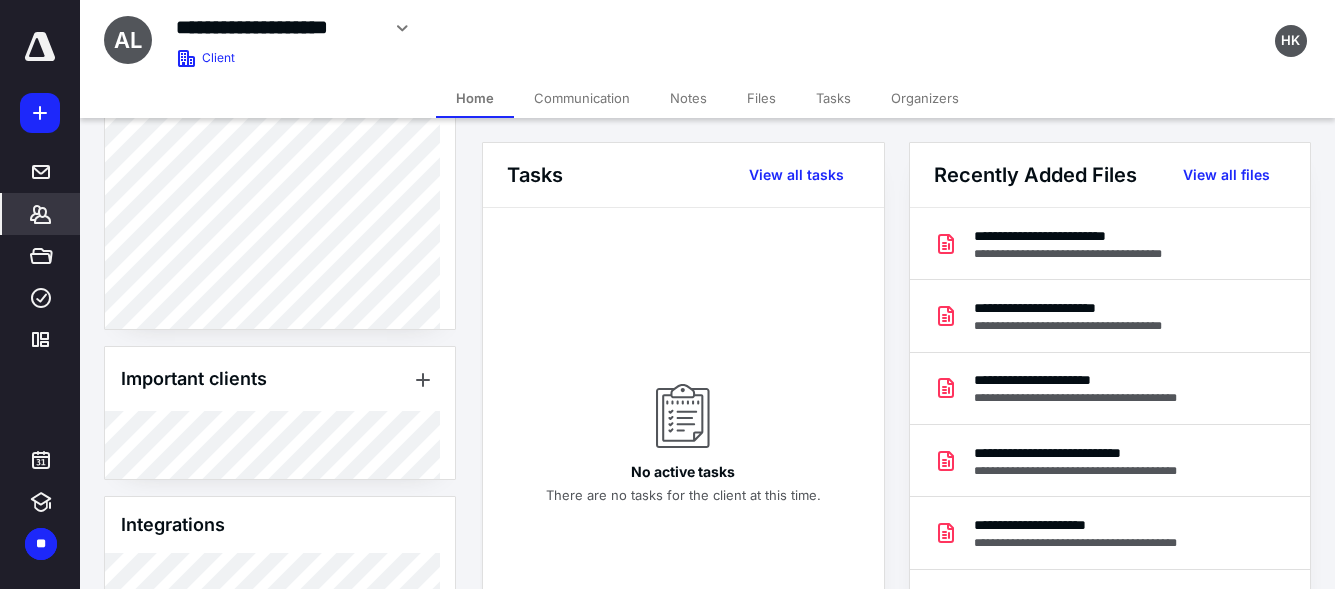 click on "Files" at bounding box center [761, 98] 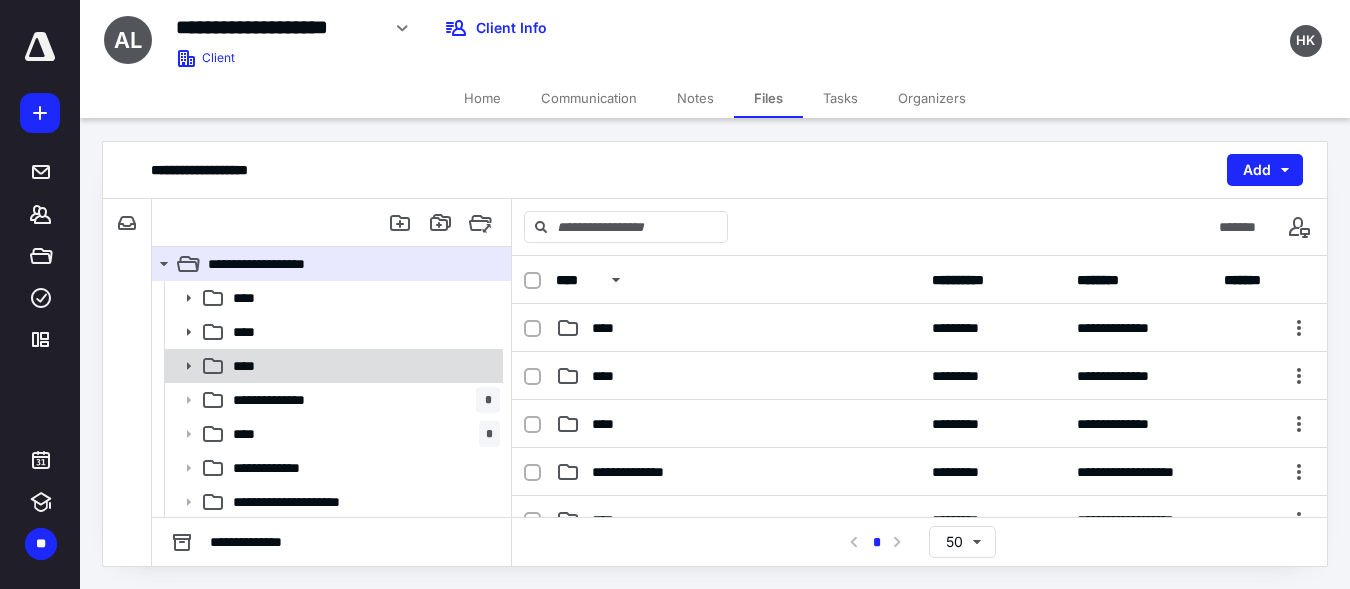click on "****" at bounding box center (362, 366) 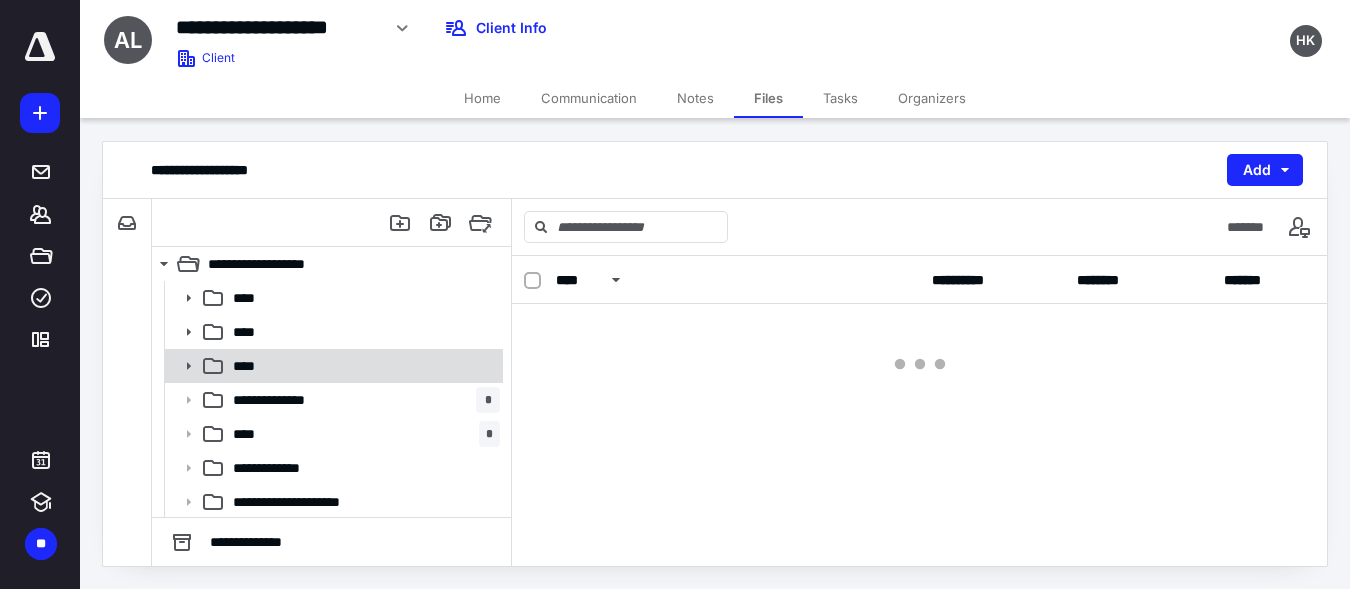 click on "****" at bounding box center (362, 366) 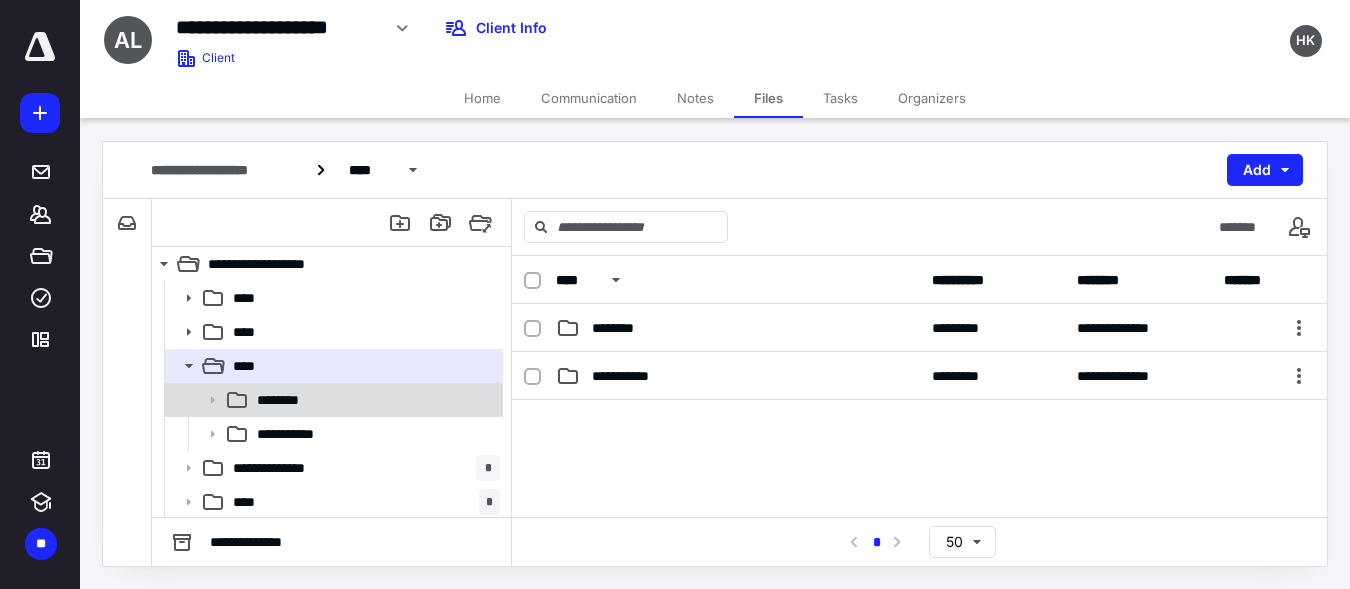 click on "********" at bounding box center [332, 400] 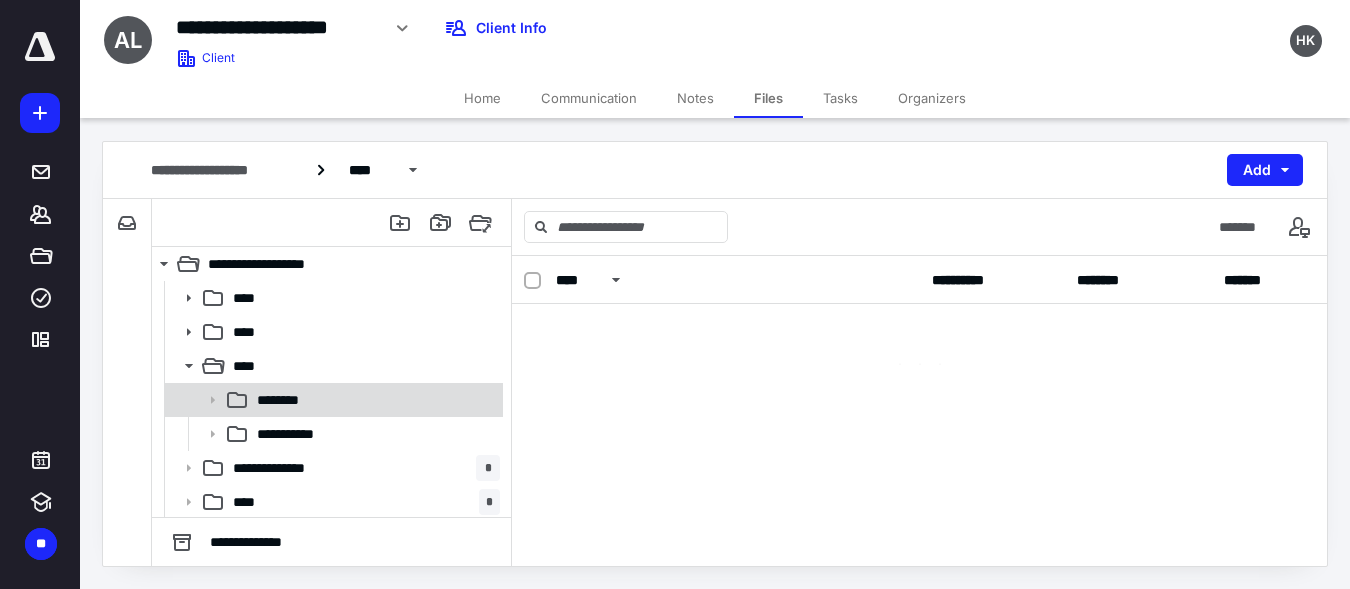 click on "********" at bounding box center (332, 400) 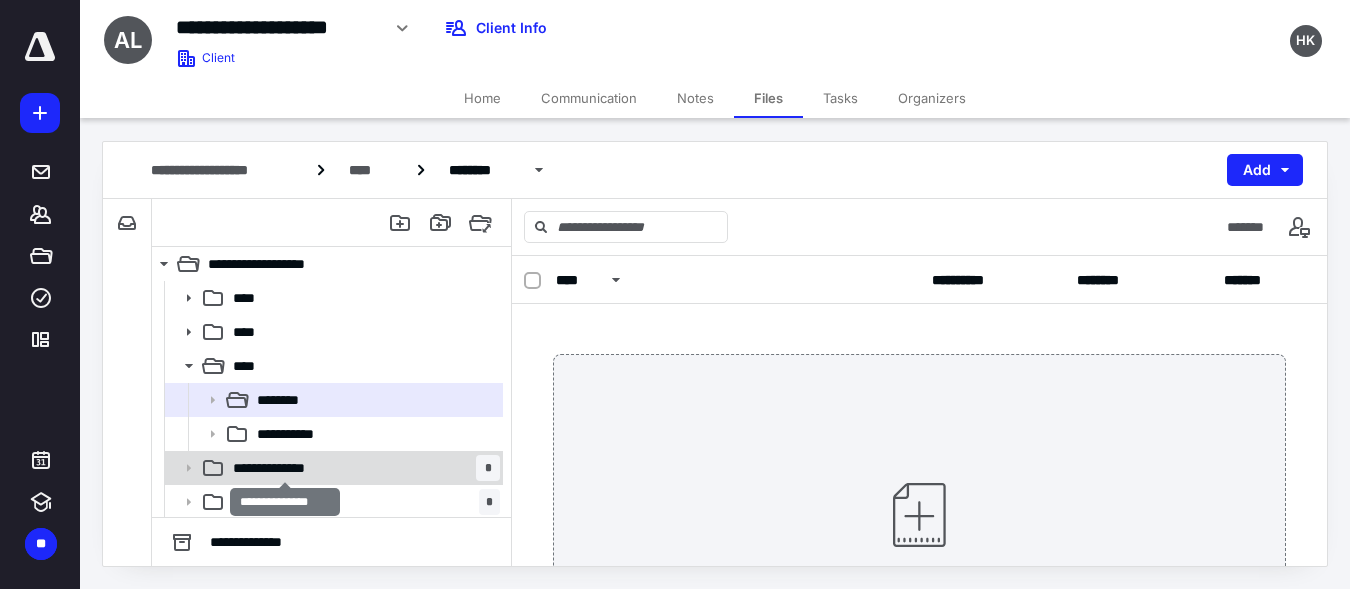 click on "**********" at bounding box center [285, 468] 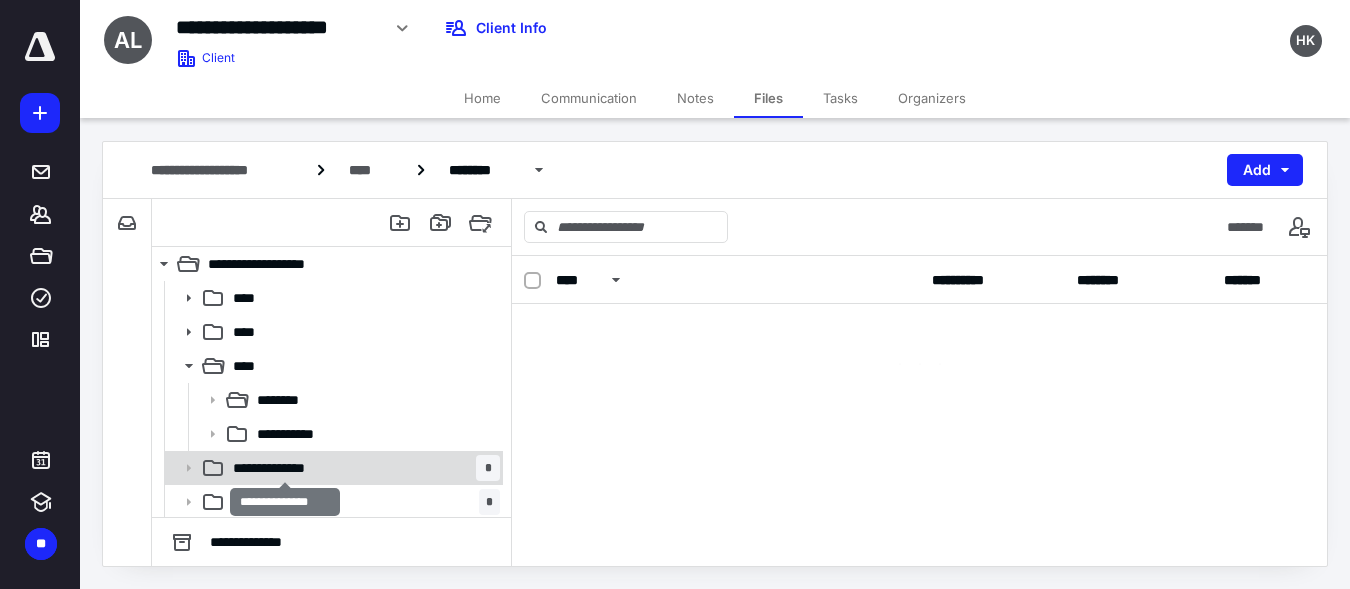 click on "**********" at bounding box center [285, 468] 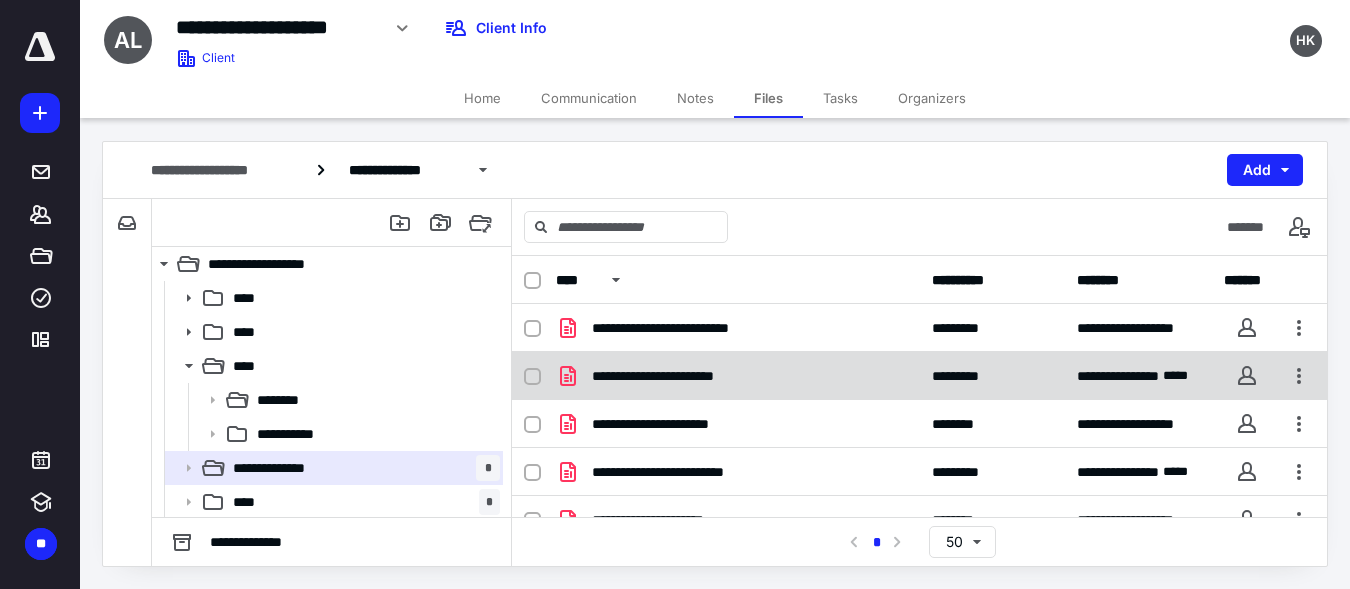scroll, scrollTop: 1, scrollLeft: 0, axis: vertical 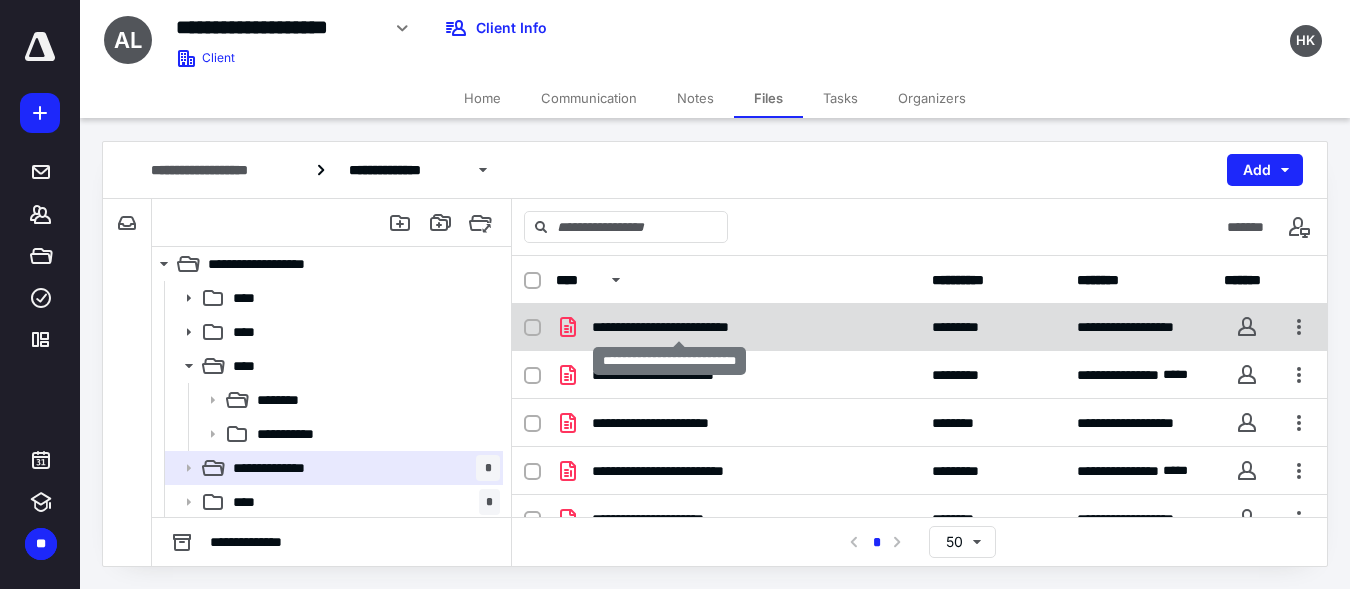 click on "**********" at bounding box center (679, 327) 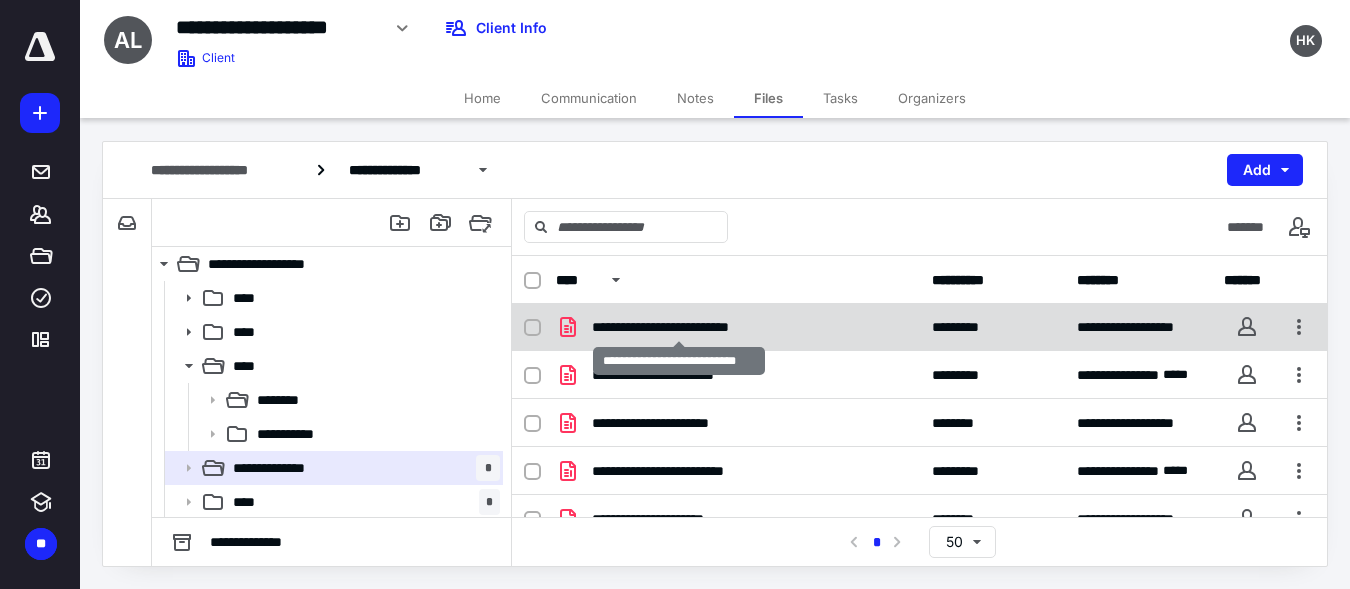 click on "**********" at bounding box center [679, 327] 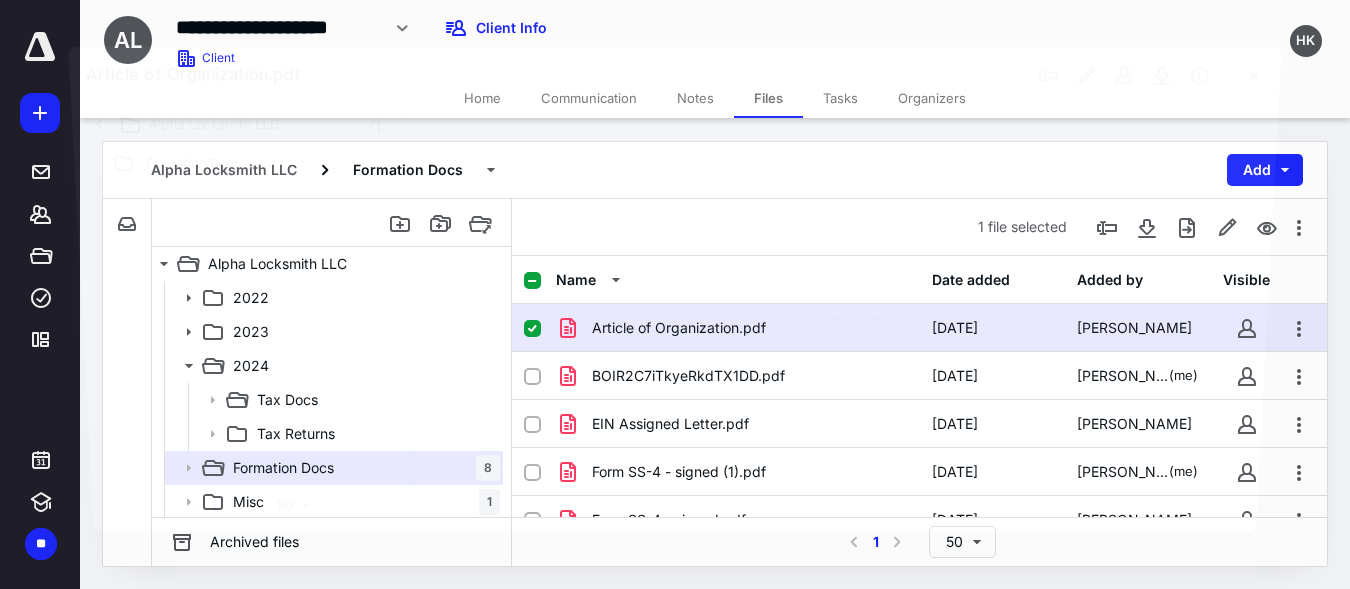 scroll, scrollTop: 1, scrollLeft: 0, axis: vertical 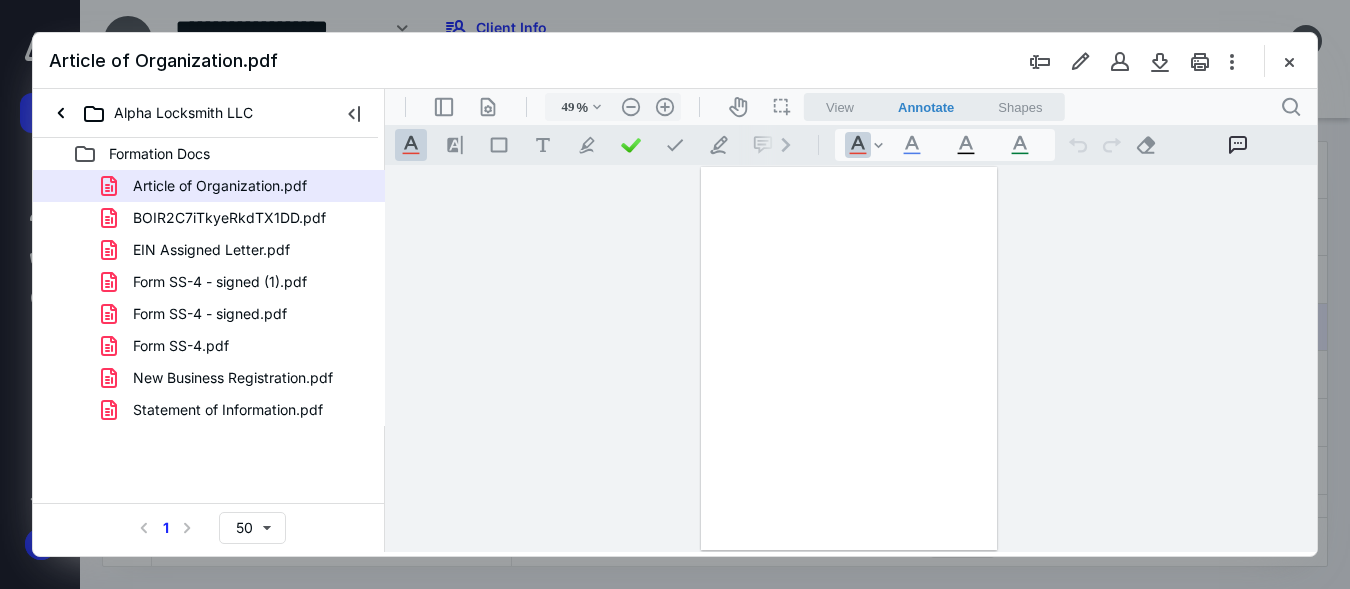 type on "149" 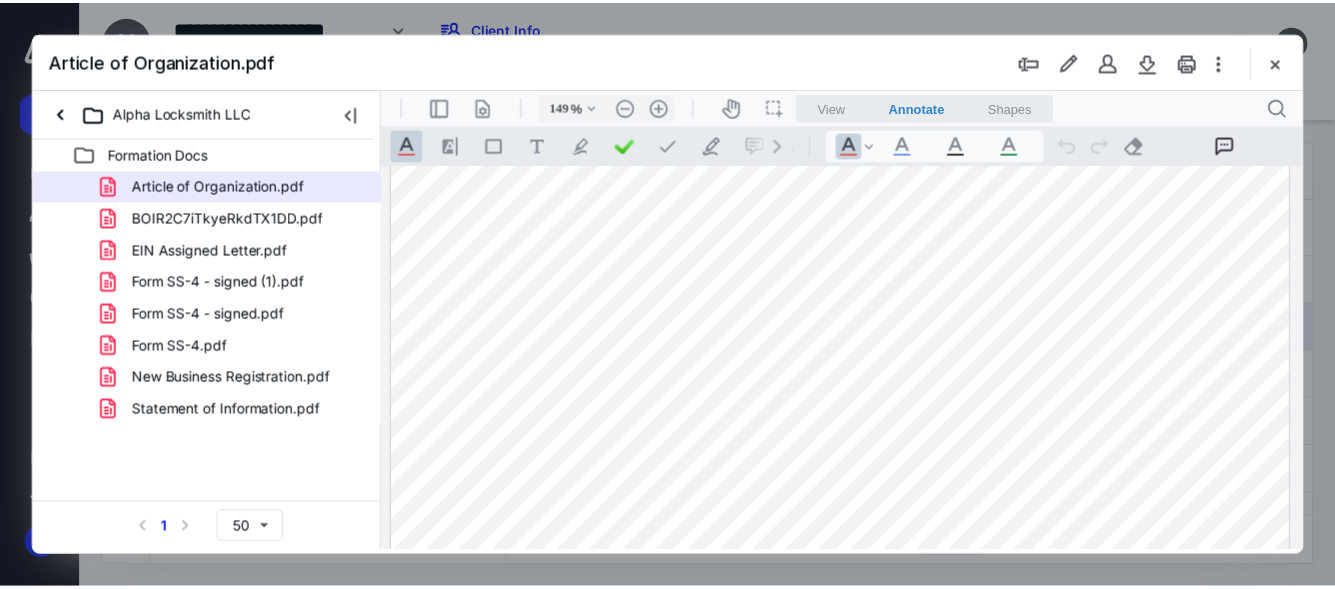scroll, scrollTop: 46, scrollLeft: 0, axis: vertical 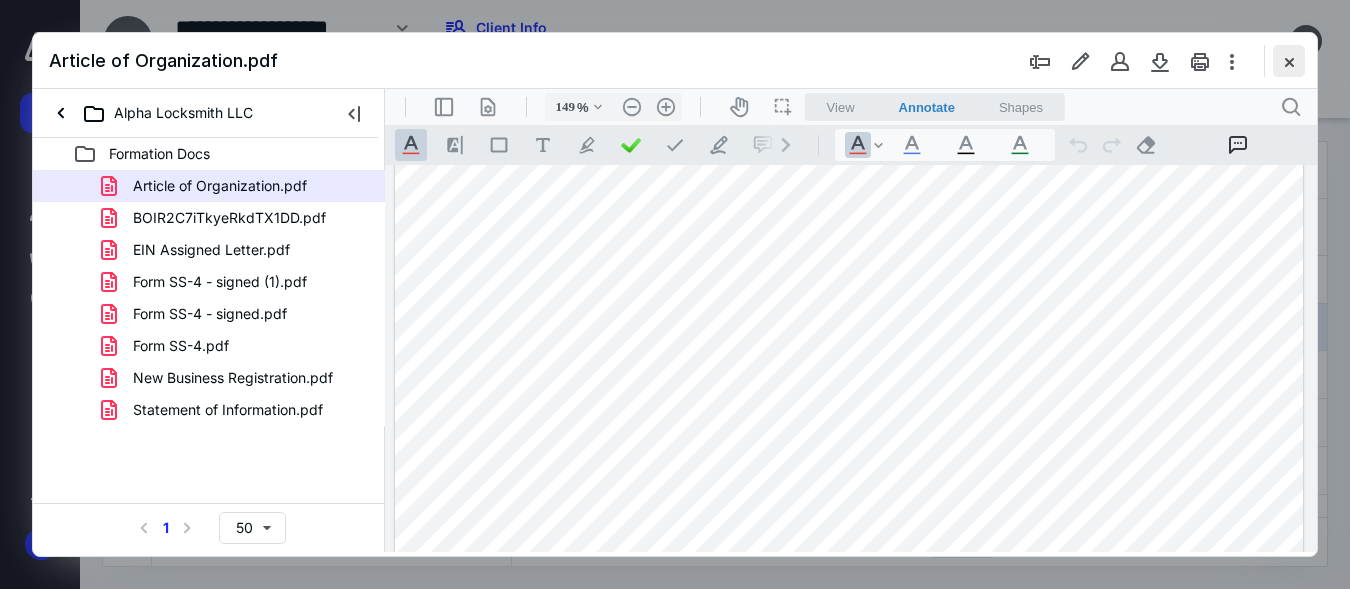click at bounding box center [1289, 61] 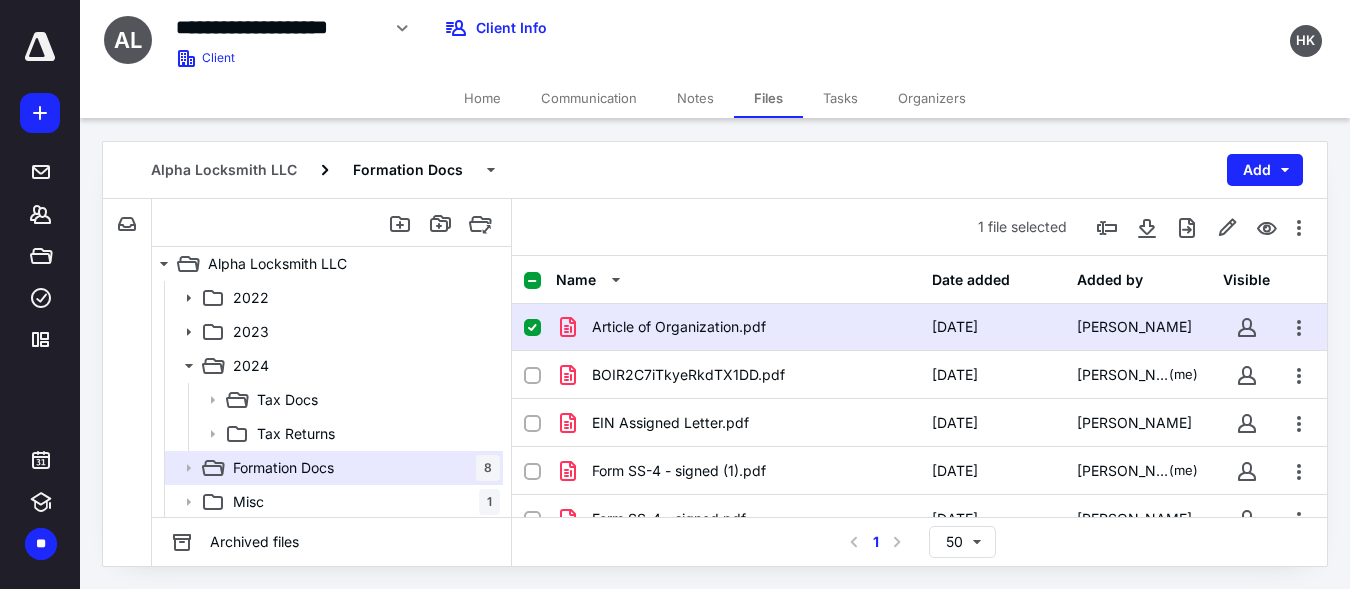 click on "Home" at bounding box center (482, 98) 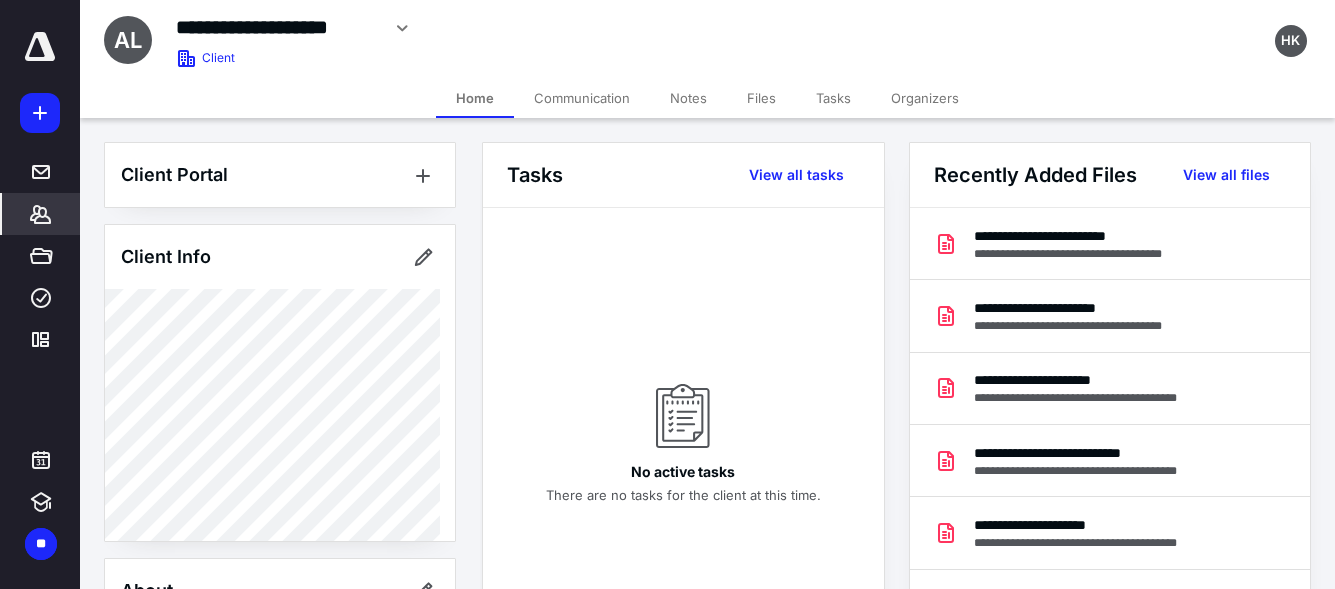 scroll, scrollTop: 819, scrollLeft: 0, axis: vertical 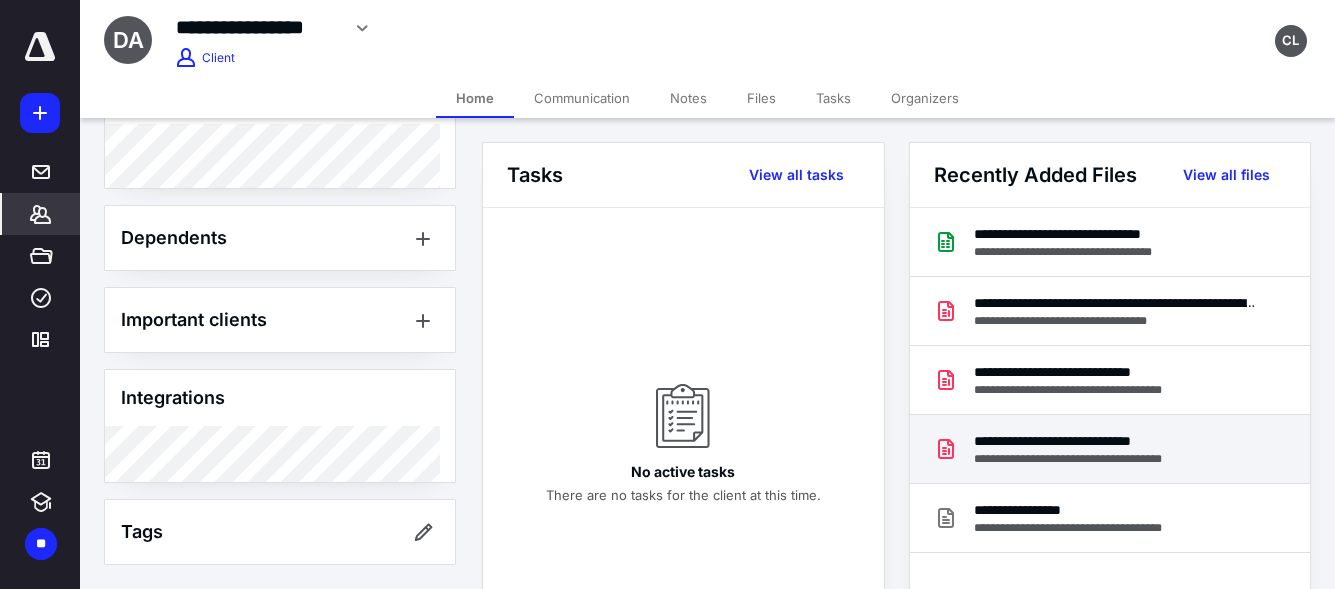 click on "**********" at bounding box center (1089, 441) 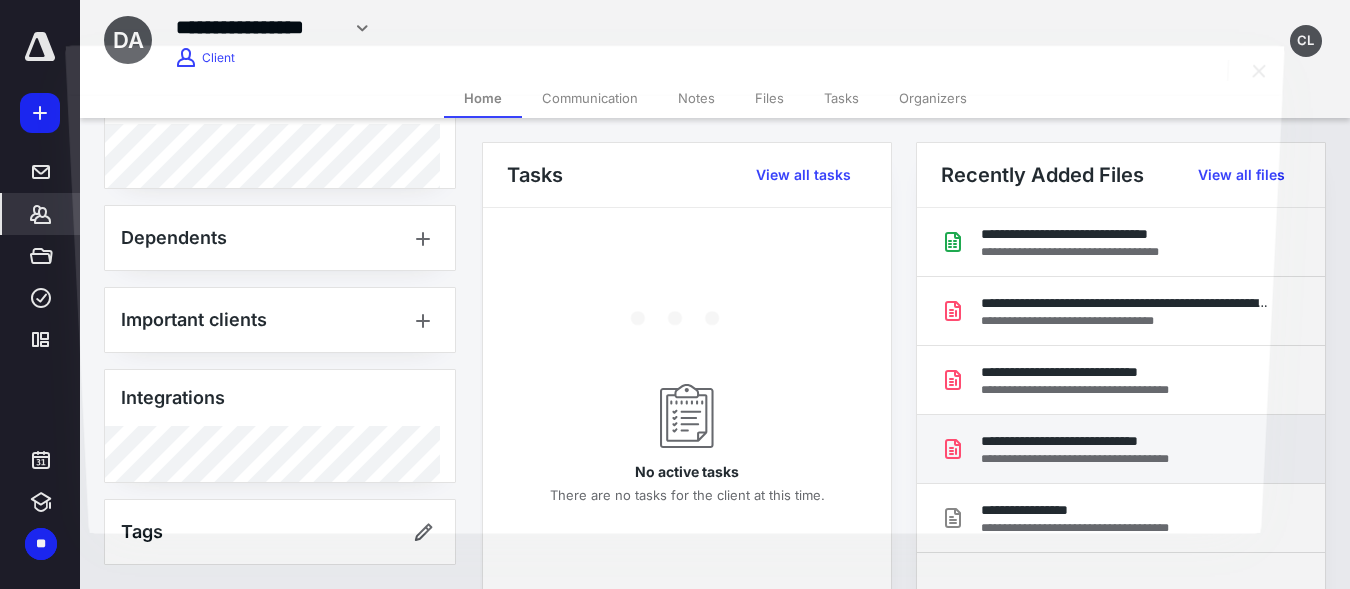 click at bounding box center (675, 314) 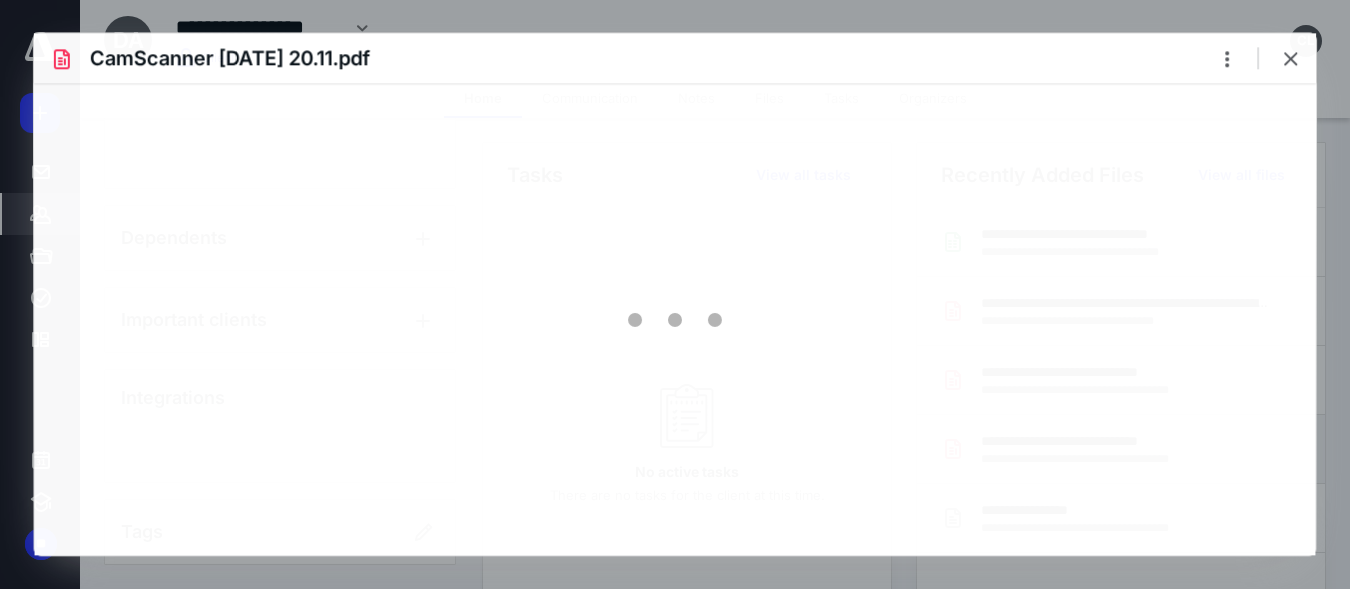scroll, scrollTop: 0, scrollLeft: 0, axis: both 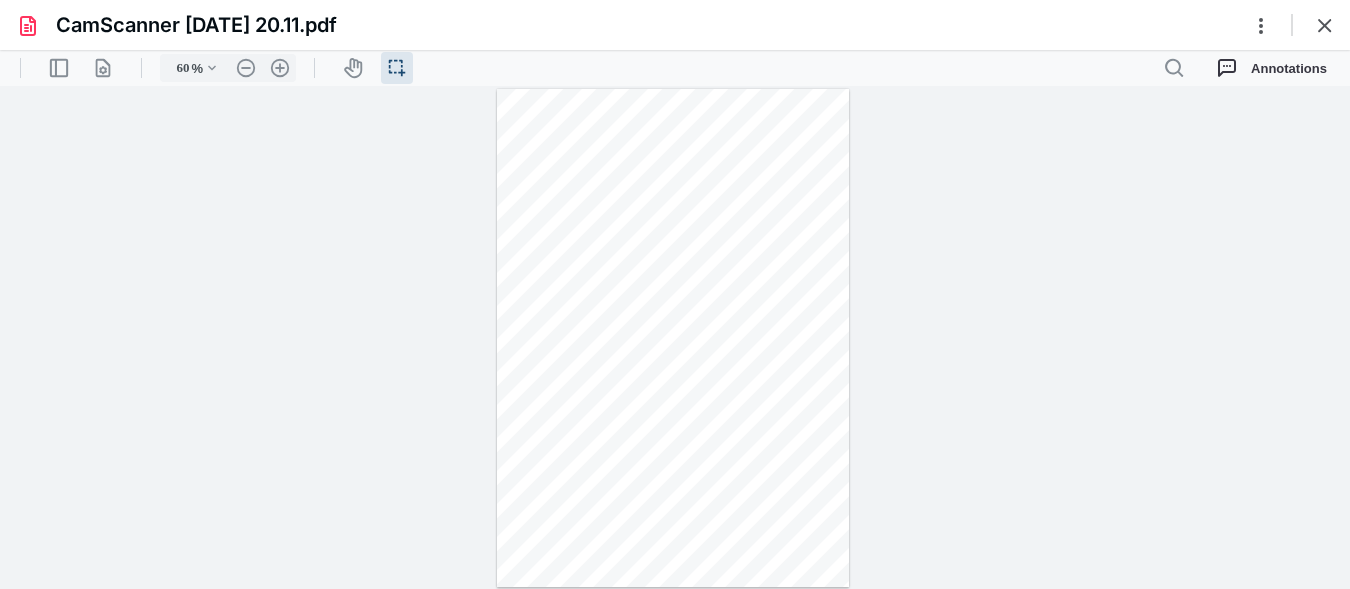 type on "222" 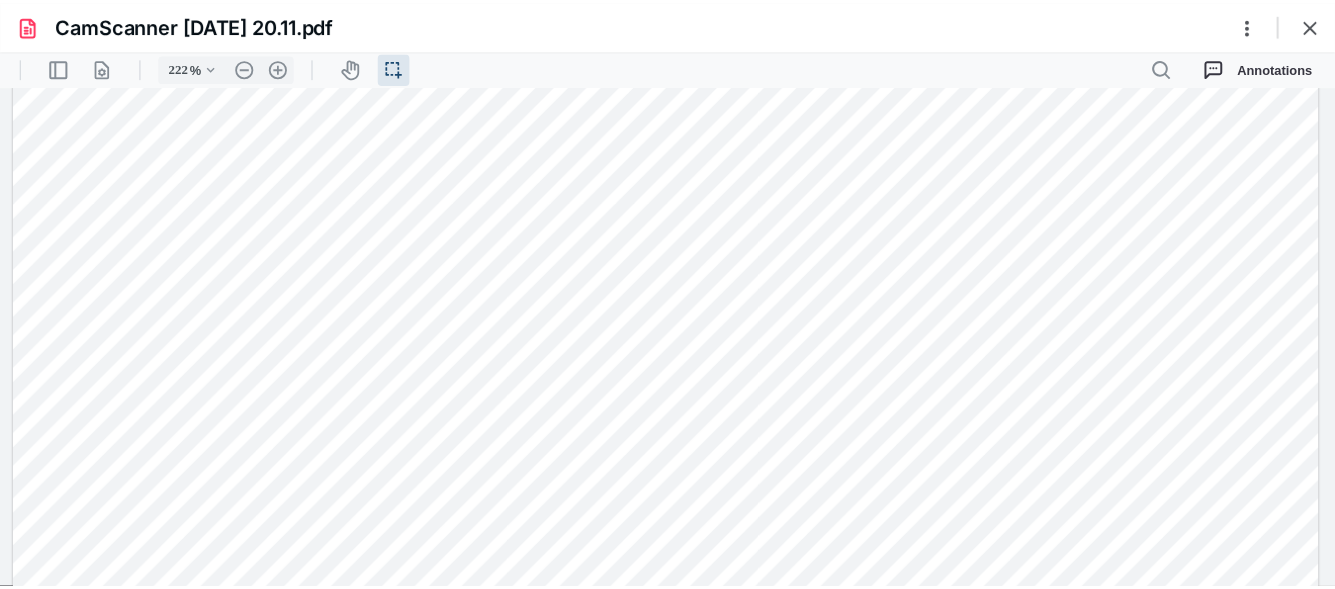 scroll, scrollTop: 902, scrollLeft: 0, axis: vertical 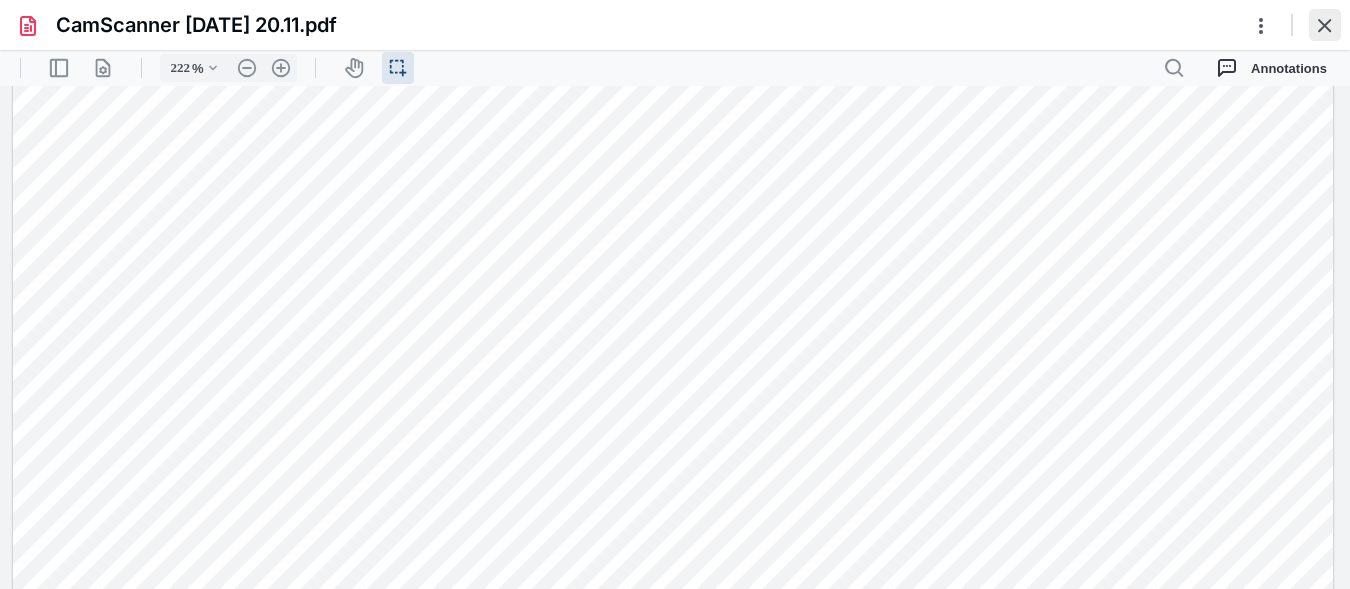 click at bounding box center [1325, 25] 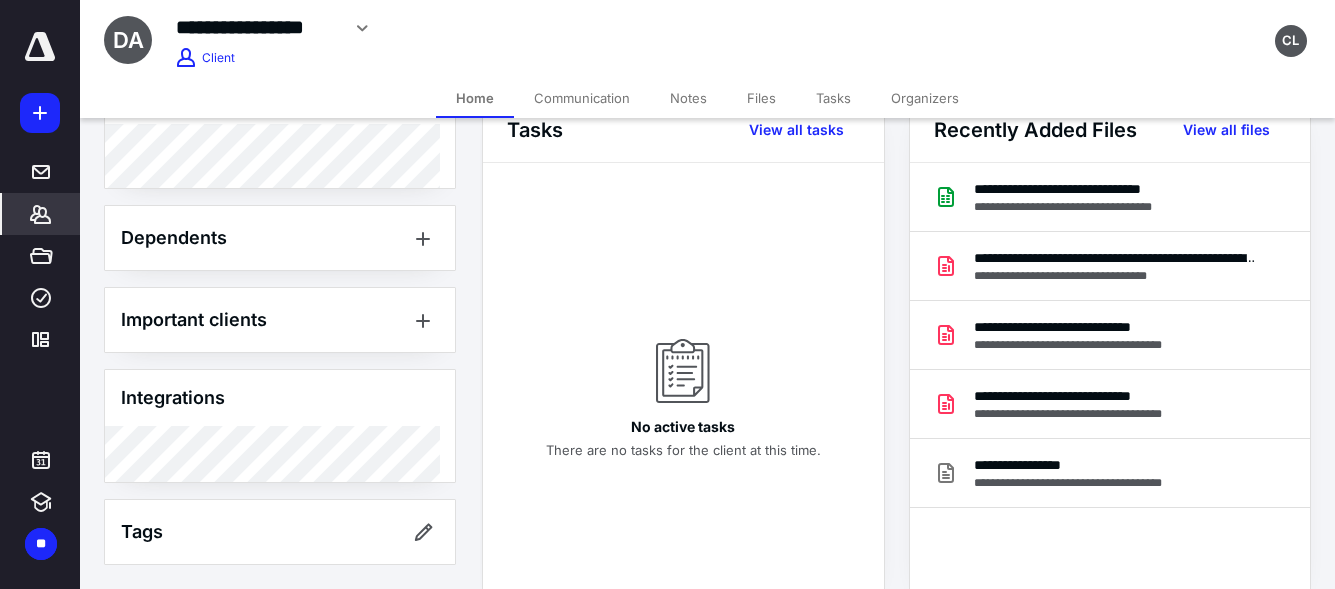 scroll, scrollTop: 46, scrollLeft: 0, axis: vertical 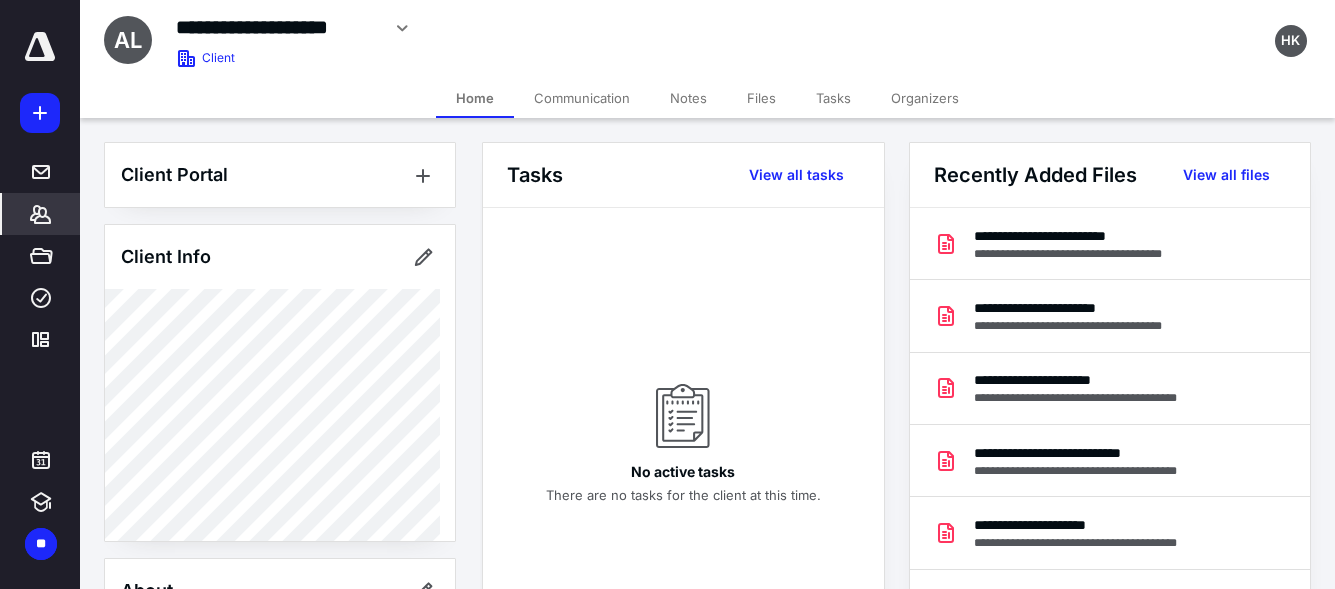 click on "Client Portal Client Info About Important clients Integrations Tags Manage all tags" at bounding box center [280, 763] 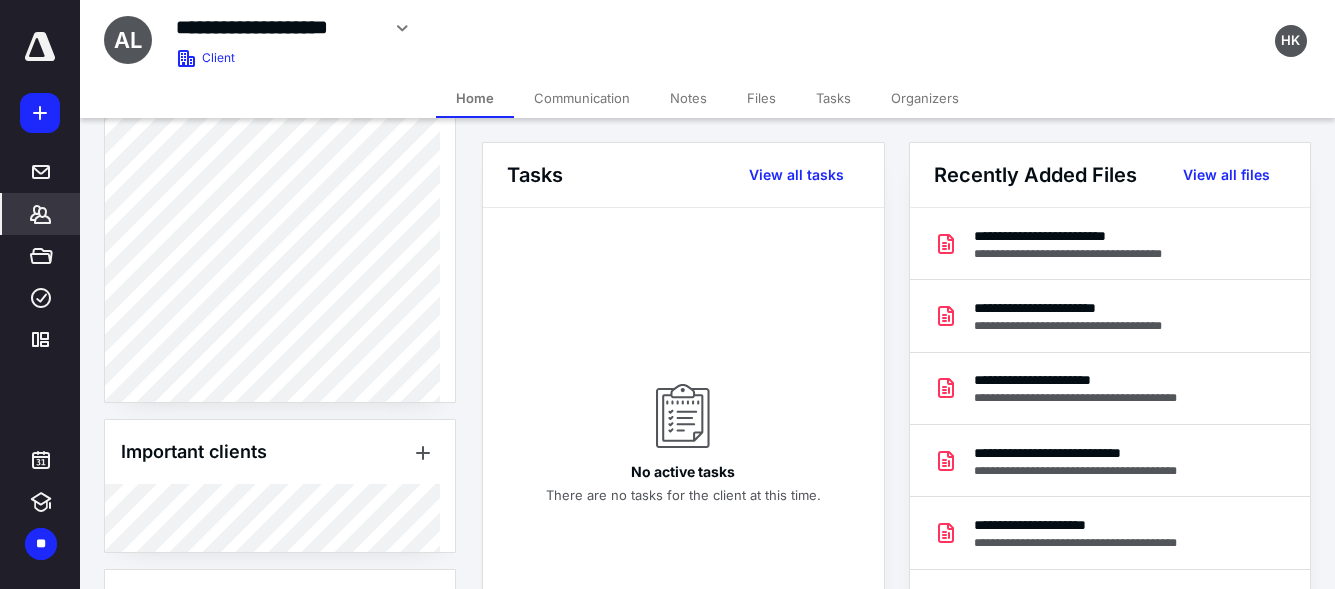 scroll, scrollTop: 740, scrollLeft: 0, axis: vertical 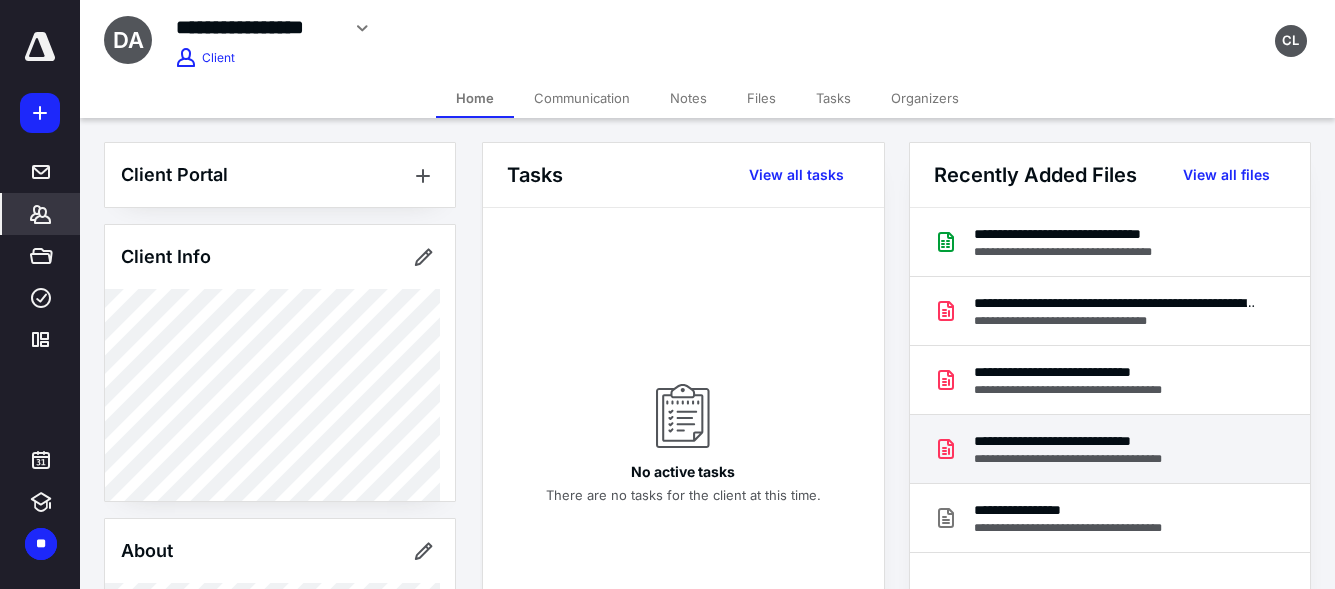 click on "**********" at bounding box center (1089, 441) 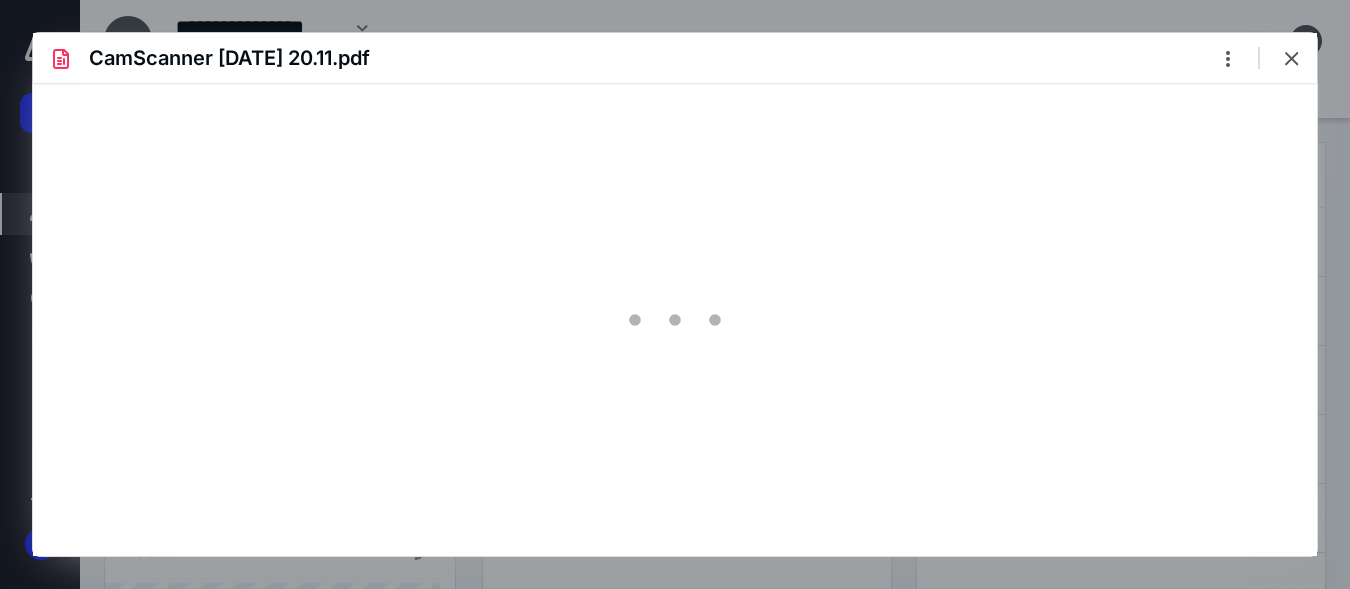 scroll, scrollTop: 0, scrollLeft: 0, axis: both 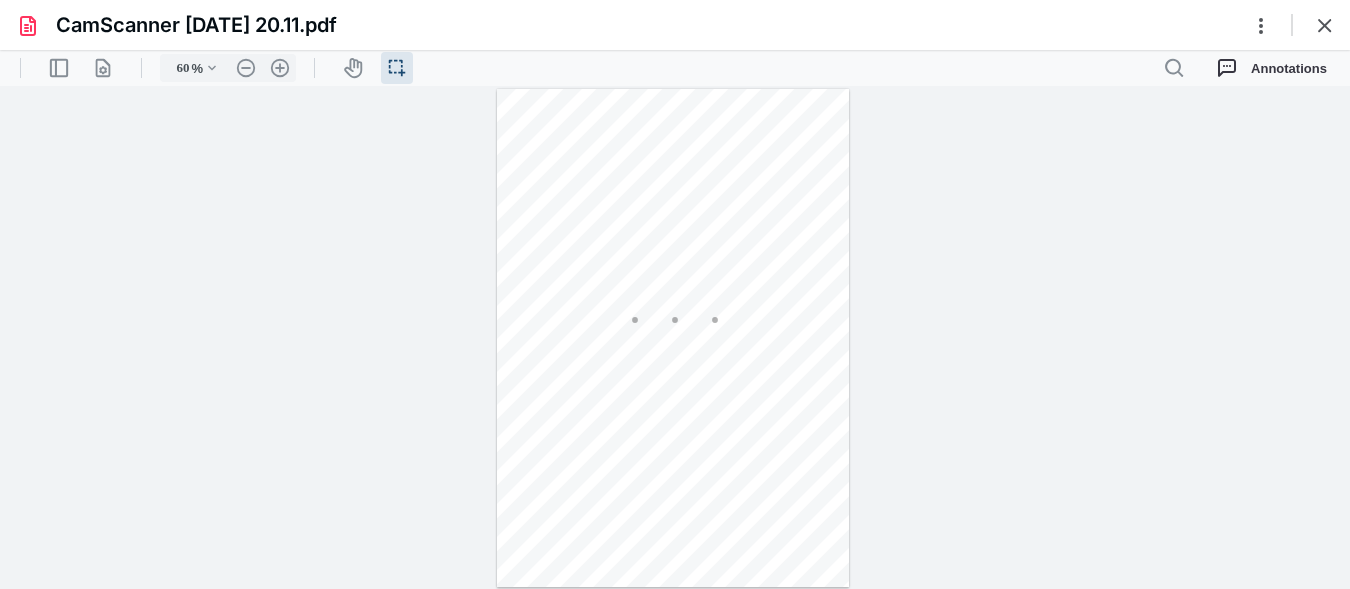 type on "222" 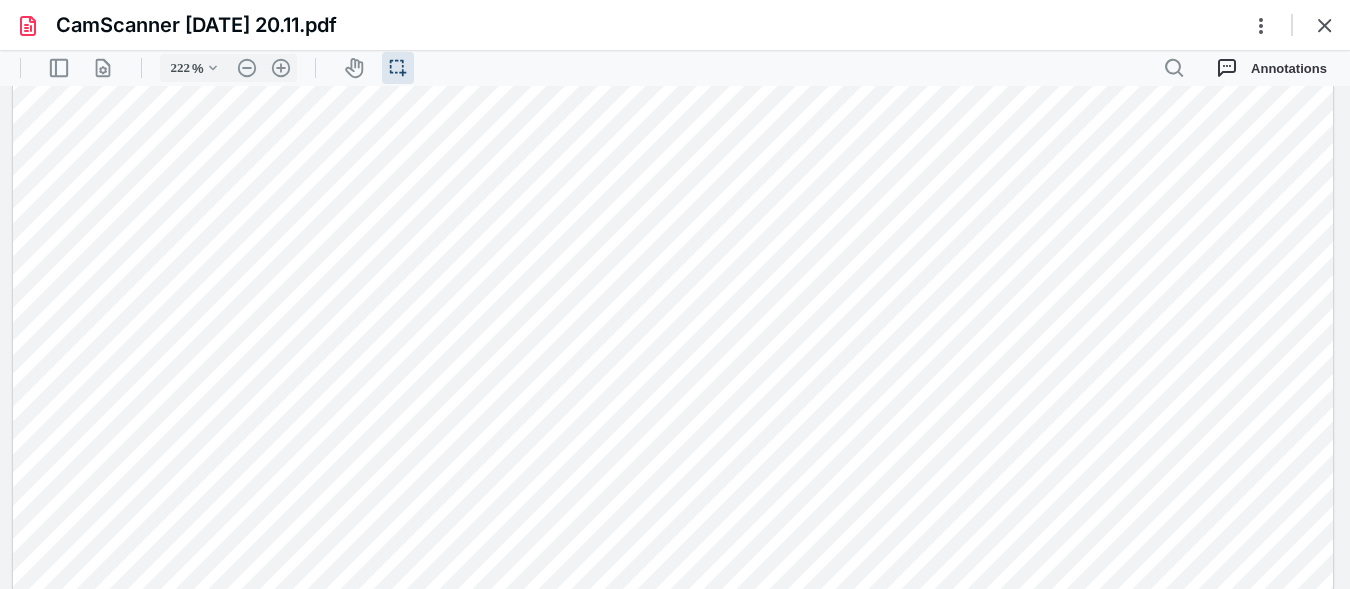 scroll, scrollTop: 1127, scrollLeft: 0, axis: vertical 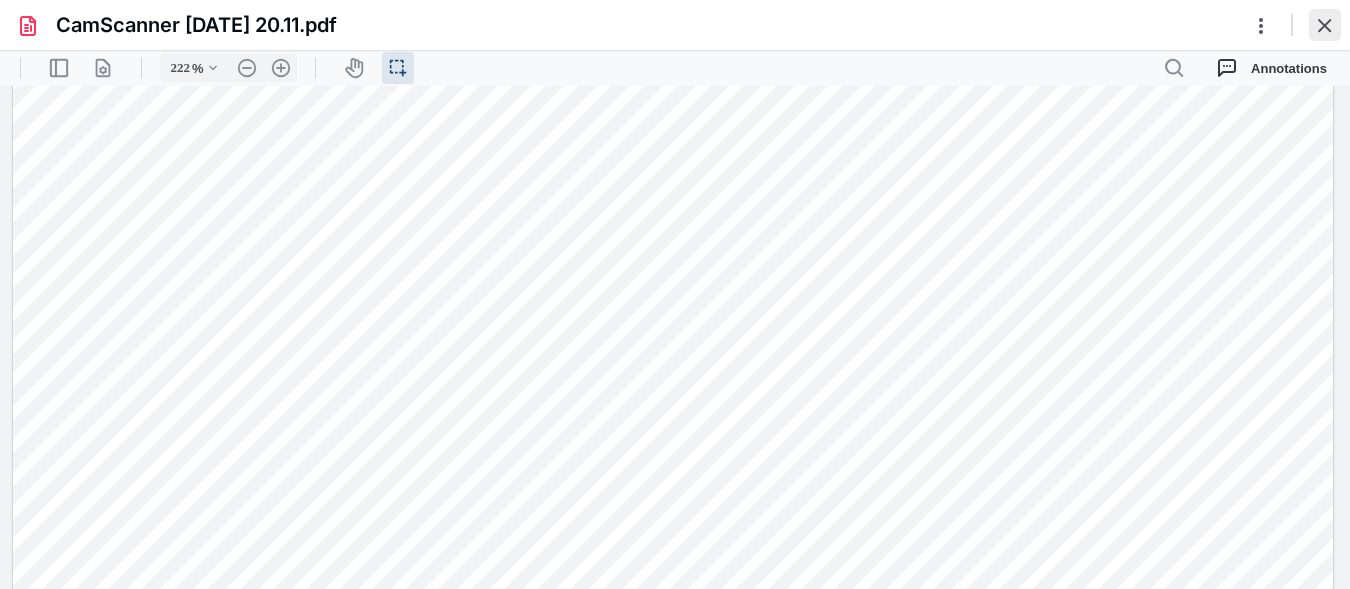 click at bounding box center (1325, 25) 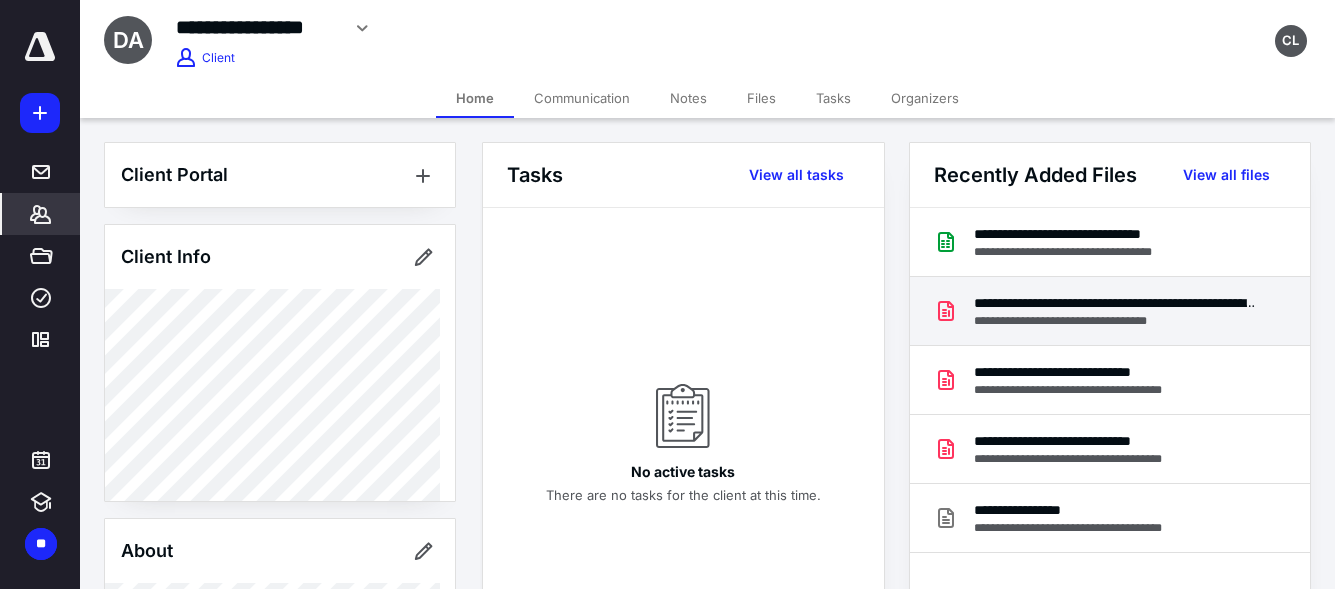 click on "**********" at bounding box center [1115, 321] 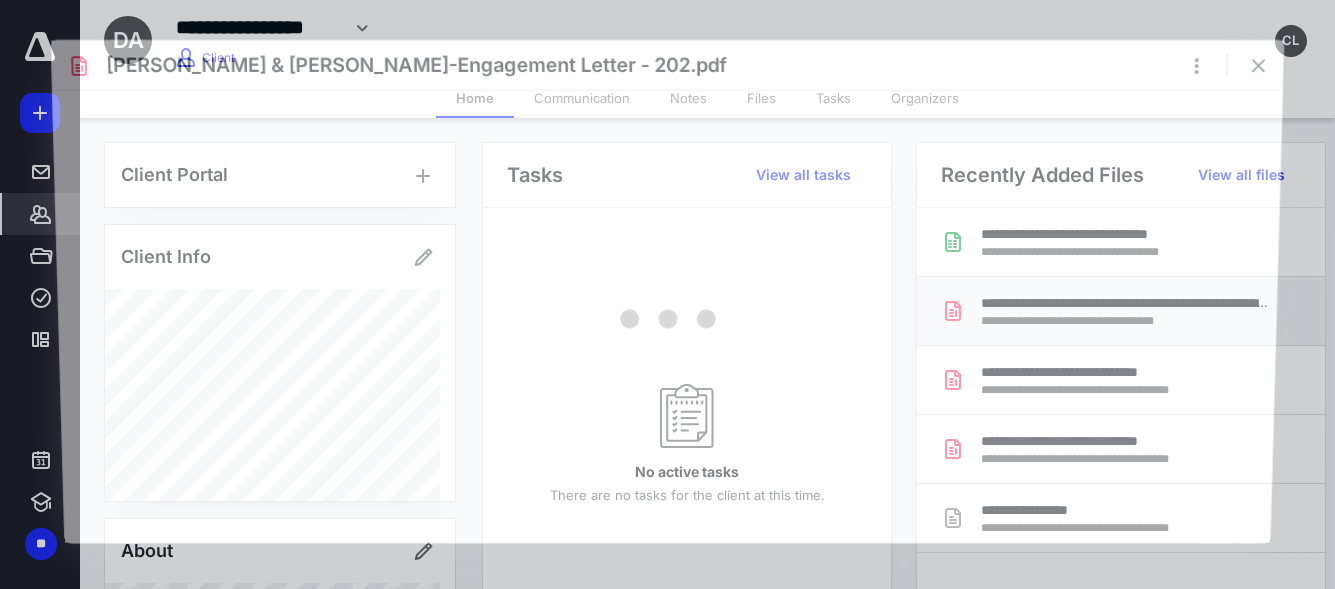 click at bounding box center [668, 316] 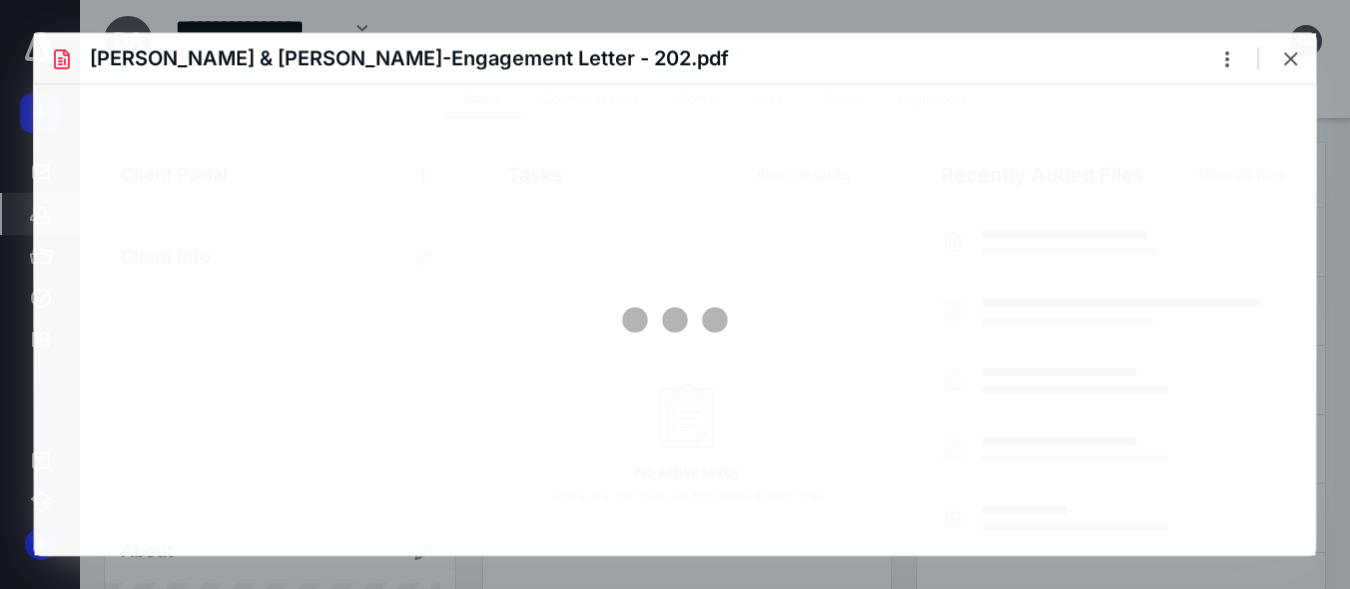 scroll, scrollTop: 0, scrollLeft: 0, axis: both 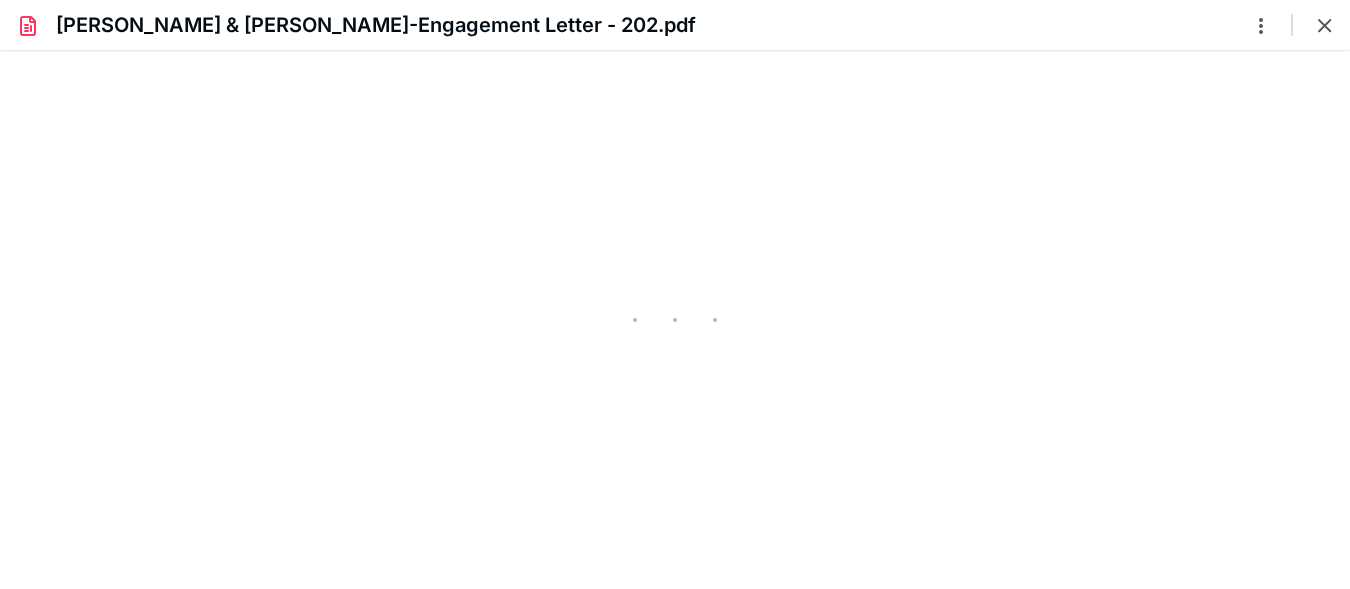 type on "215" 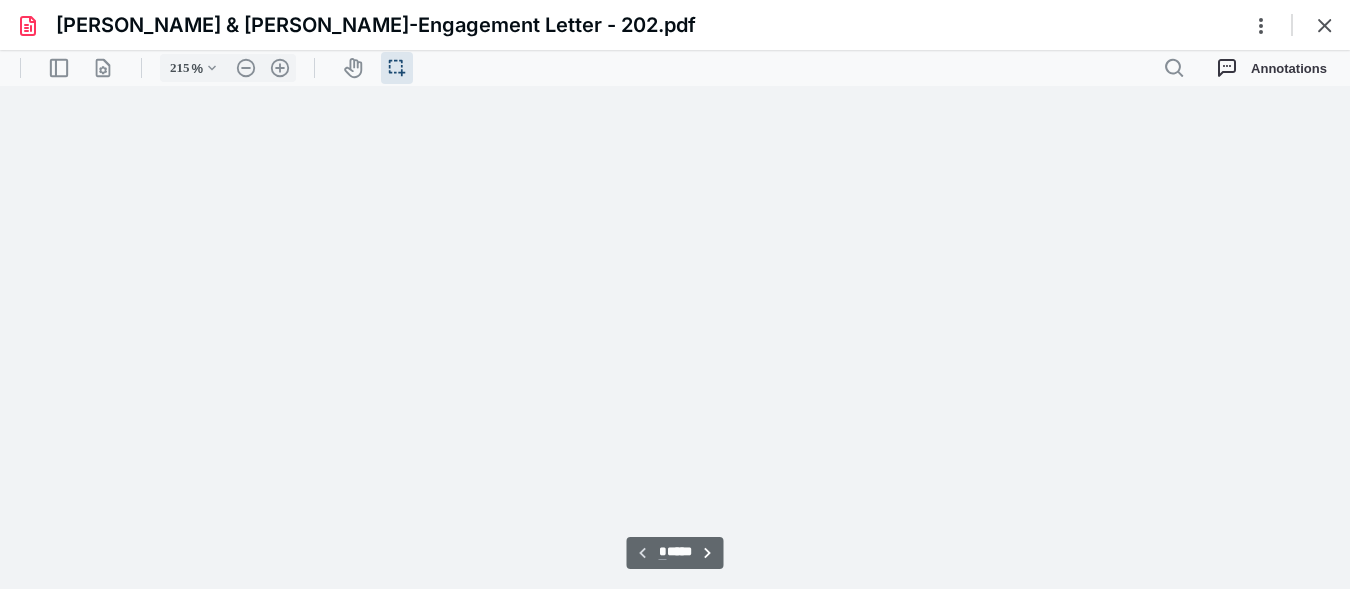 scroll, scrollTop: 45, scrollLeft: 0, axis: vertical 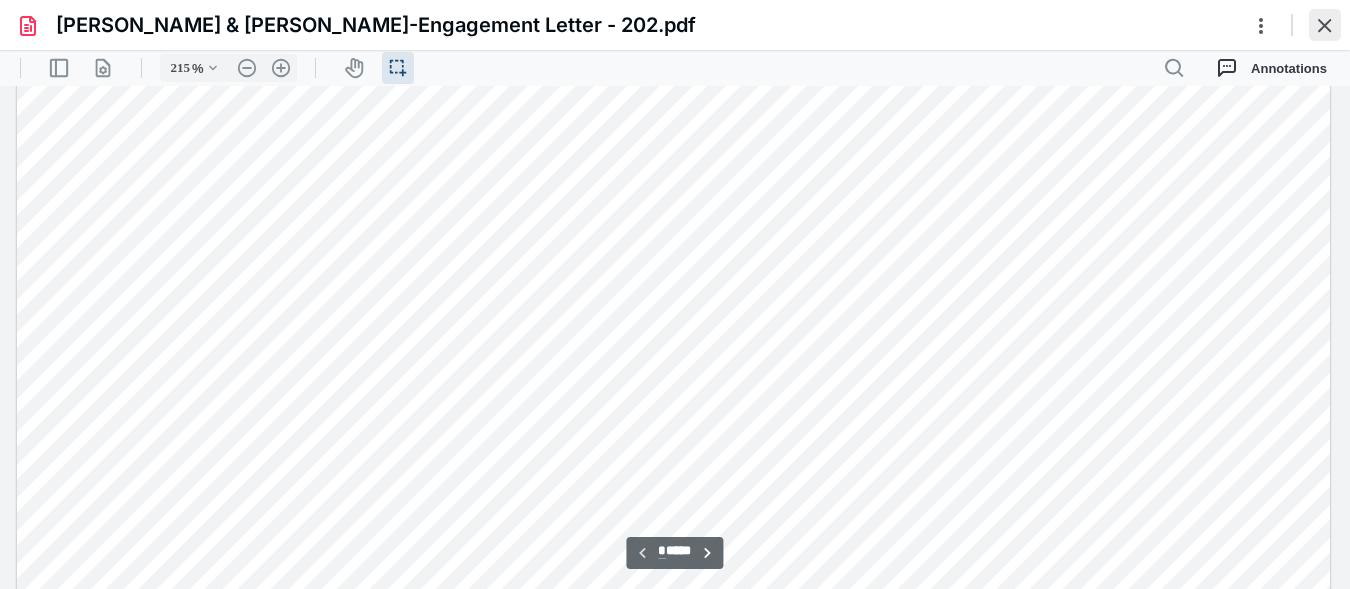 click at bounding box center [1325, 25] 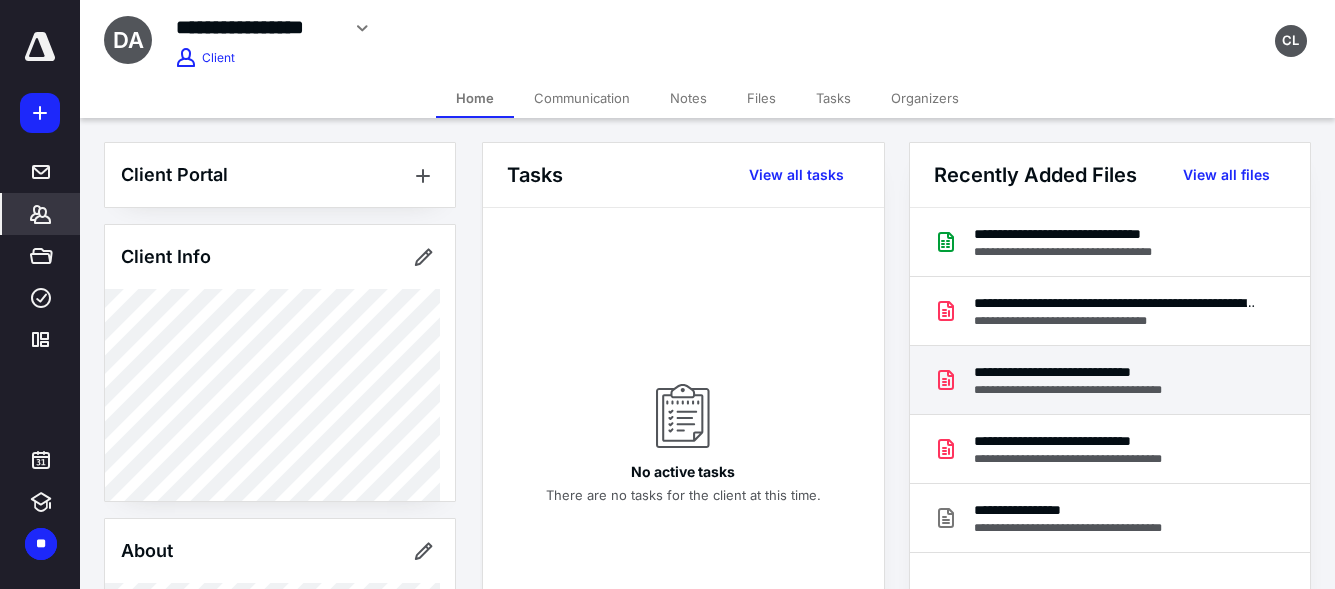 click on "**********" at bounding box center [1092, 390] 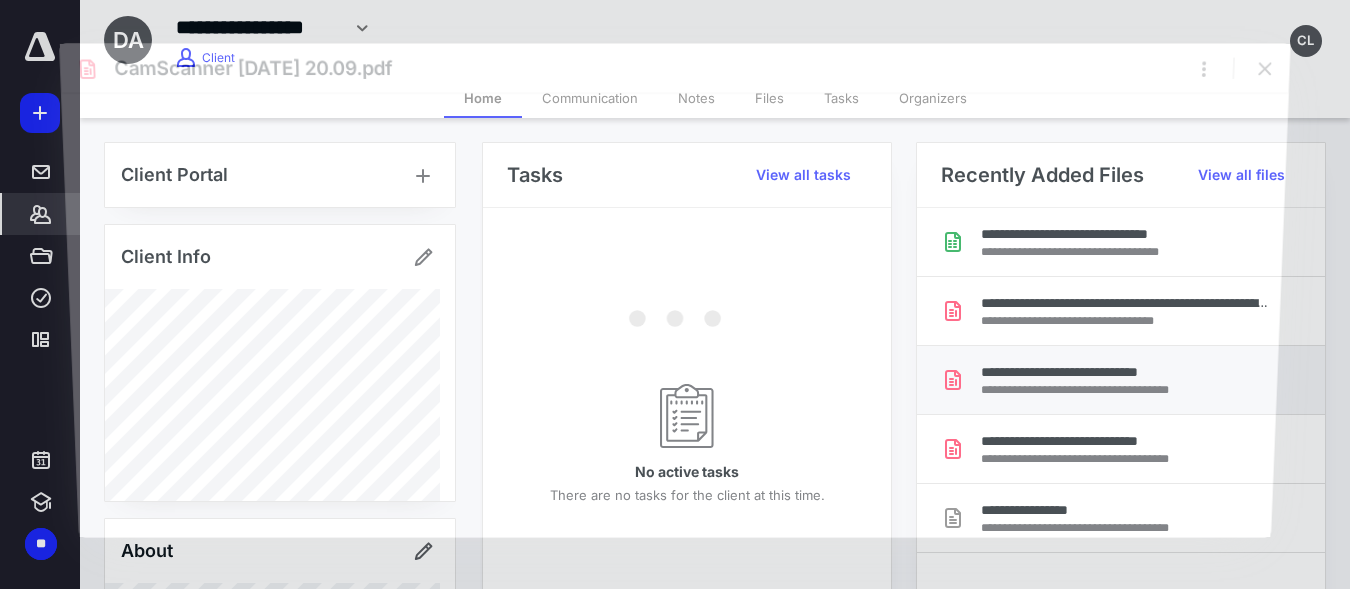 click at bounding box center [675, 314] 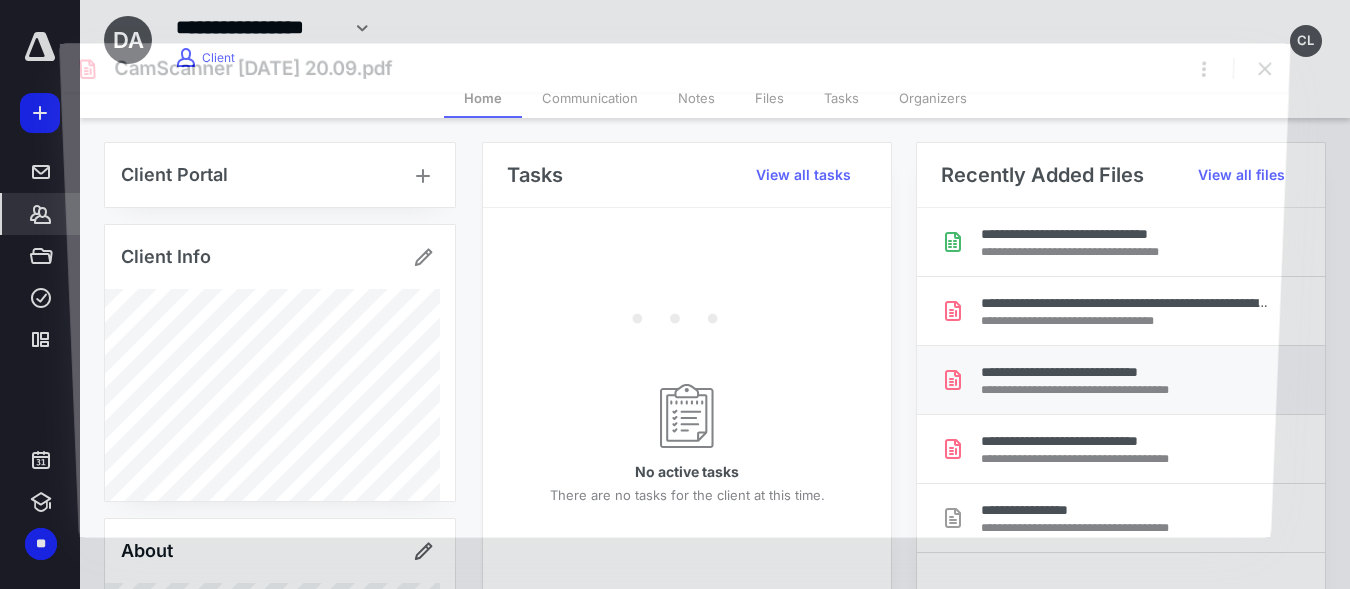 scroll, scrollTop: 0, scrollLeft: 0, axis: both 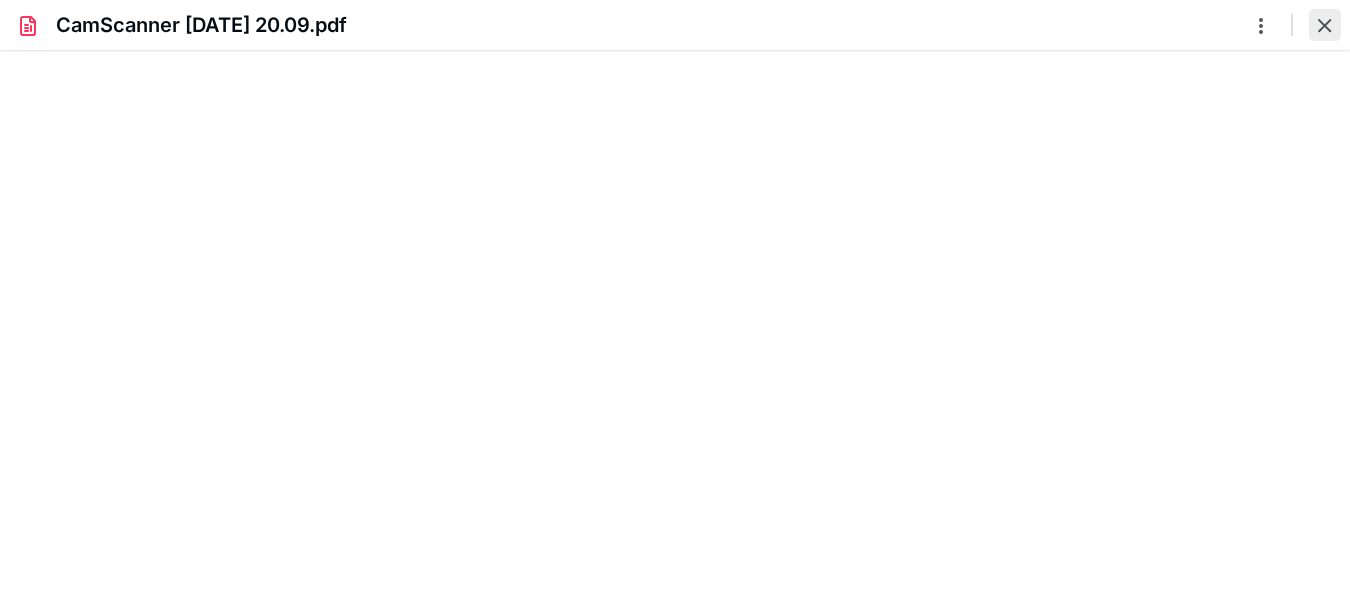 type on "222" 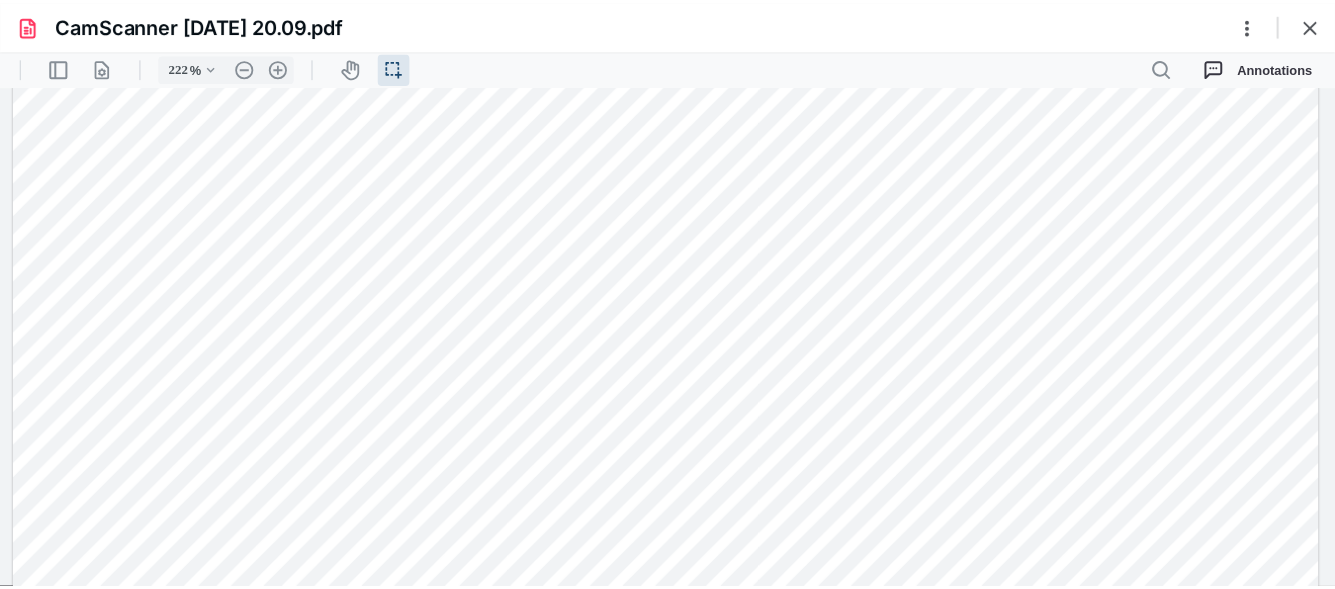 scroll, scrollTop: 1120, scrollLeft: 0, axis: vertical 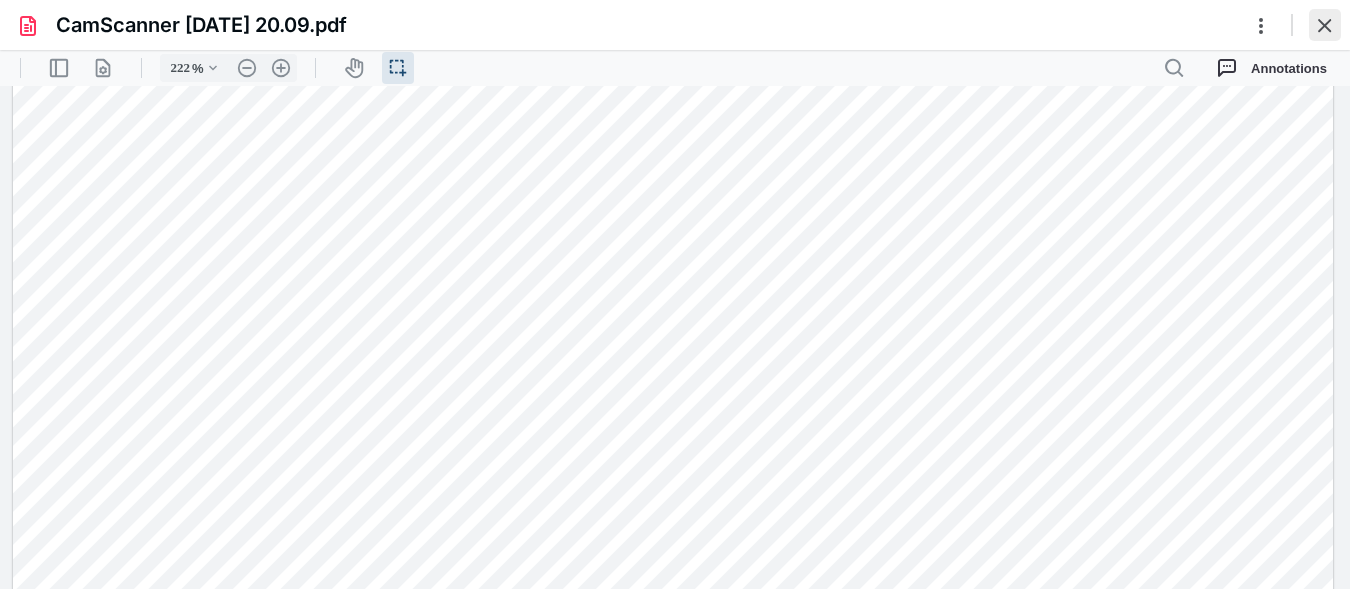 click at bounding box center (1325, 25) 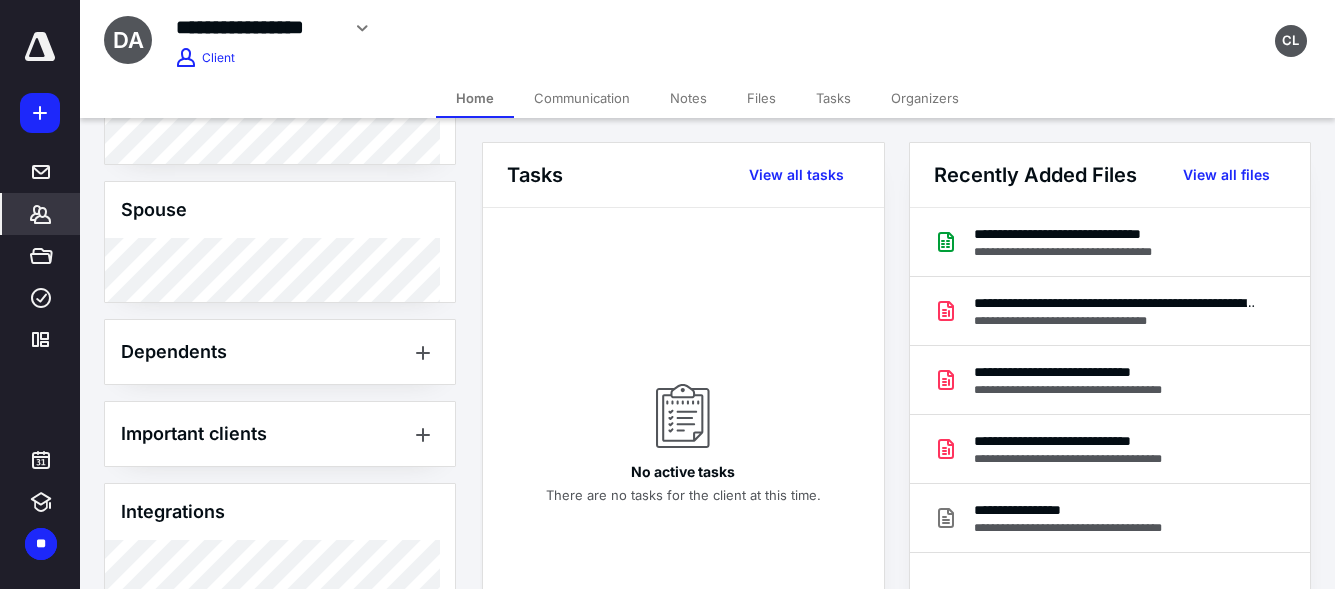 scroll, scrollTop: 558, scrollLeft: 0, axis: vertical 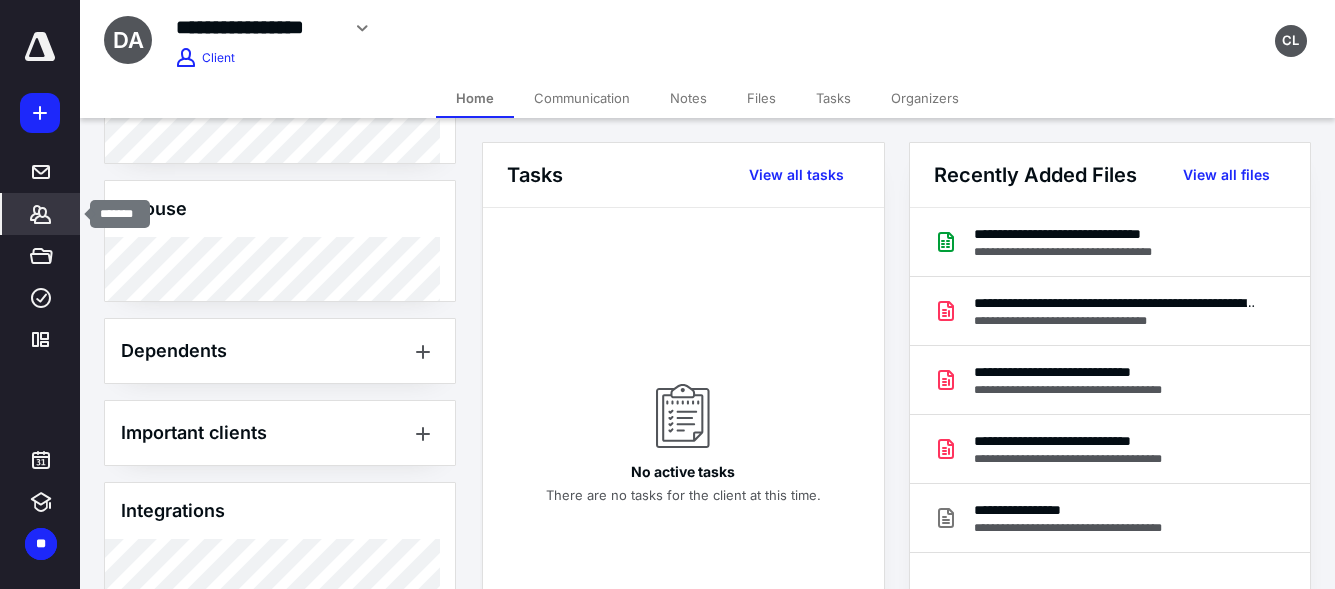 click on "*******" at bounding box center (41, 214) 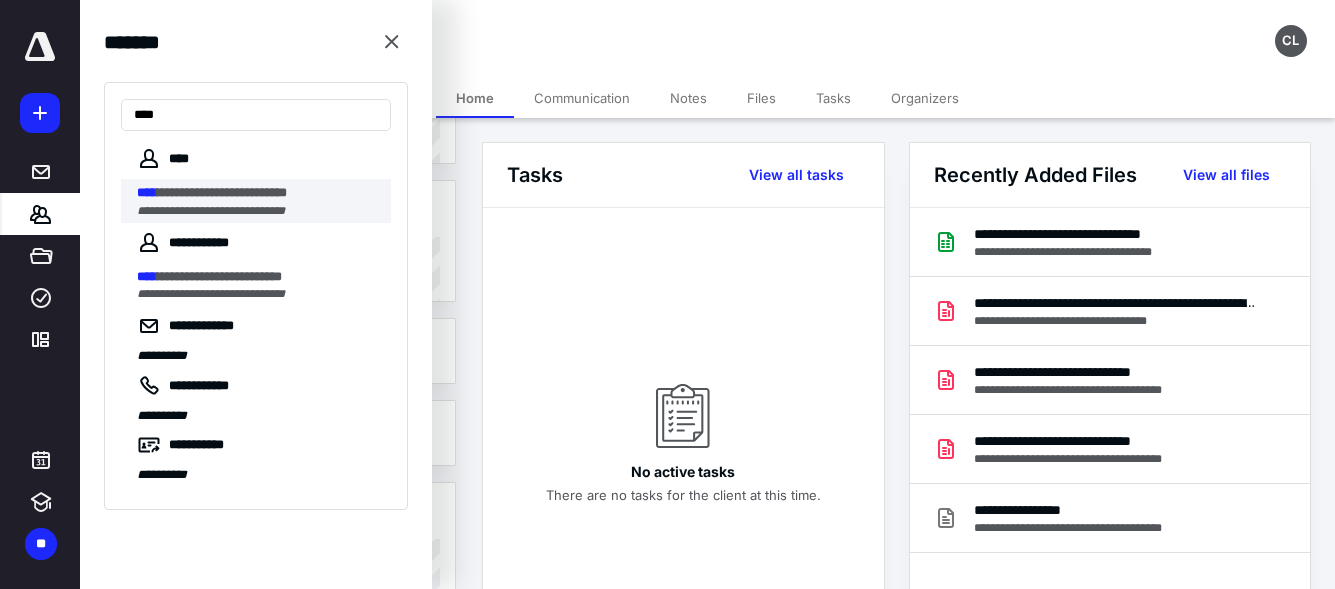 type on "****" 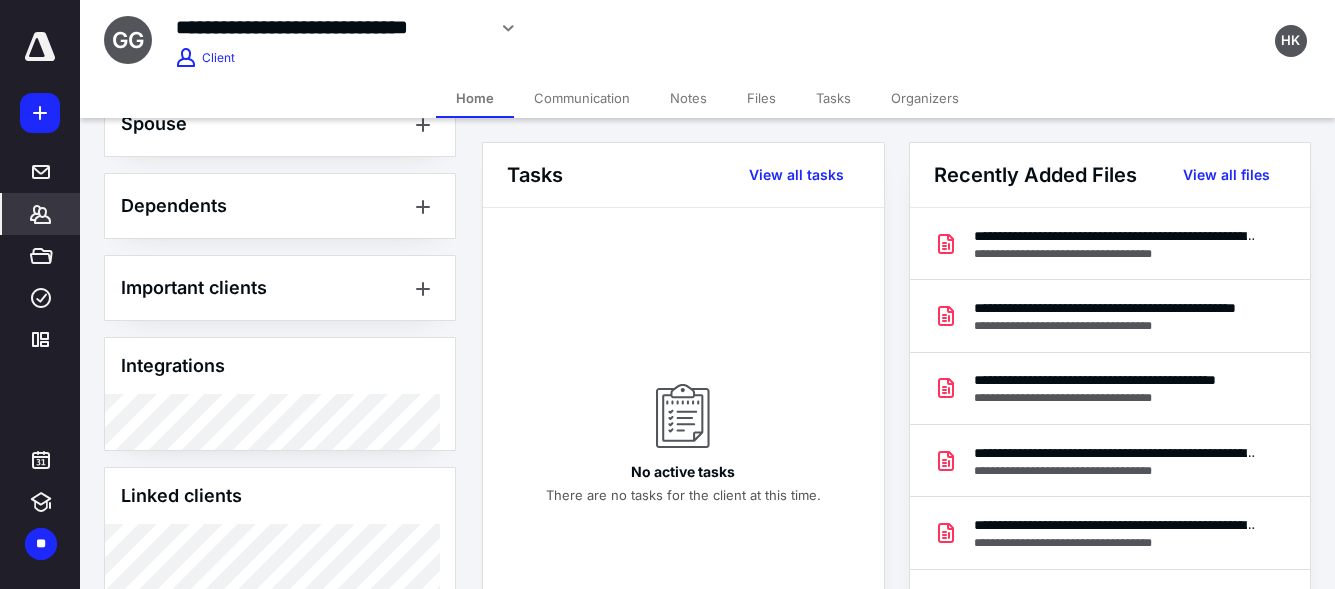 scroll, scrollTop: 994, scrollLeft: 0, axis: vertical 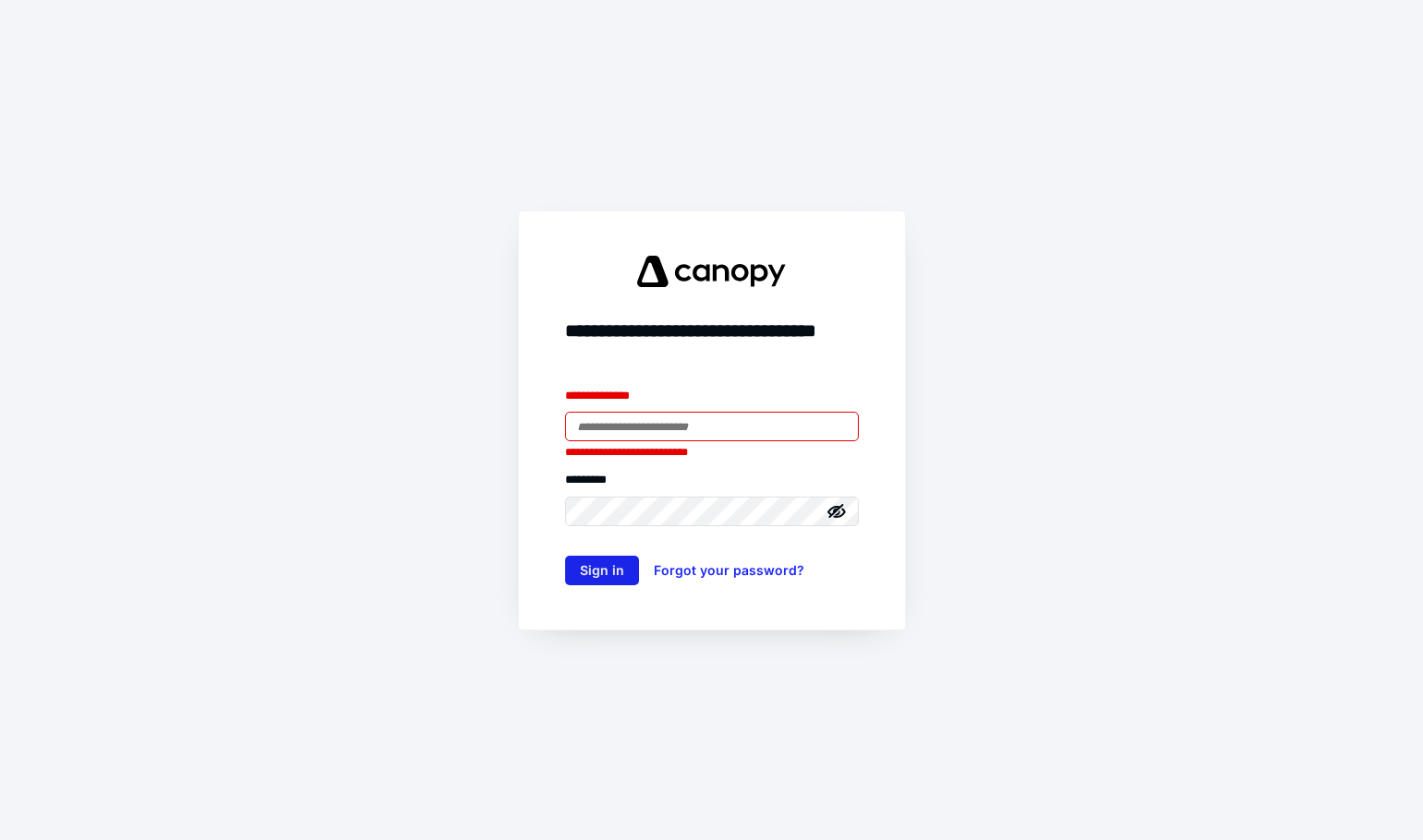type on "**********" 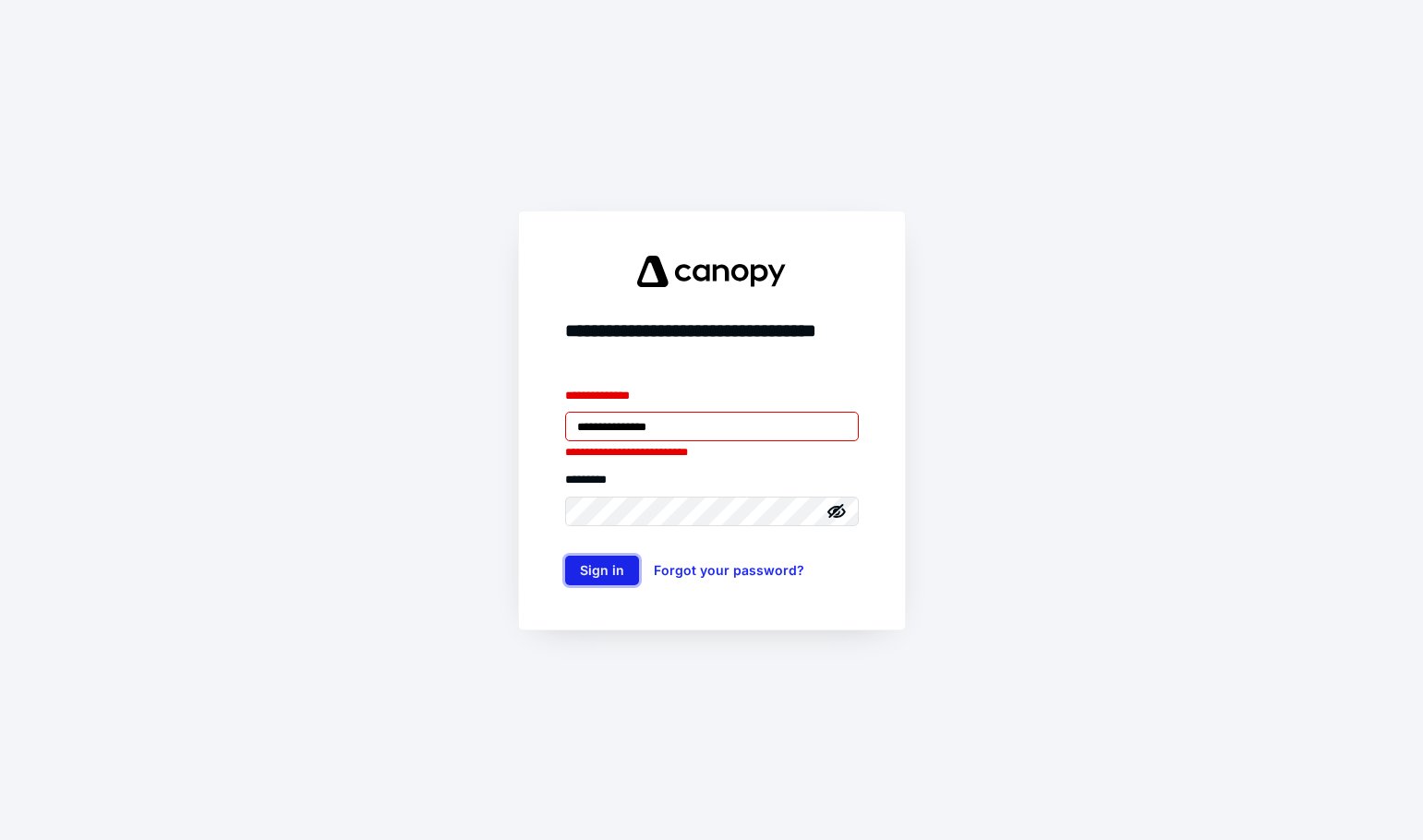 click on "Sign in" at bounding box center [602, 570] 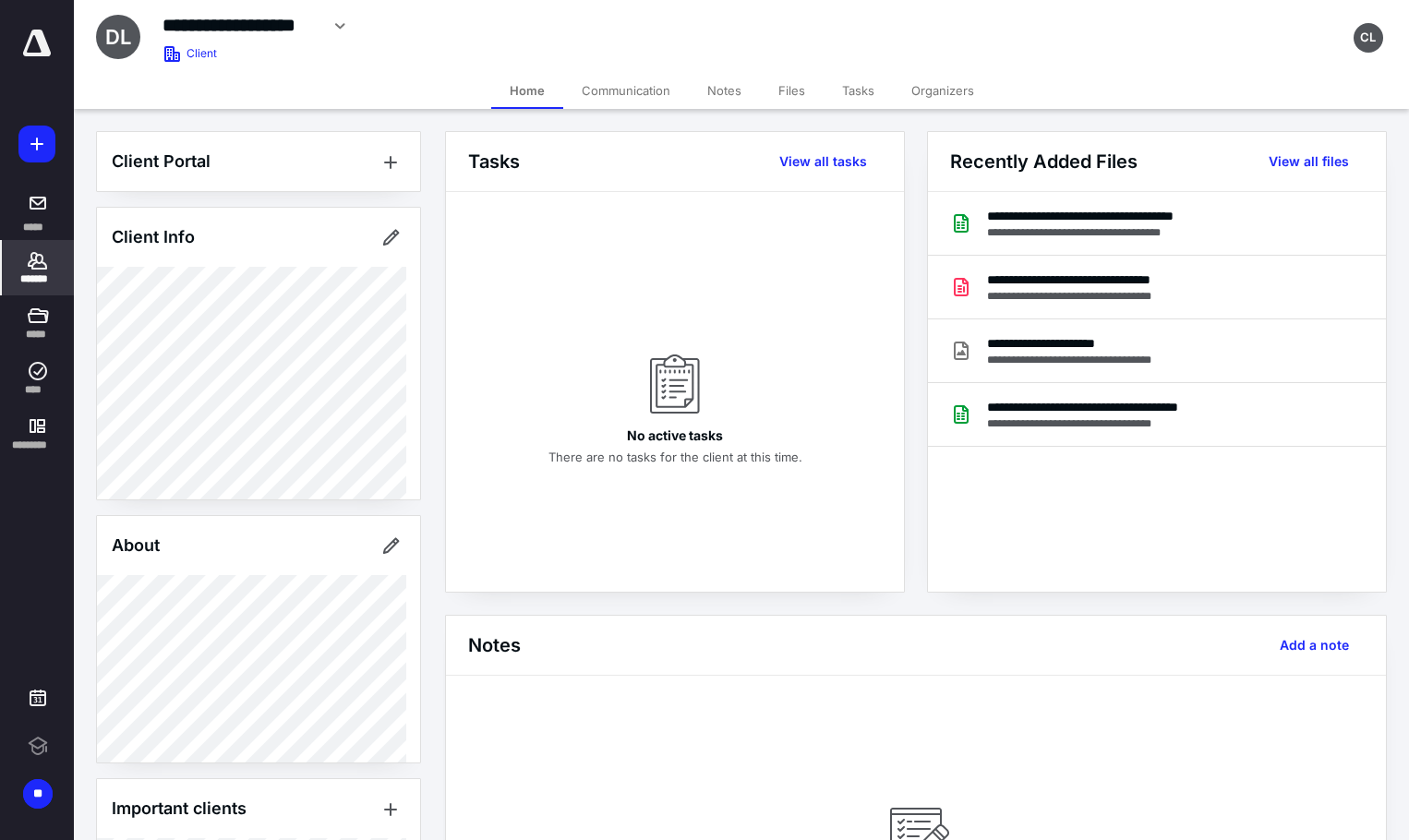scroll, scrollTop: 0, scrollLeft: 0, axis: both 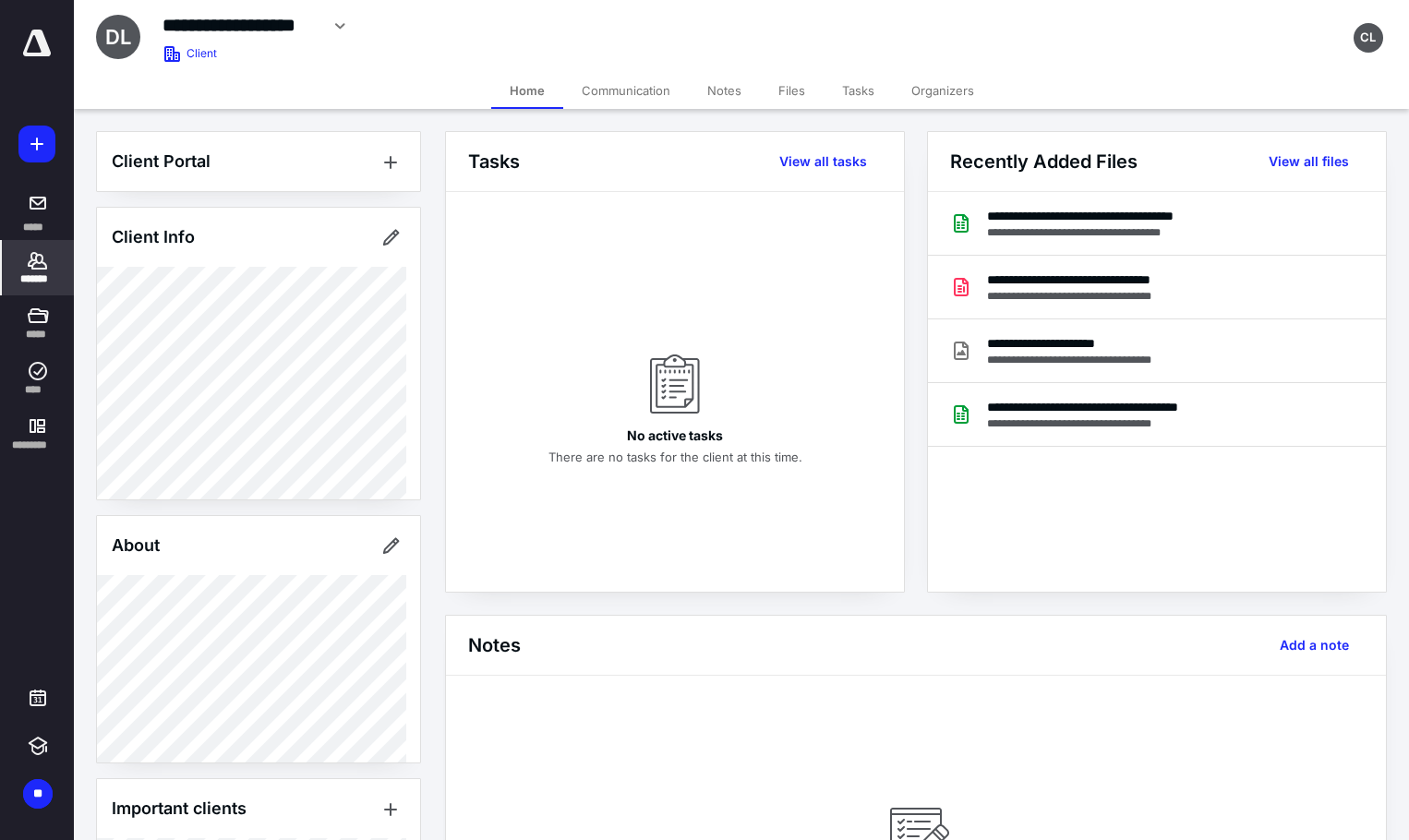 click 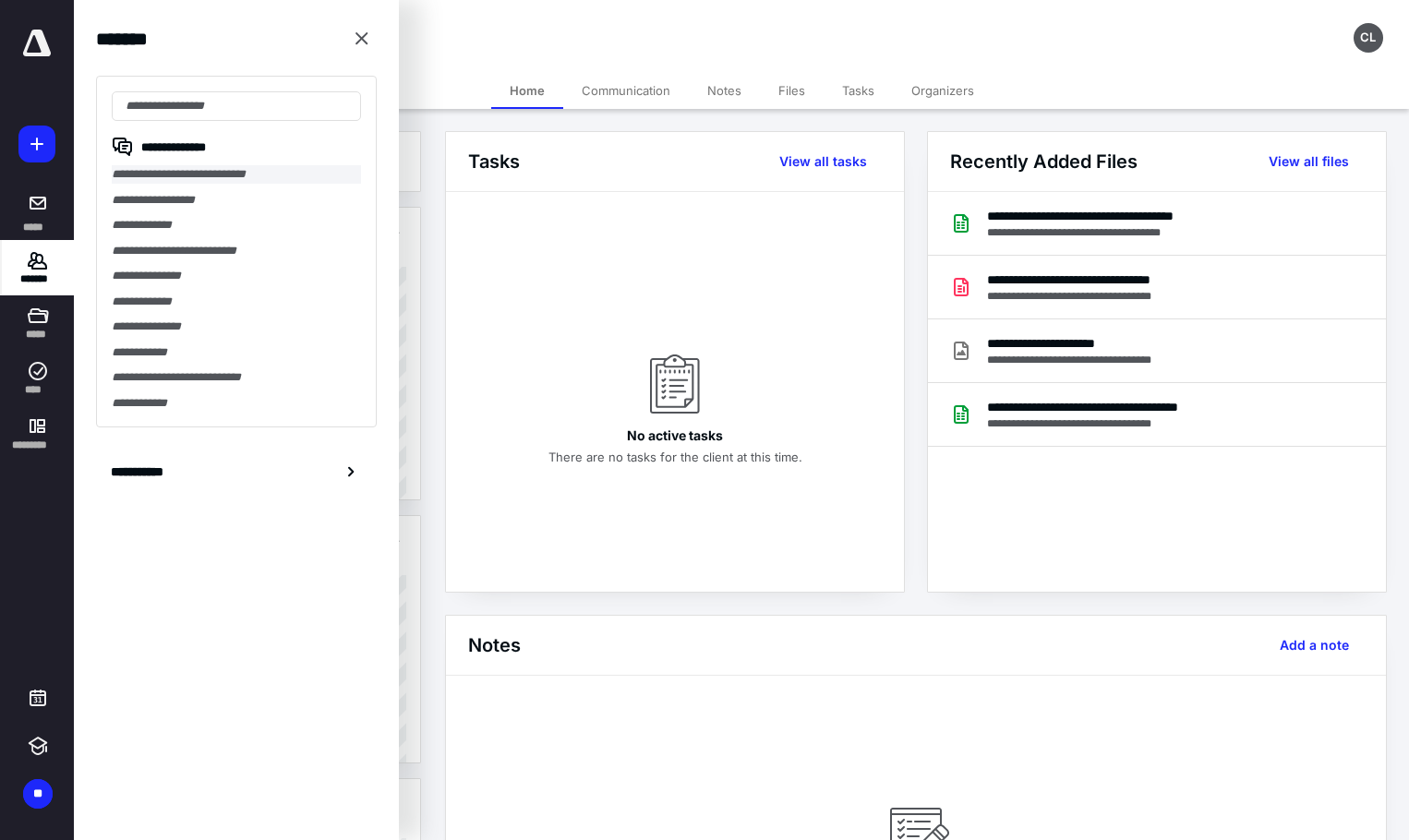 click on "**********" at bounding box center (236, 174) 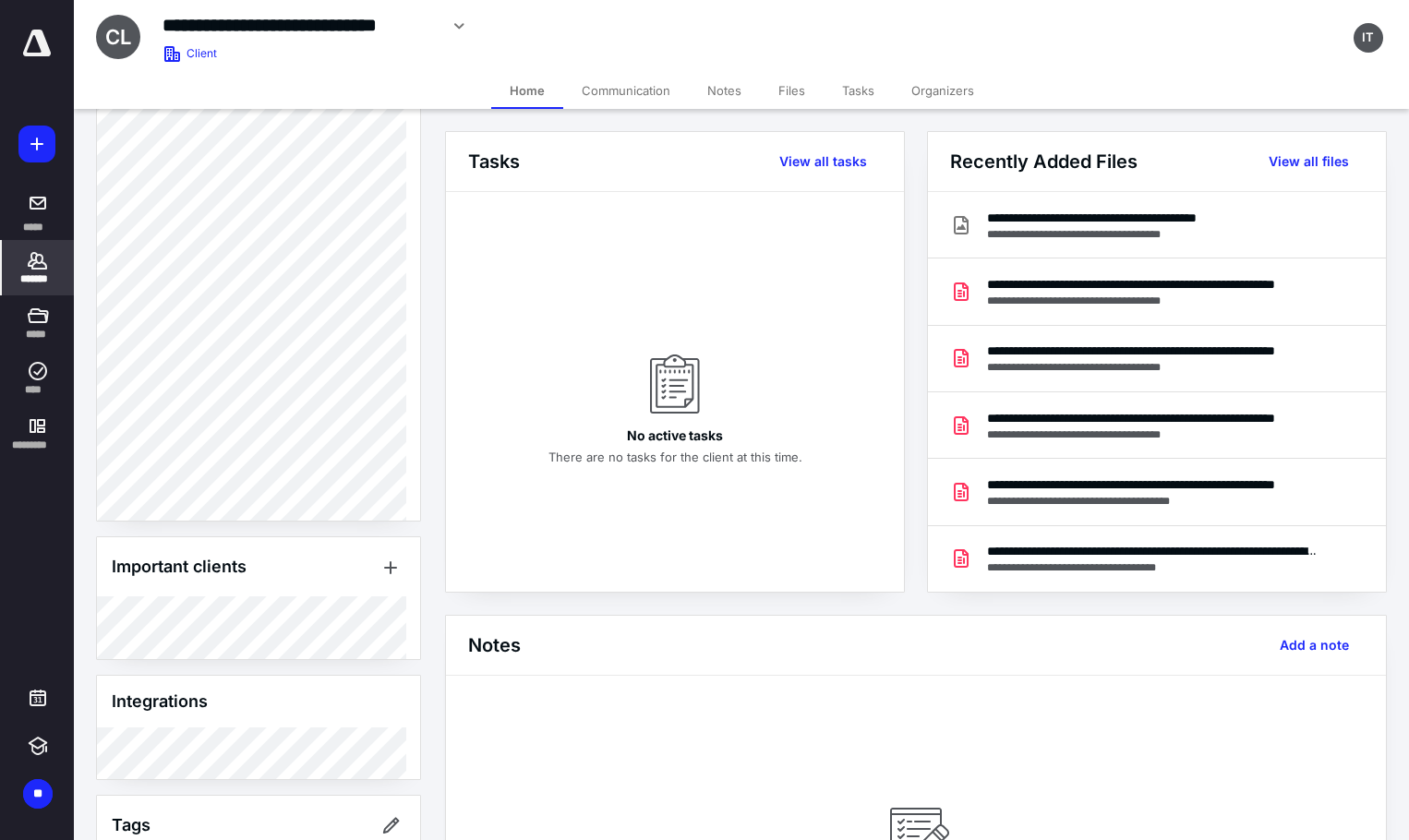 scroll, scrollTop: 635, scrollLeft: 0, axis: vertical 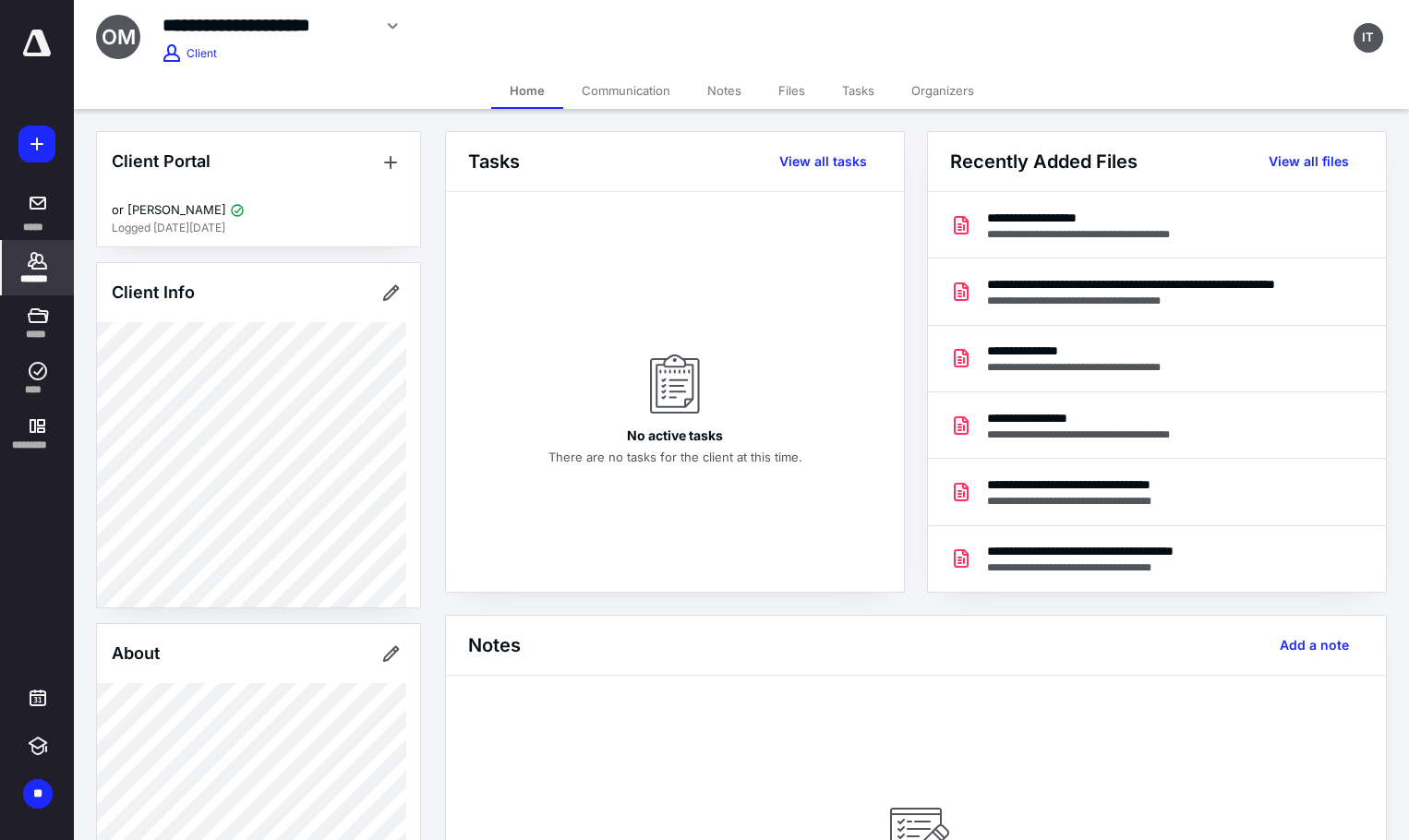 click 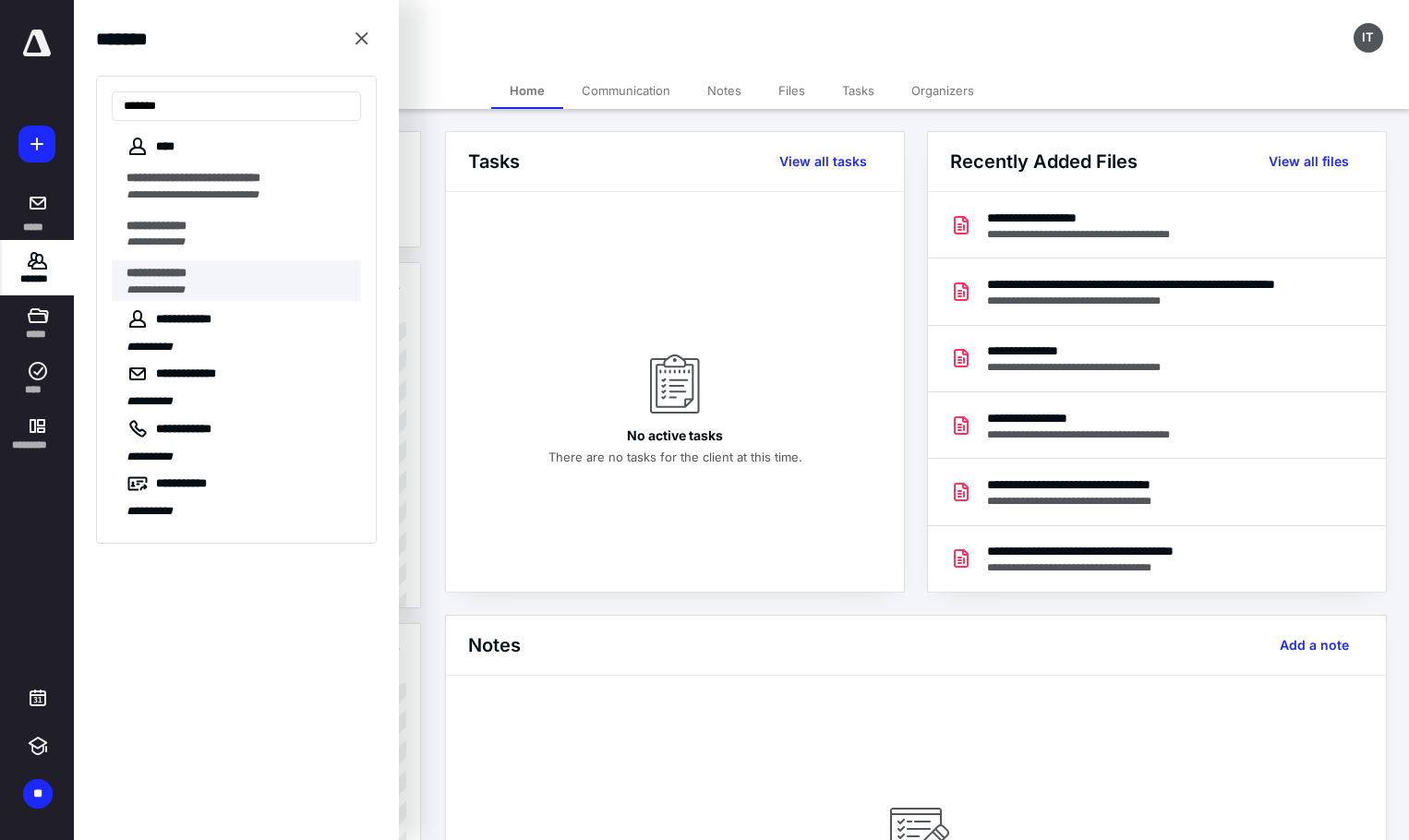 type on "*******" 